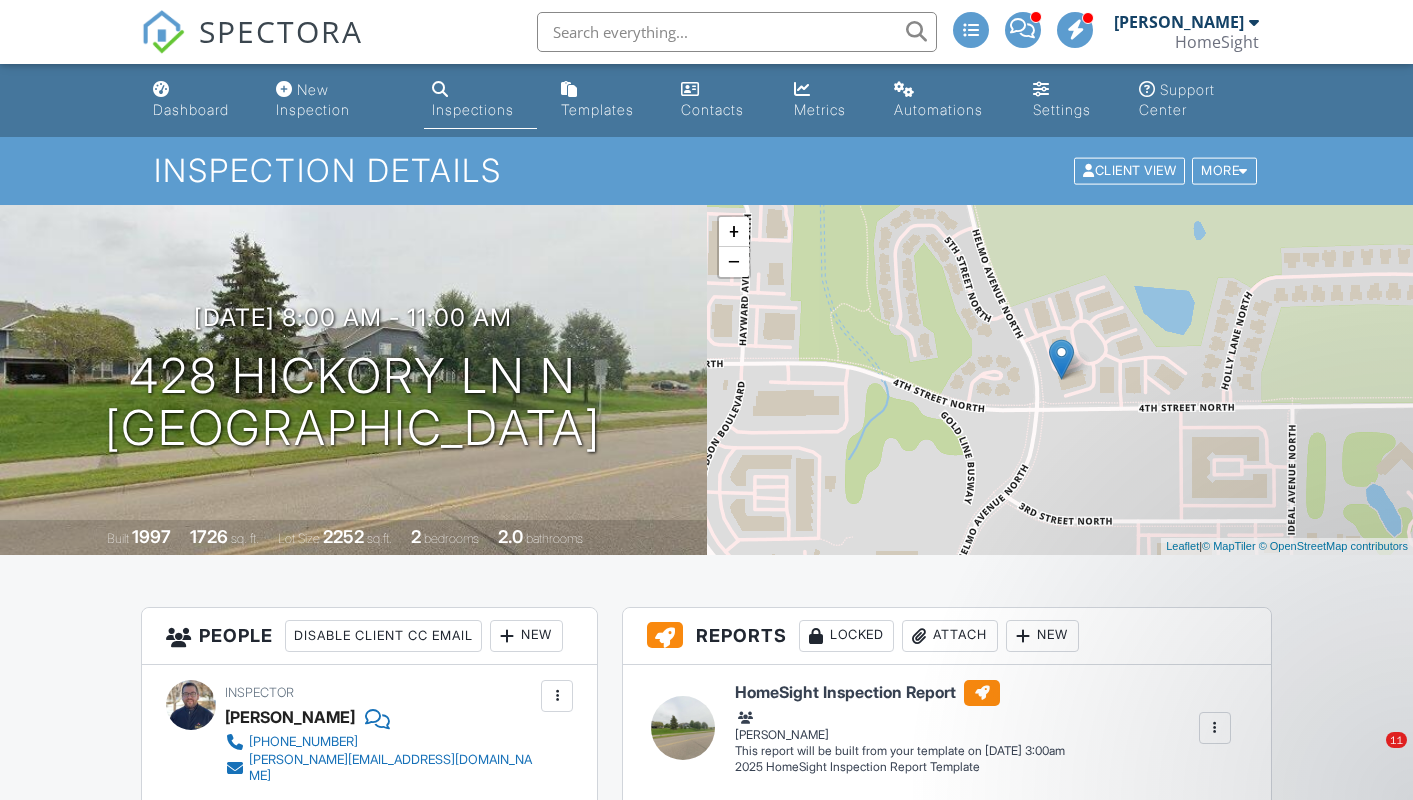 scroll, scrollTop: 0, scrollLeft: 0, axis: both 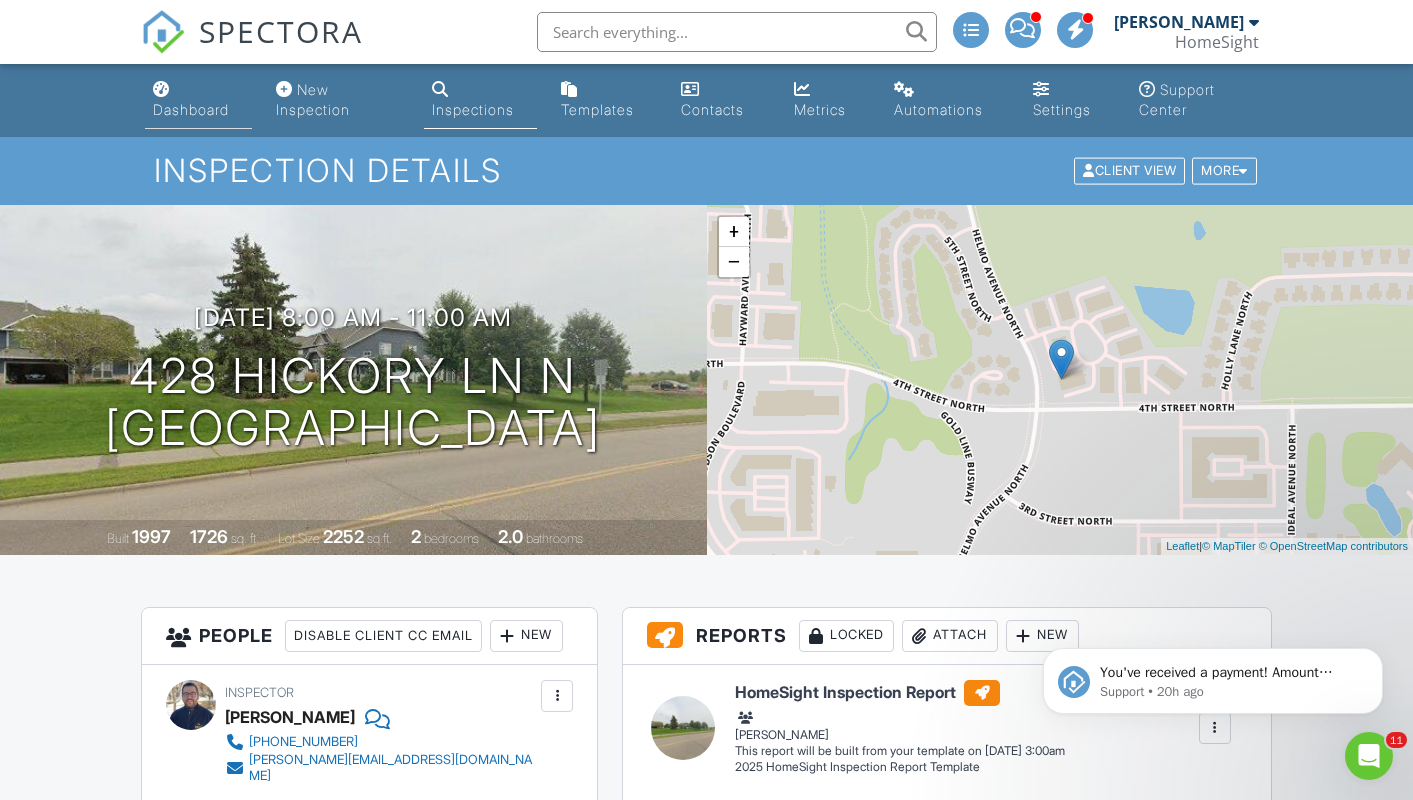 click on "Dashboard" at bounding box center [191, 109] 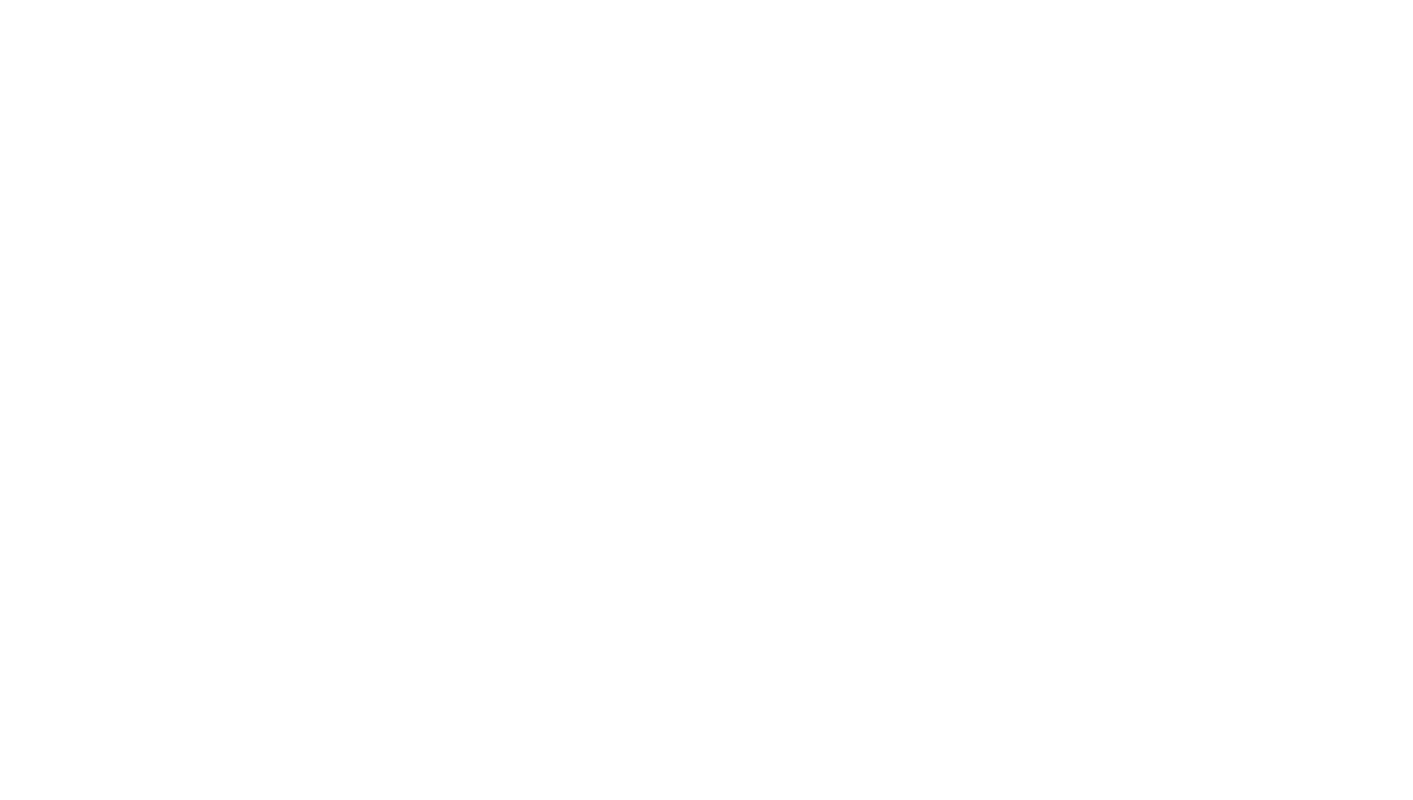 scroll, scrollTop: 0, scrollLeft: 0, axis: both 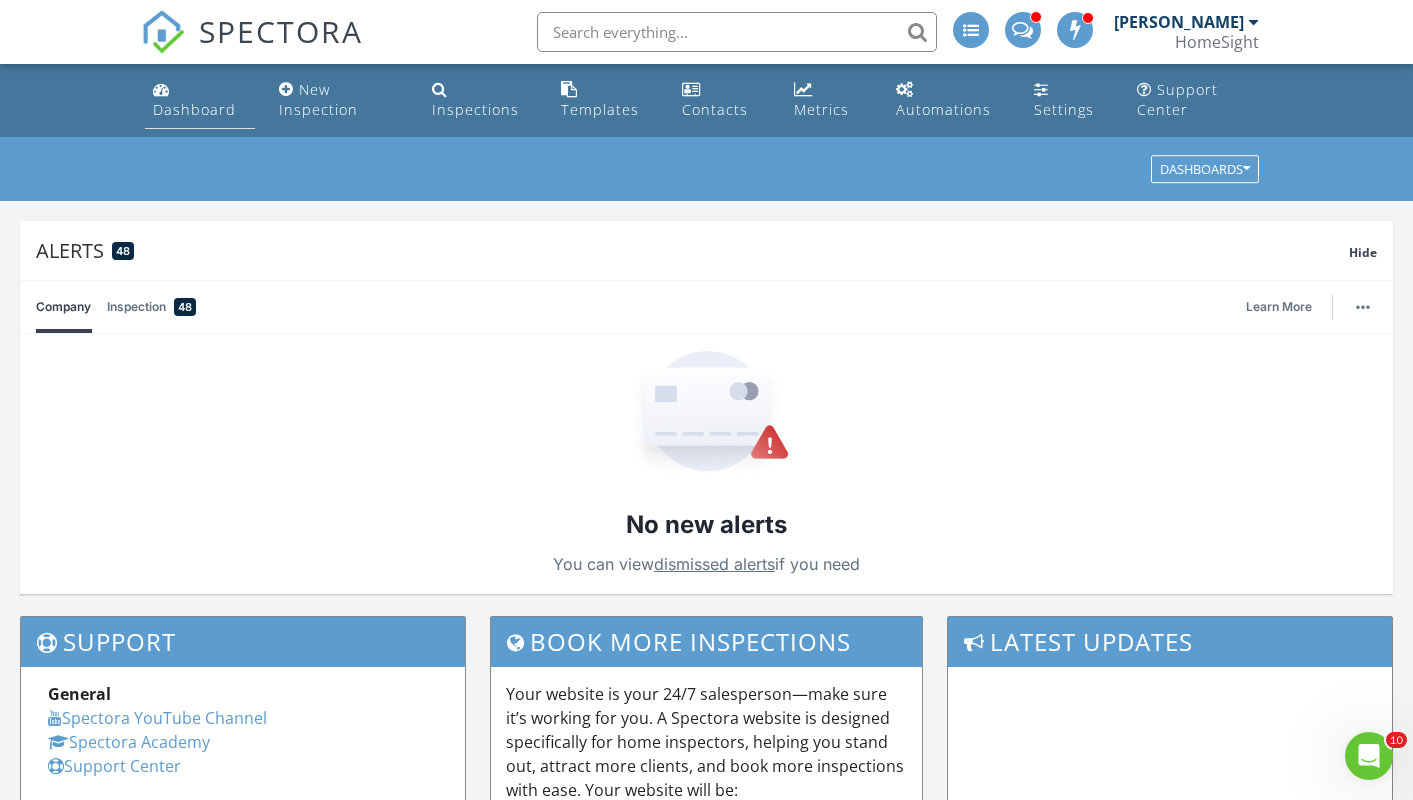 click on "Dashboard" at bounding box center (194, 109) 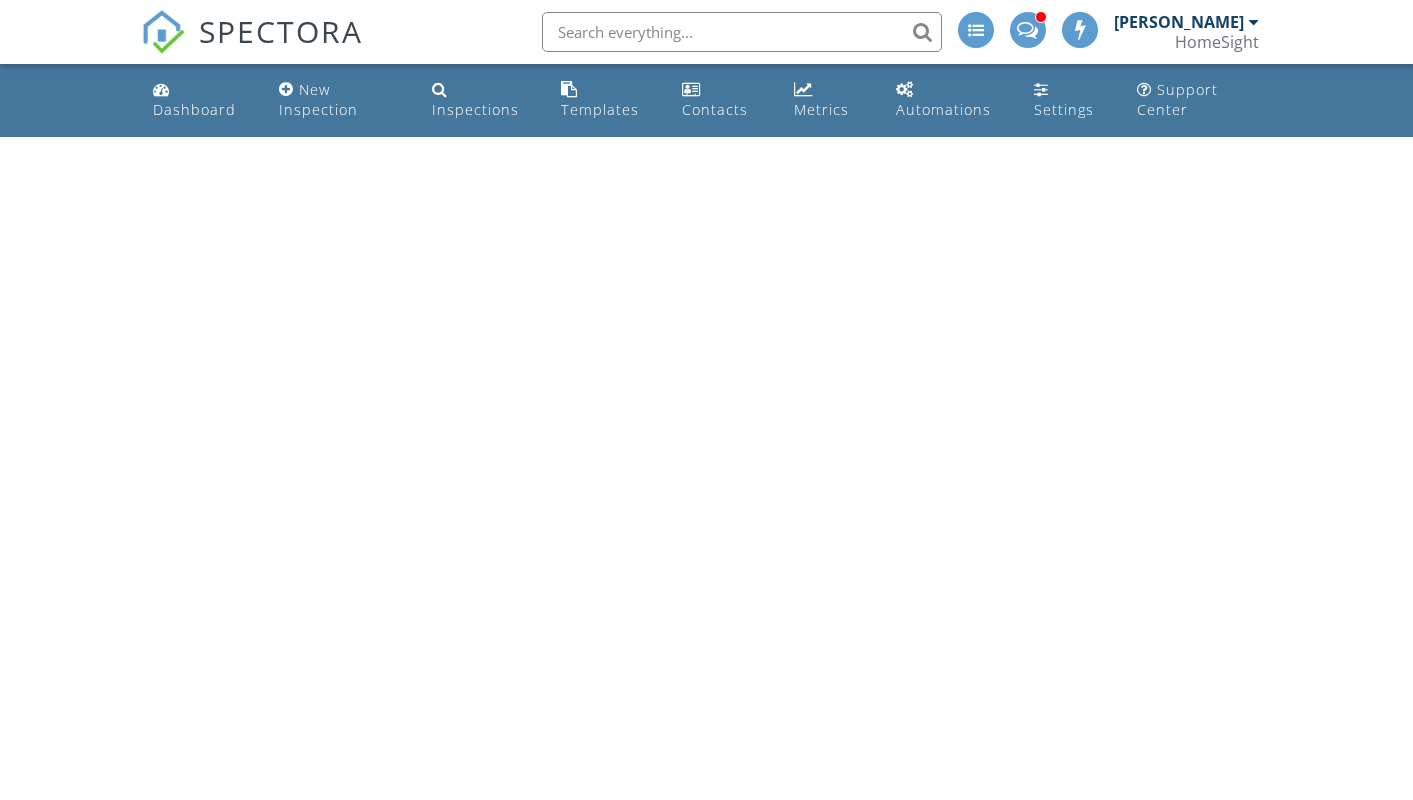 scroll, scrollTop: 0, scrollLeft: 0, axis: both 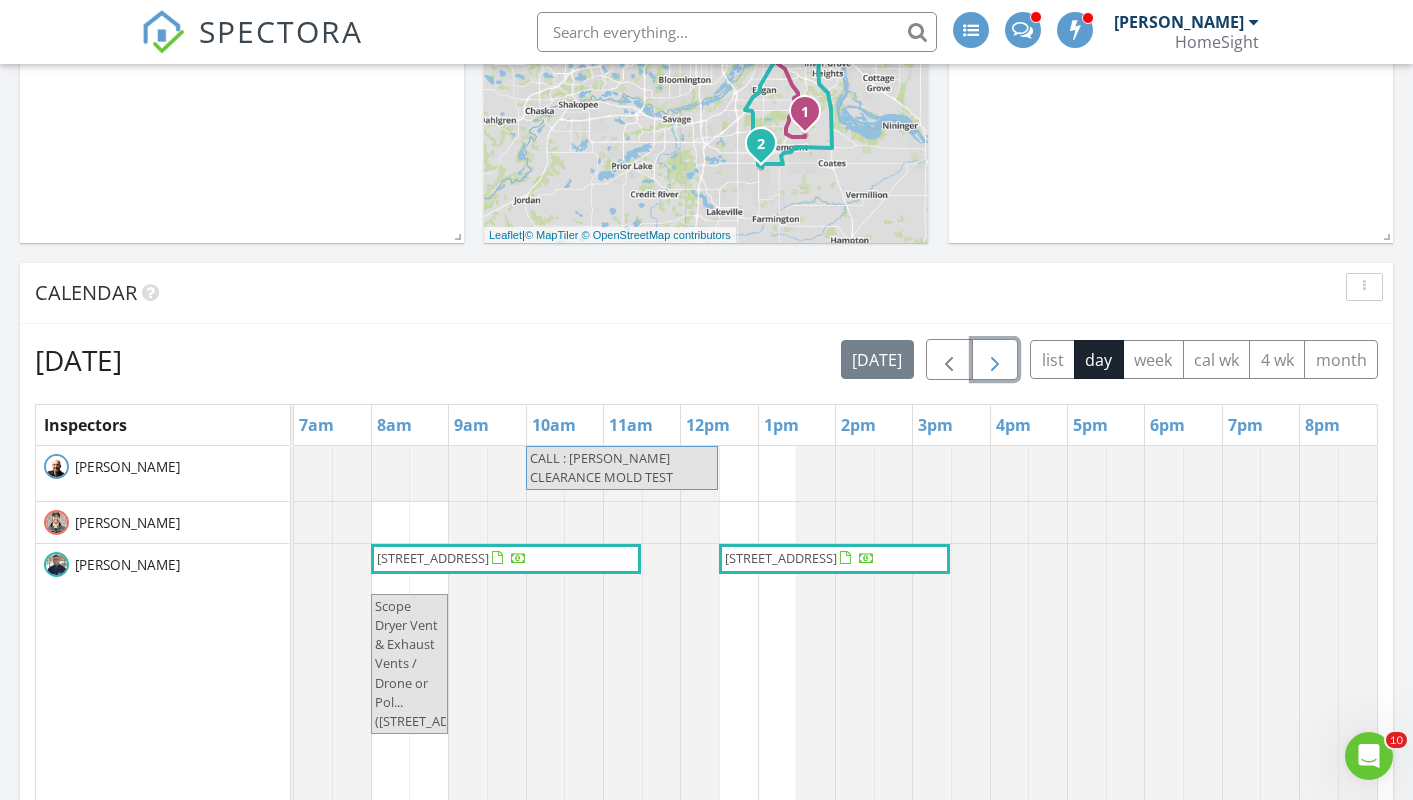 click at bounding box center (995, 360) 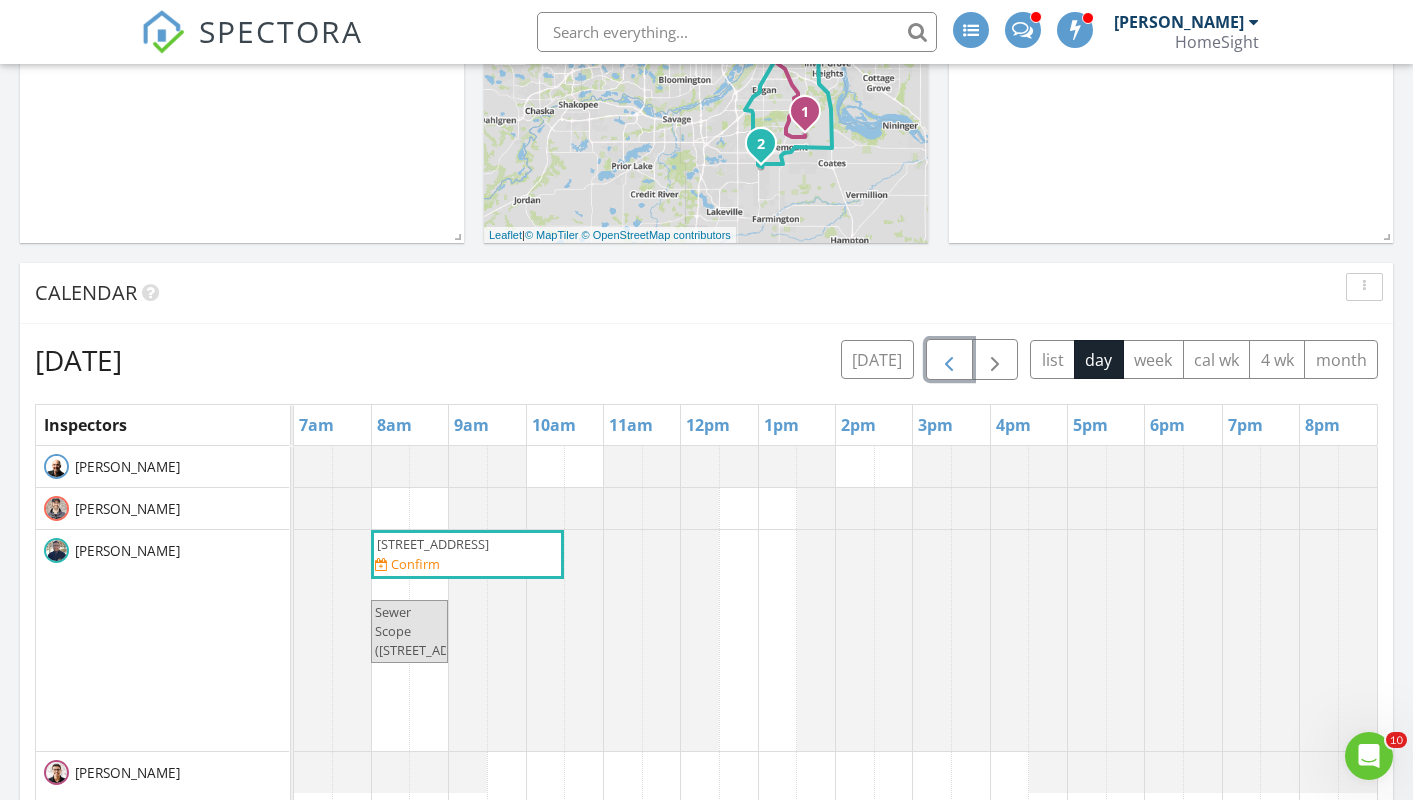 click at bounding box center [949, 360] 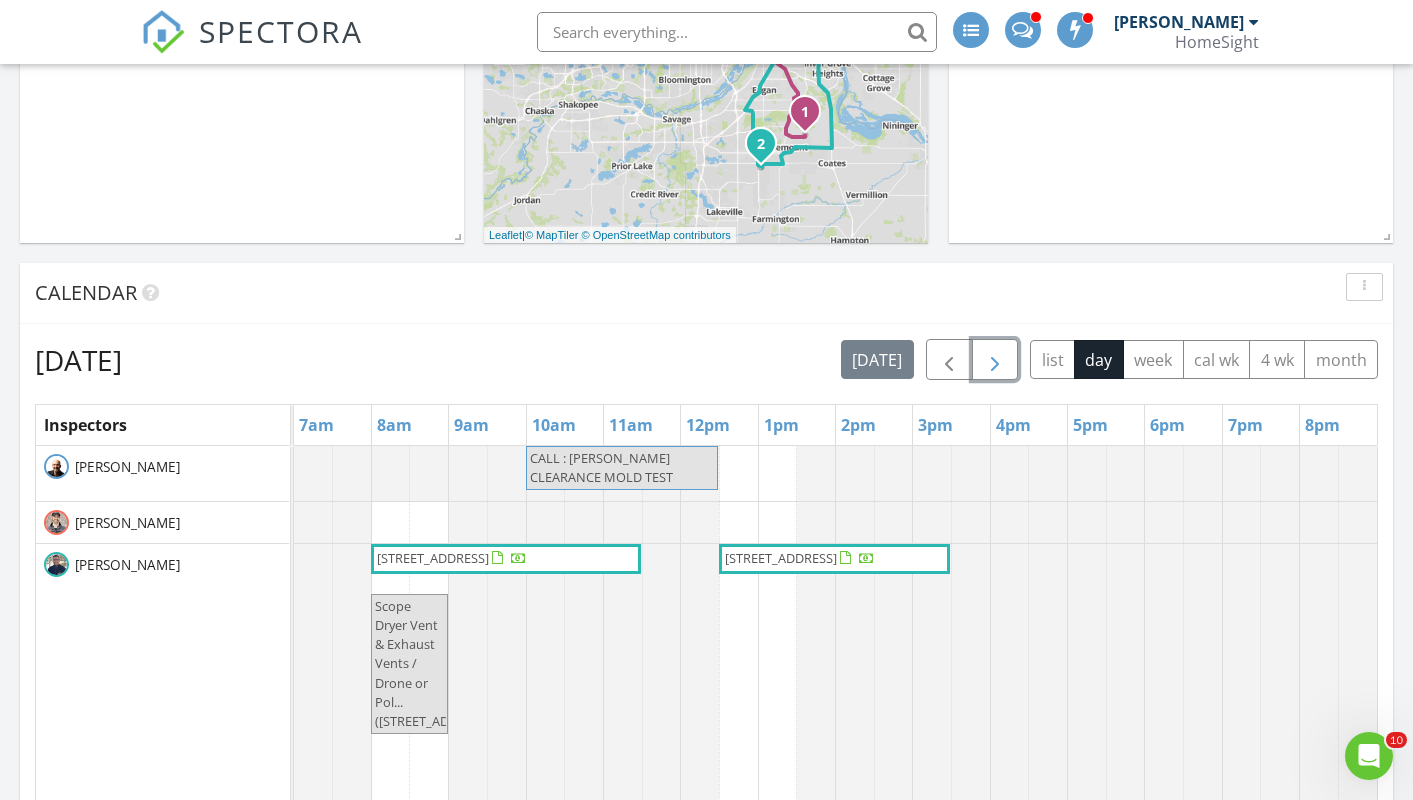 click at bounding box center [995, 360] 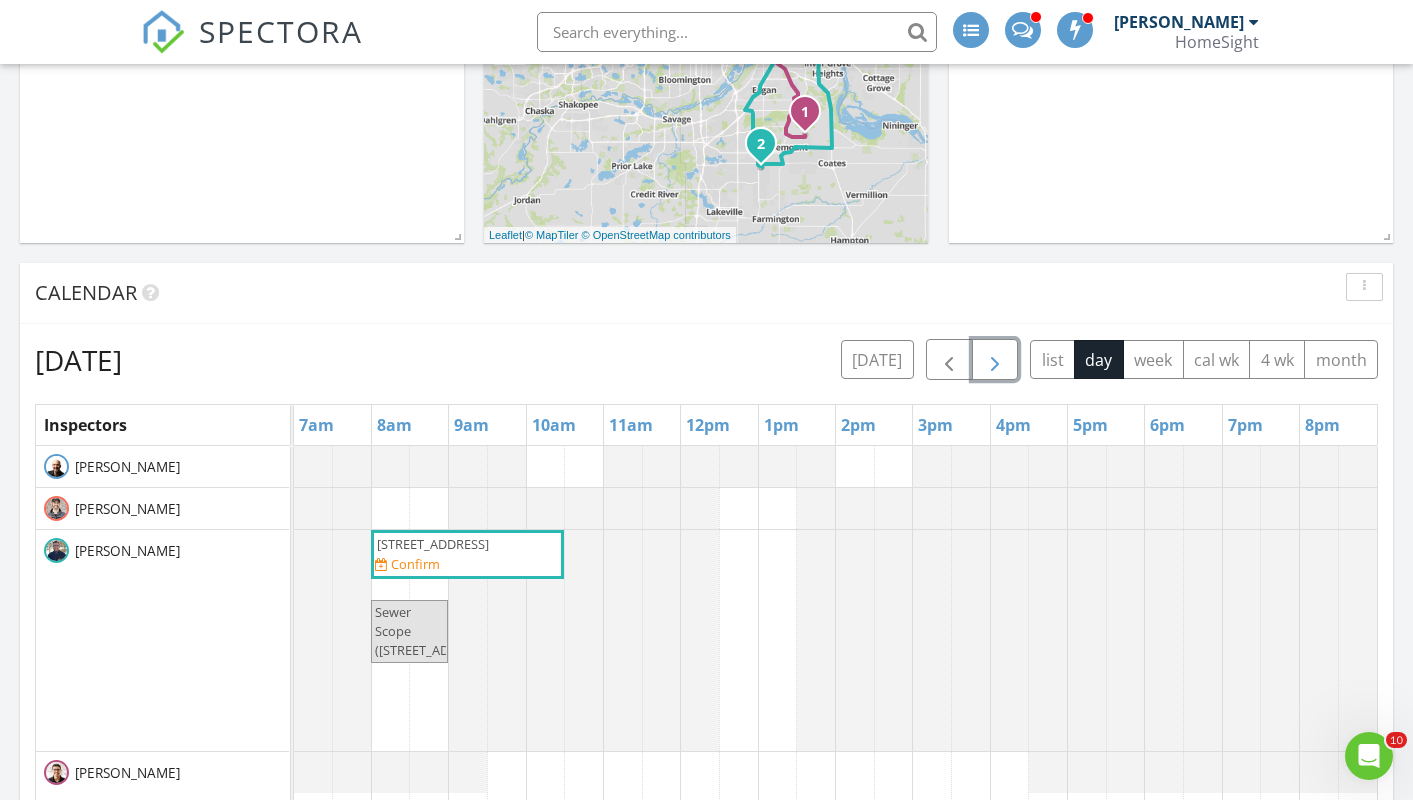 click on "7686 Homestead Ave S, Cottage Grove 55016
Confirm
Sewer Scope (7686 Homestead Ave S, Cottage Grove)" at bounding box center [835, 832] 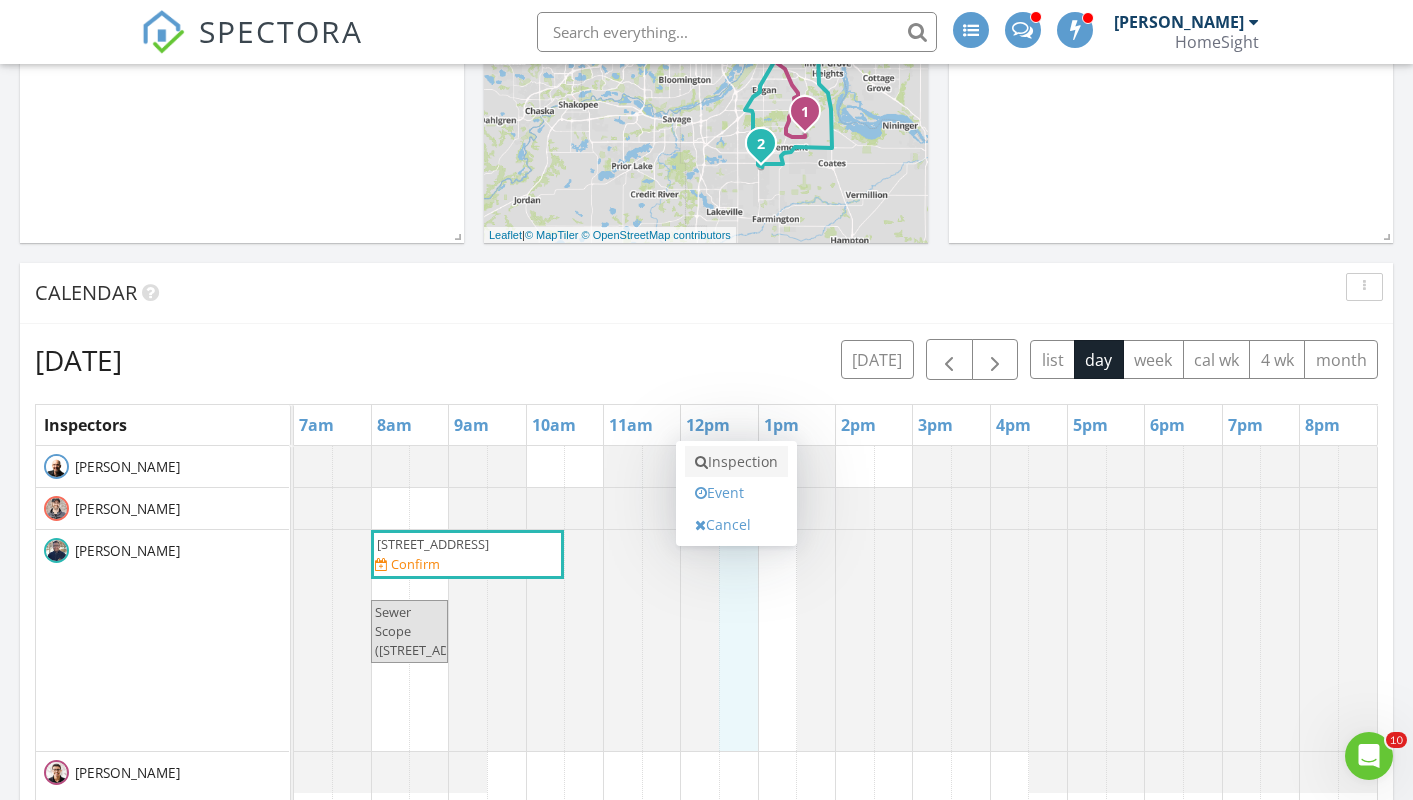 click on "Inspection" at bounding box center [736, 462] 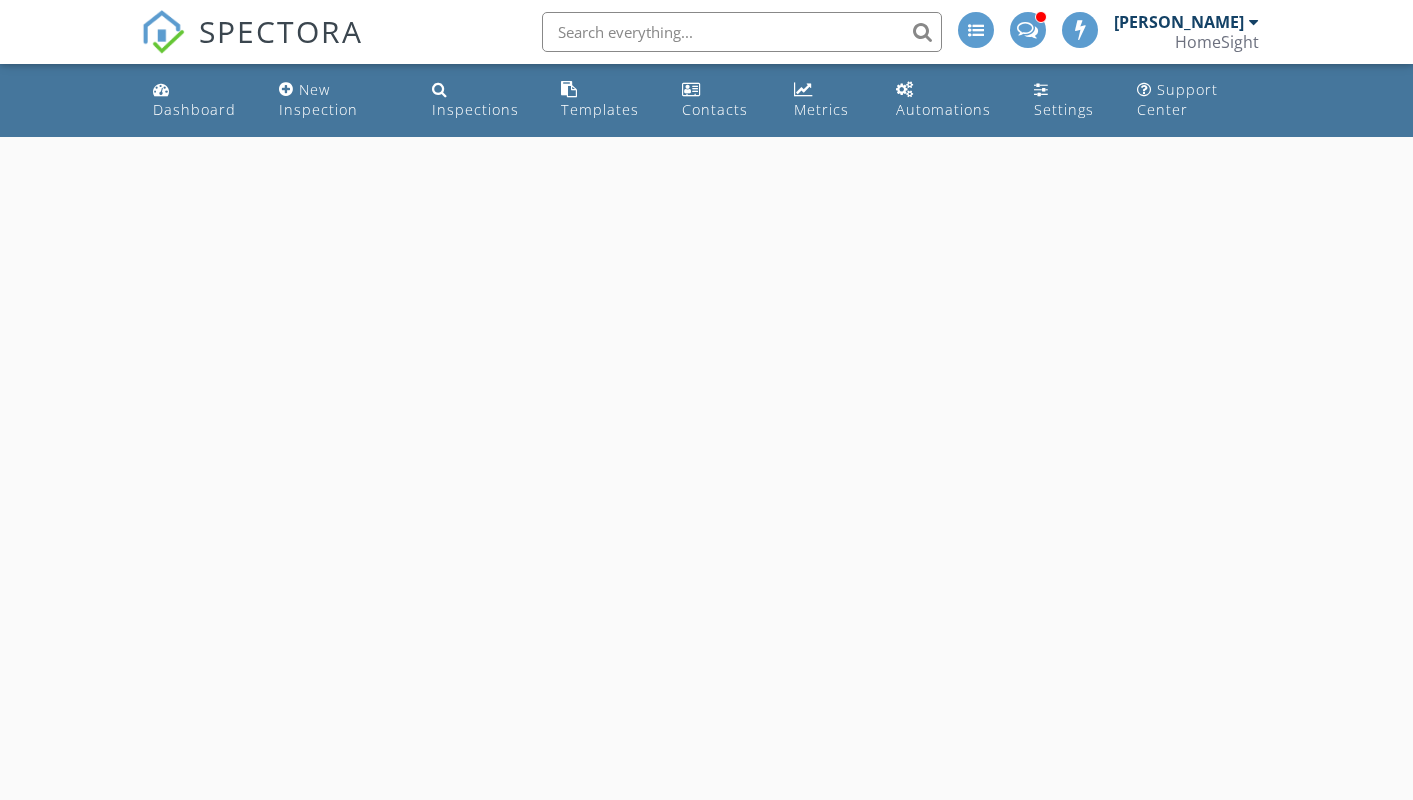 scroll, scrollTop: 0, scrollLeft: 0, axis: both 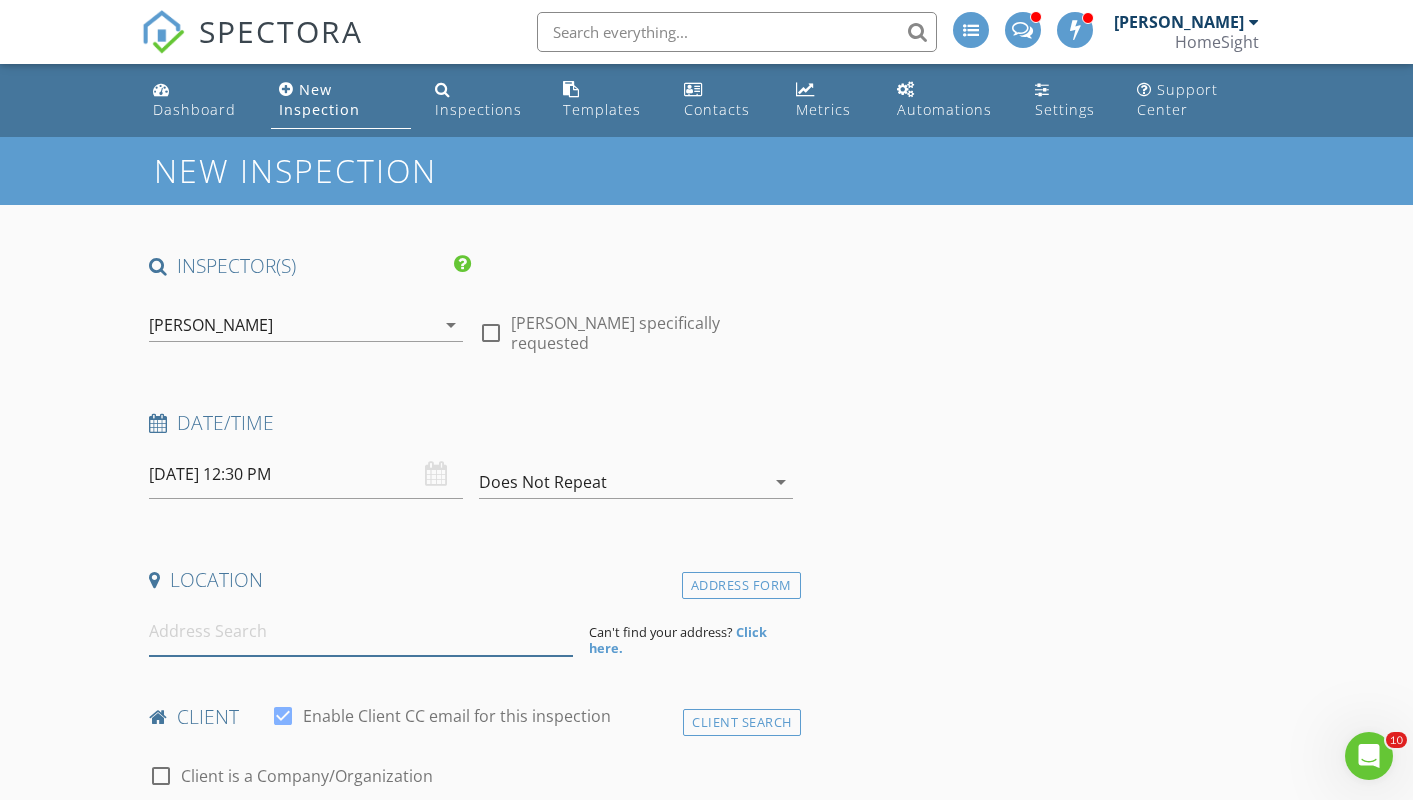 click at bounding box center [361, 631] 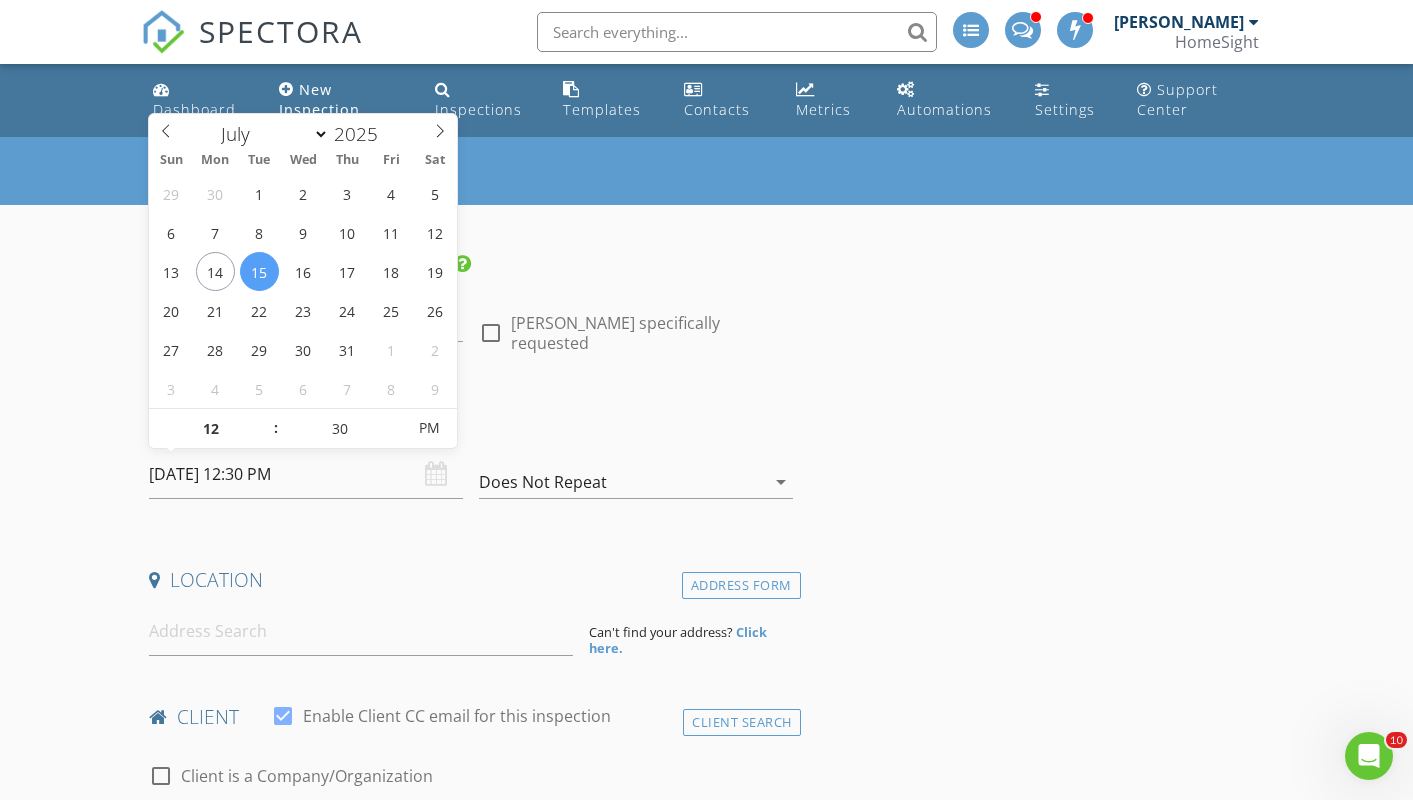 click on "07/15/2025 12:30 PM" at bounding box center (306, 474) 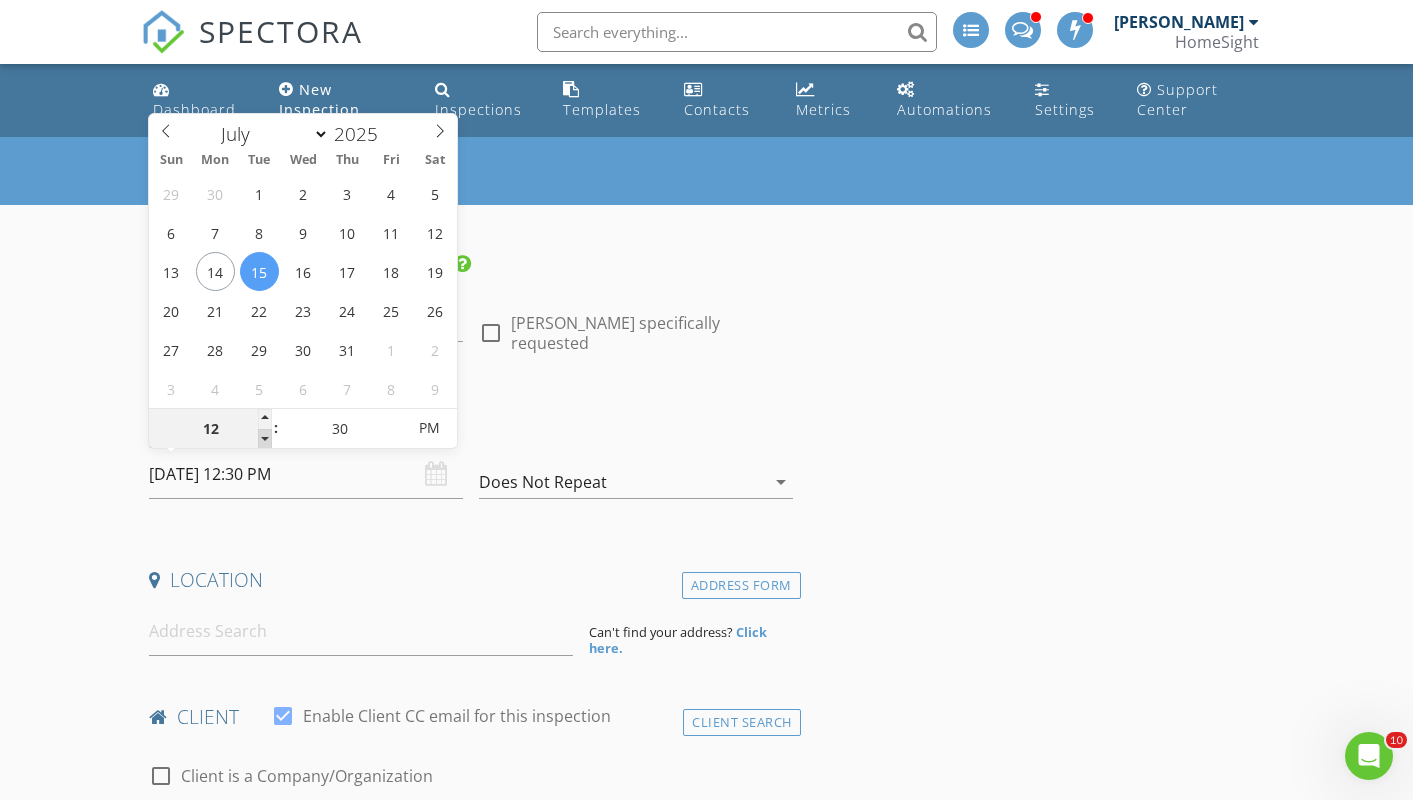 type on "11" 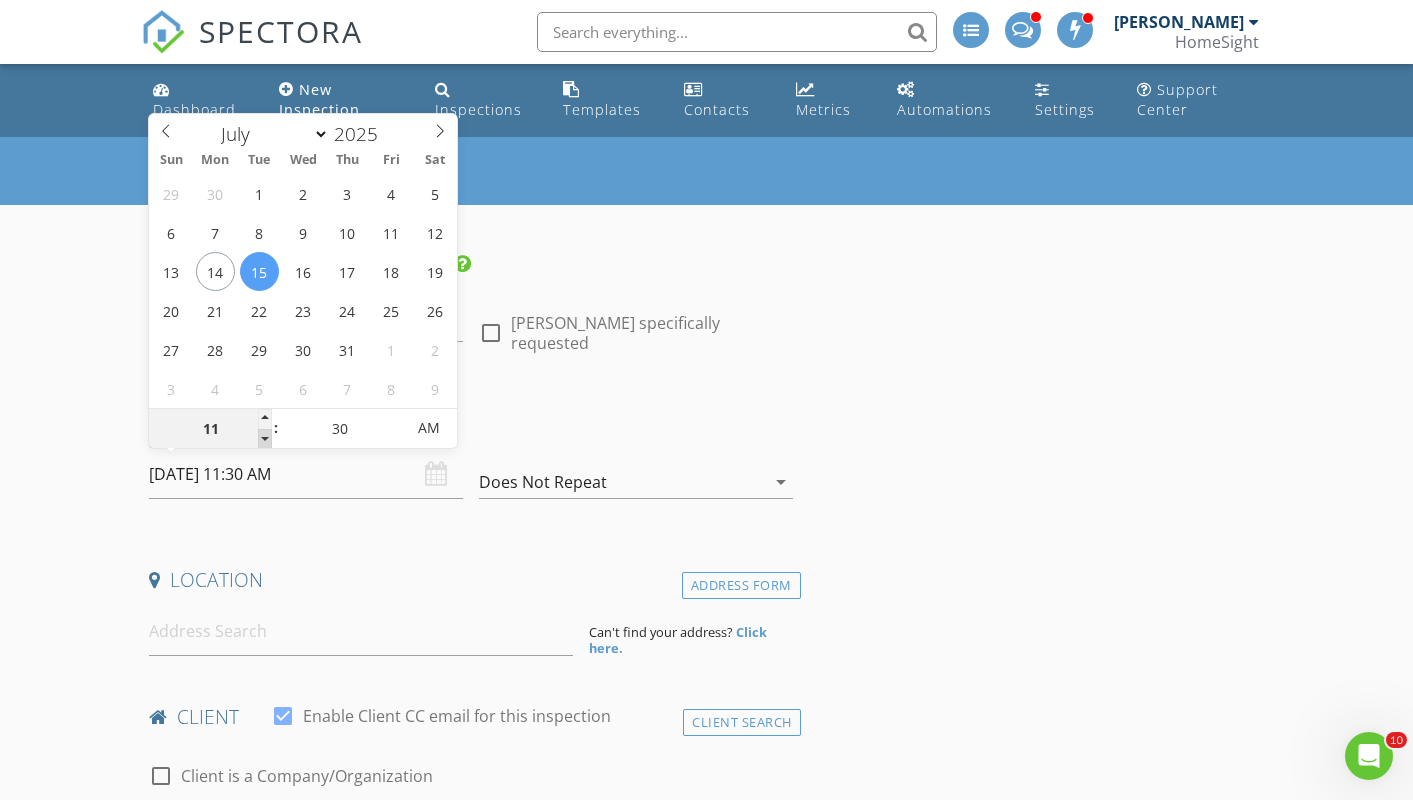 click at bounding box center (265, 439) 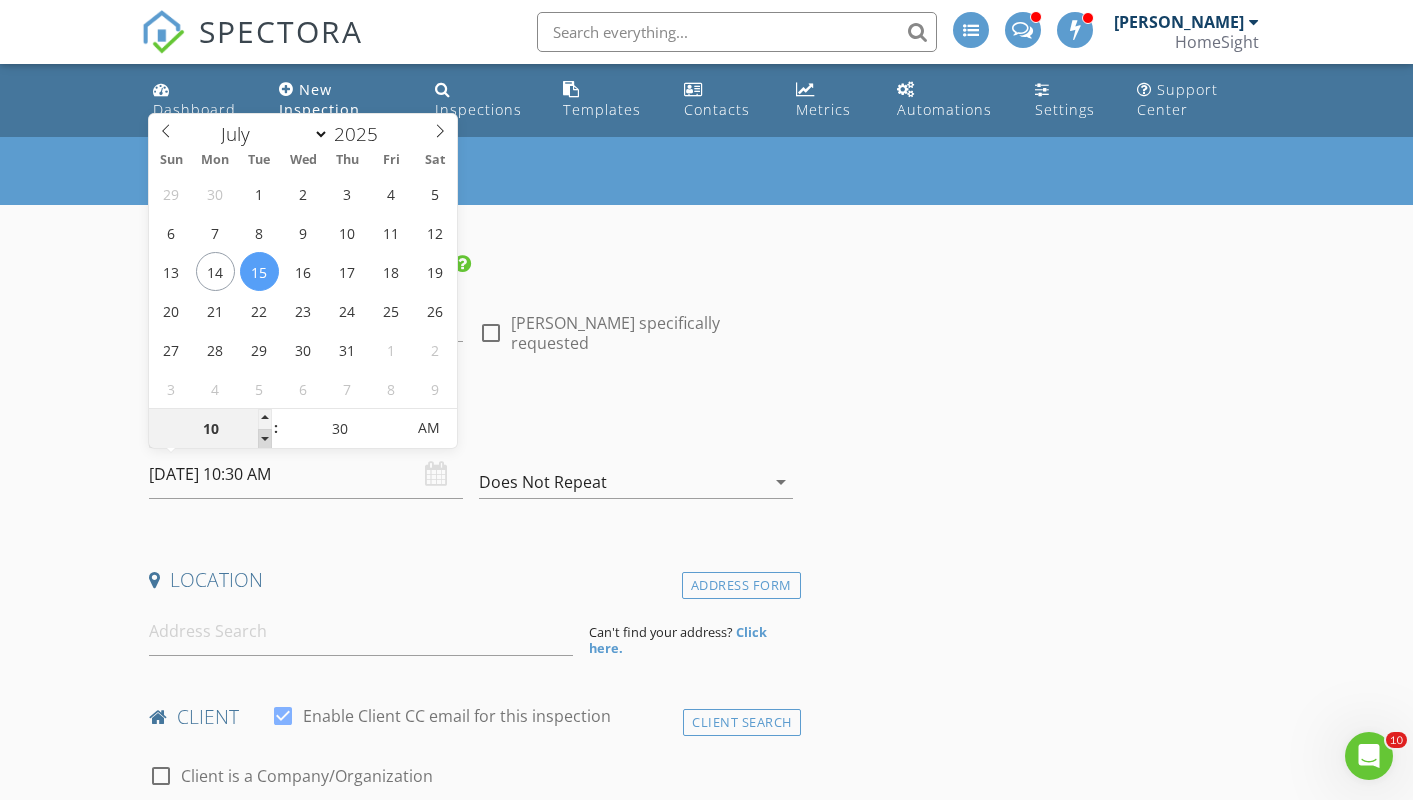 click at bounding box center [265, 439] 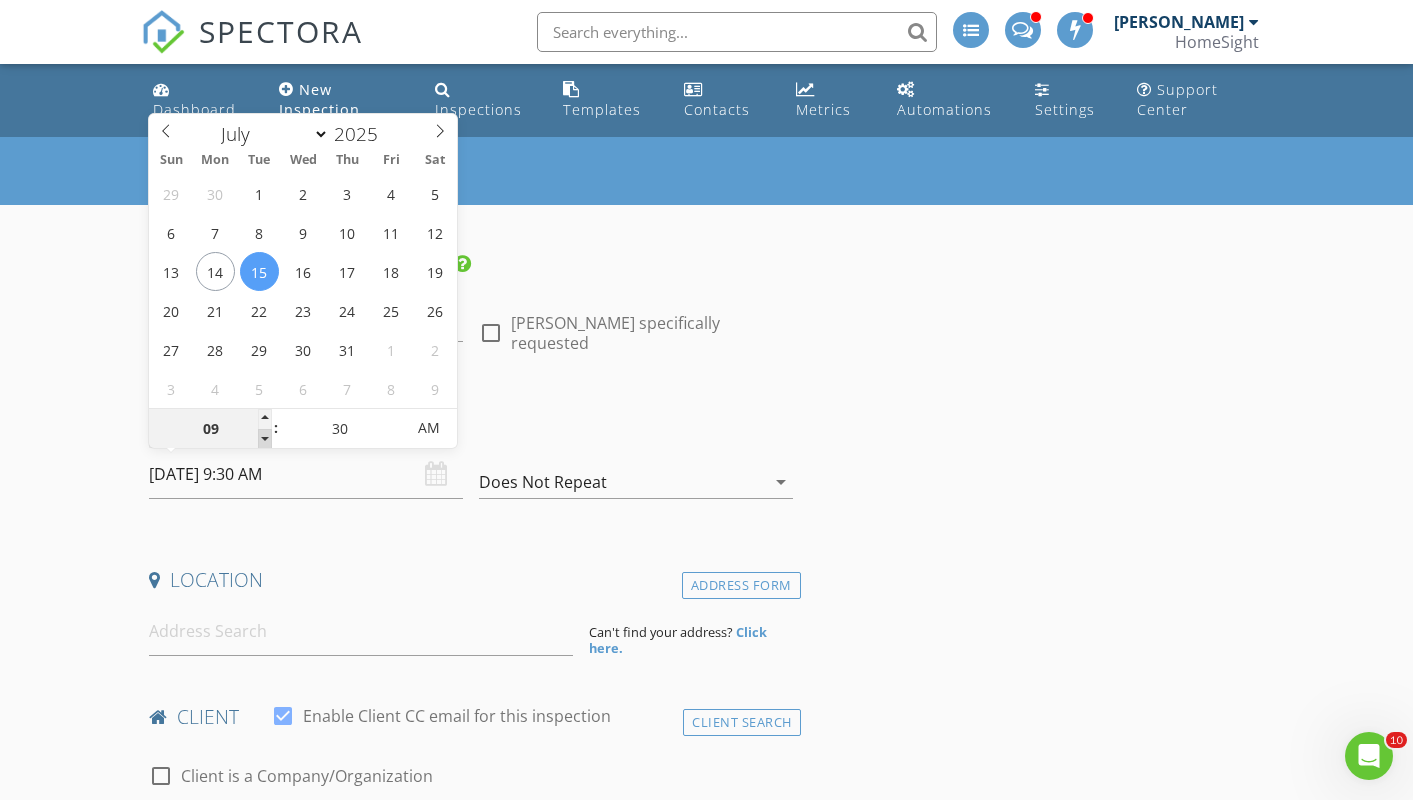 click at bounding box center (265, 439) 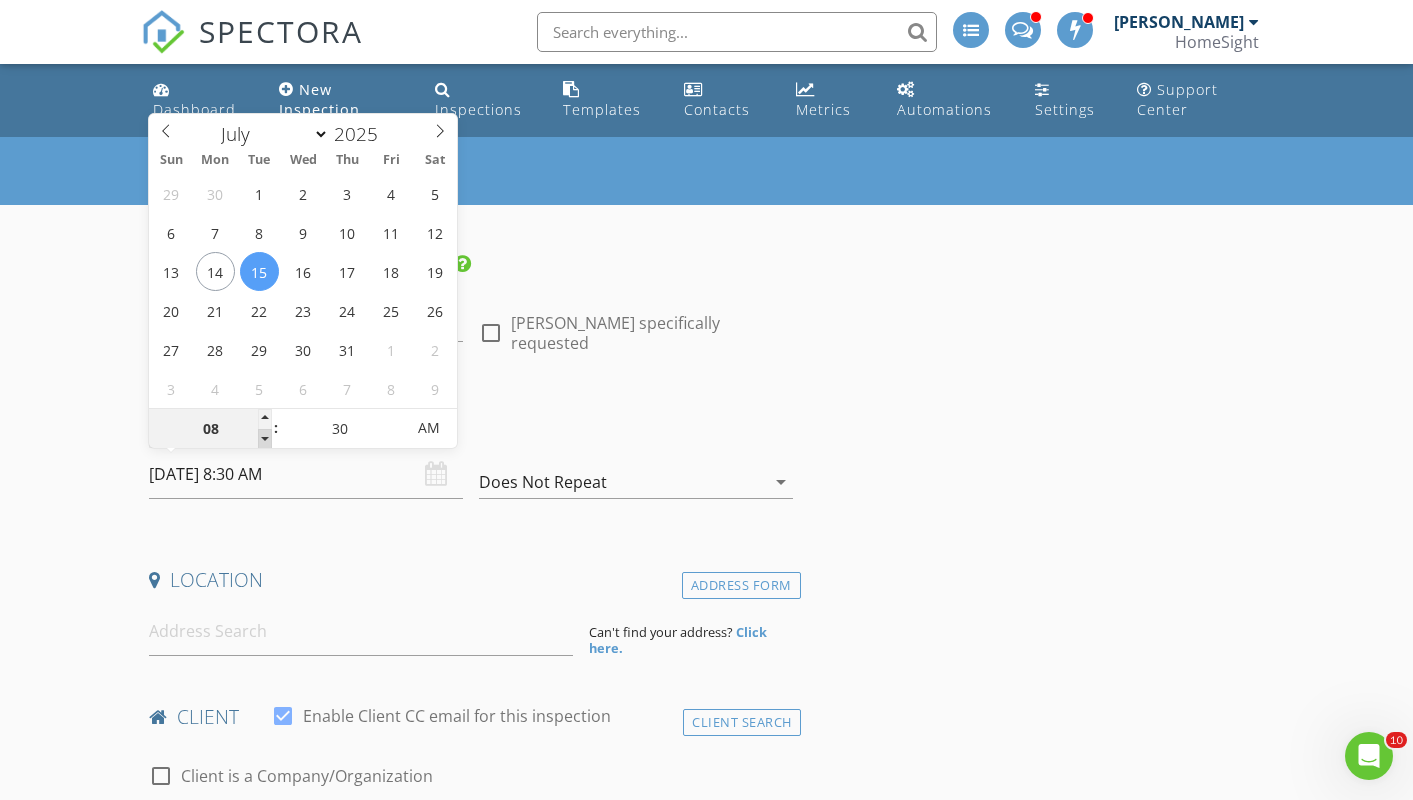 click at bounding box center [265, 439] 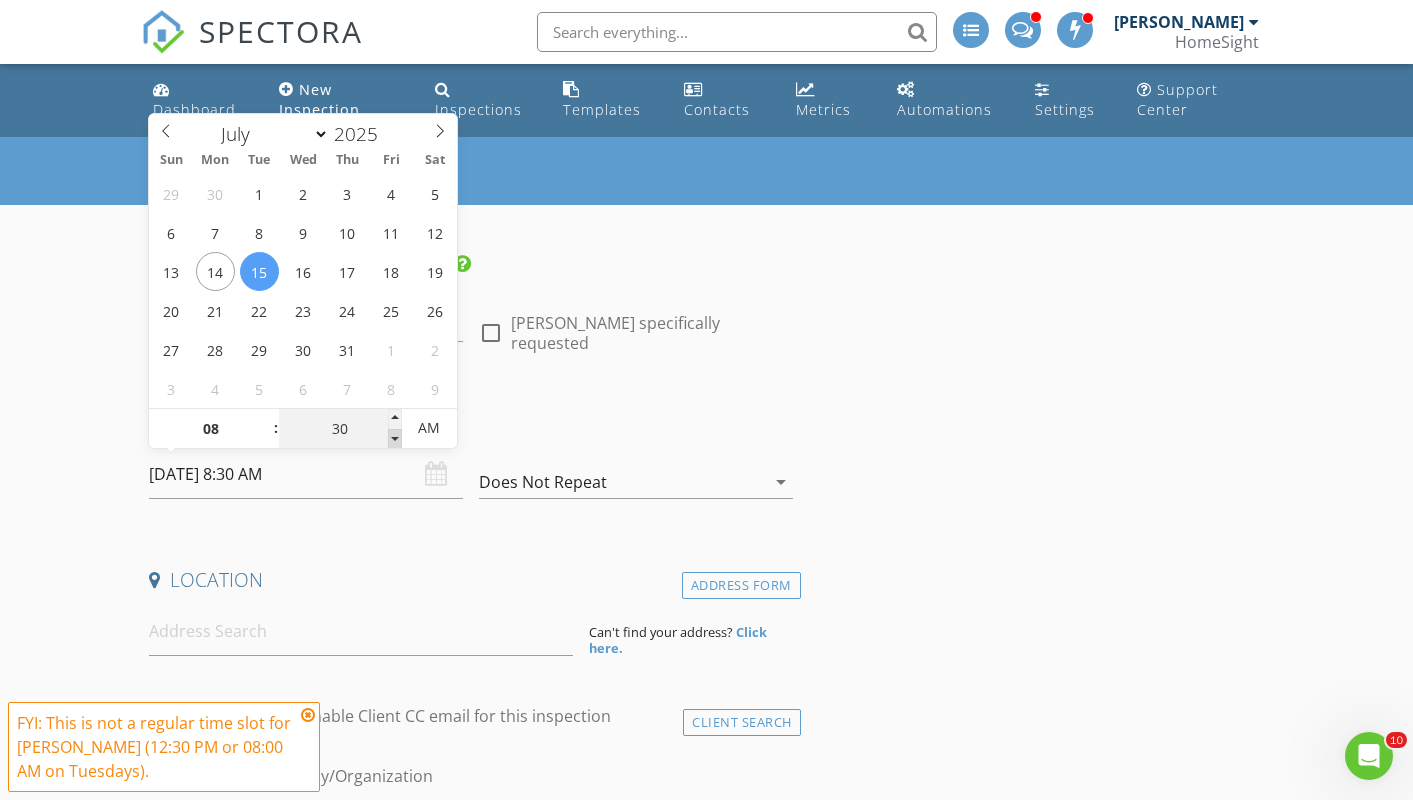 type on "25" 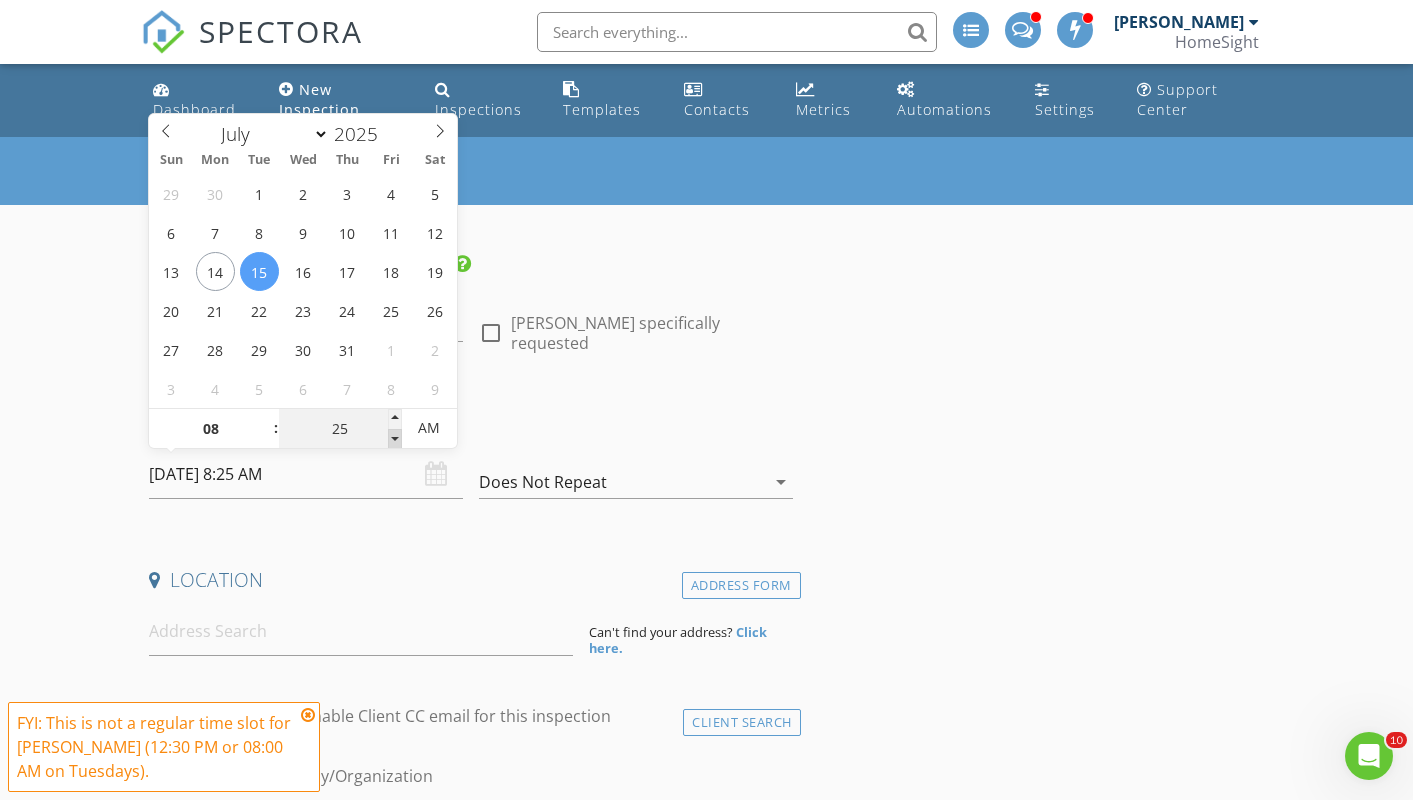 click at bounding box center [395, 439] 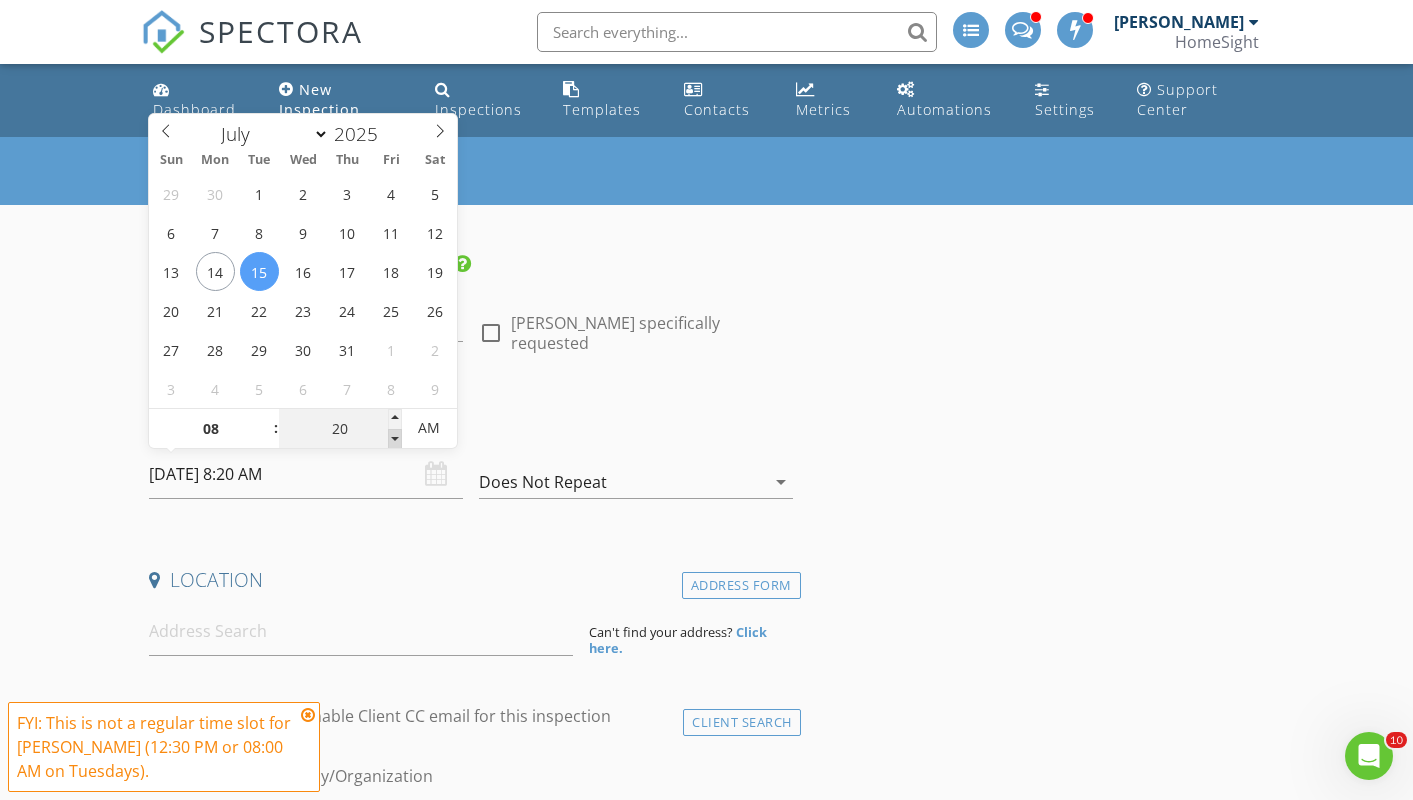 click at bounding box center (395, 439) 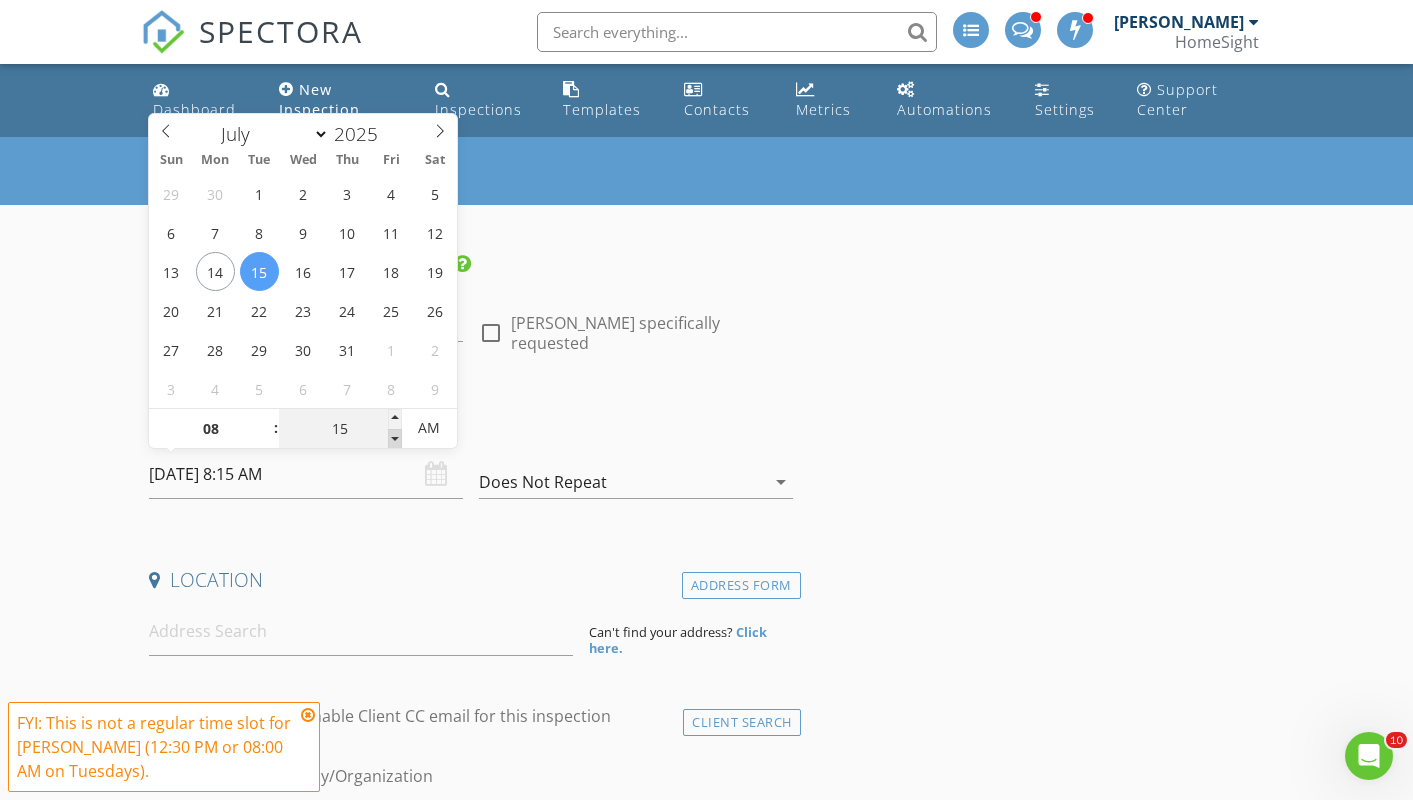 click at bounding box center [395, 439] 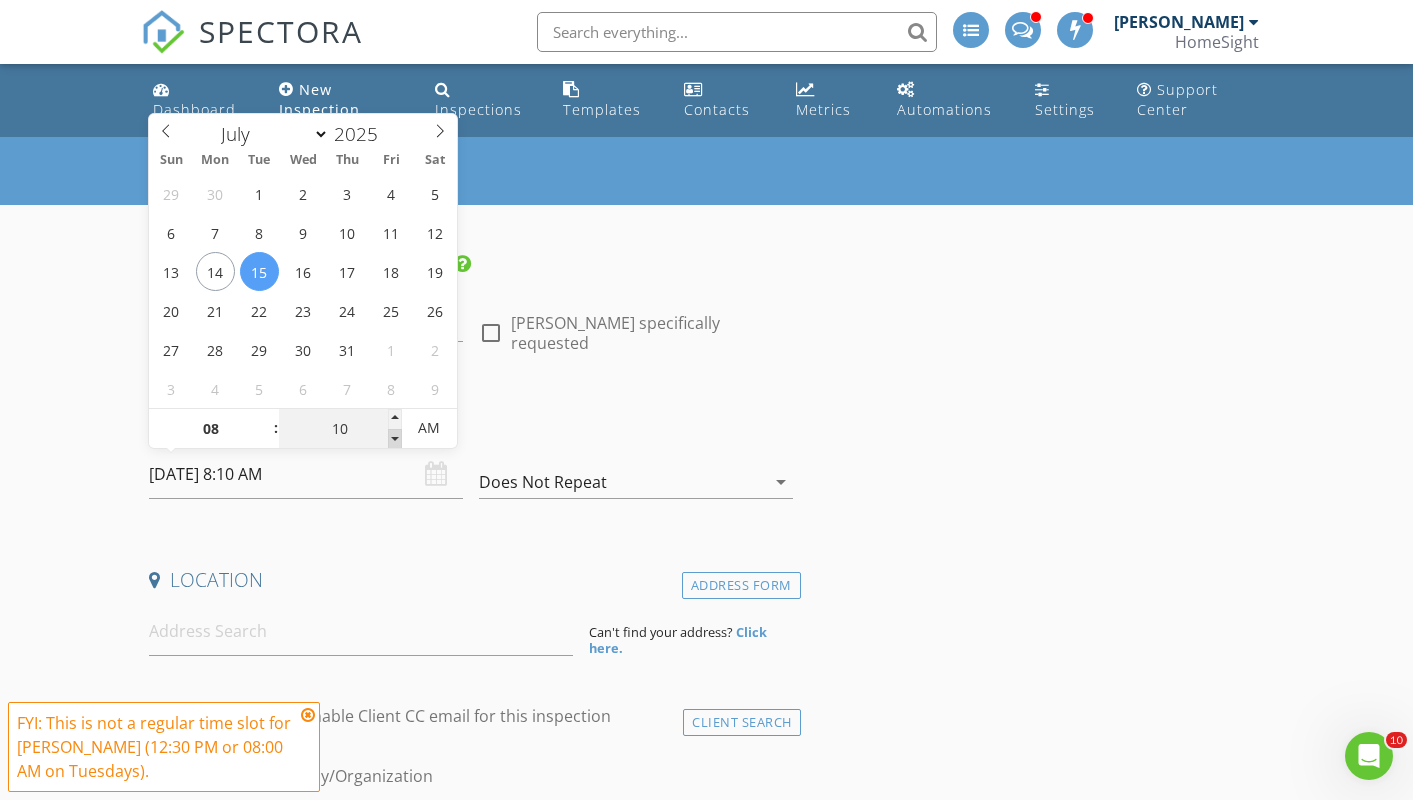 click at bounding box center (395, 439) 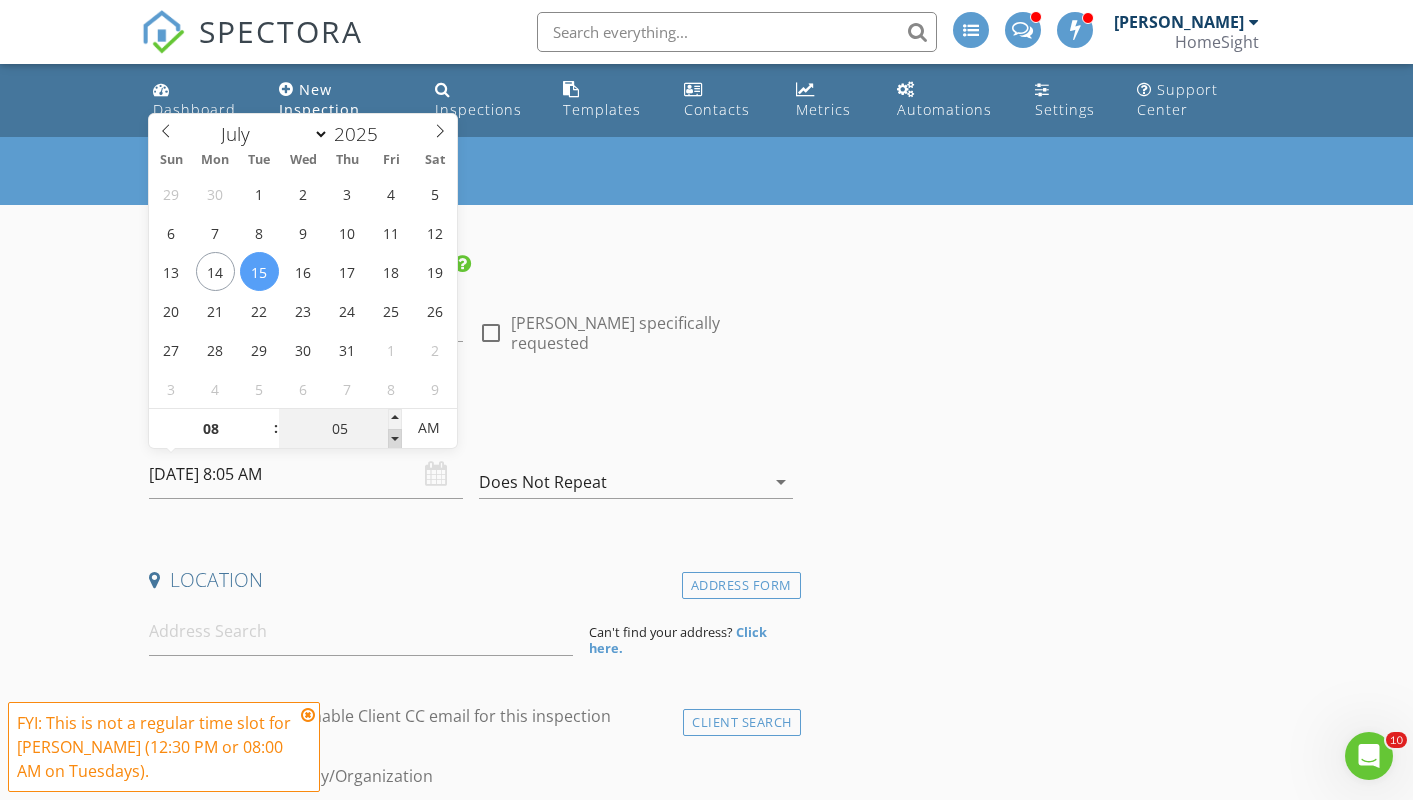click at bounding box center (395, 439) 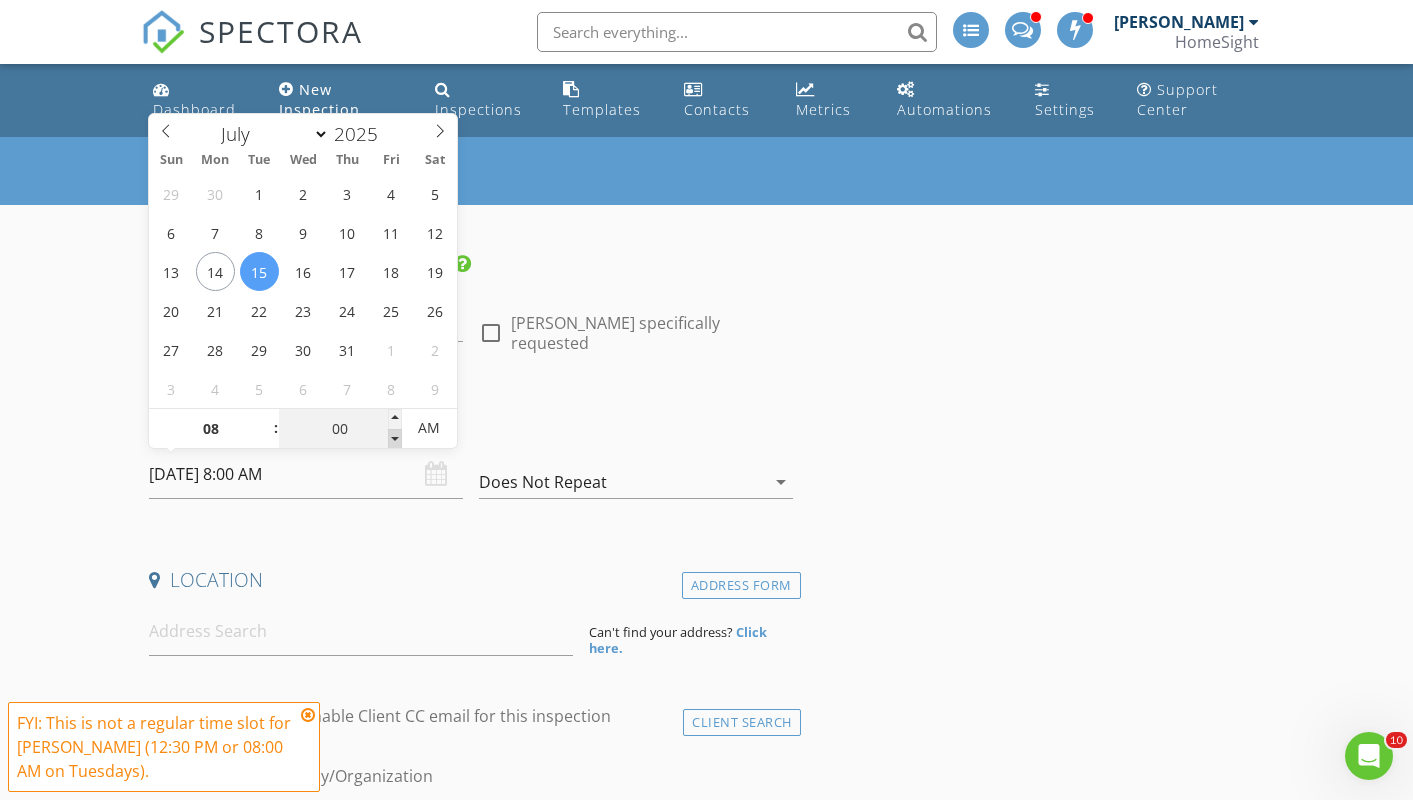 click at bounding box center (395, 439) 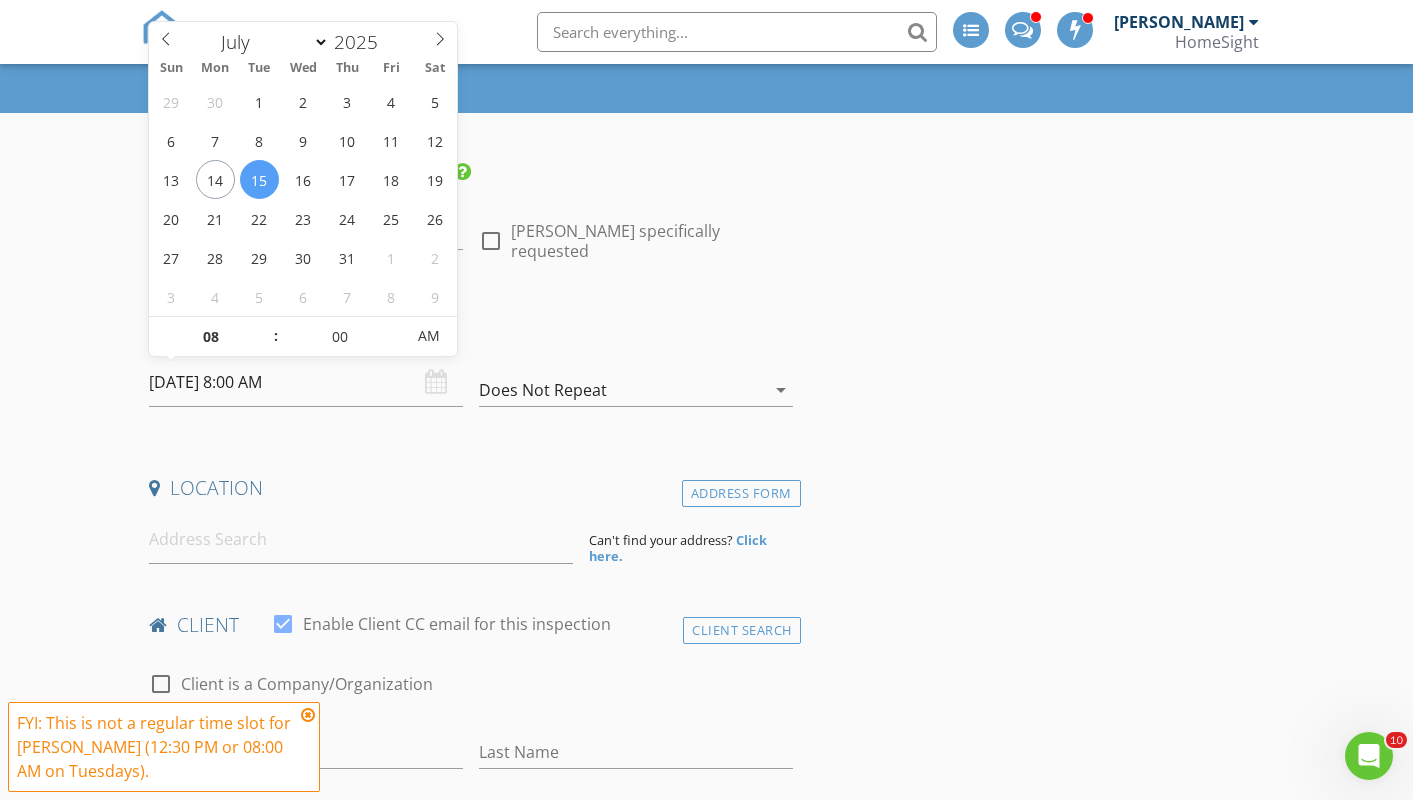scroll, scrollTop: 96, scrollLeft: 0, axis: vertical 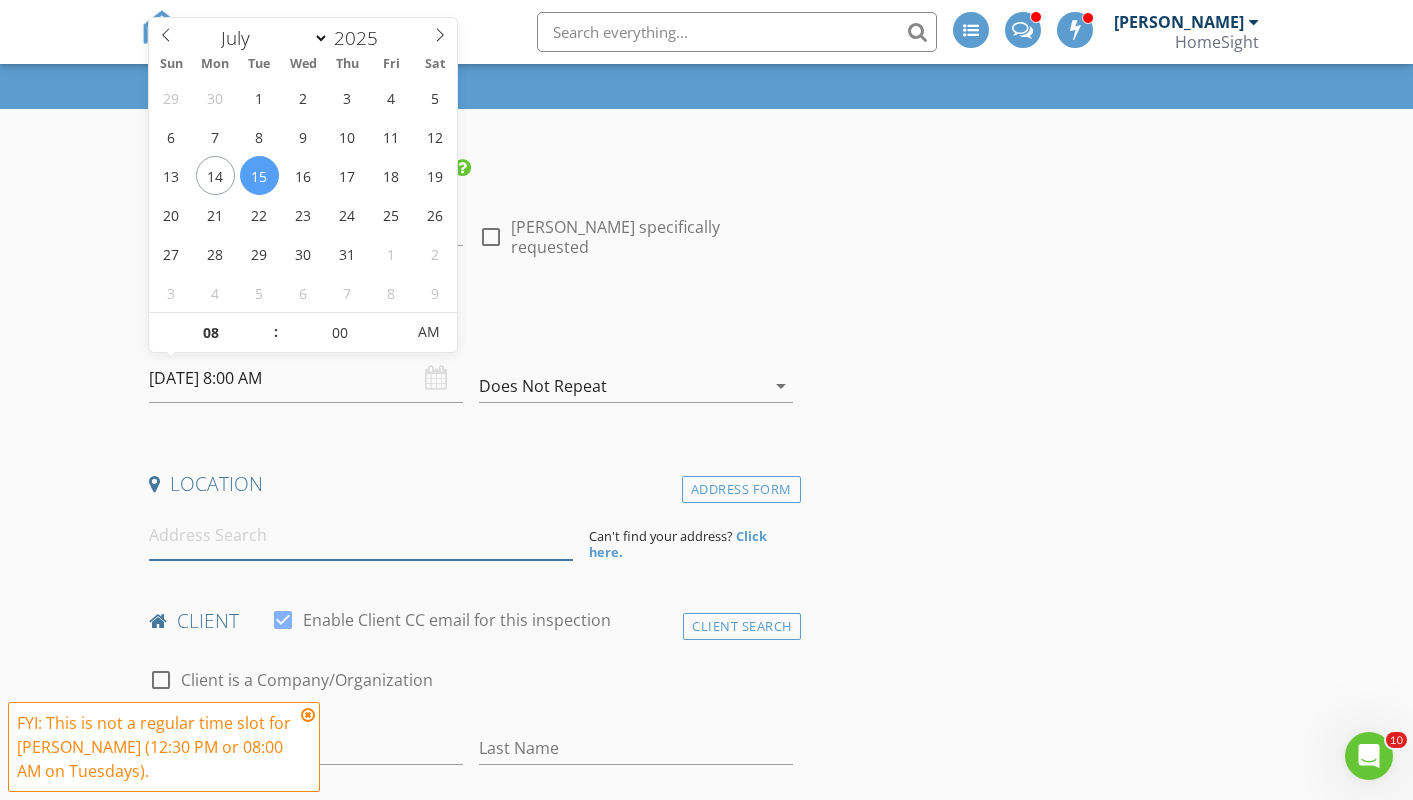 click at bounding box center [361, 535] 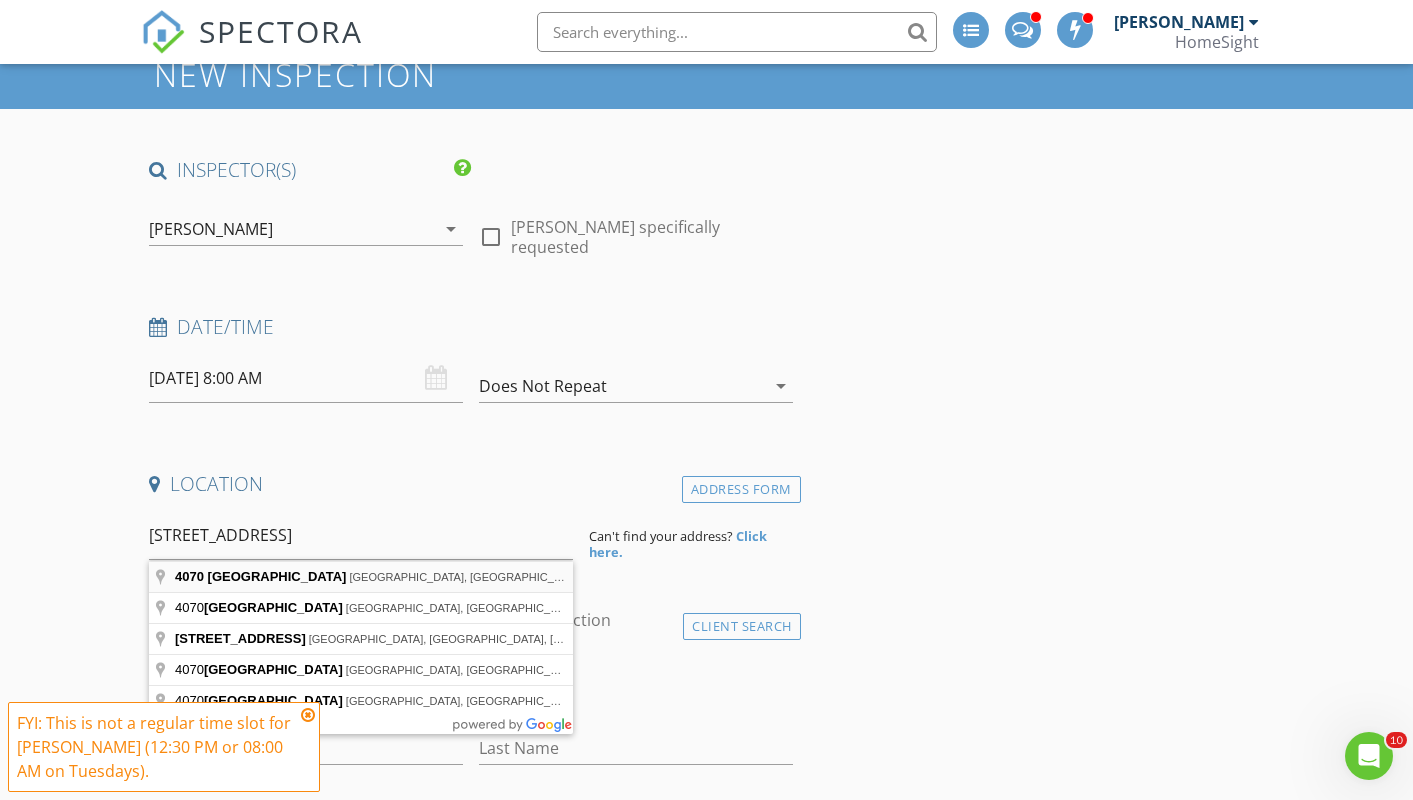 type on "4070 Lakehill Circle, White Bear Lake, MN, USA" 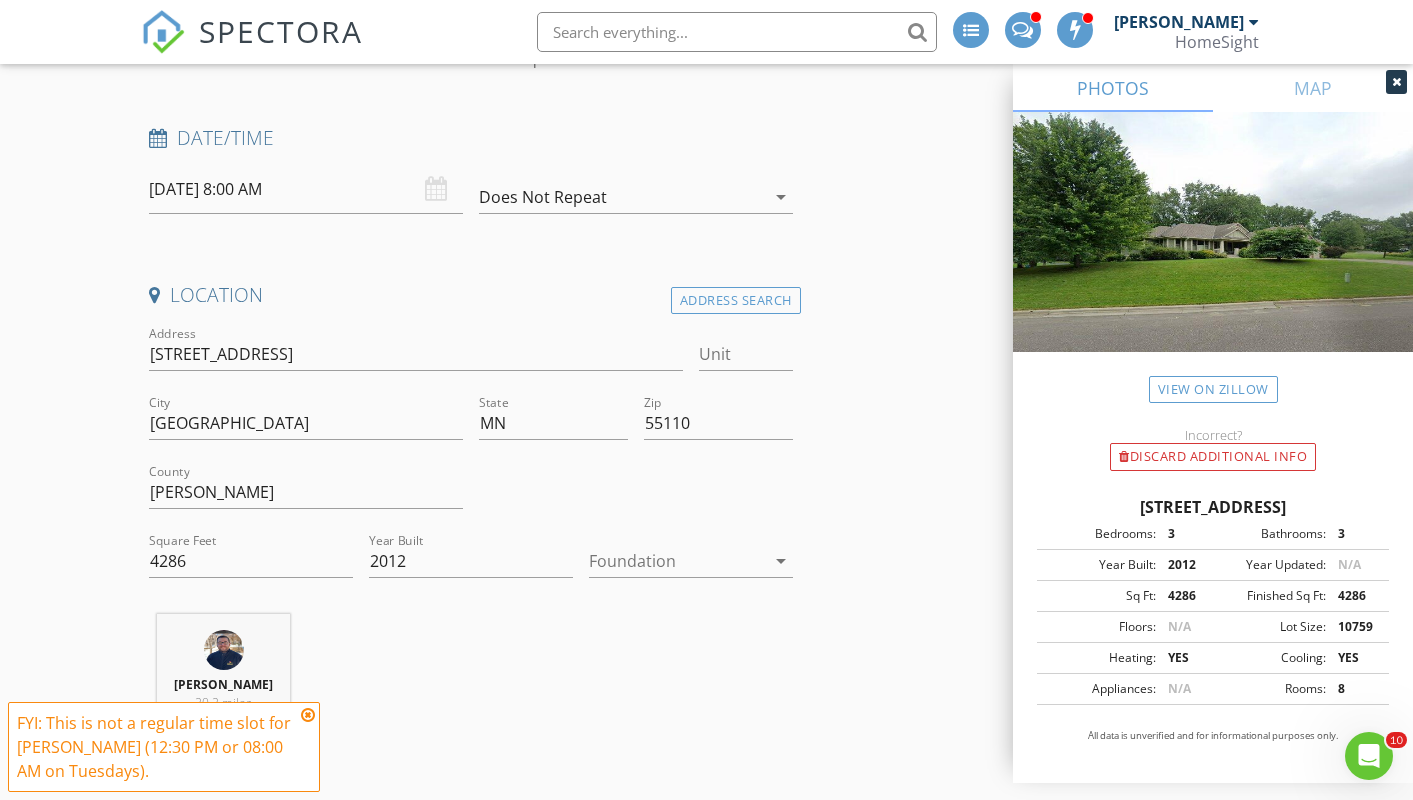 scroll, scrollTop: 307, scrollLeft: 0, axis: vertical 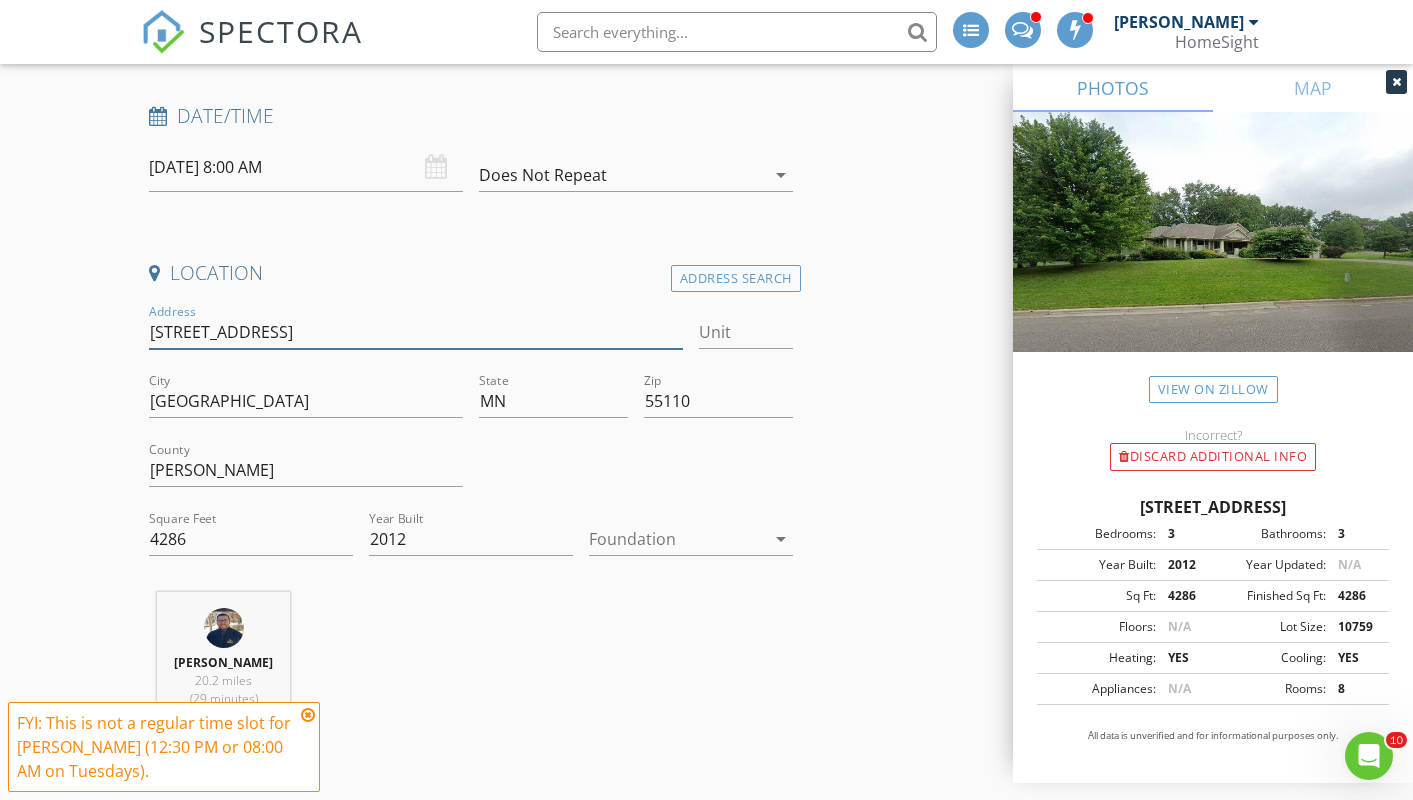 drag, startPoint x: 282, startPoint y: 327, endPoint x: 102, endPoint y: 323, distance: 180.04443 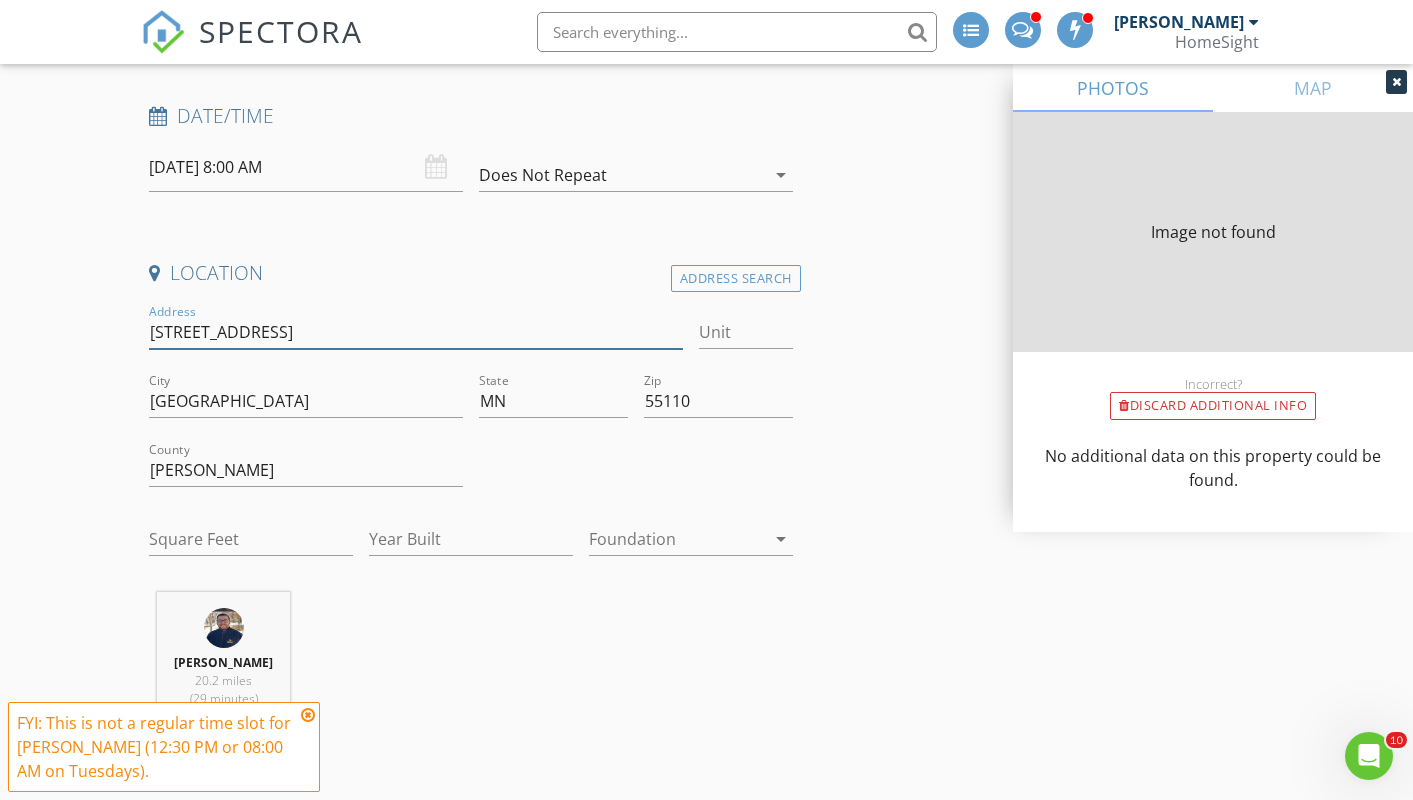 type on "4286" 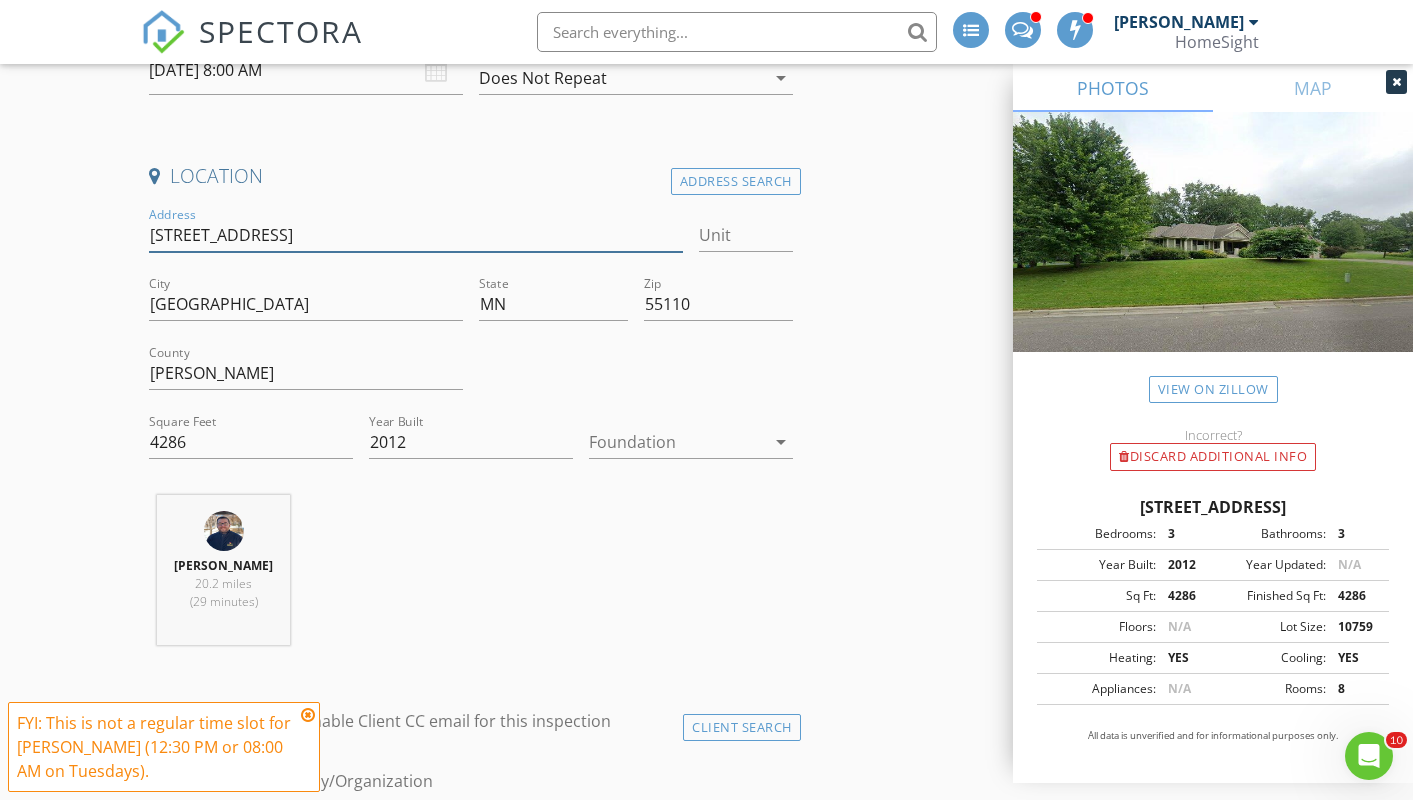 scroll, scrollTop: 407, scrollLeft: 0, axis: vertical 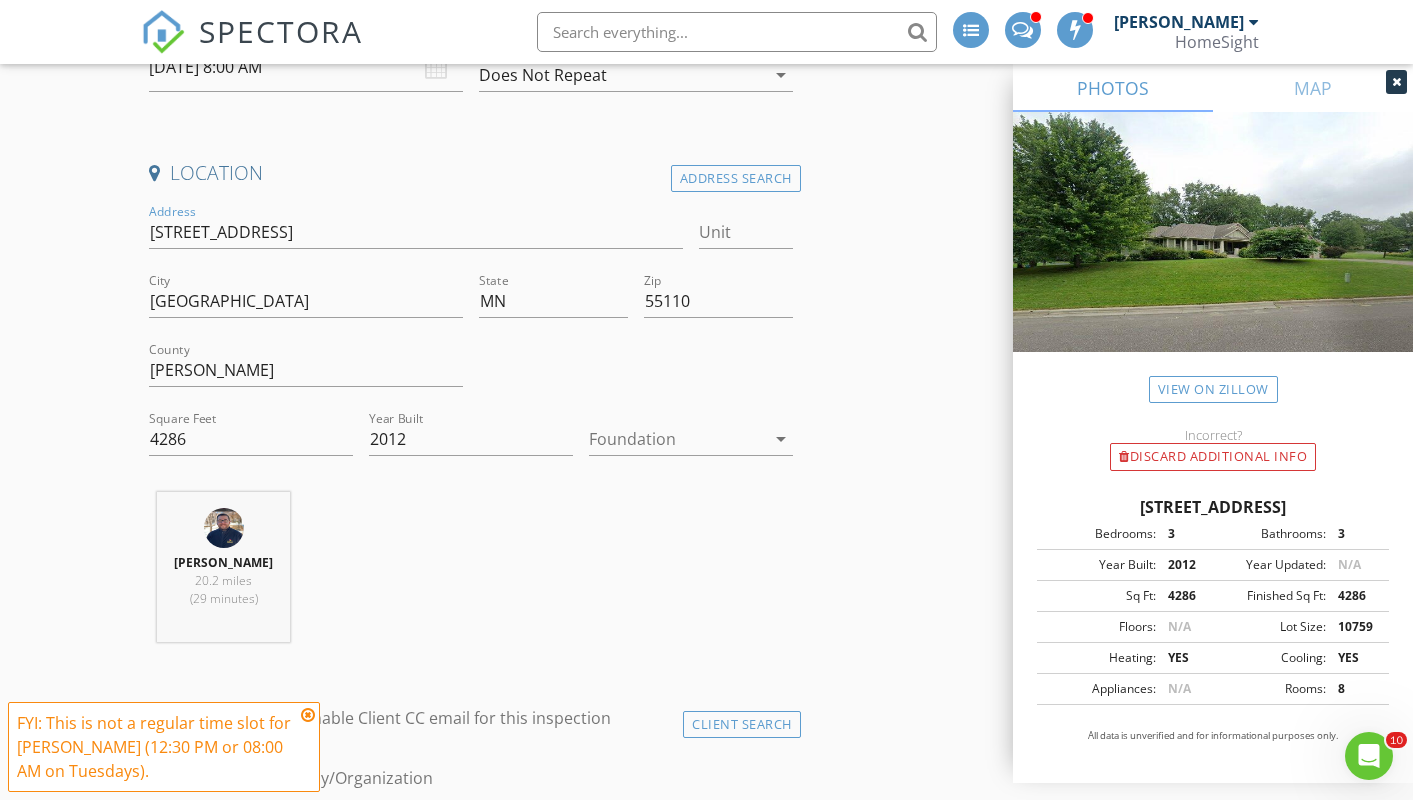 click at bounding box center [677, 439] 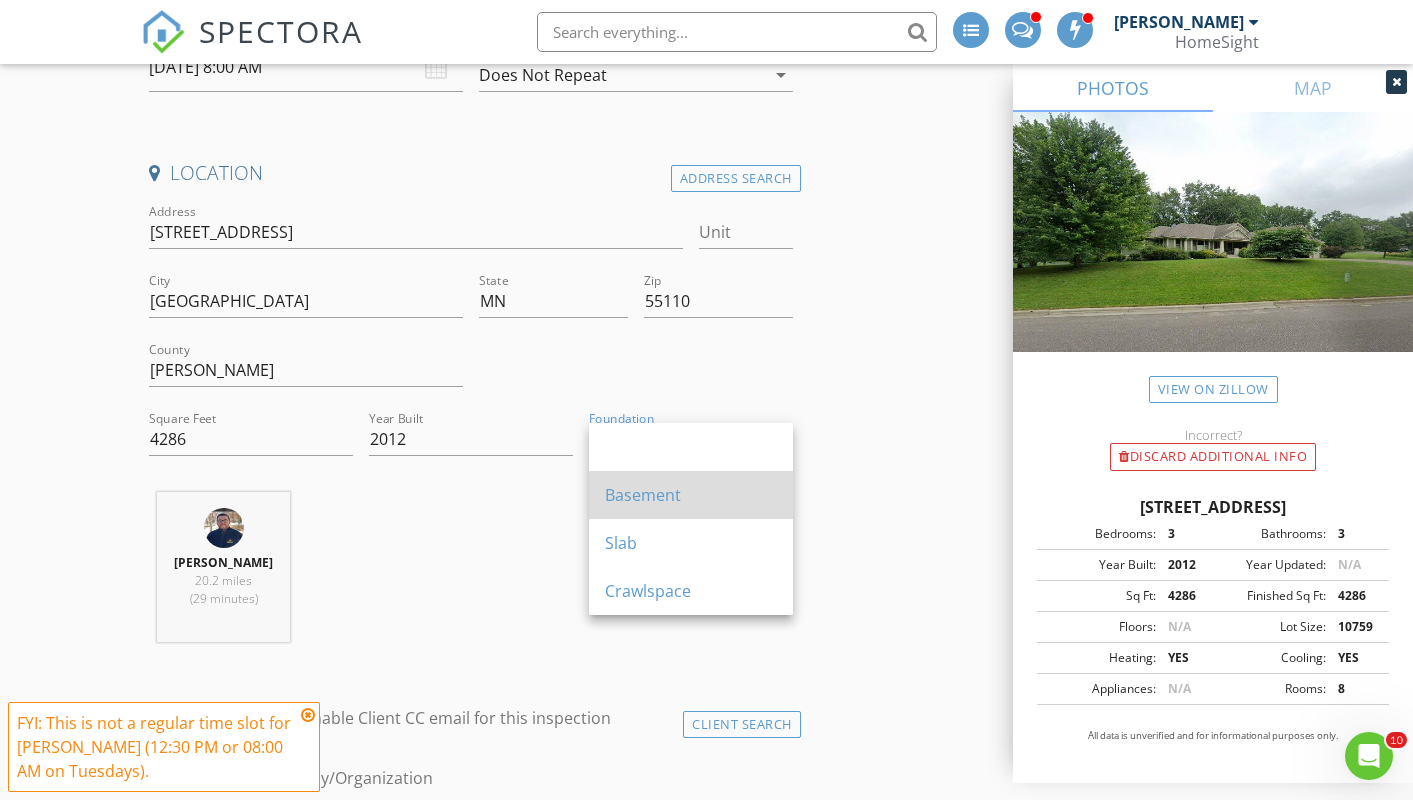 click on "Basement" at bounding box center (691, 495) 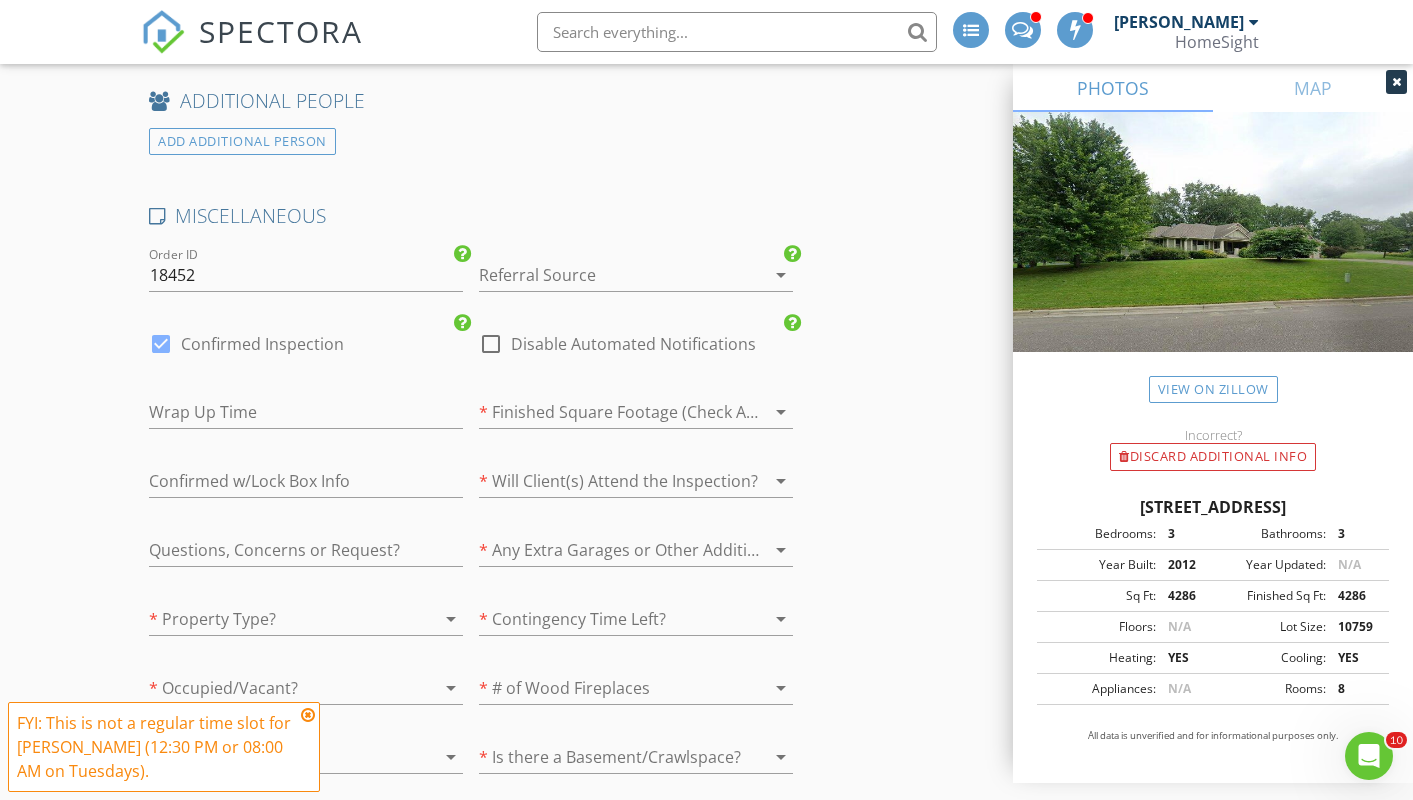 scroll, scrollTop: 2805, scrollLeft: 0, axis: vertical 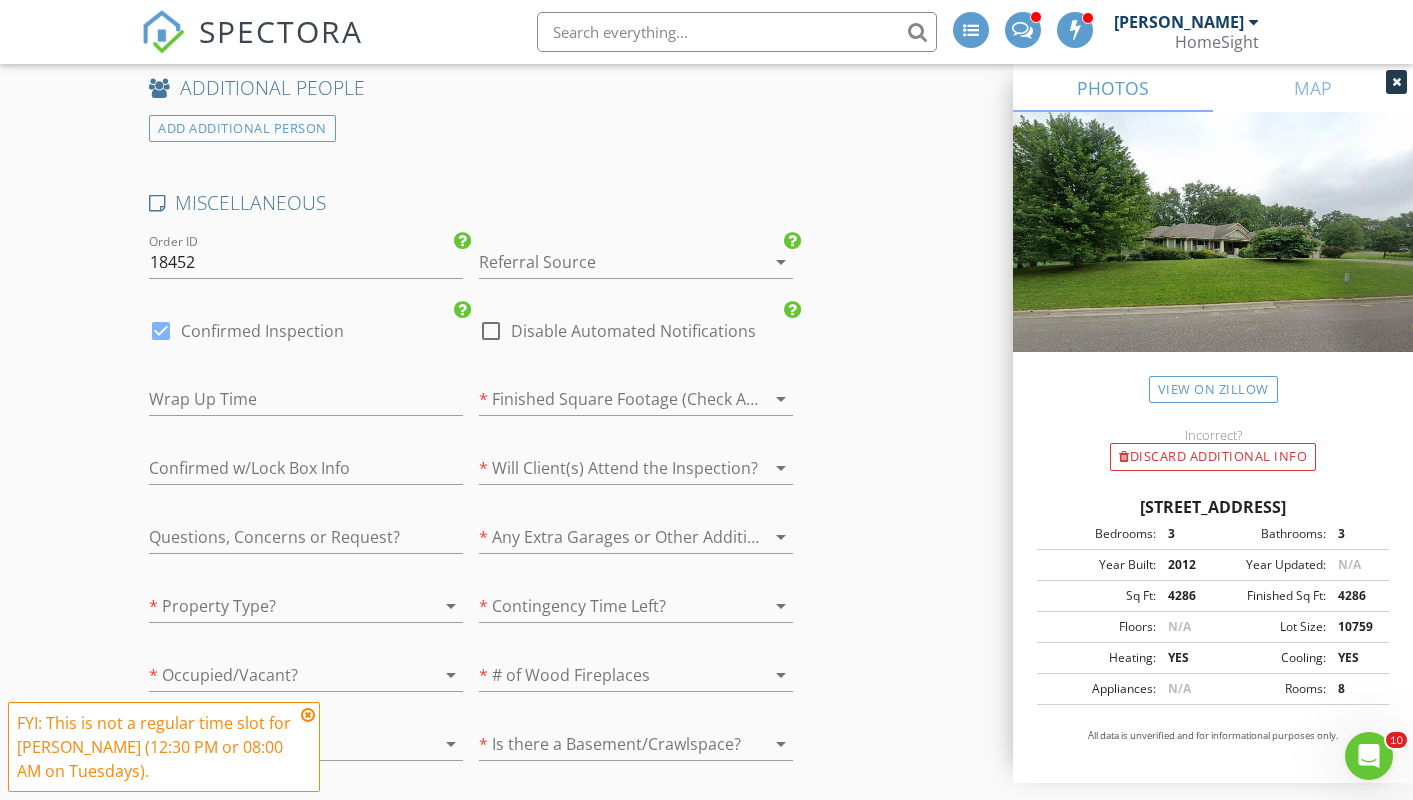 click on "arrow_drop_down" at bounding box center [449, 606] 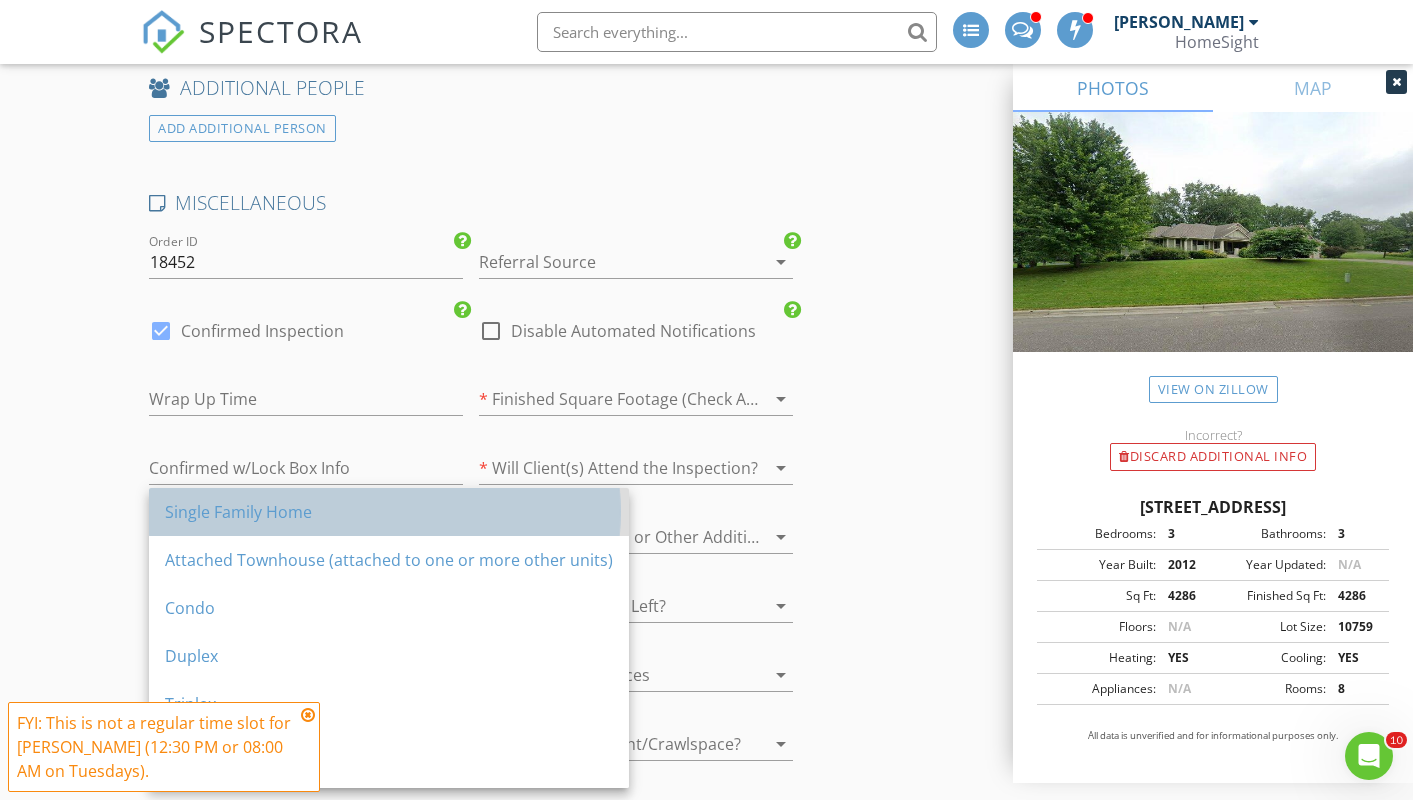 click on "Single Family Home" at bounding box center [389, 512] 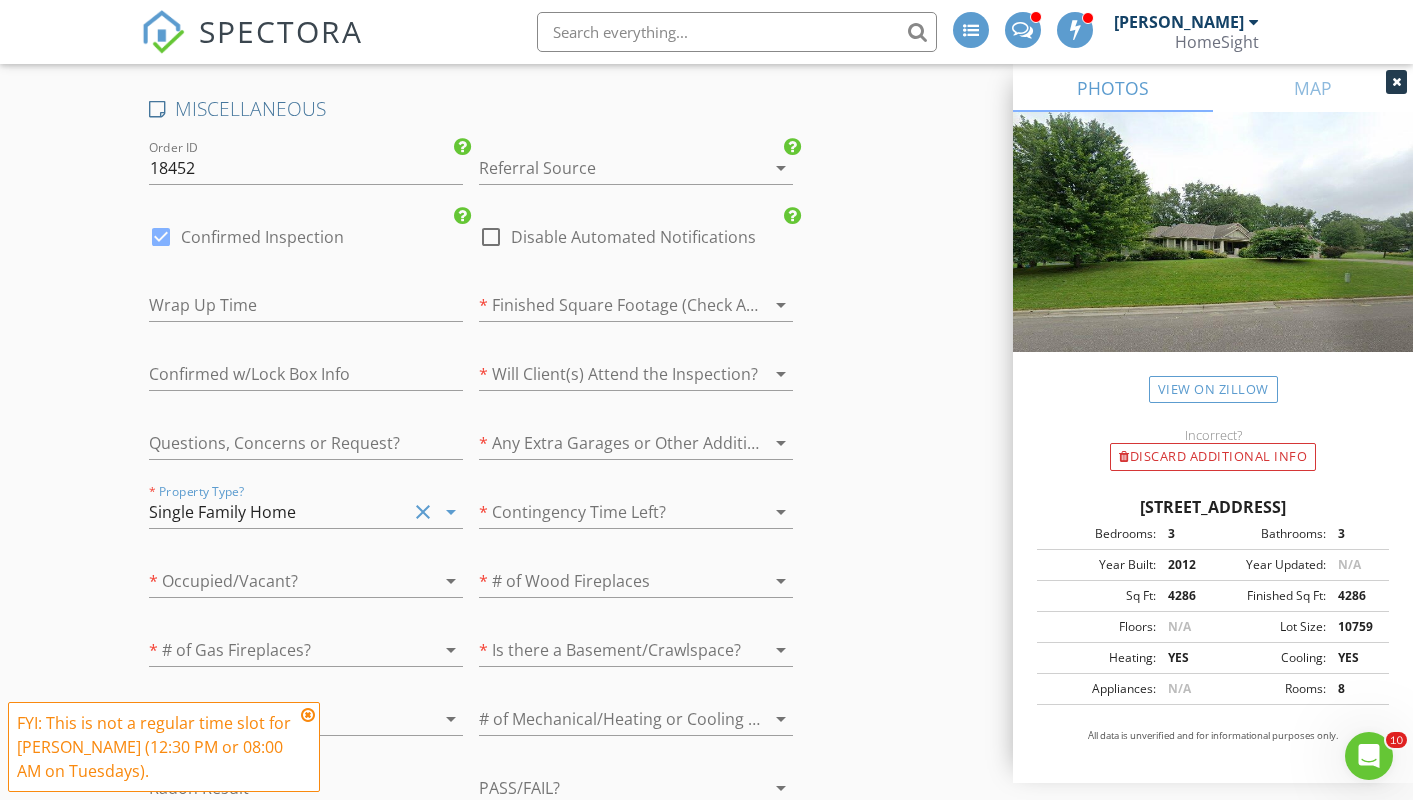 scroll, scrollTop: 2913, scrollLeft: 0, axis: vertical 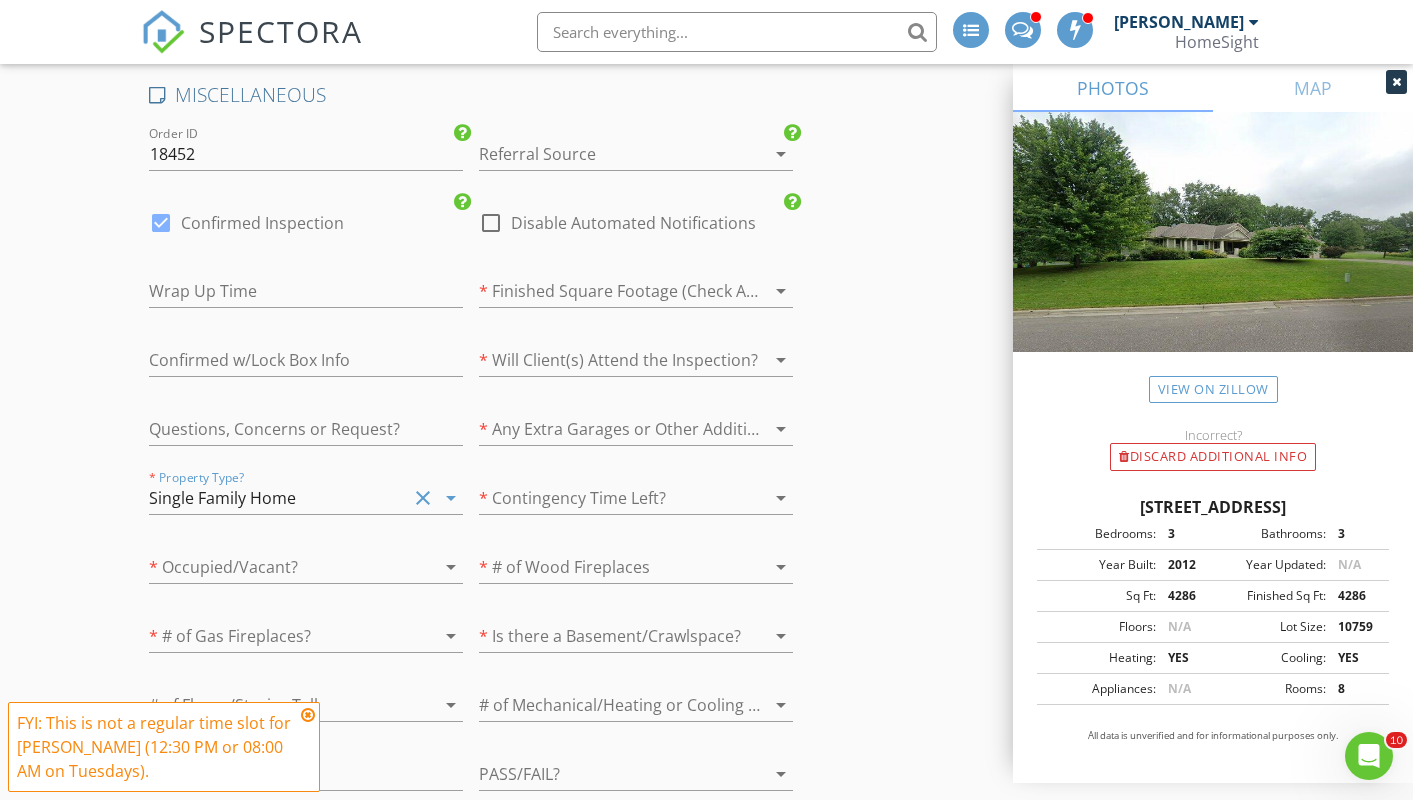 click on "arrow_drop_down" at bounding box center [451, 567] 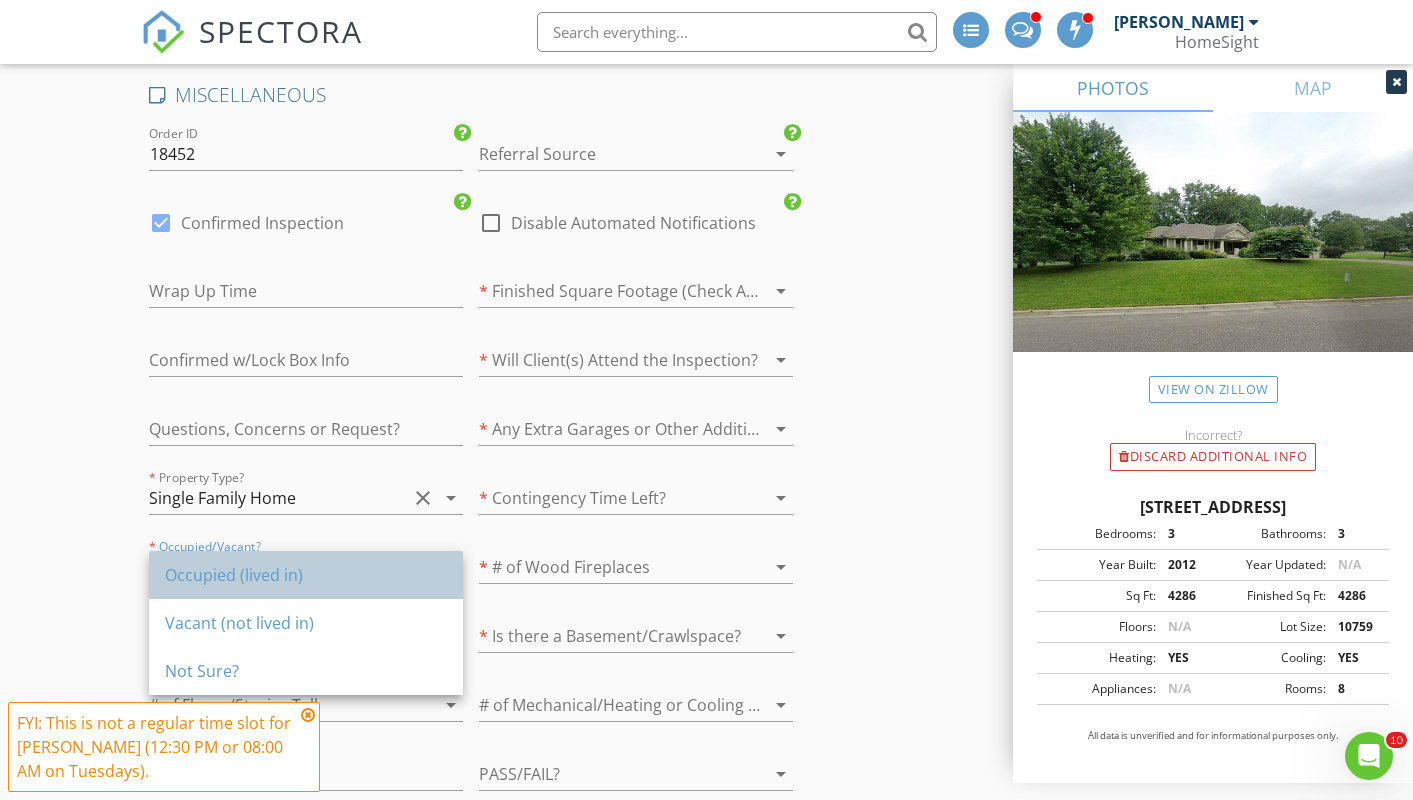 click on "Occupied (lived in)" at bounding box center [306, 575] 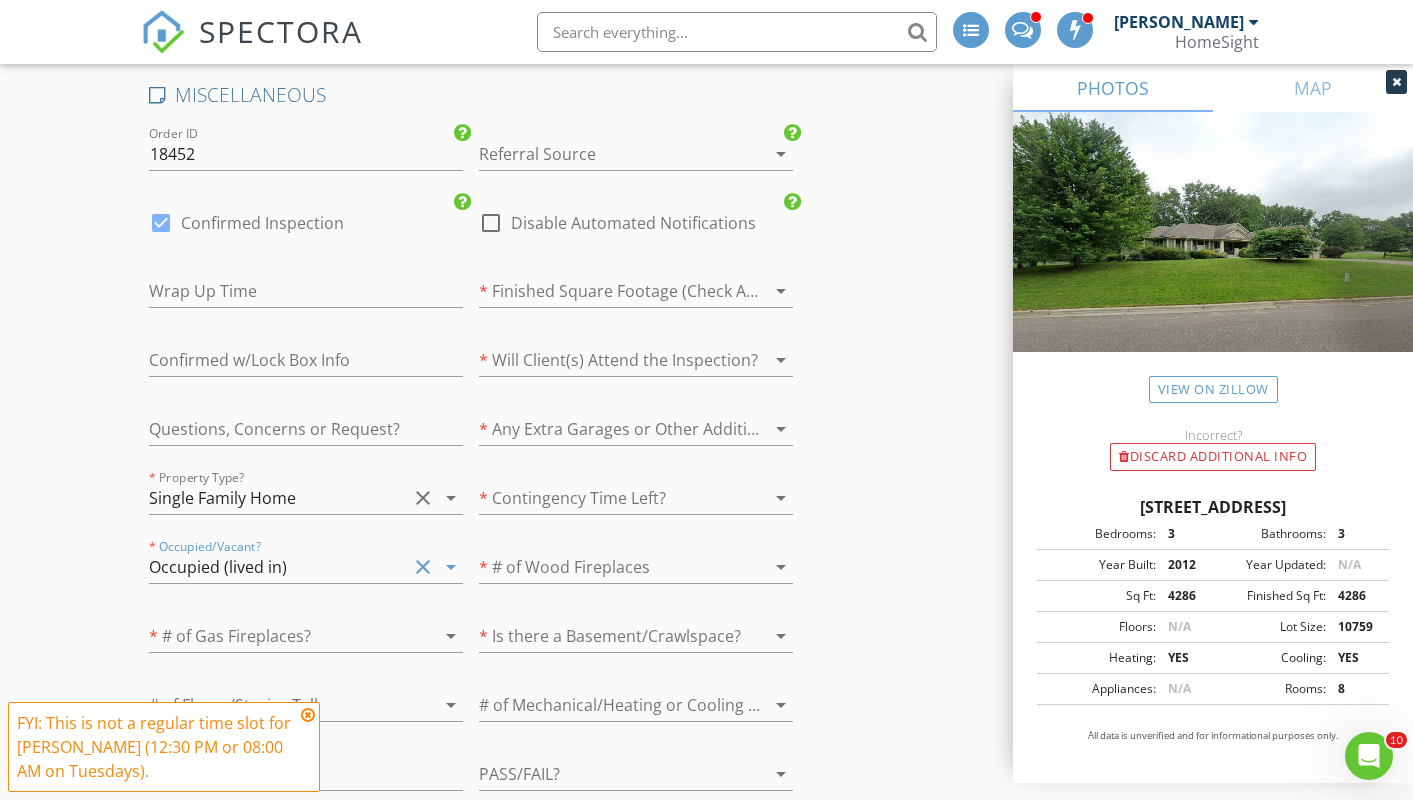 click at bounding box center (608, 498) 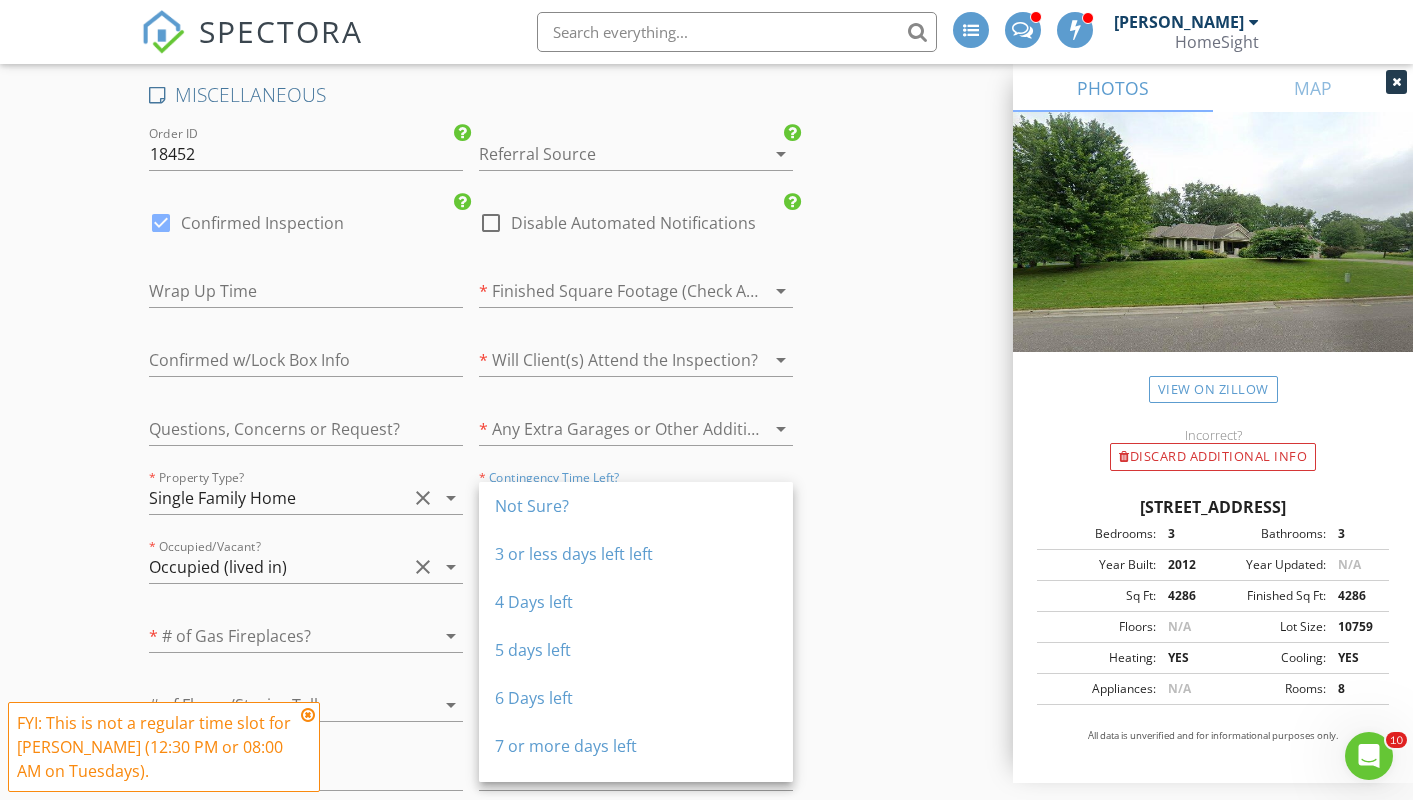 click on "INSPECTOR(S)
check_box_outline_blank   Matthew Brown     check_box_outline_blank   Jim Bourbeau     check_box   Tim Douglass   PRIMARY   check_box_outline_blank   Steven Carlson     Tim Douglass arrow_drop_down   check_box_outline_blank Tim Douglass specifically requested
Date/Time
07/15/2025 8:00 AM   Does Not Repeat arrow_drop_down
Location
Address Search       Address 4070 Lakehill Cir   Unit   City White Bear Lake   State MN   Zip 55110   County Ramsey     Square Feet 4286   Year Built 2012   Foundation Basement arrow_drop_down     Tim Douglass     20.2 miles     (29 minutes)
client
check_box Enable Client CC email for this inspection   Client Search     check_box_outline_blank Client is a Company/Organization     First Name   Last Name   Email   CC Email   Phone         Tags         Notes   Private Notes          check_box_outline_blank" at bounding box center [706, -261] 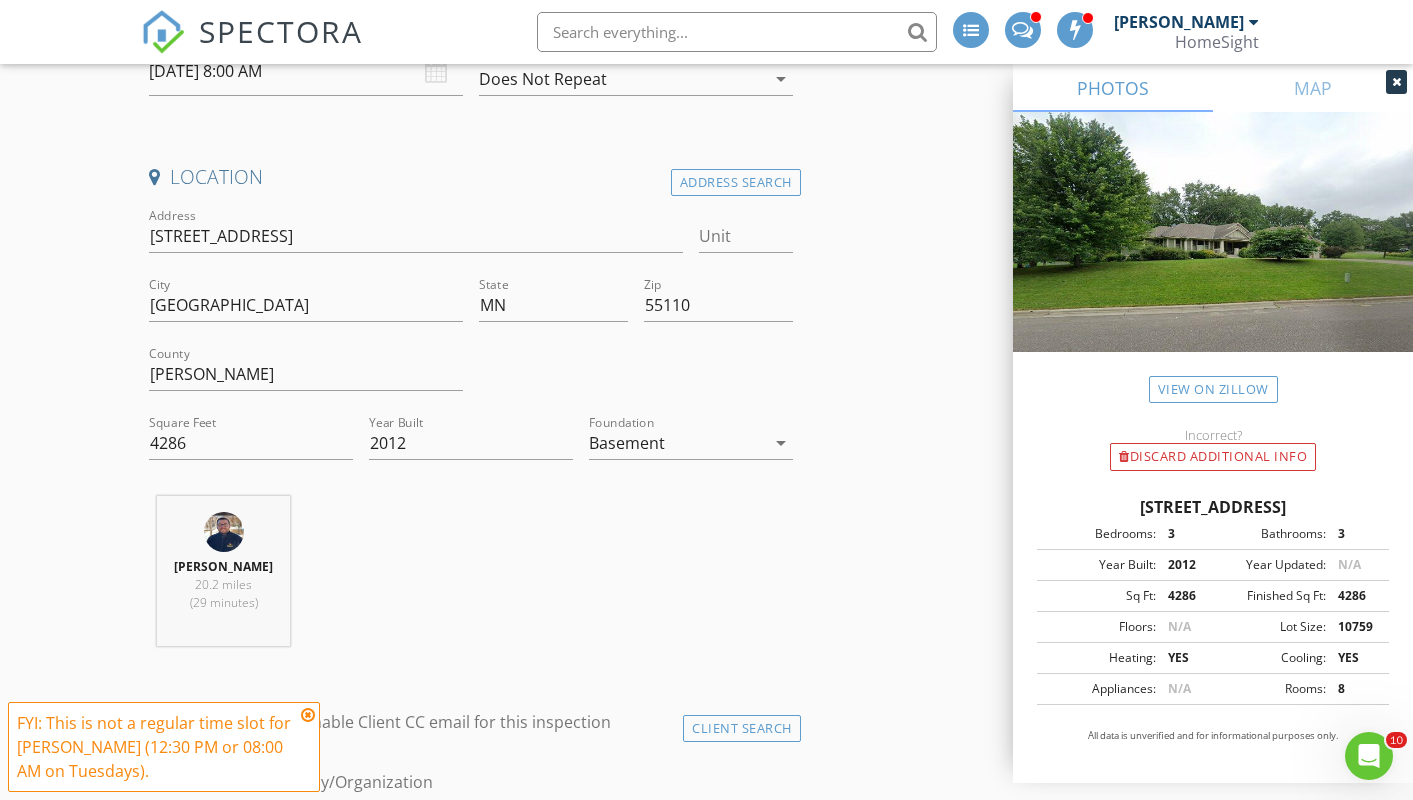 scroll, scrollTop: 382, scrollLeft: 0, axis: vertical 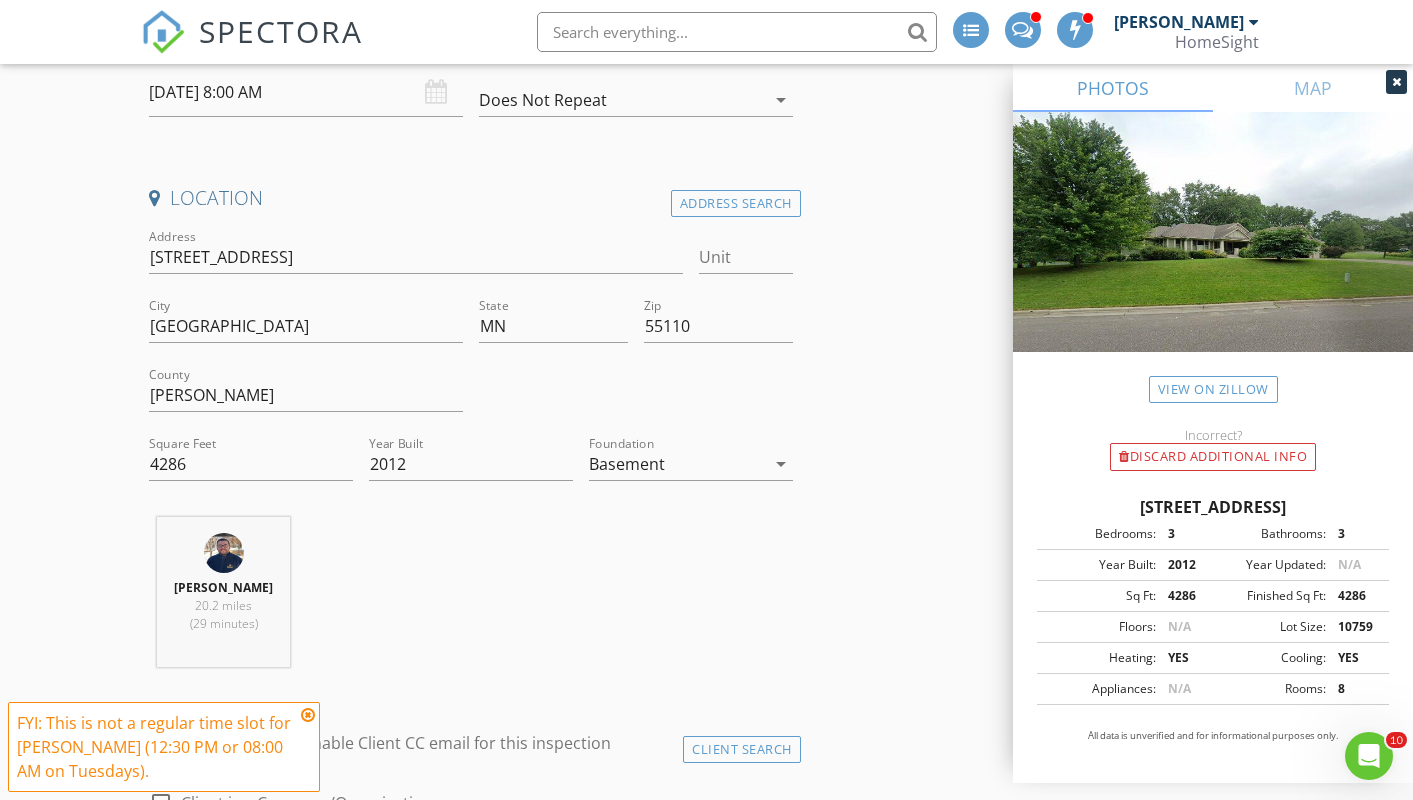 copy on "4070 Lakehill Cir, White Bear Lake MN 55110" 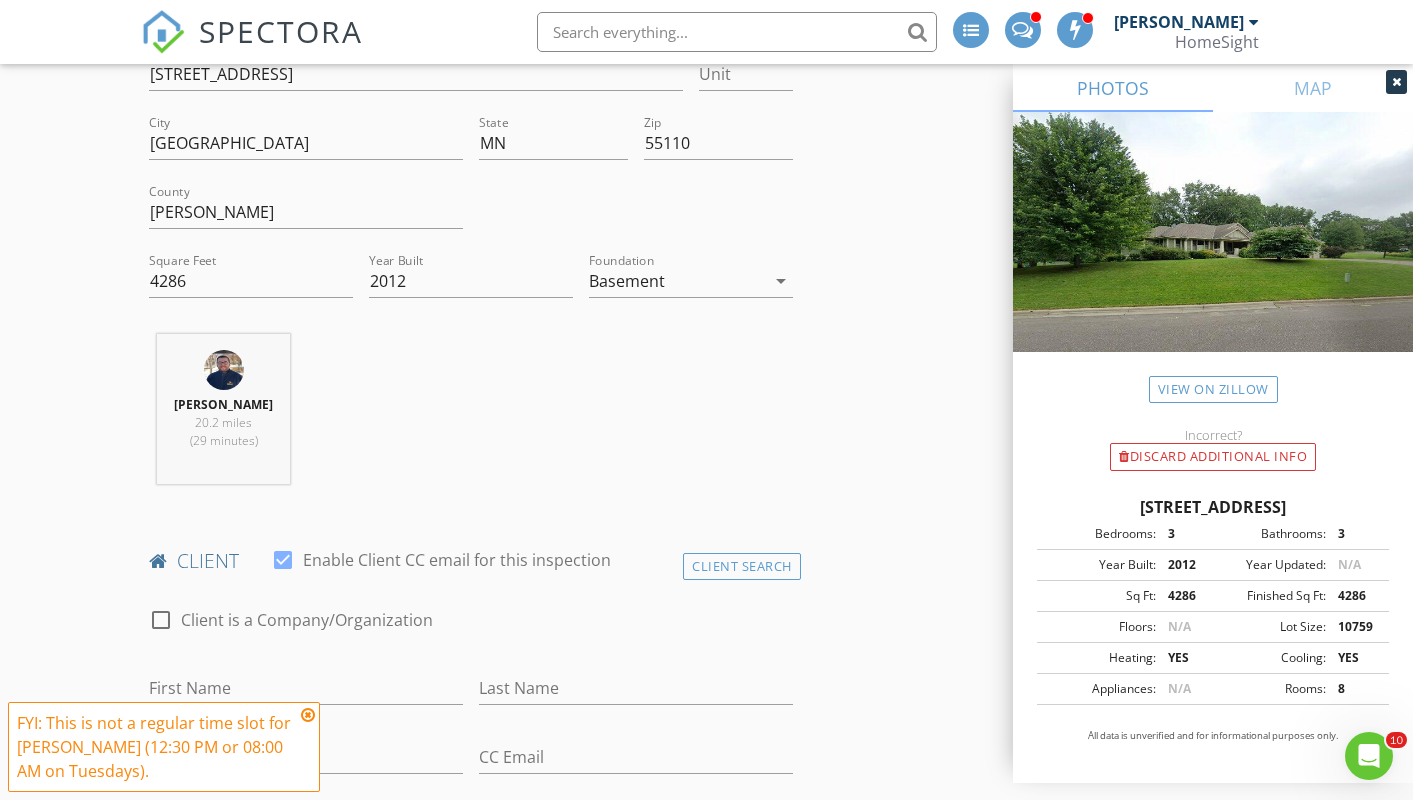 scroll, scrollTop: 554, scrollLeft: 0, axis: vertical 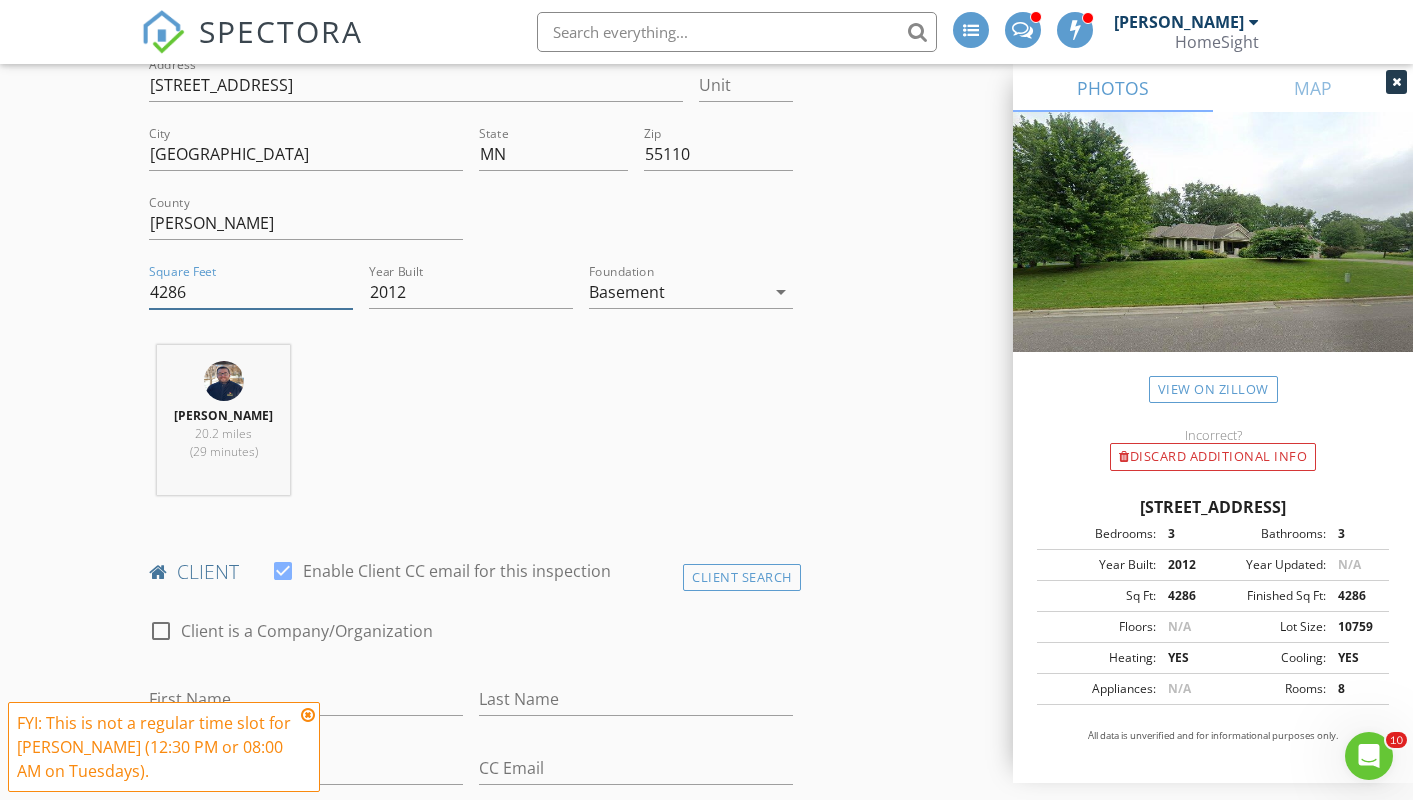drag, startPoint x: 183, startPoint y: 290, endPoint x: 69, endPoint y: 290, distance: 114 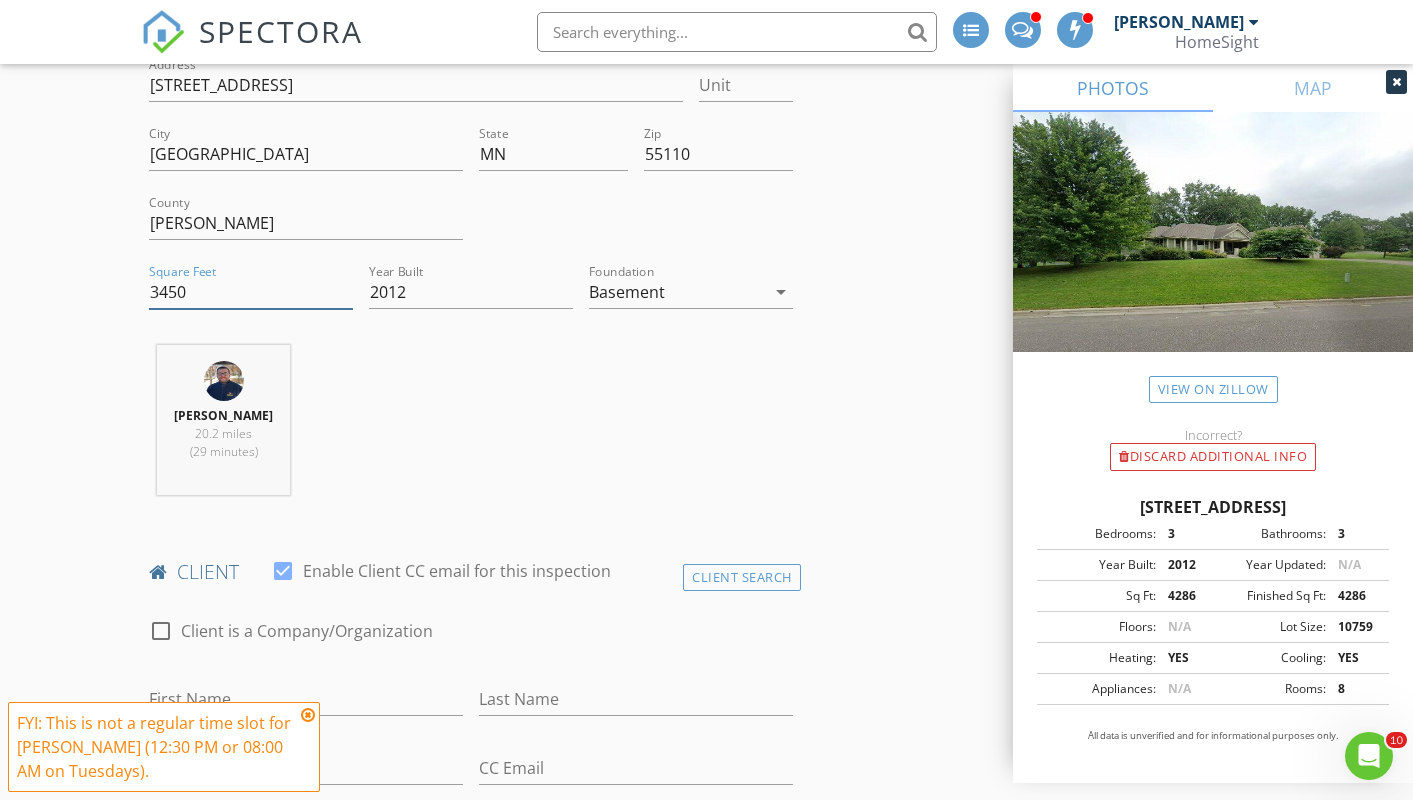 type on "3450" 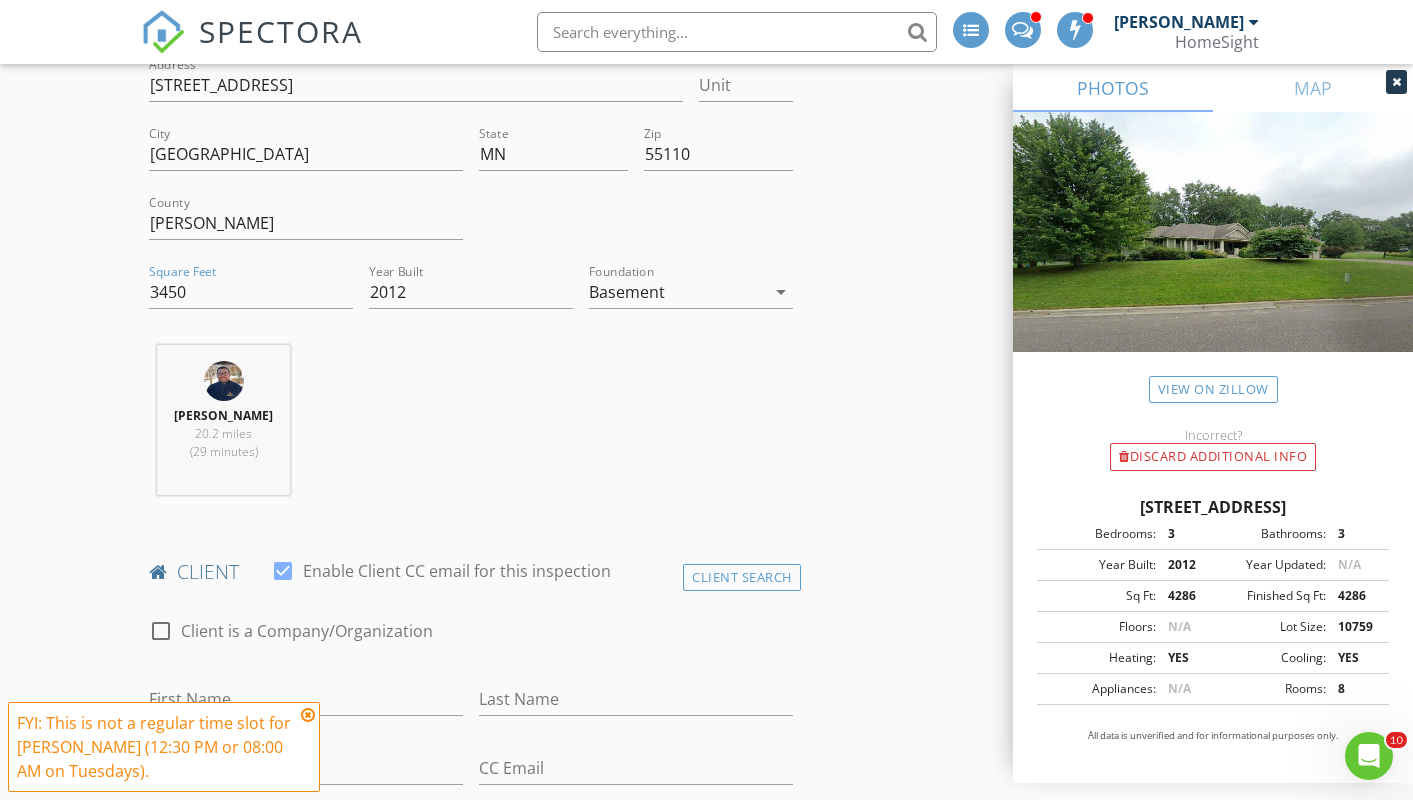 click on "Tim Douglass     20.2 miles     (29 minutes)" at bounding box center (223, 420) 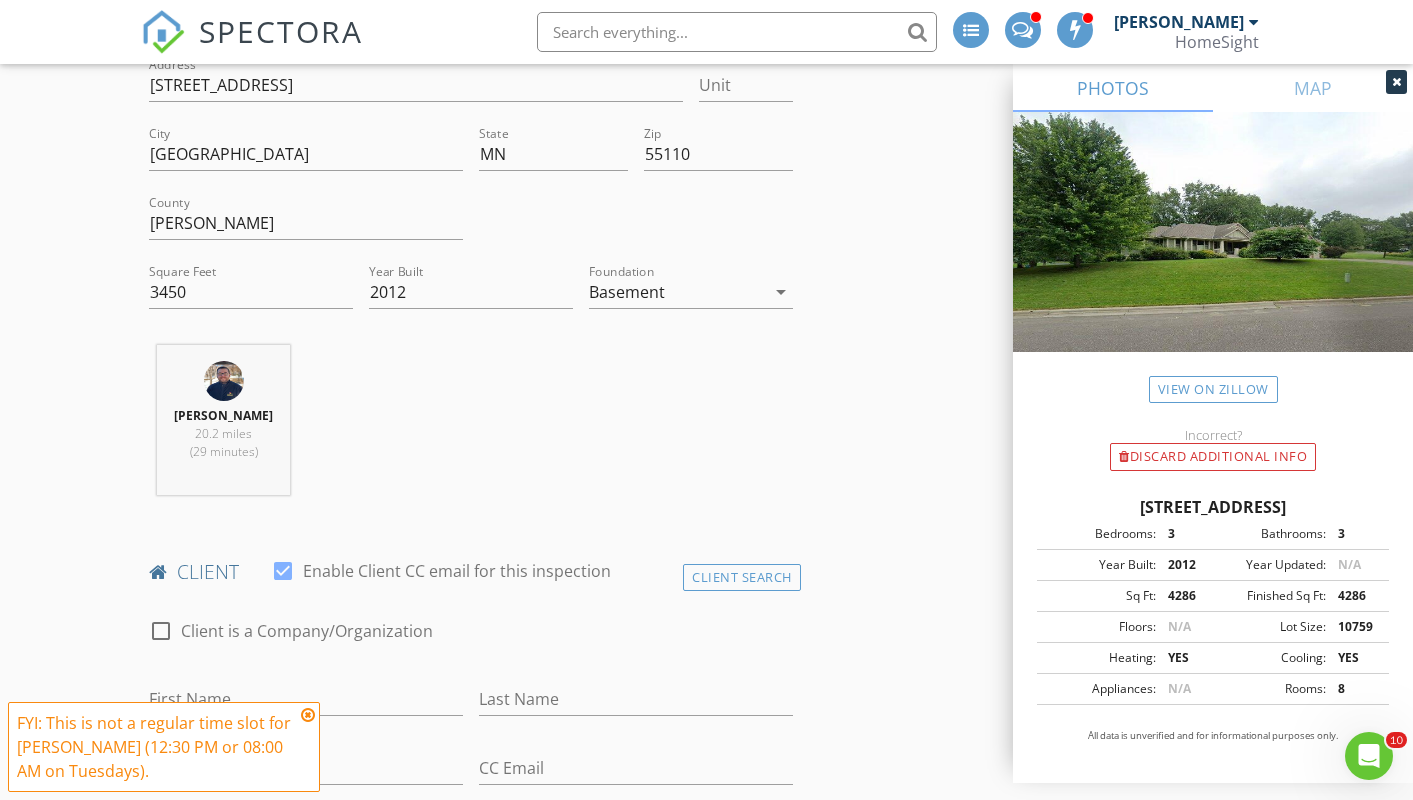 click on "Tim Douglass     20.2 miles     (29 minutes)" at bounding box center [470, 428] 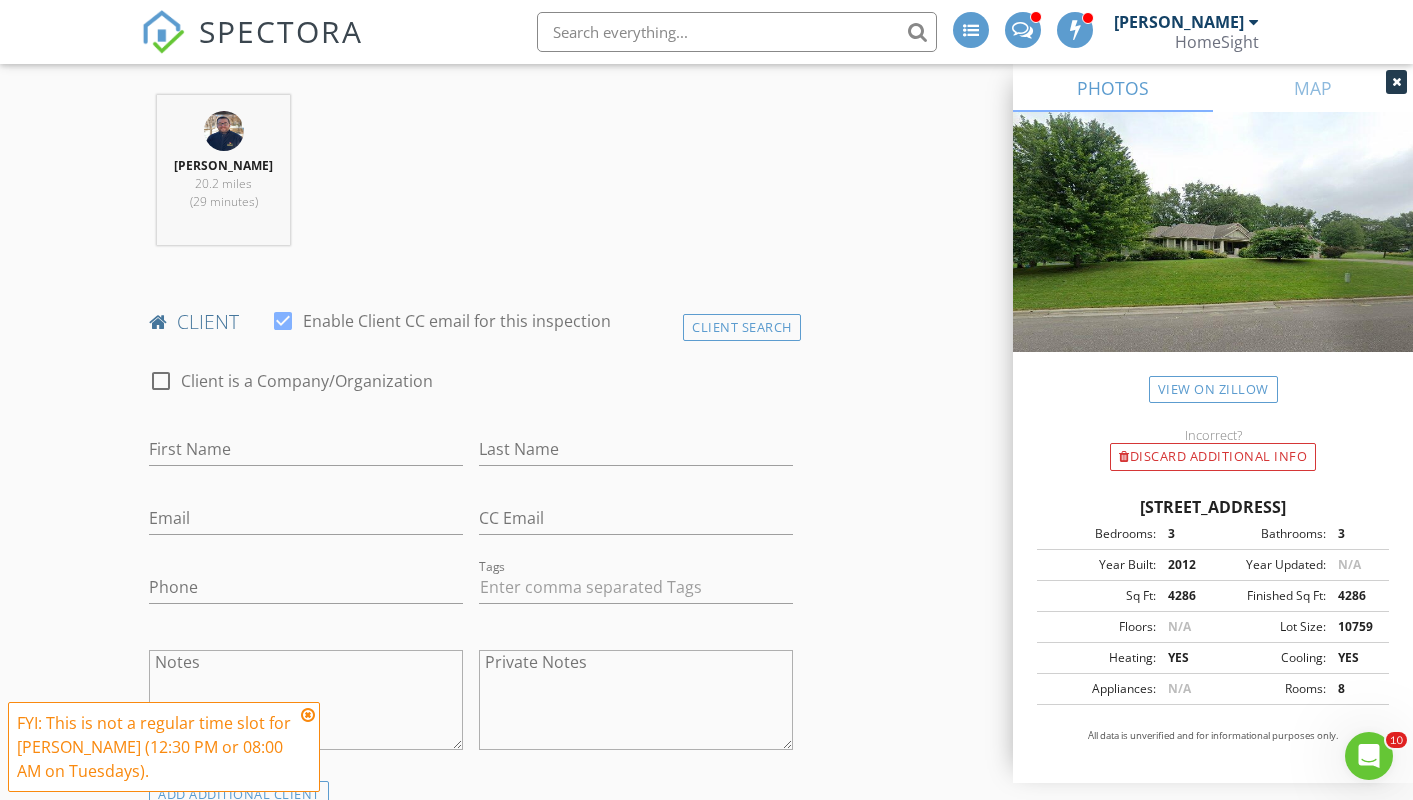 scroll, scrollTop: 812, scrollLeft: 0, axis: vertical 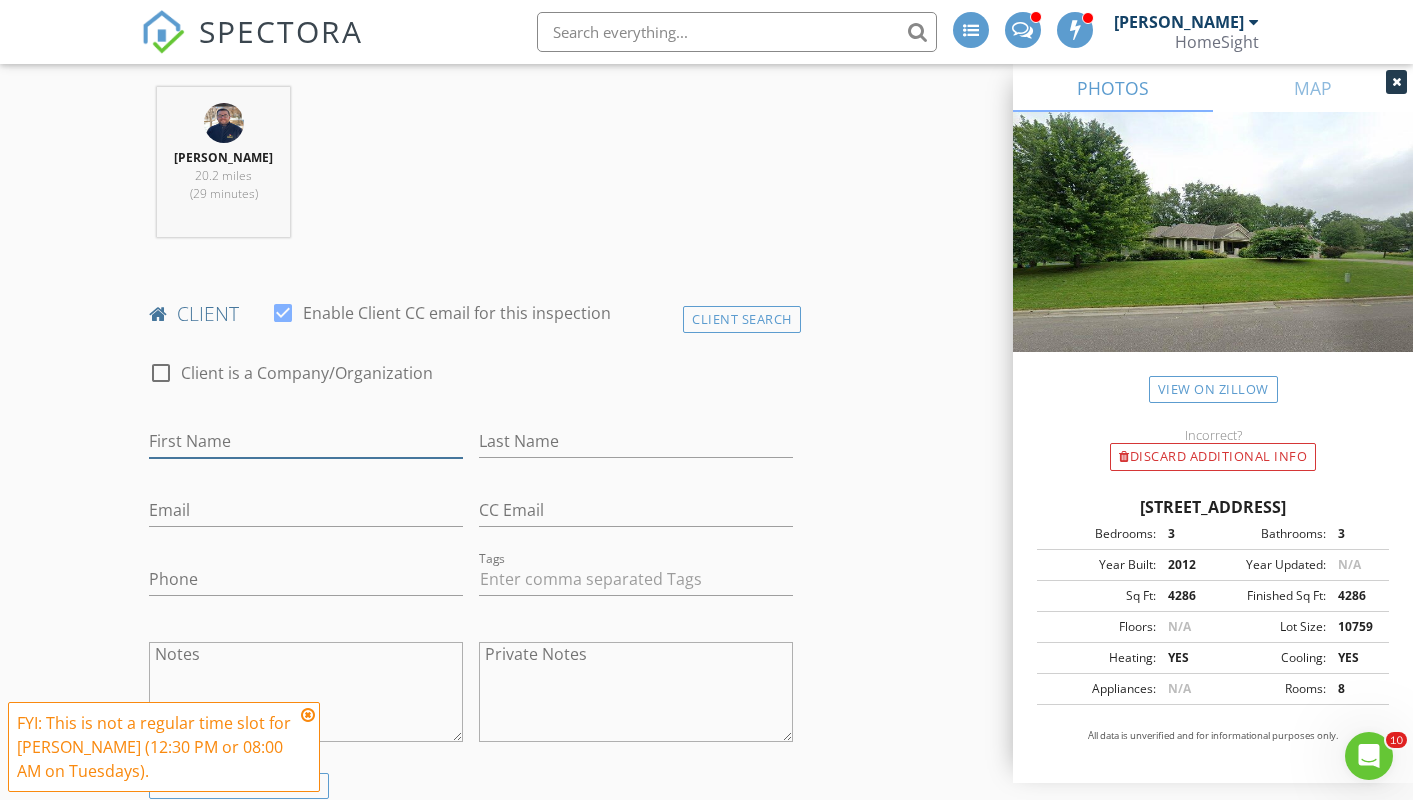 click on "First Name" at bounding box center [306, 441] 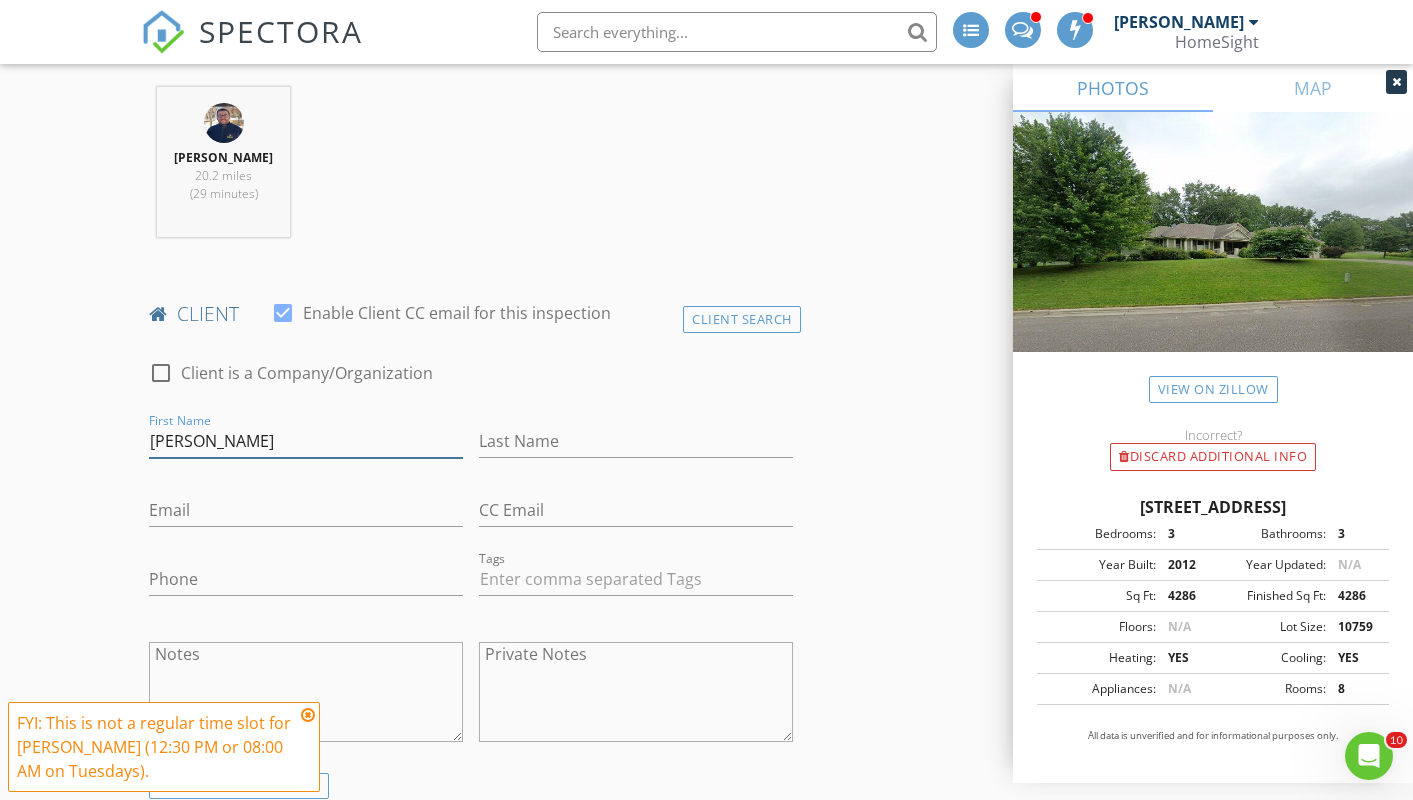type on "John" 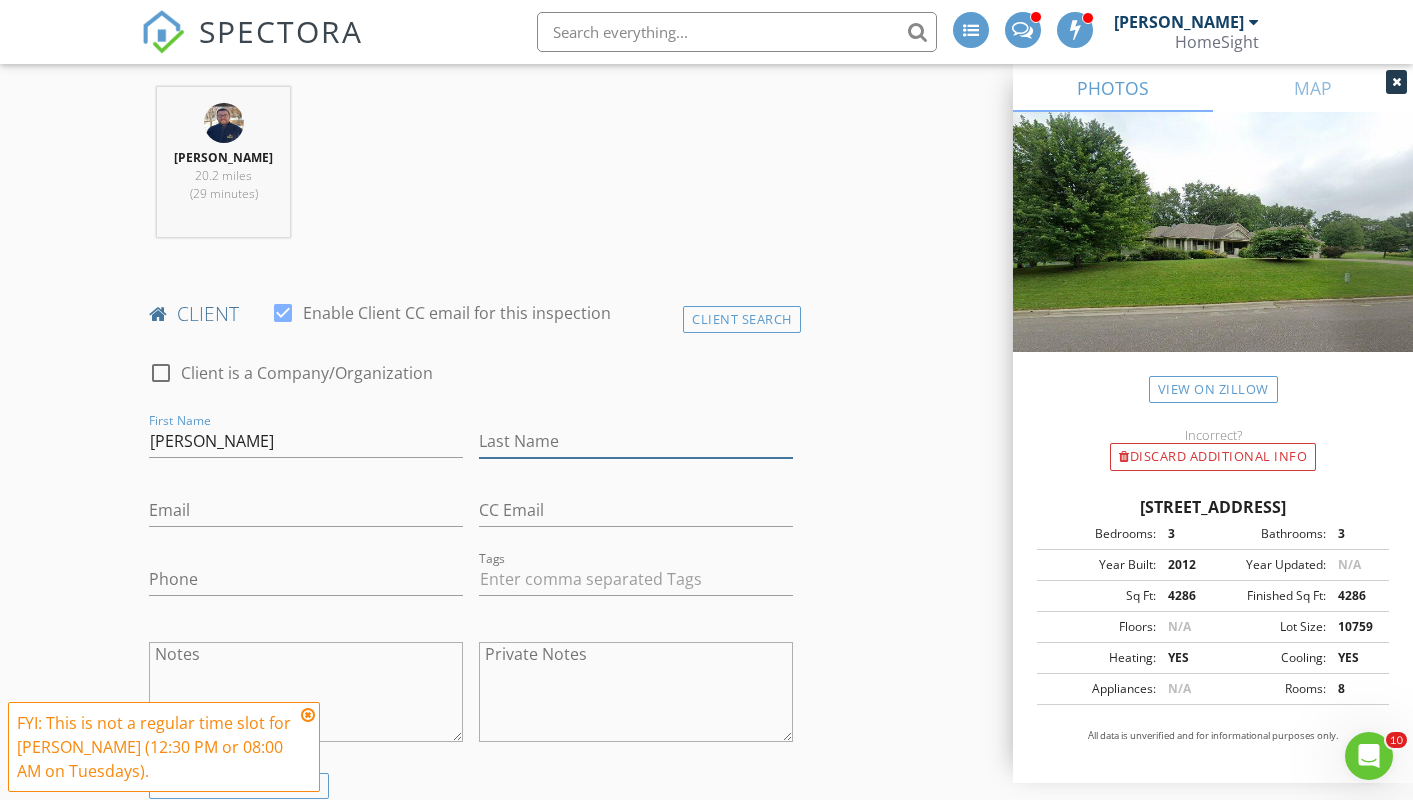 click on "Last Name" at bounding box center [636, 441] 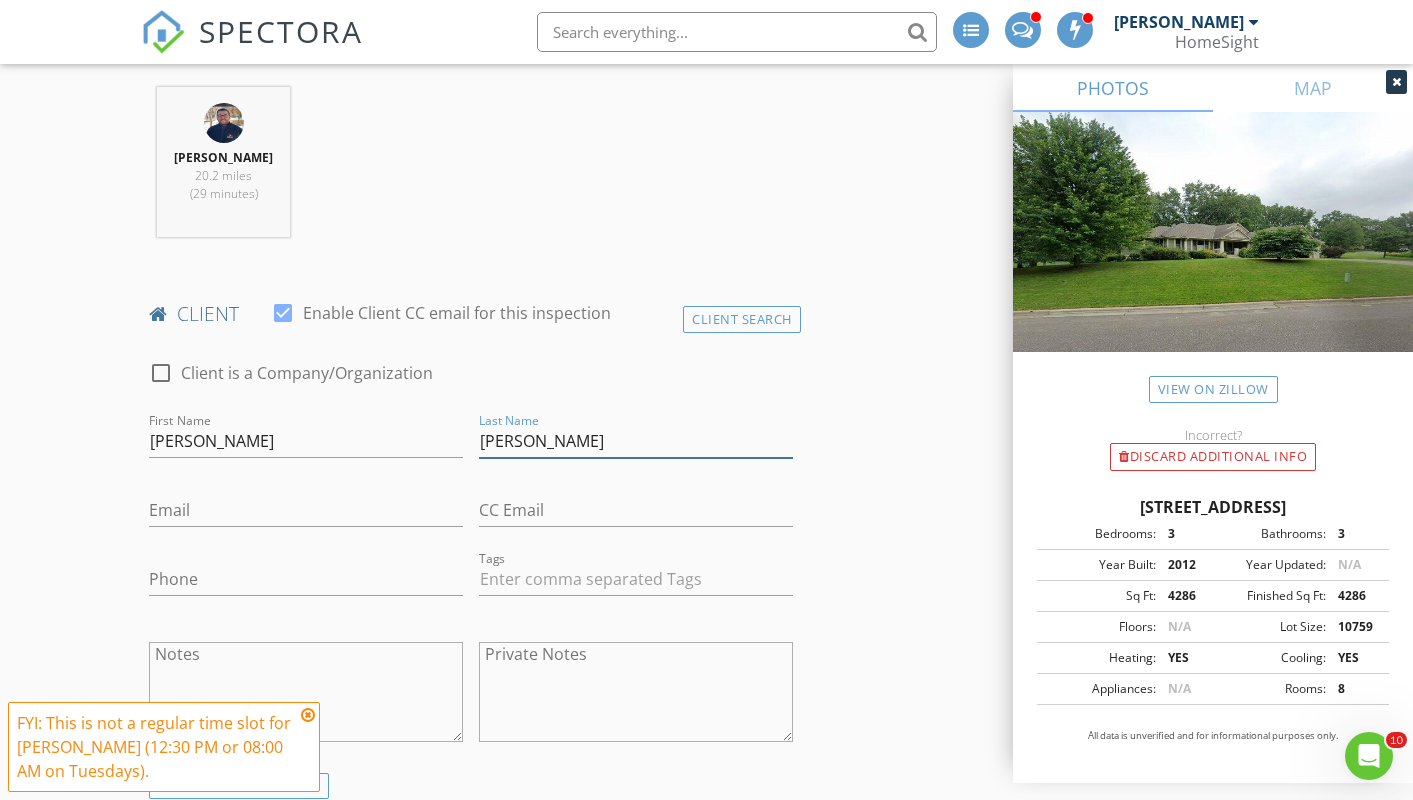 type on "Wagner" 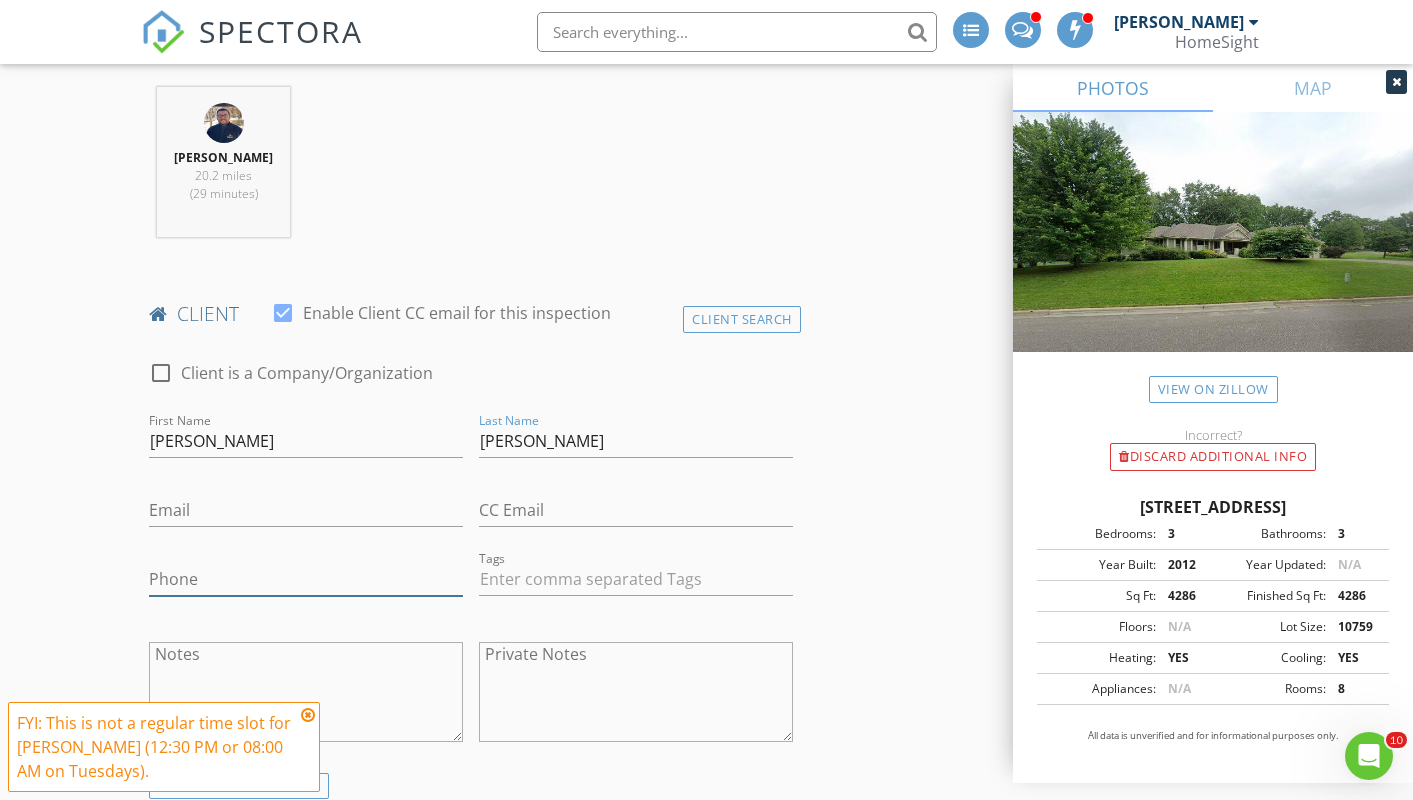 click on "Phone" at bounding box center (306, 579) 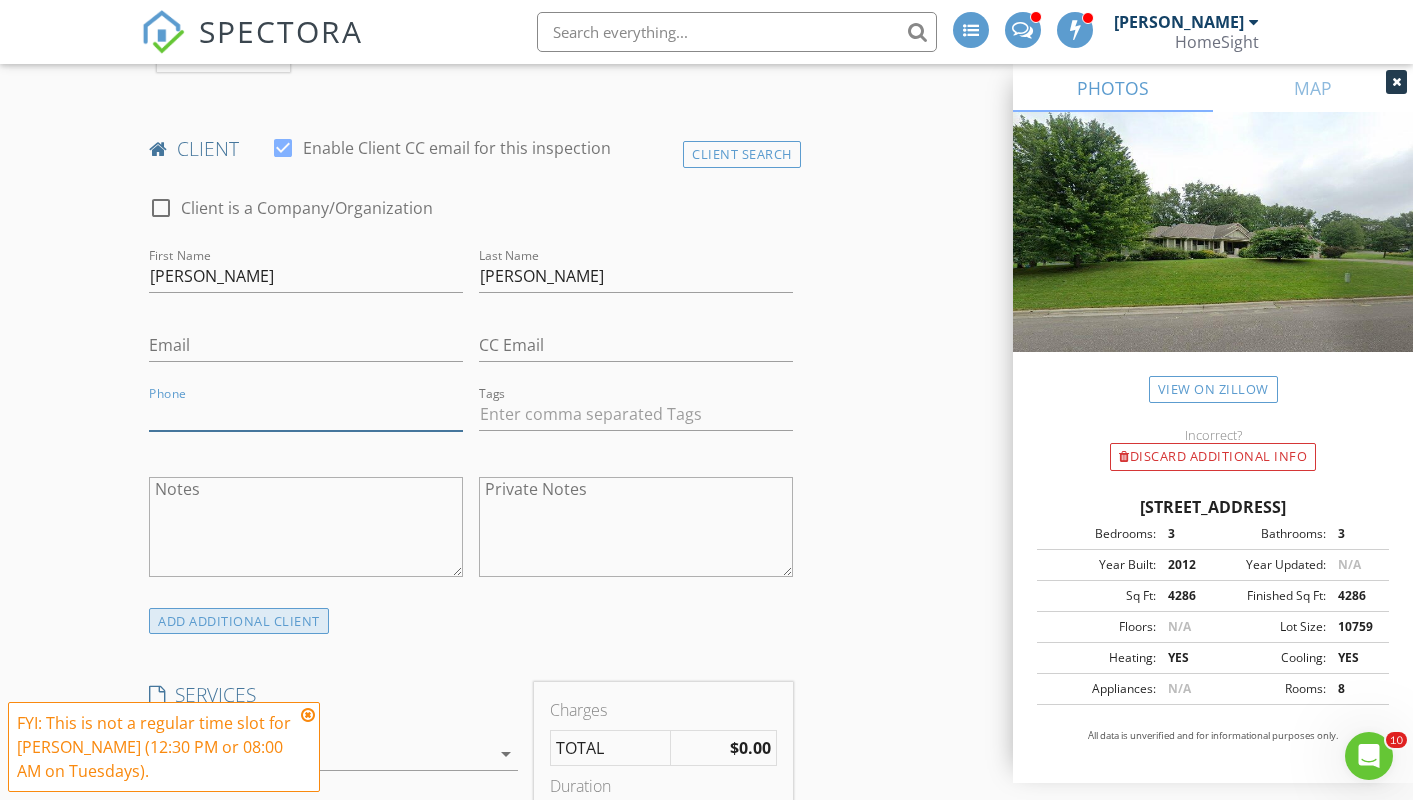 scroll, scrollTop: 967, scrollLeft: 0, axis: vertical 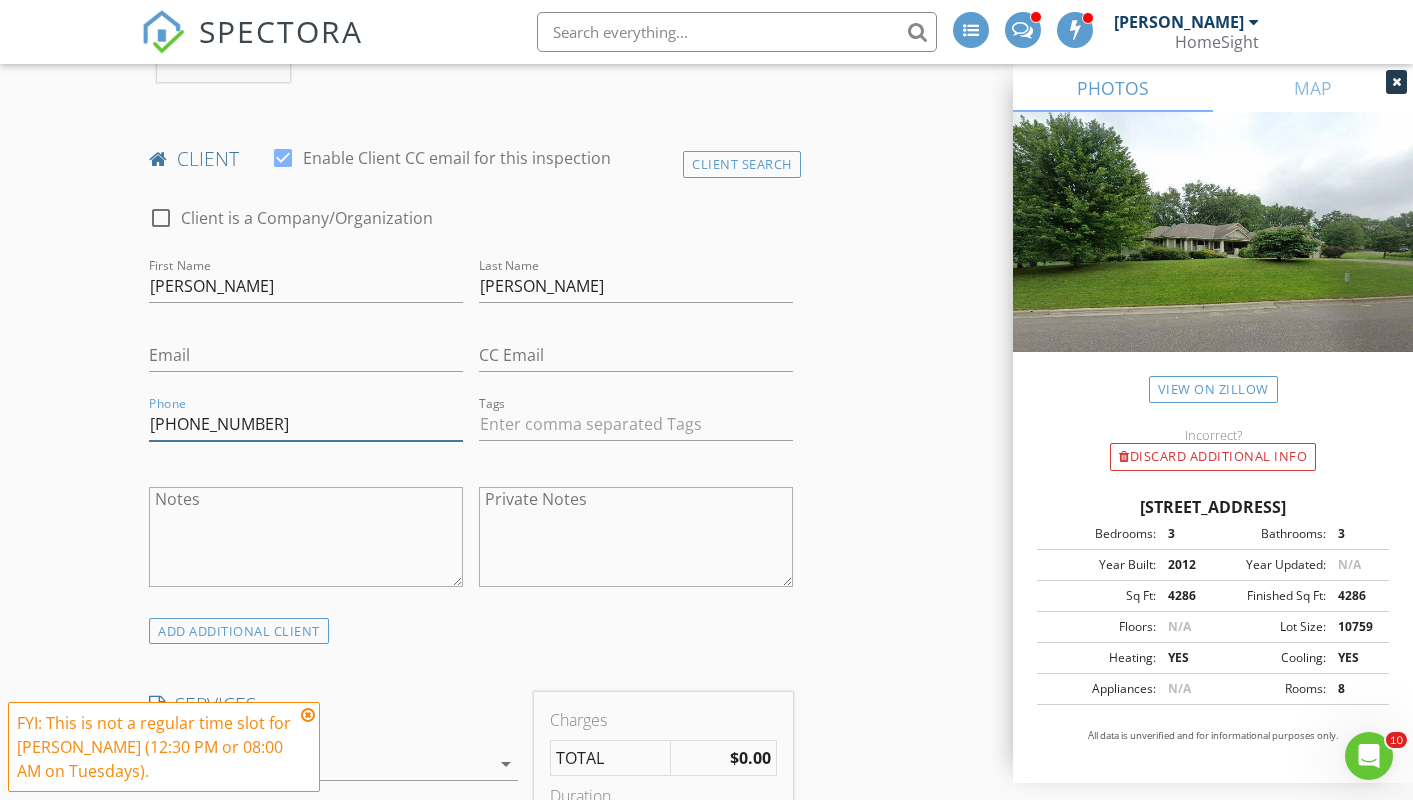 type on "651-253-0030" 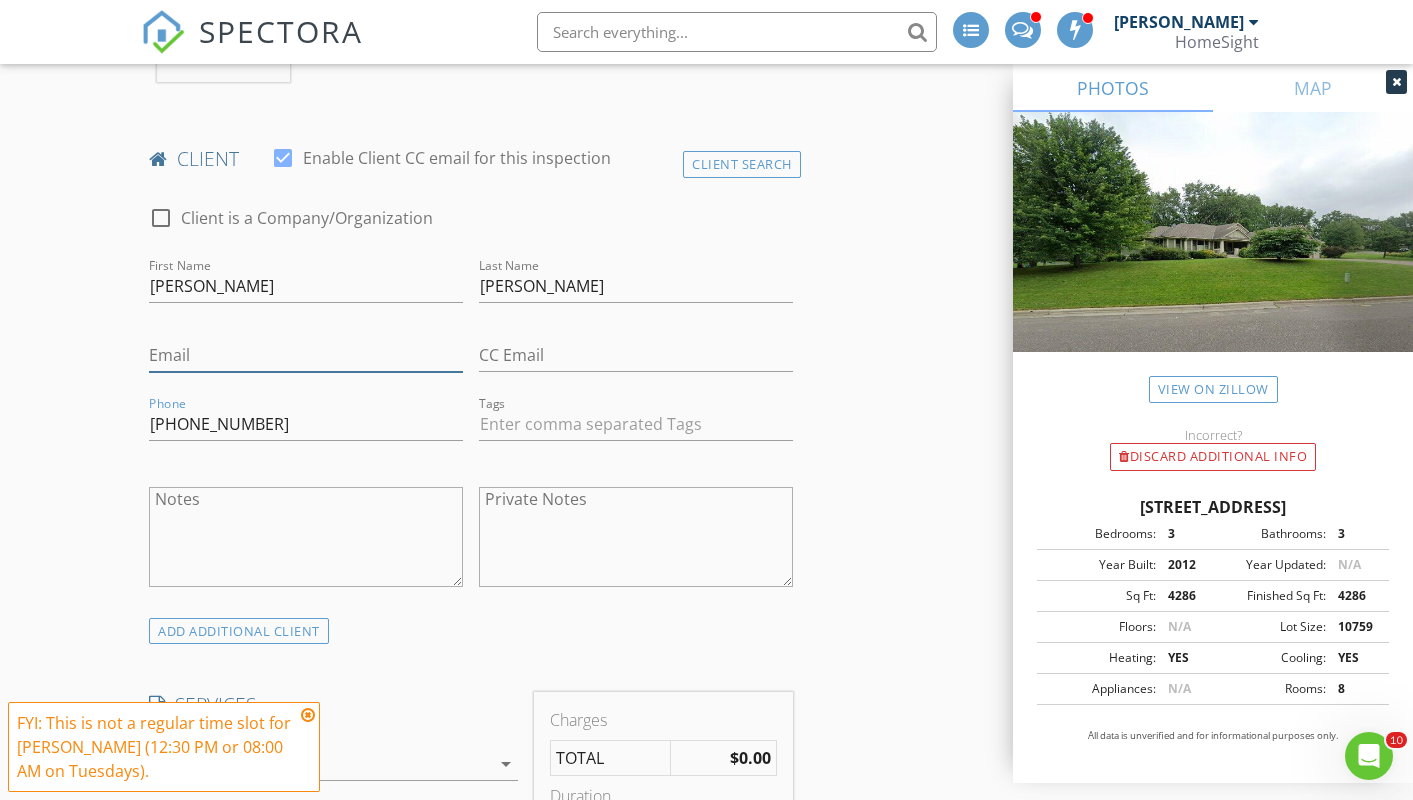 click on "Email" at bounding box center [306, 355] 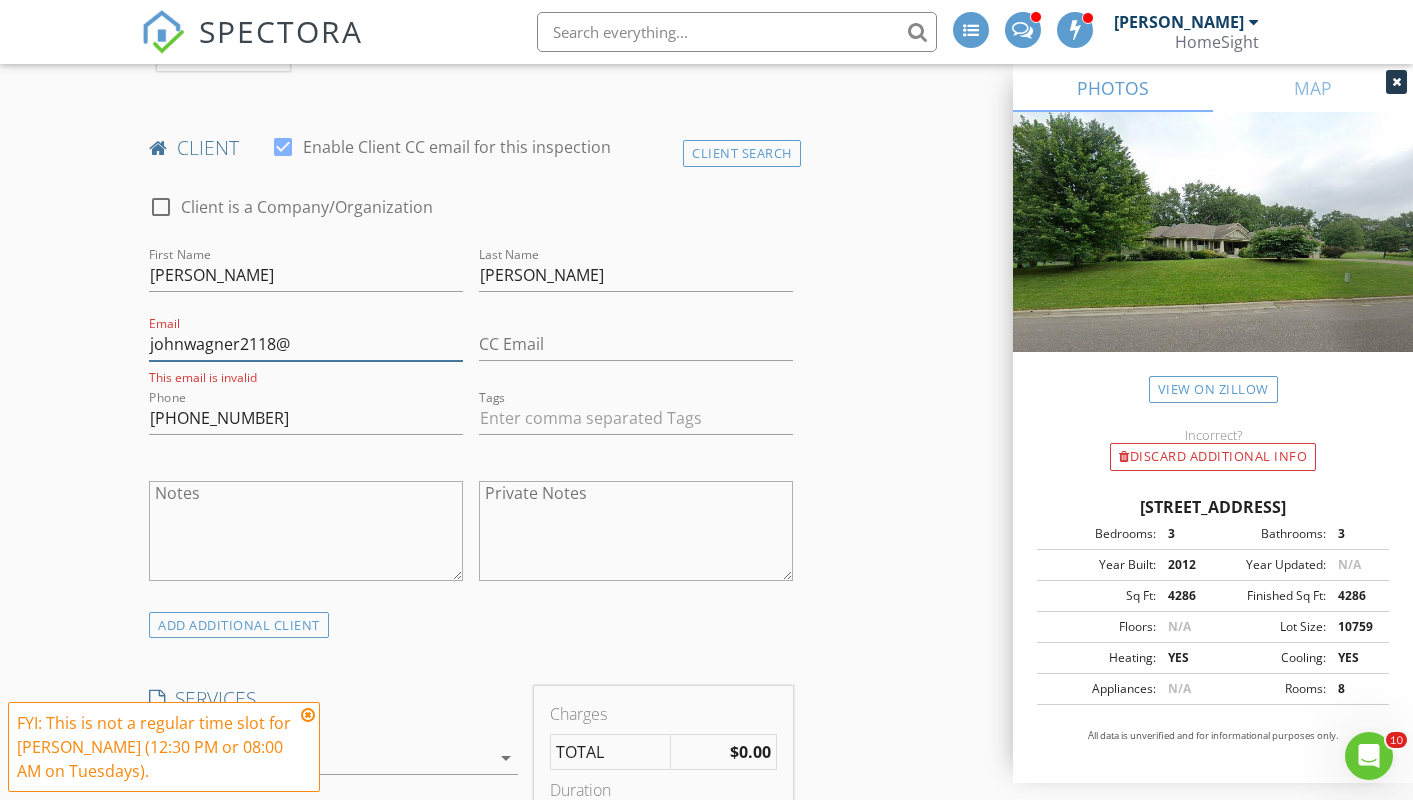 scroll, scrollTop: 1015, scrollLeft: 0, axis: vertical 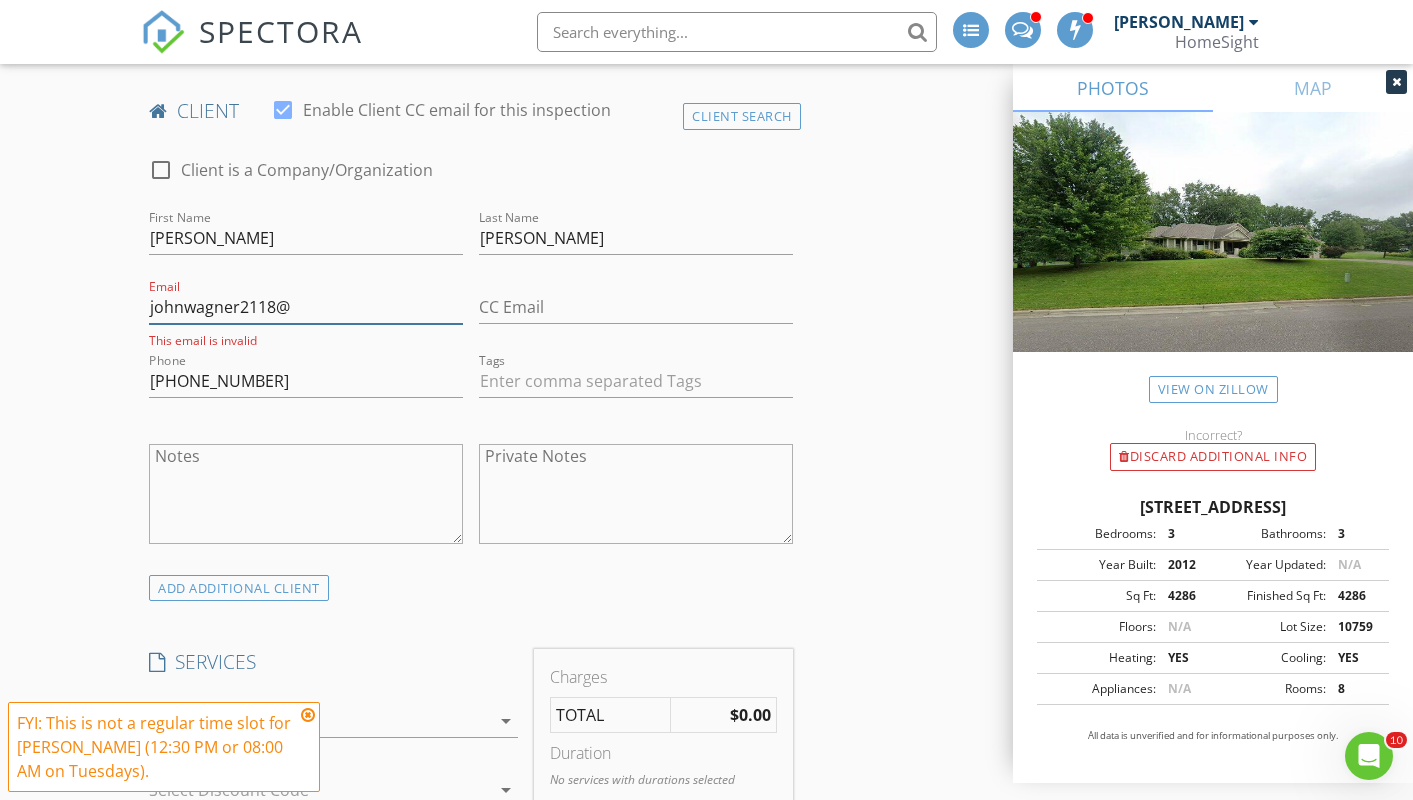 click on "johnwagner2118@" at bounding box center (306, 307) 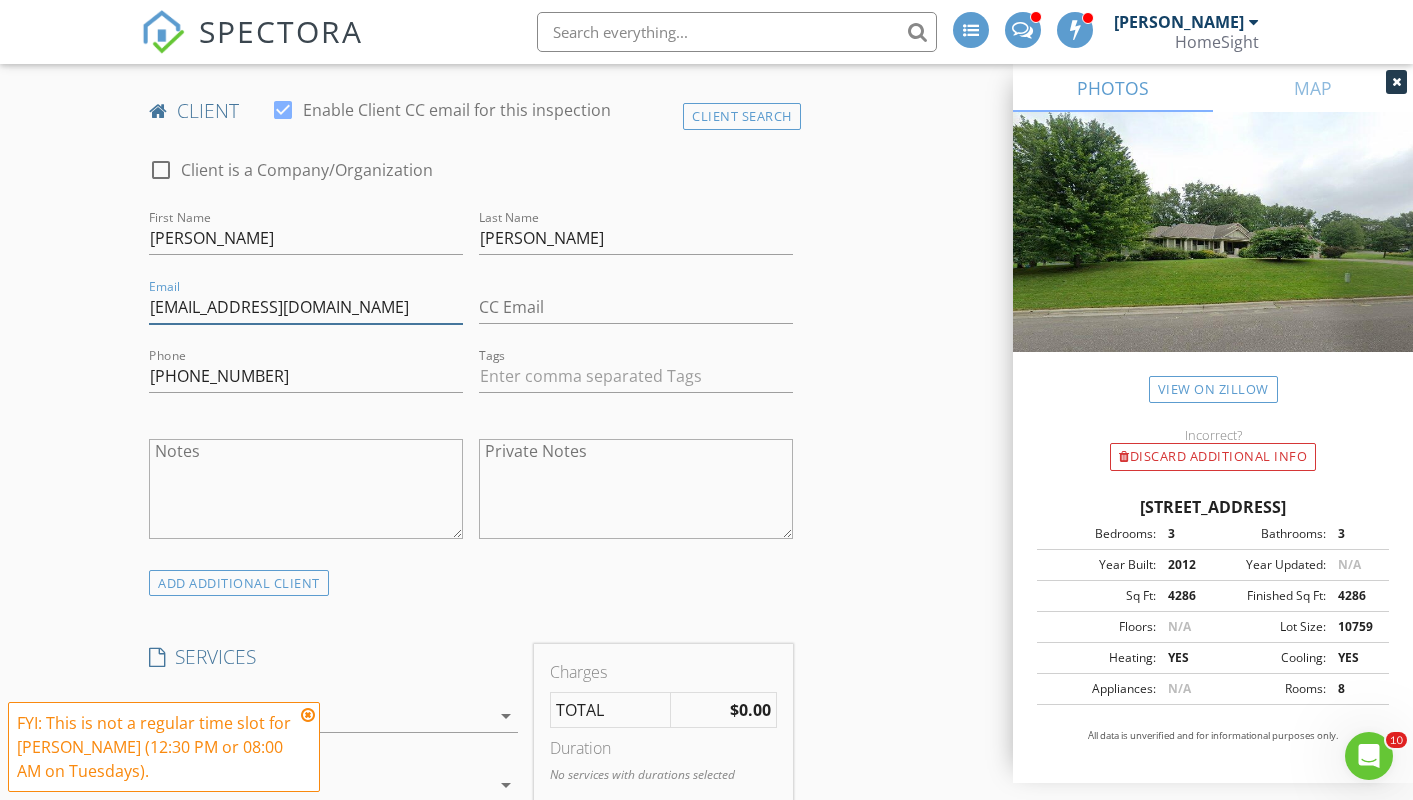 type on "johnwagner2118@msn.com" 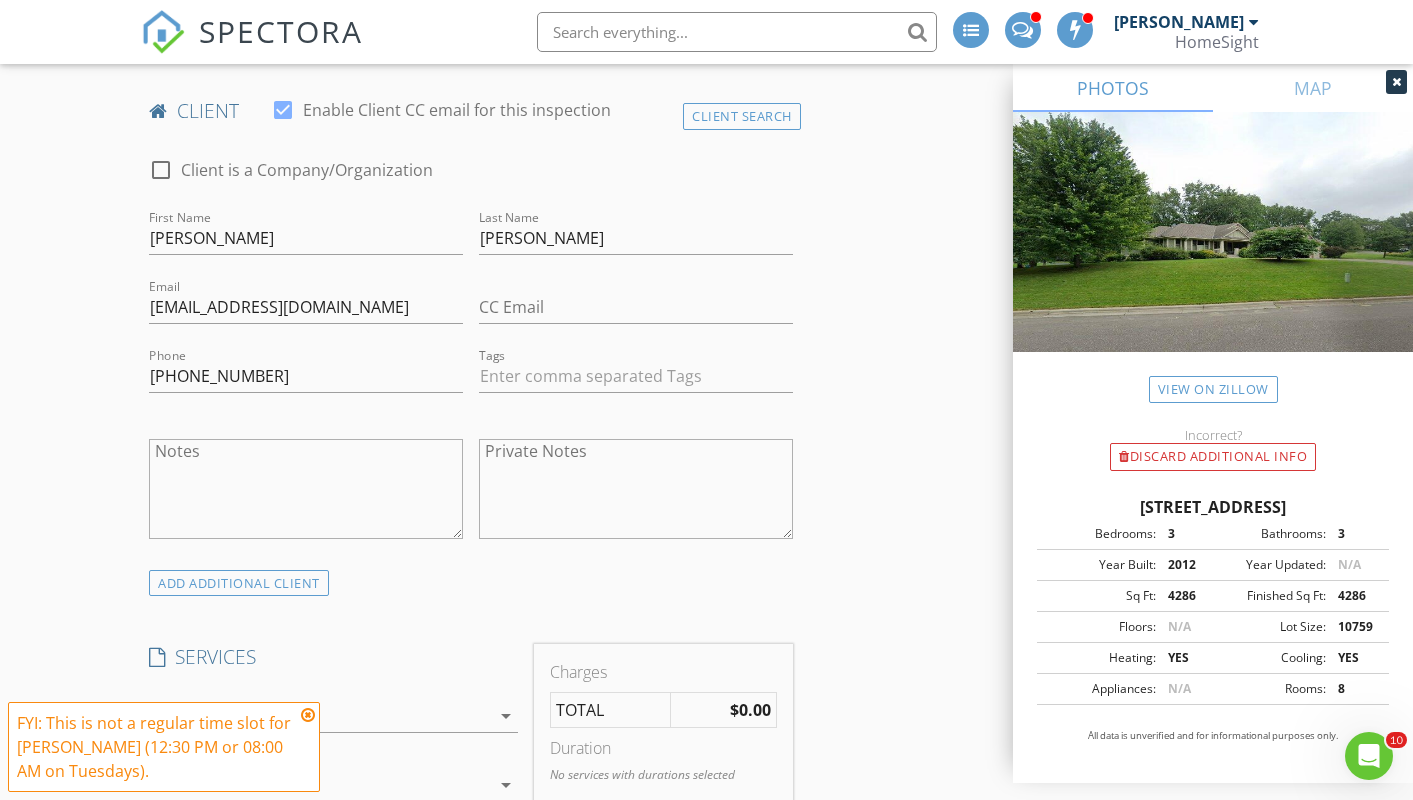 click at bounding box center (306, 407) 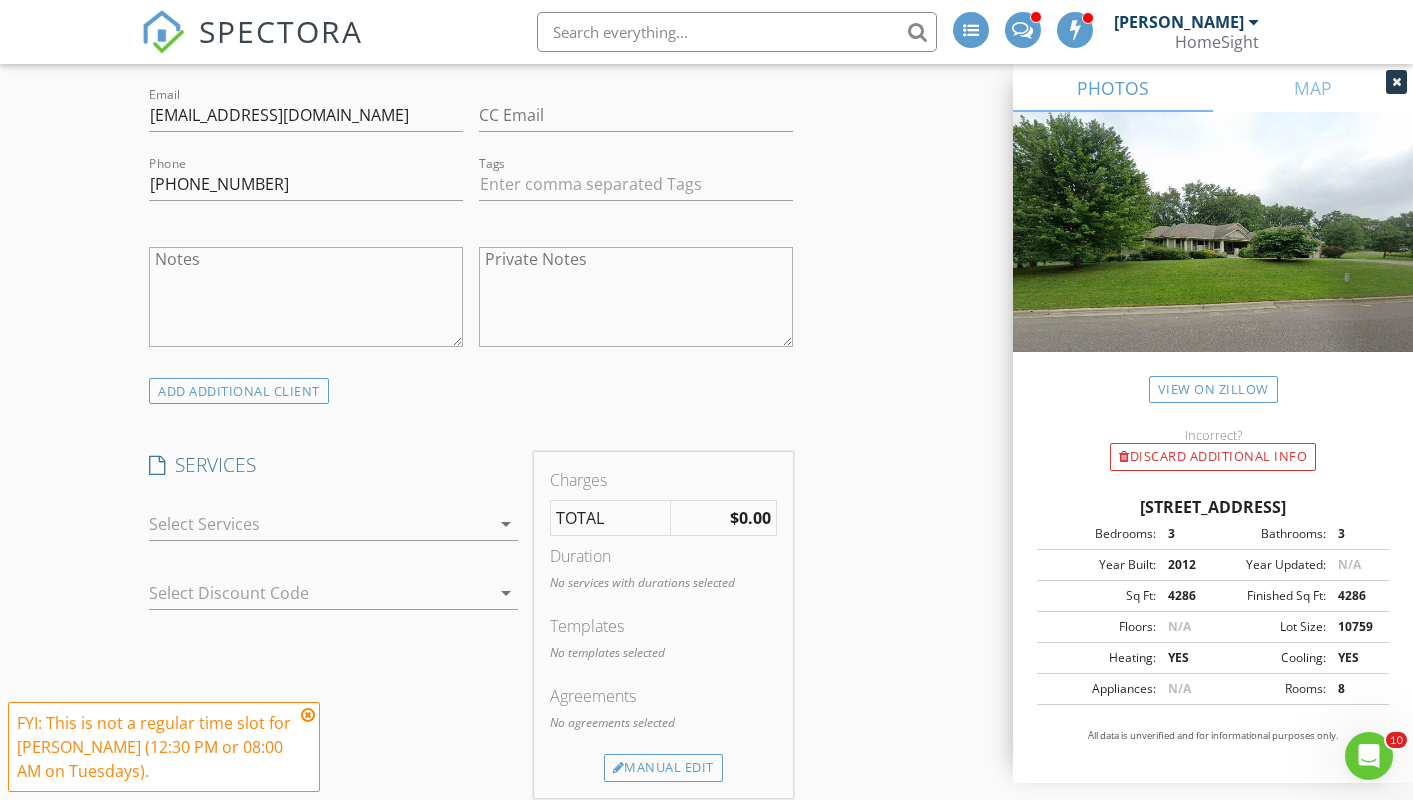 scroll, scrollTop: 1255, scrollLeft: 0, axis: vertical 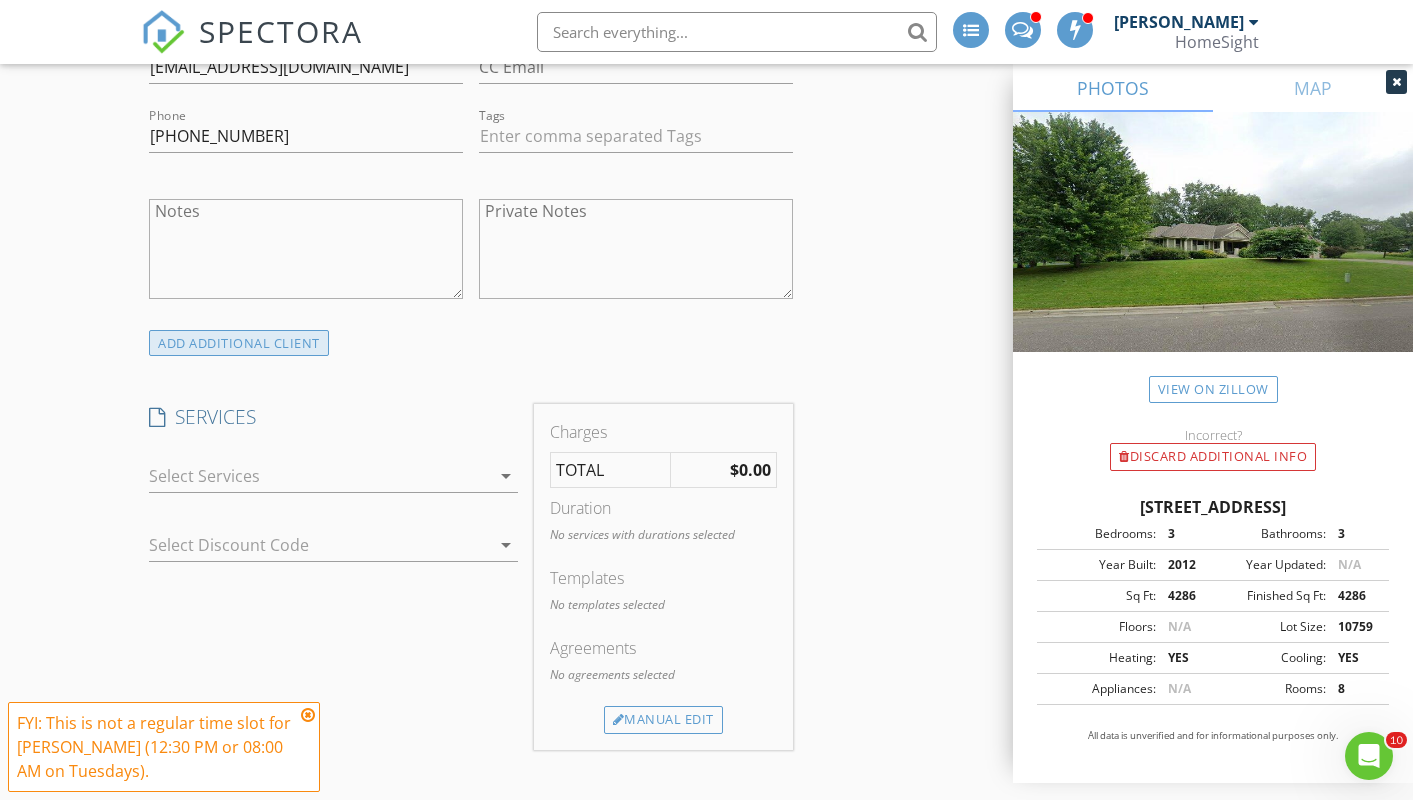 click on "ADD ADDITIONAL client" at bounding box center (239, 343) 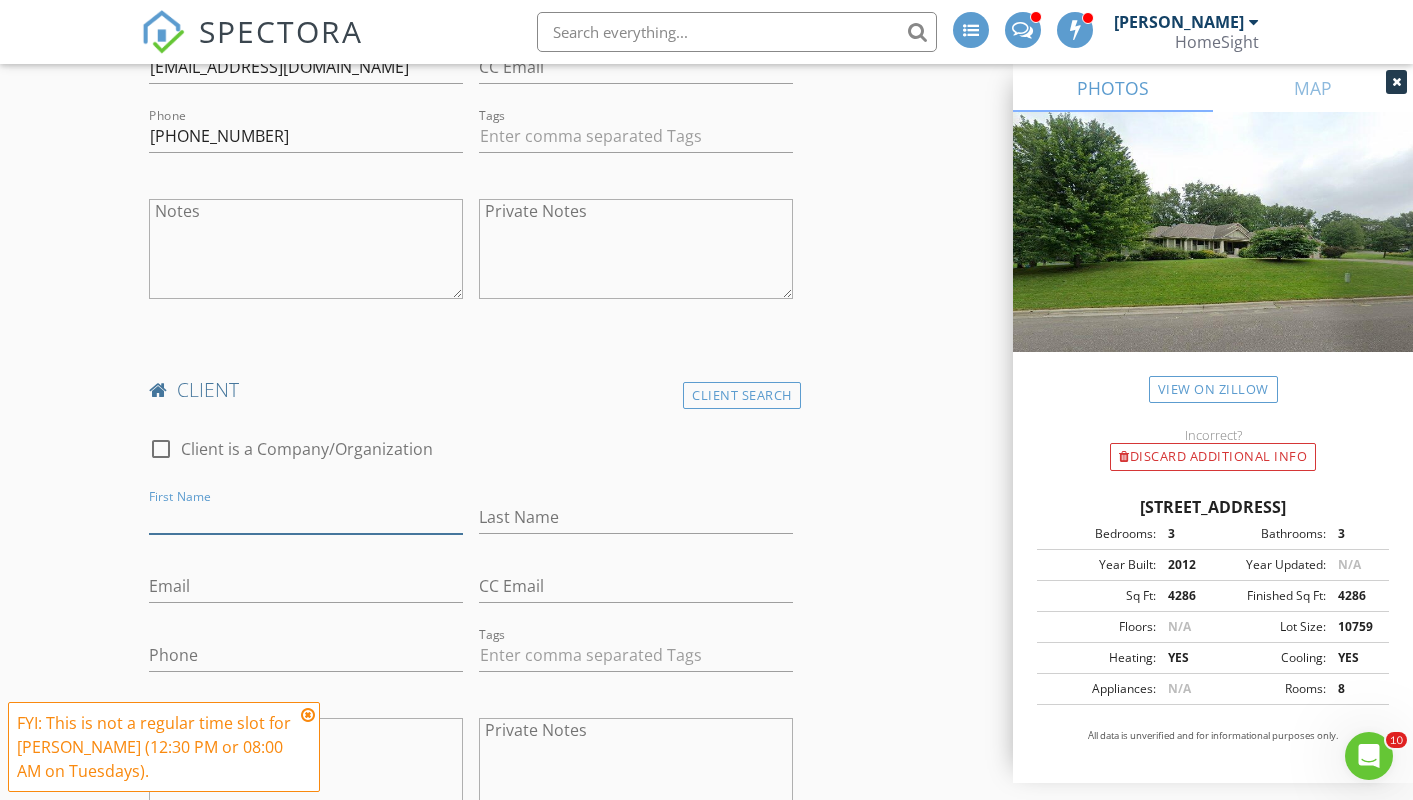 click on "First Name" at bounding box center [306, 517] 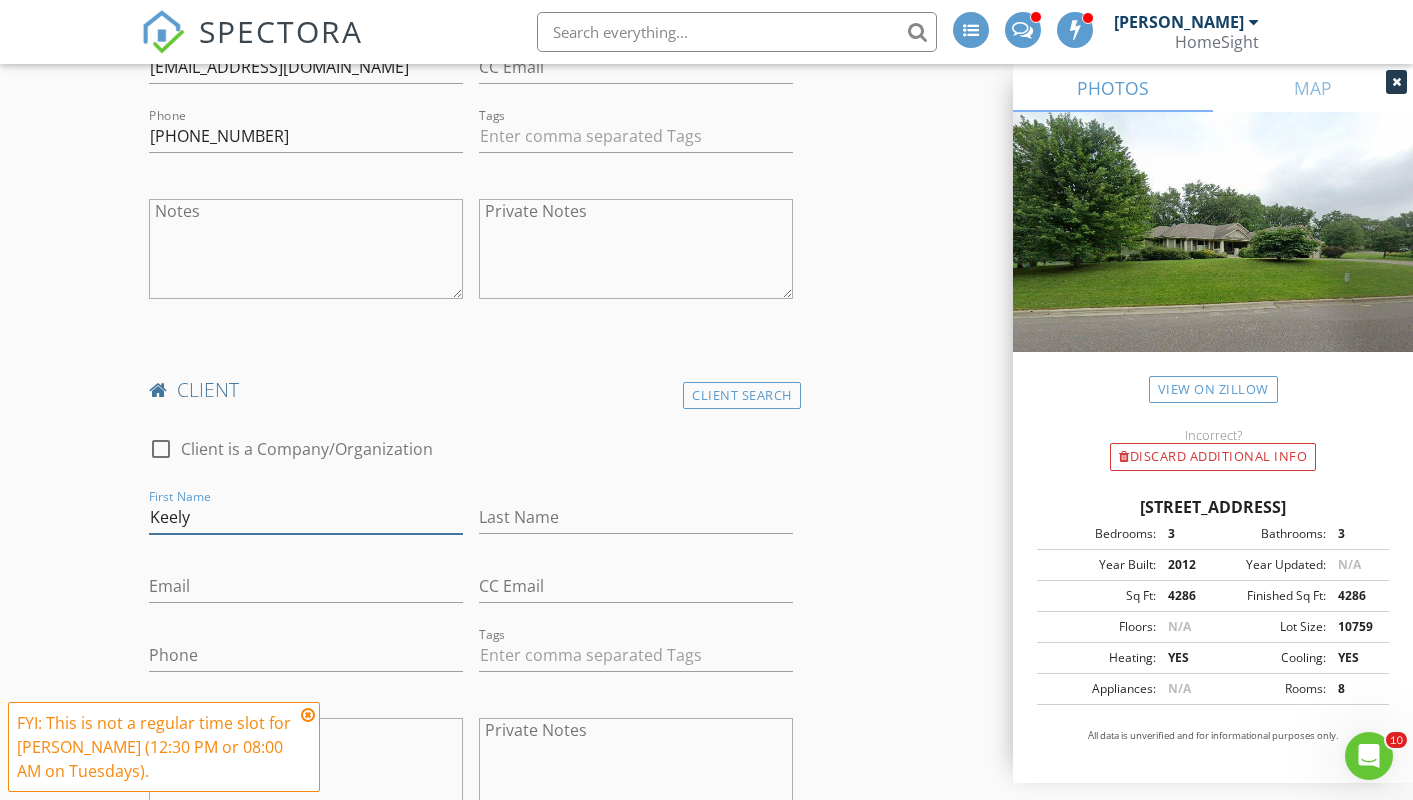 type on "Keely" 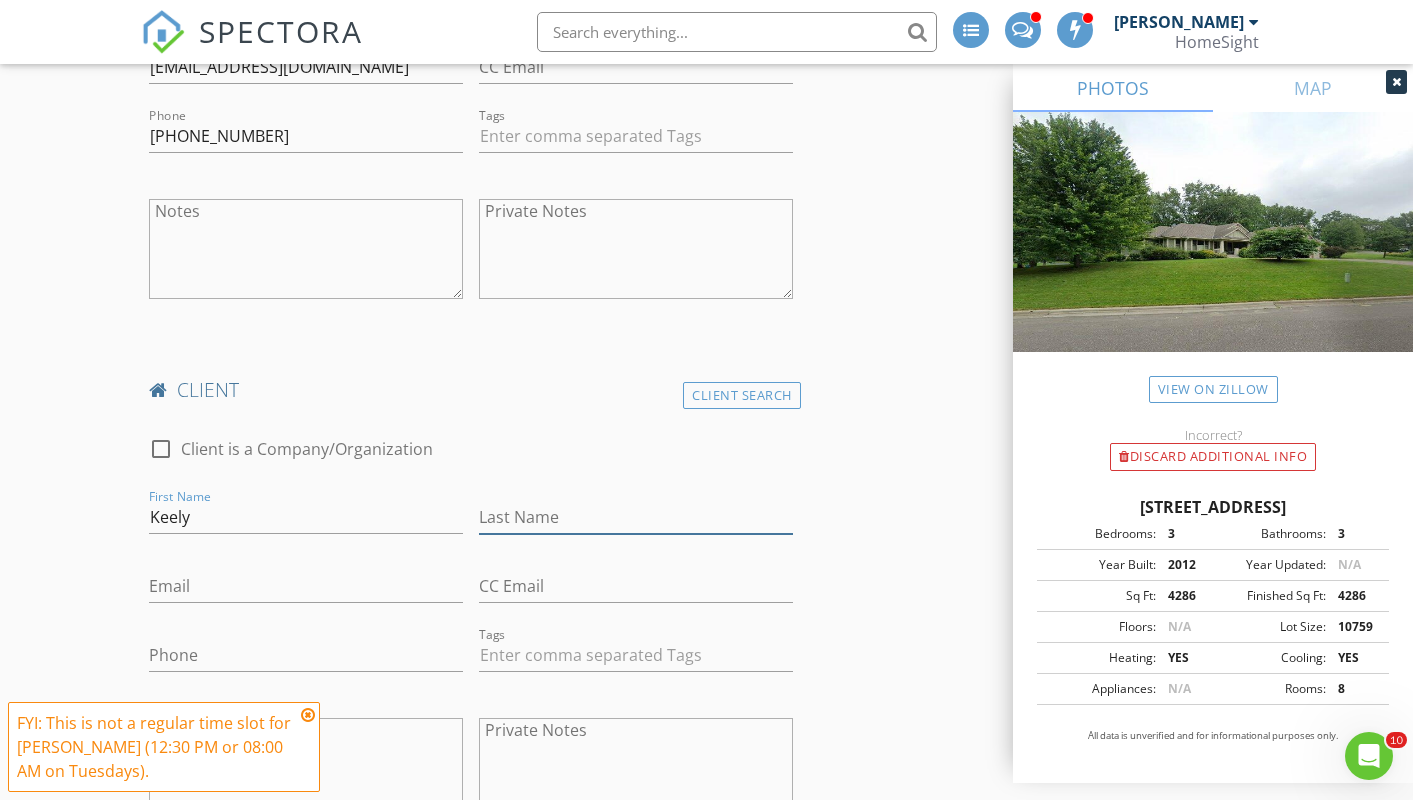 click on "Last Name" at bounding box center (636, 517) 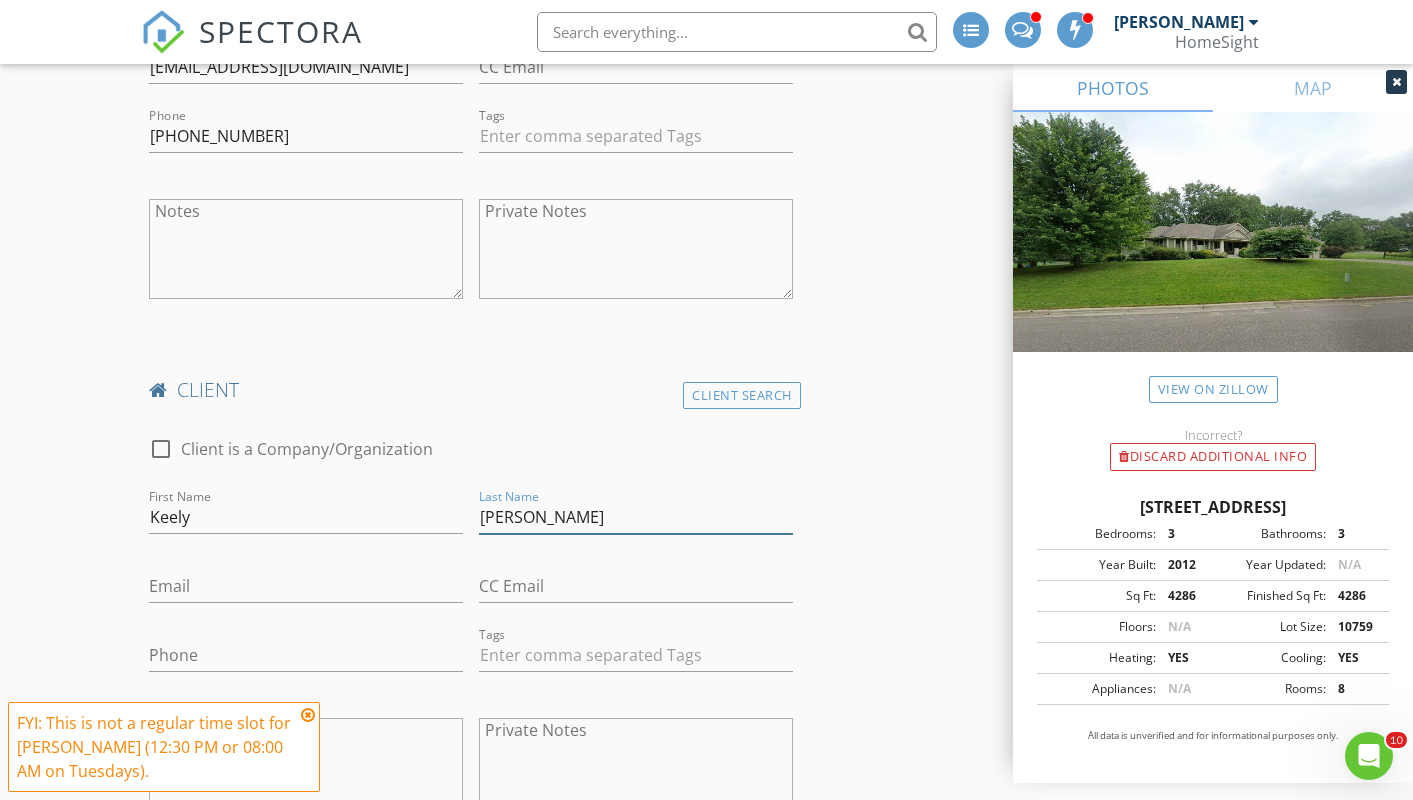 type on "Weiland" 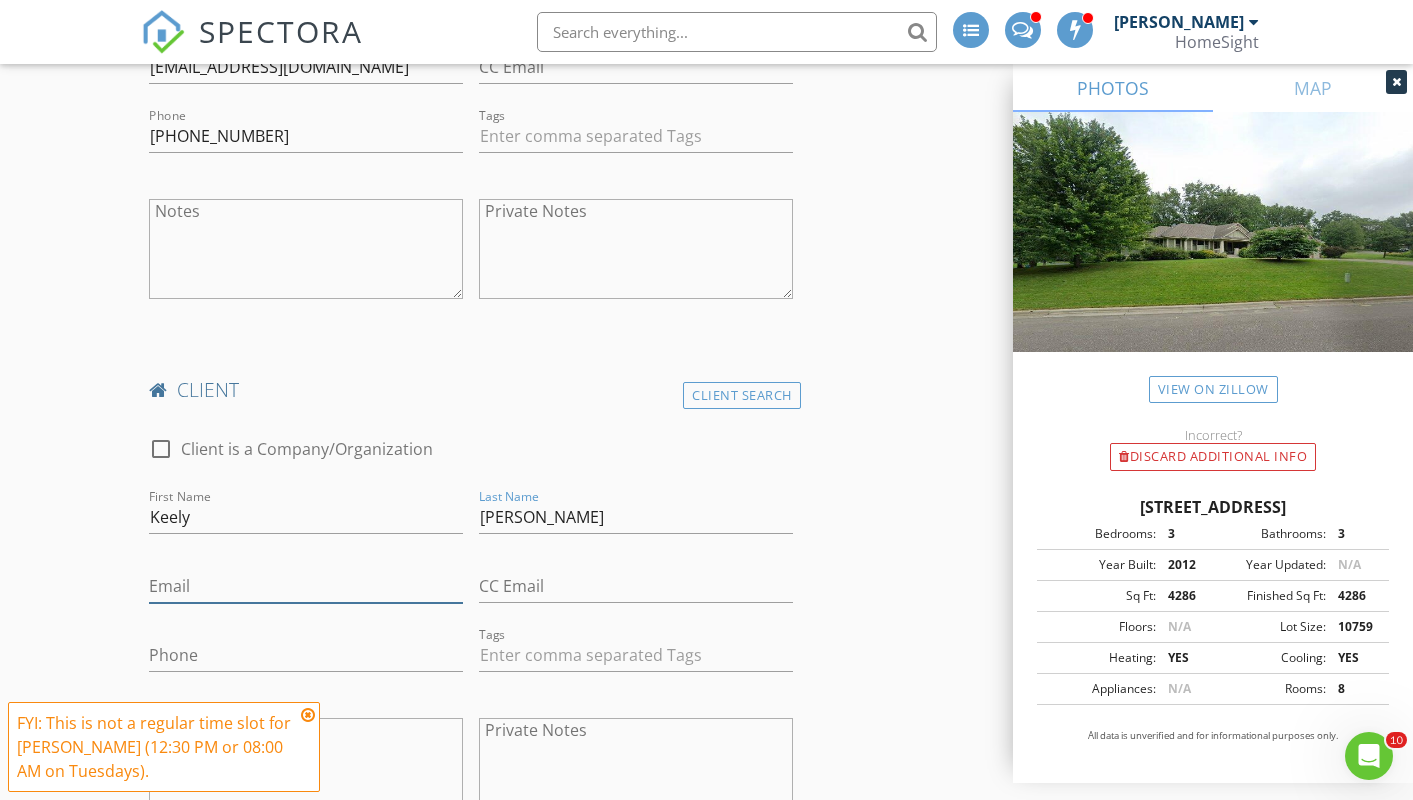 click on "Email" at bounding box center (306, 586) 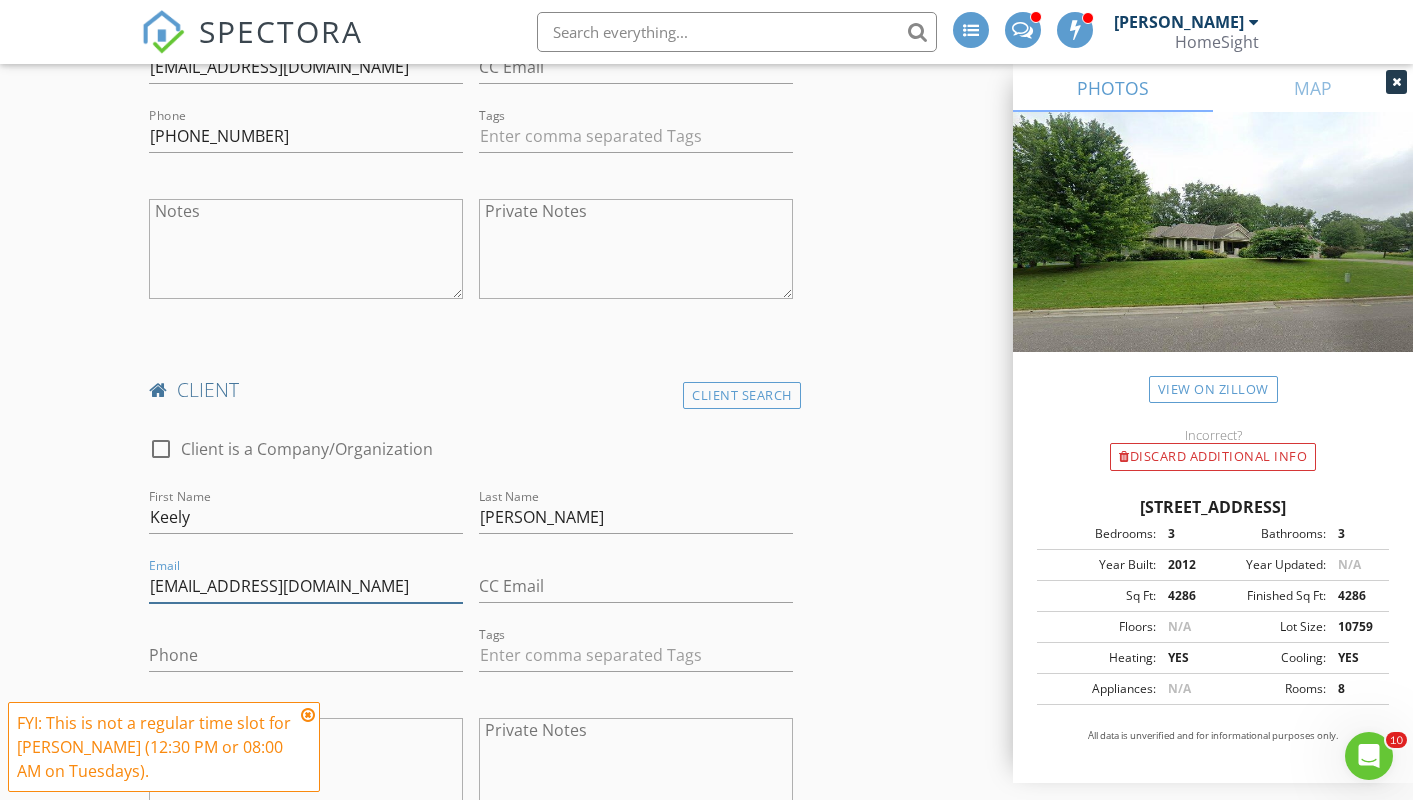 type on "keelyweiland@msn.com" 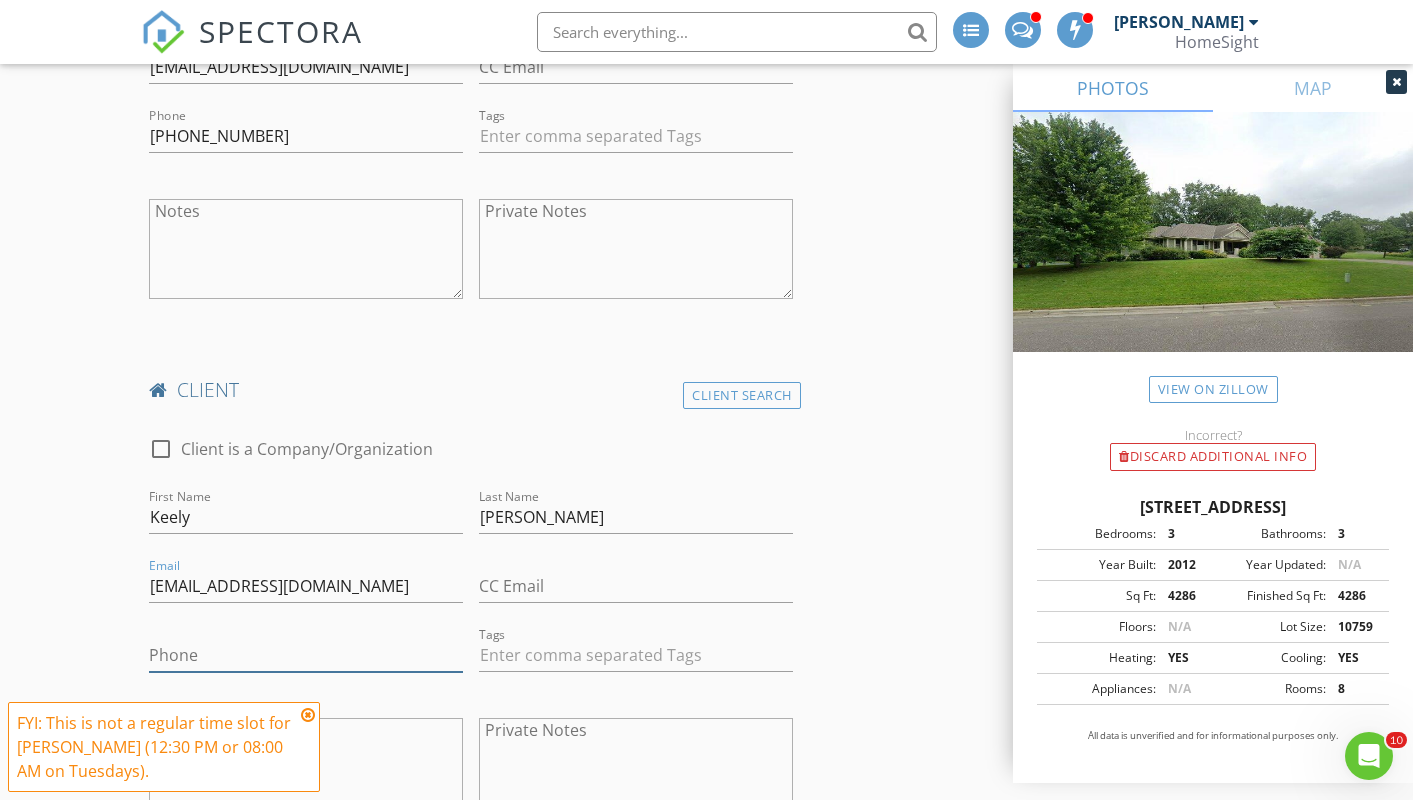 click on "Phone" at bounding box center [306, 655] 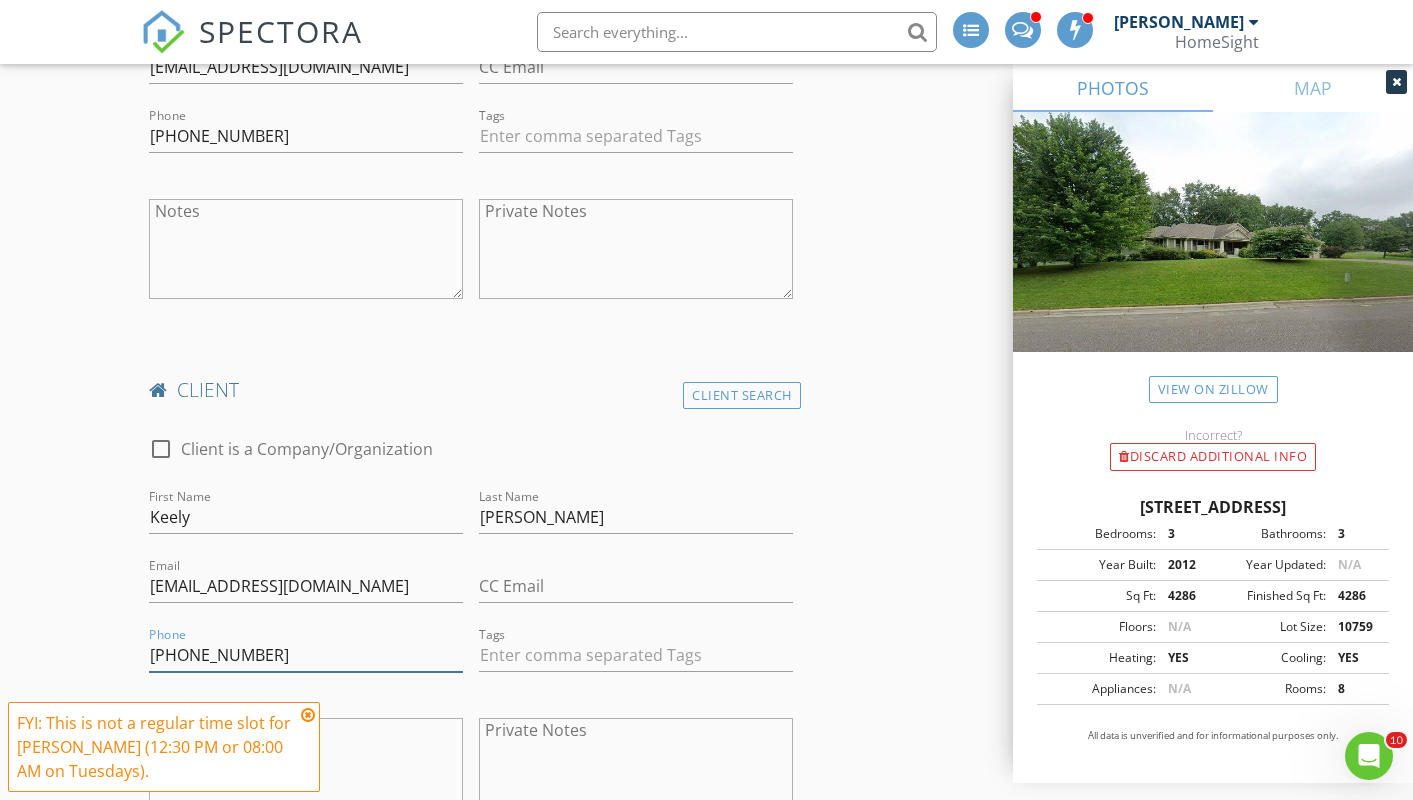 type on "651-503-5728" 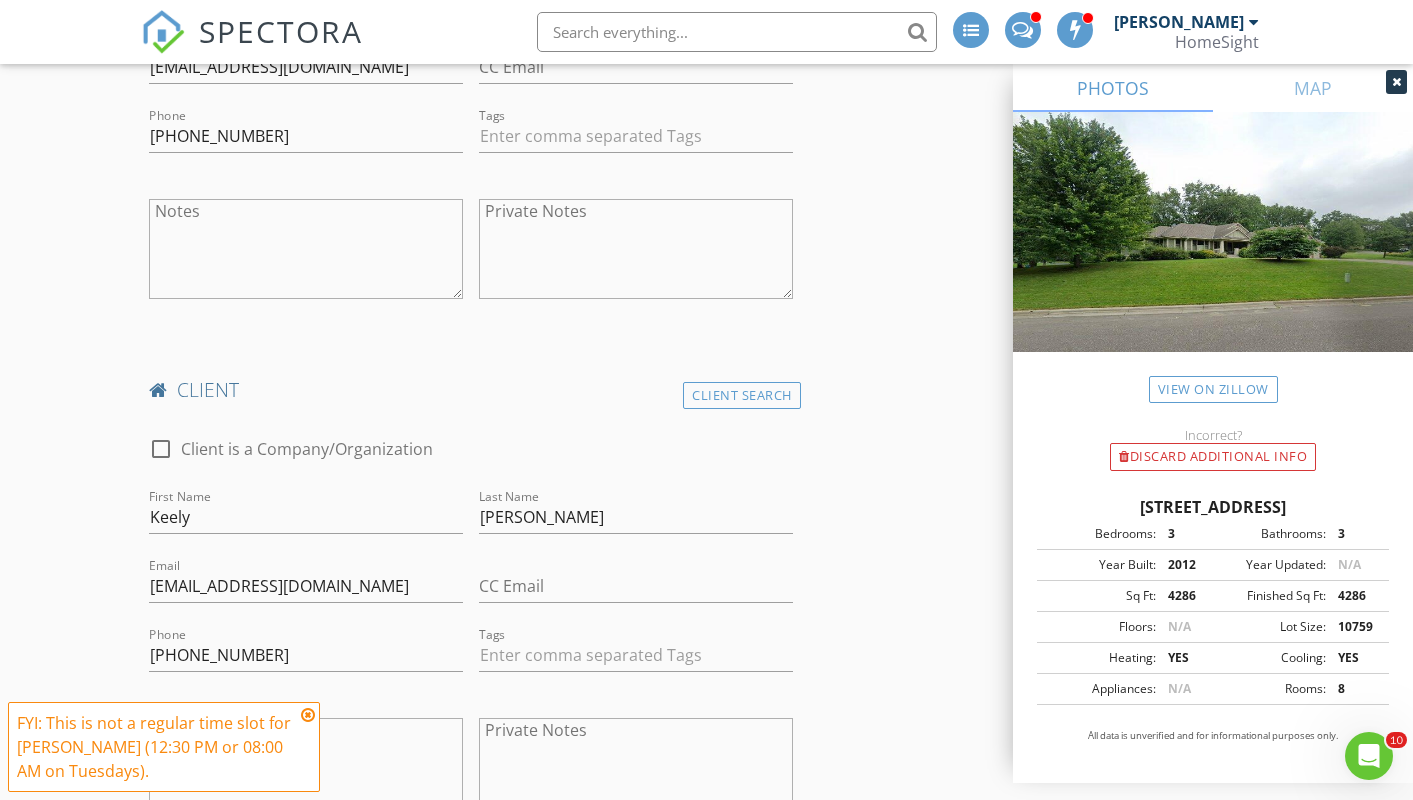click on "Phone 651-503-5728" at bounding box center [306, 659] 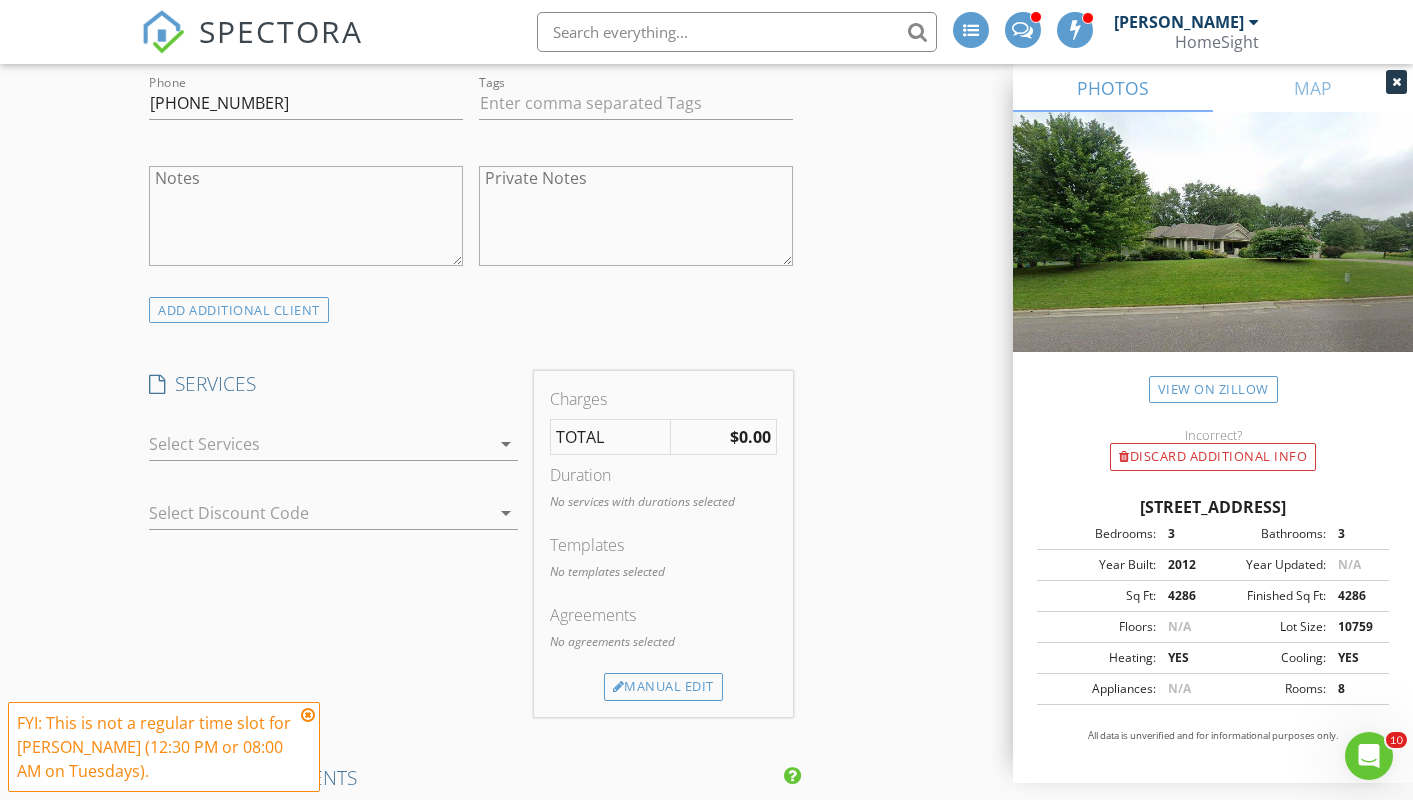 scroll, scrollTop: 1847, scrollLeft: 0, axis: vertical 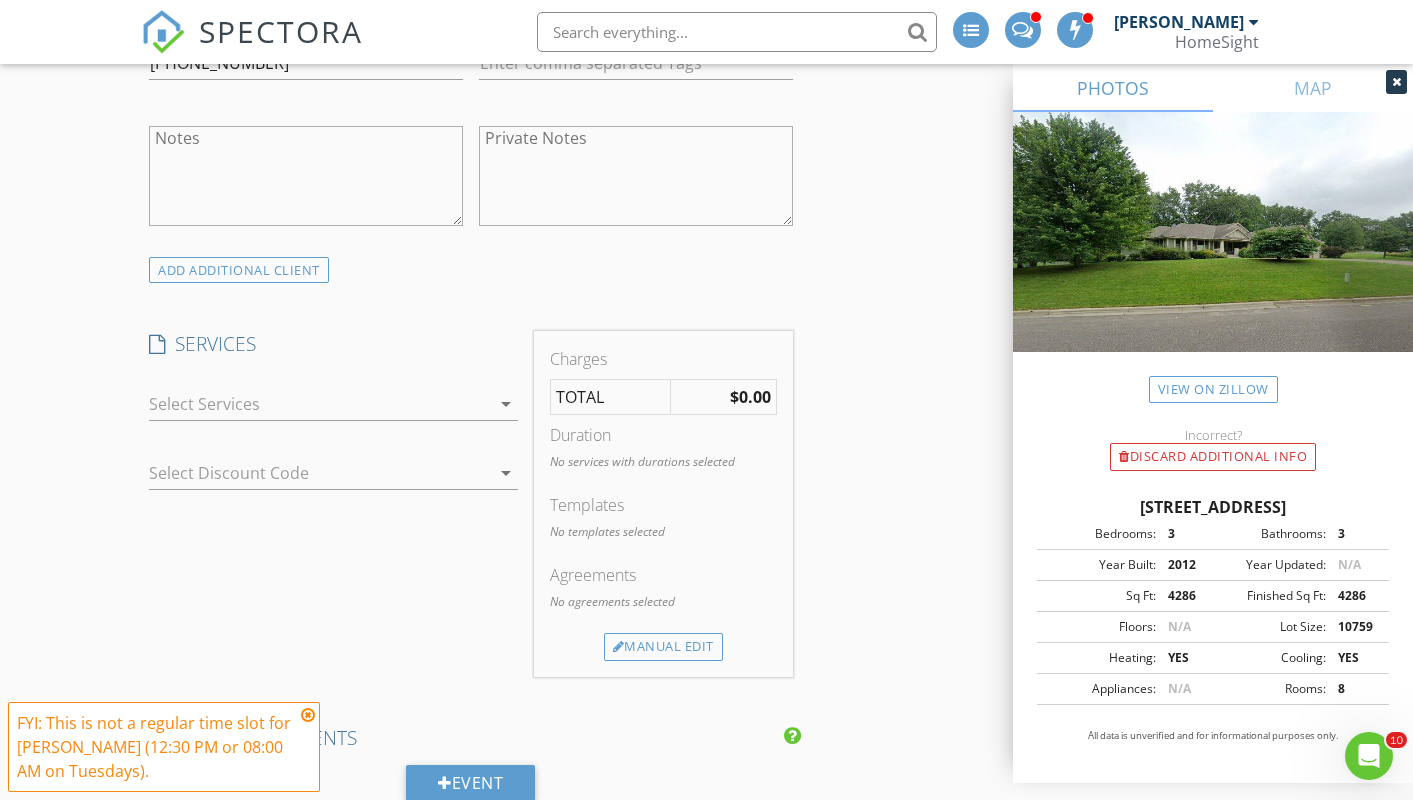 click at bounding box center (319, 404) 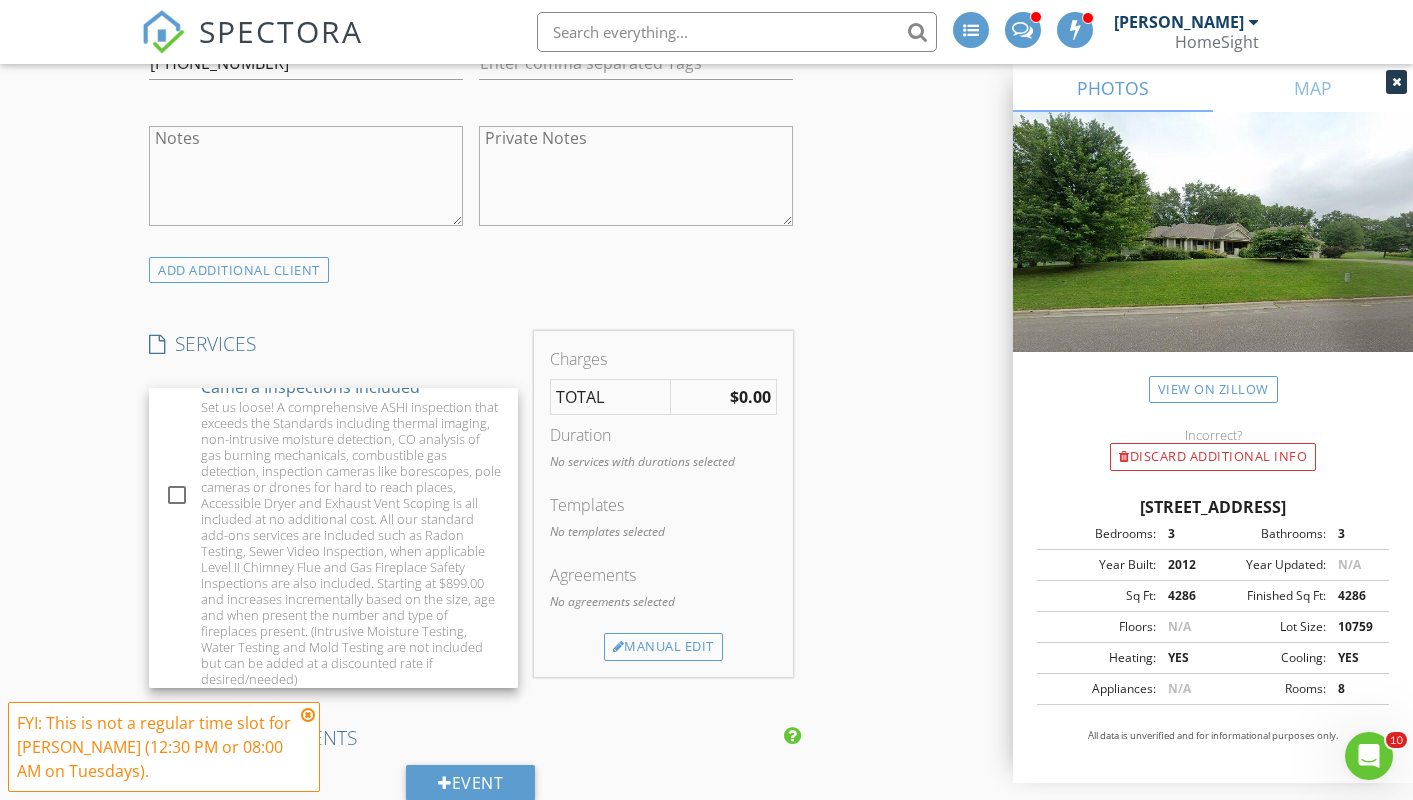 scroll, scrollTop: 204, scrollLeft: 0, axis: vertical 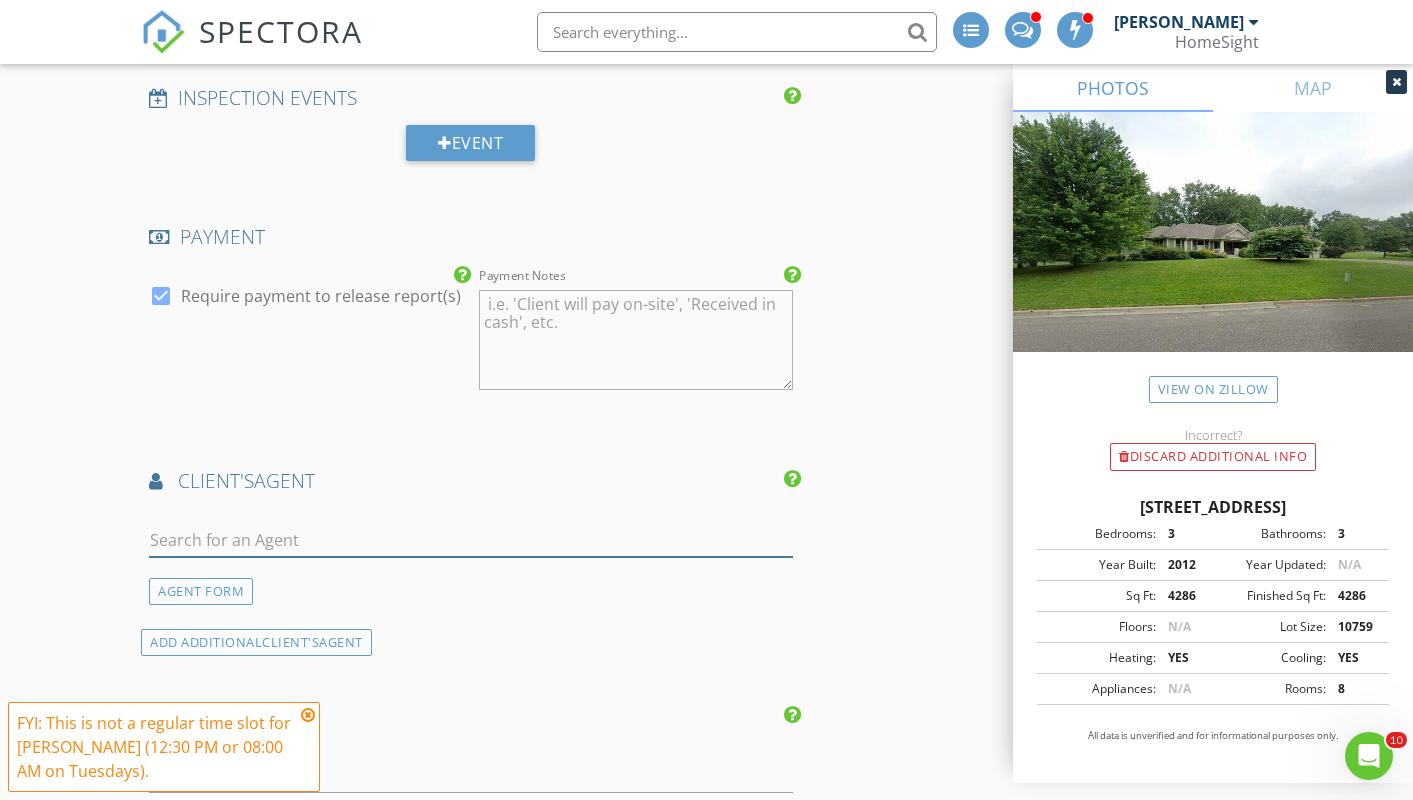 click at bounding box center [470, 540] 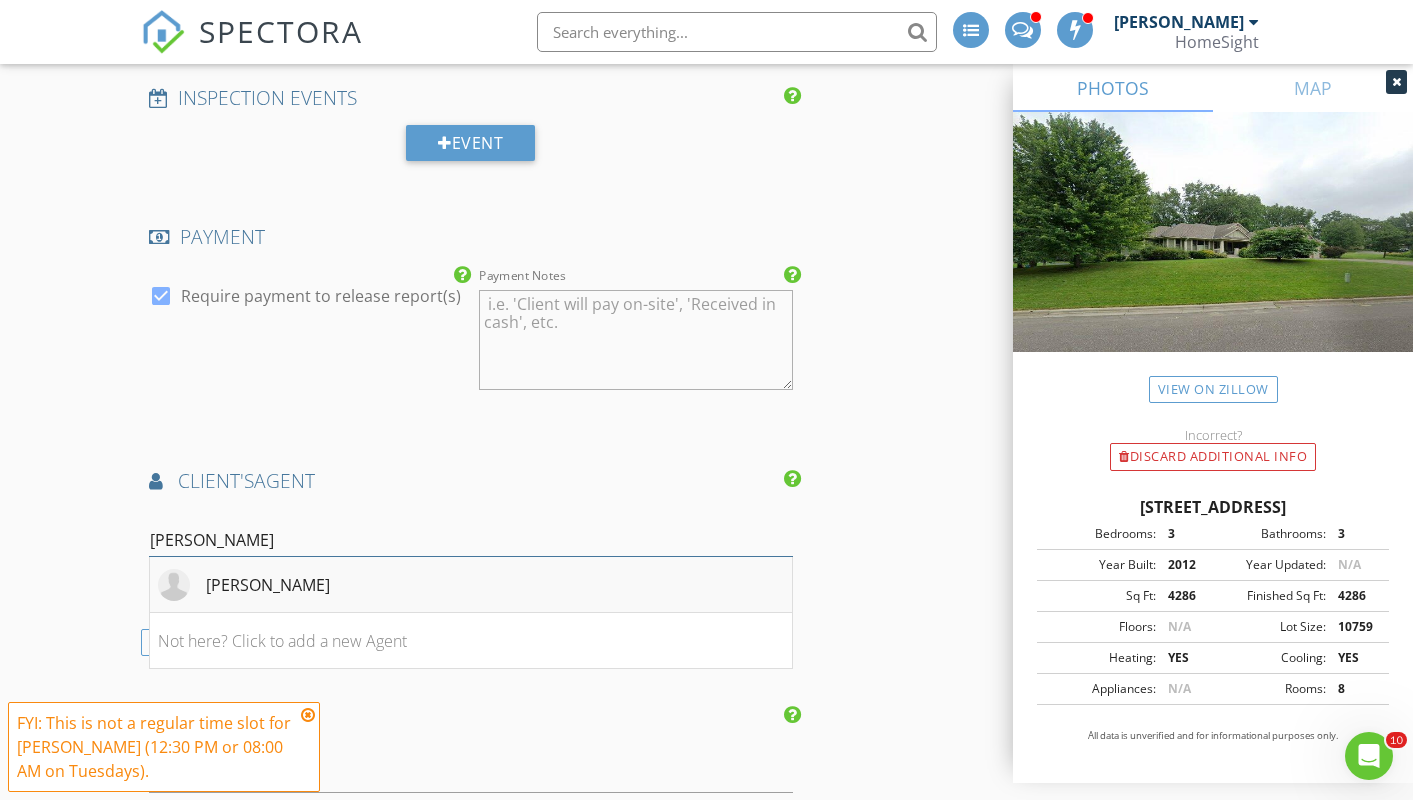 type on "Rob Mu" 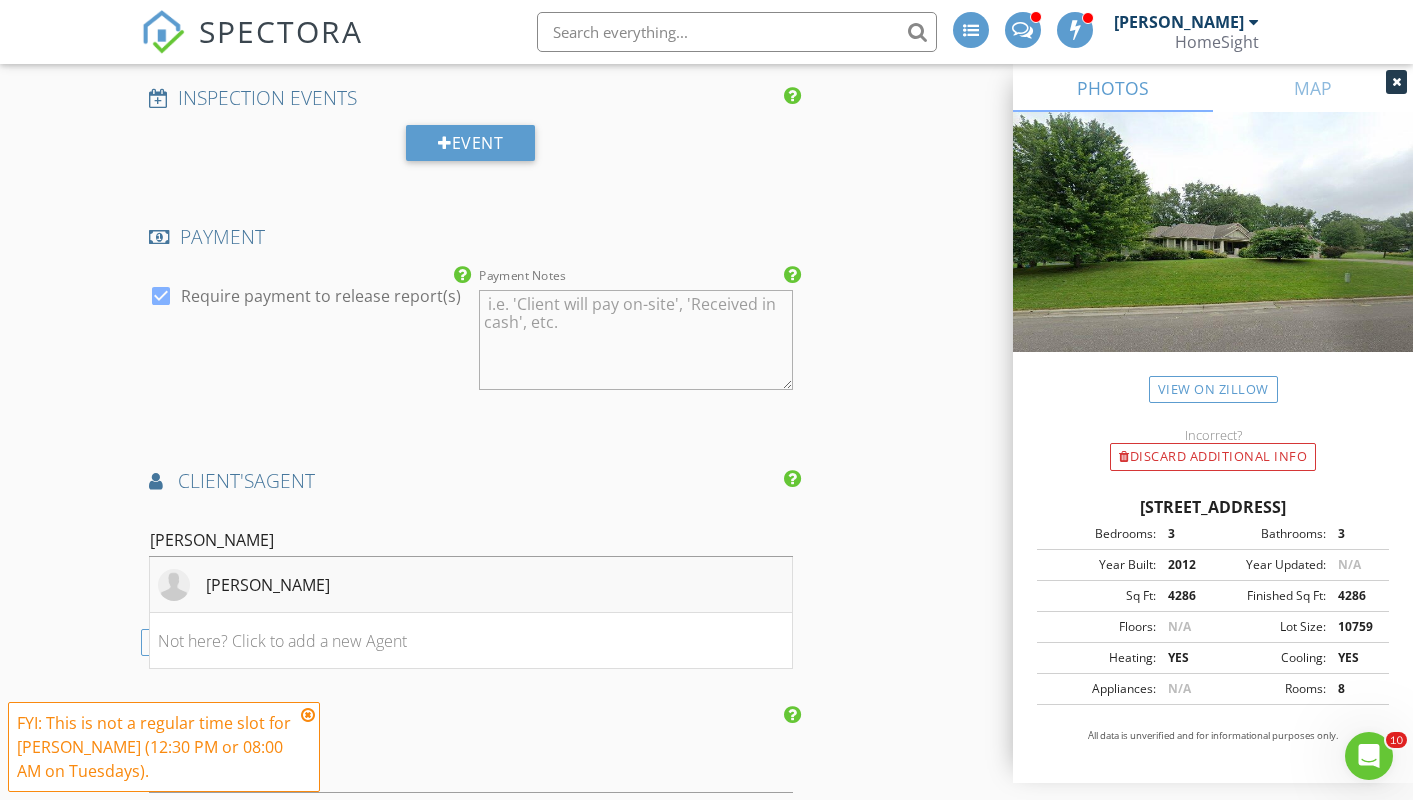 click on "Rob Mueller" at bounding box center (268, 585) 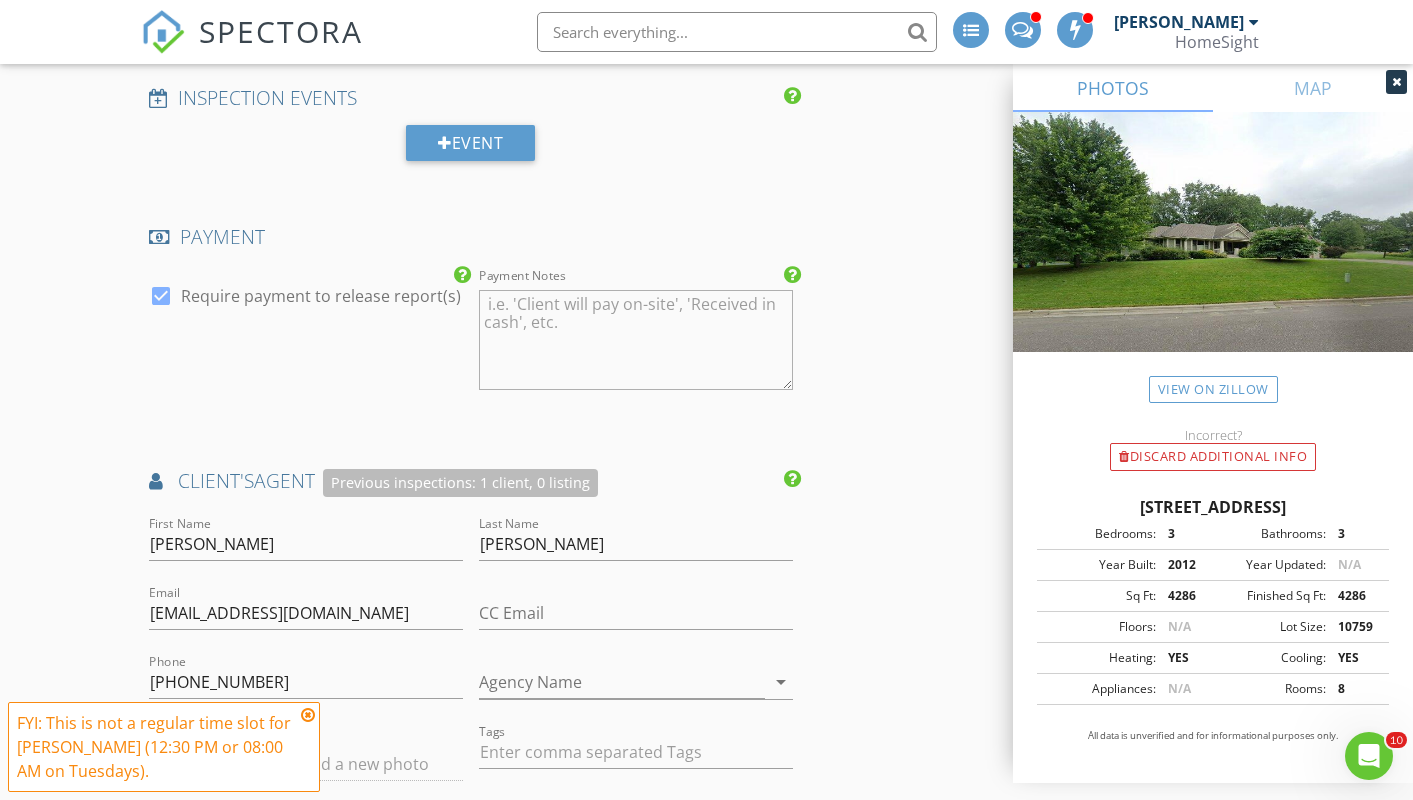 click on "INSPECTOR(S)
check_box_outline_blank   Matthew Brown     check_box_outline_blank   Jim Bourbeau     check_box   Tim Douglass   PRIMARY   check_box_outline_blank   Steven Carlson     Tim Douglass arrow_drop_down   check_box_outline_blank Tim Douglass specifically requested
Date/Time
07/15/2025 8:00 AM   Does Not Repeat arrow_drop_down
Location
Address Search       Address 4070 Lakehill Cir   Unit   City White Bear Lake   State MN   Zip 55110   County Ramsey     Square Feet 3450   Year Built 2012   Foundation Basement arrow_drop_down     Tim Douglass     20.2 miles     (29 minutes)
client
check_box Enable Client CC email for this inspection   Client Search     check_box_outline_blank Client is a Company/Organization     First Name John   Last Name Wagner   Email johnwagner2118@msn.com   CC Email   Phone 651-253-0030         Tags         Notes   Private Notes" at bounding box center [706, 614] 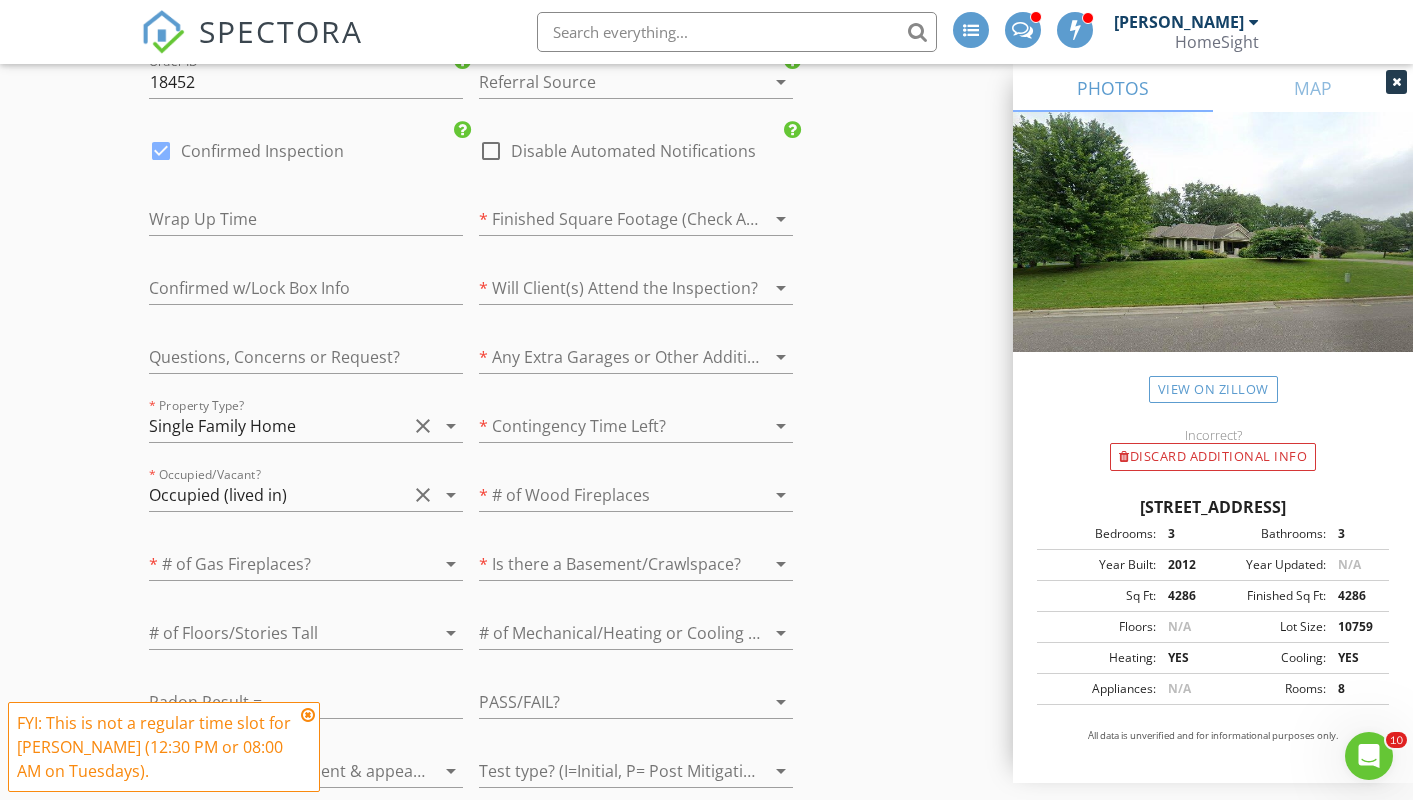 scroll, scrollTop: 3887, scrollLeft: 0, axis: vertical 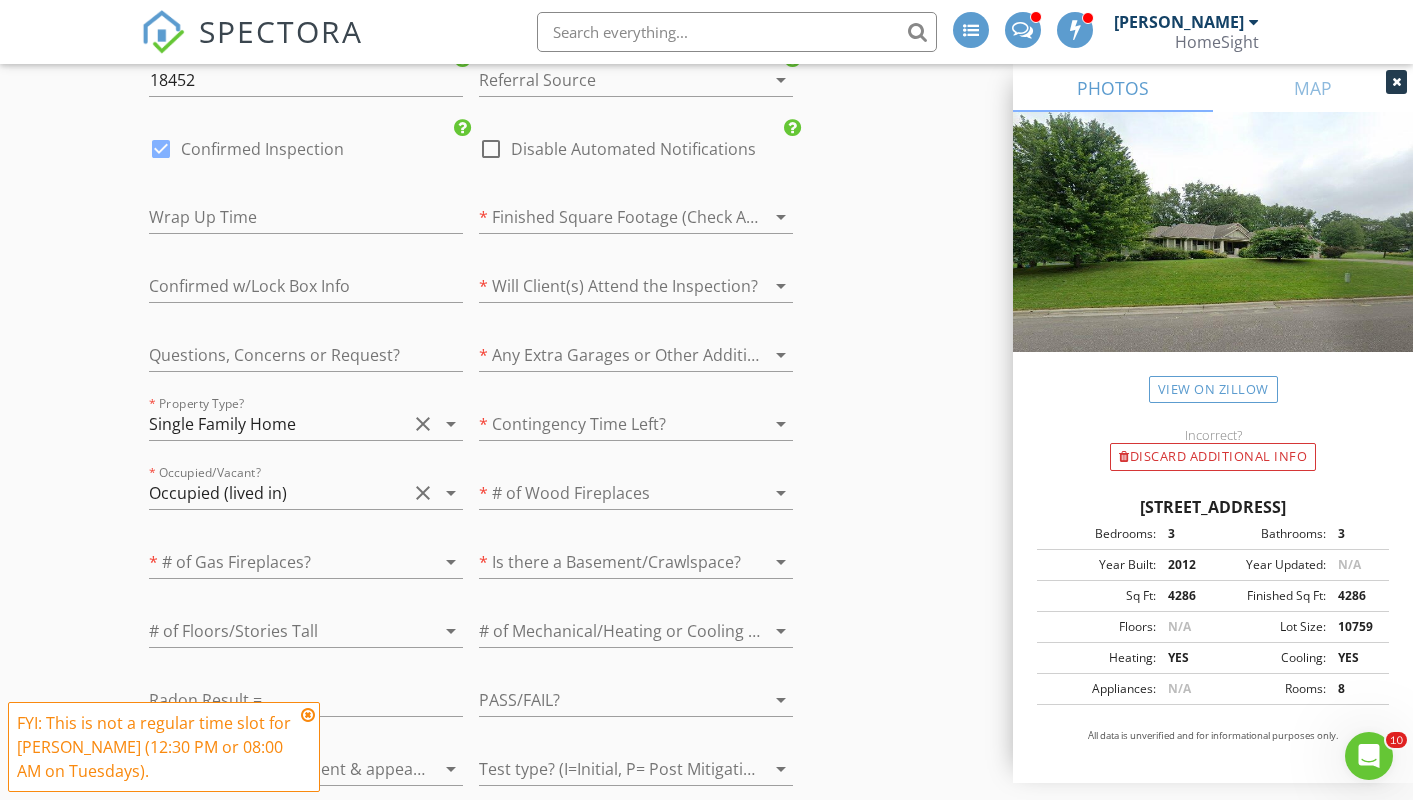 click at bounding box center [278, 562] 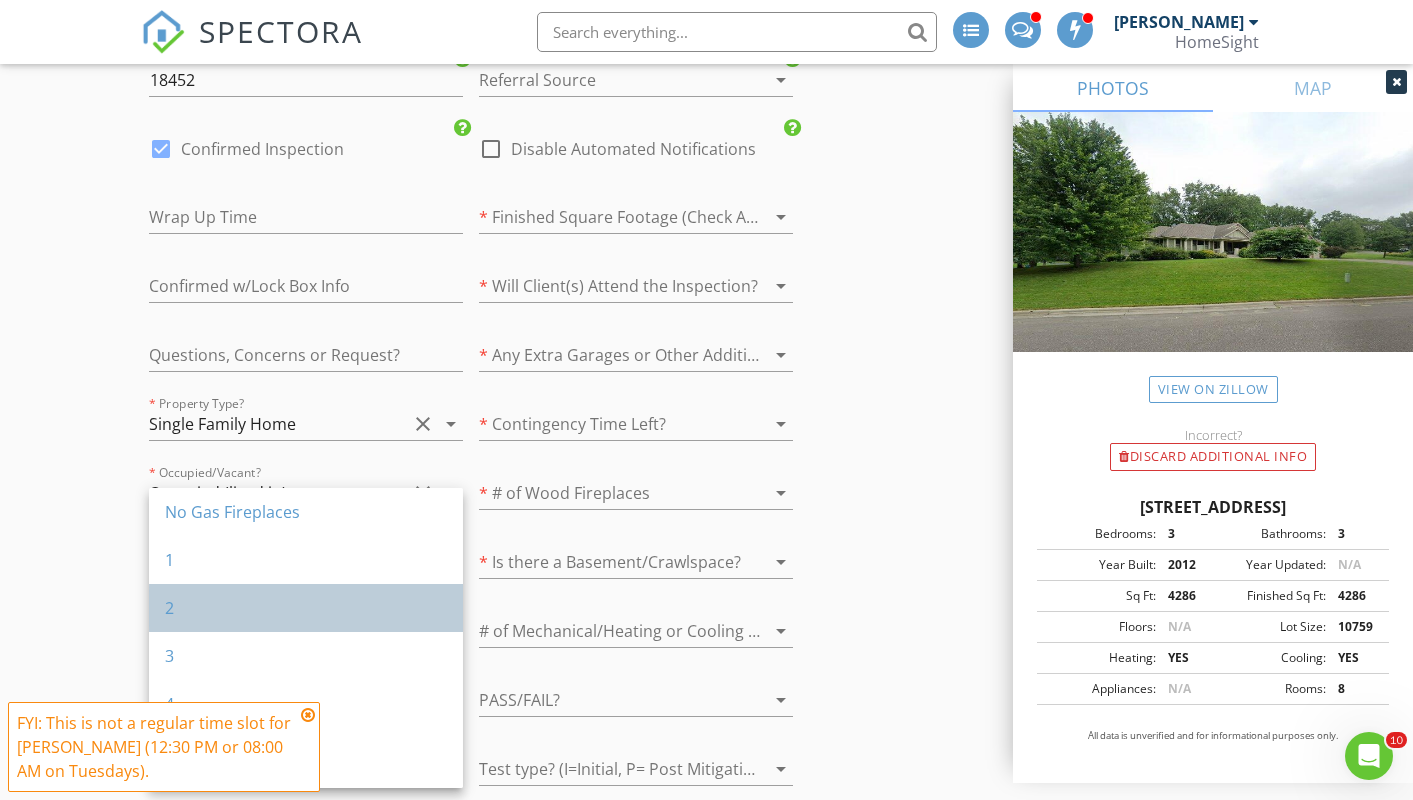 click on "2" at bounding box center [306, 608] 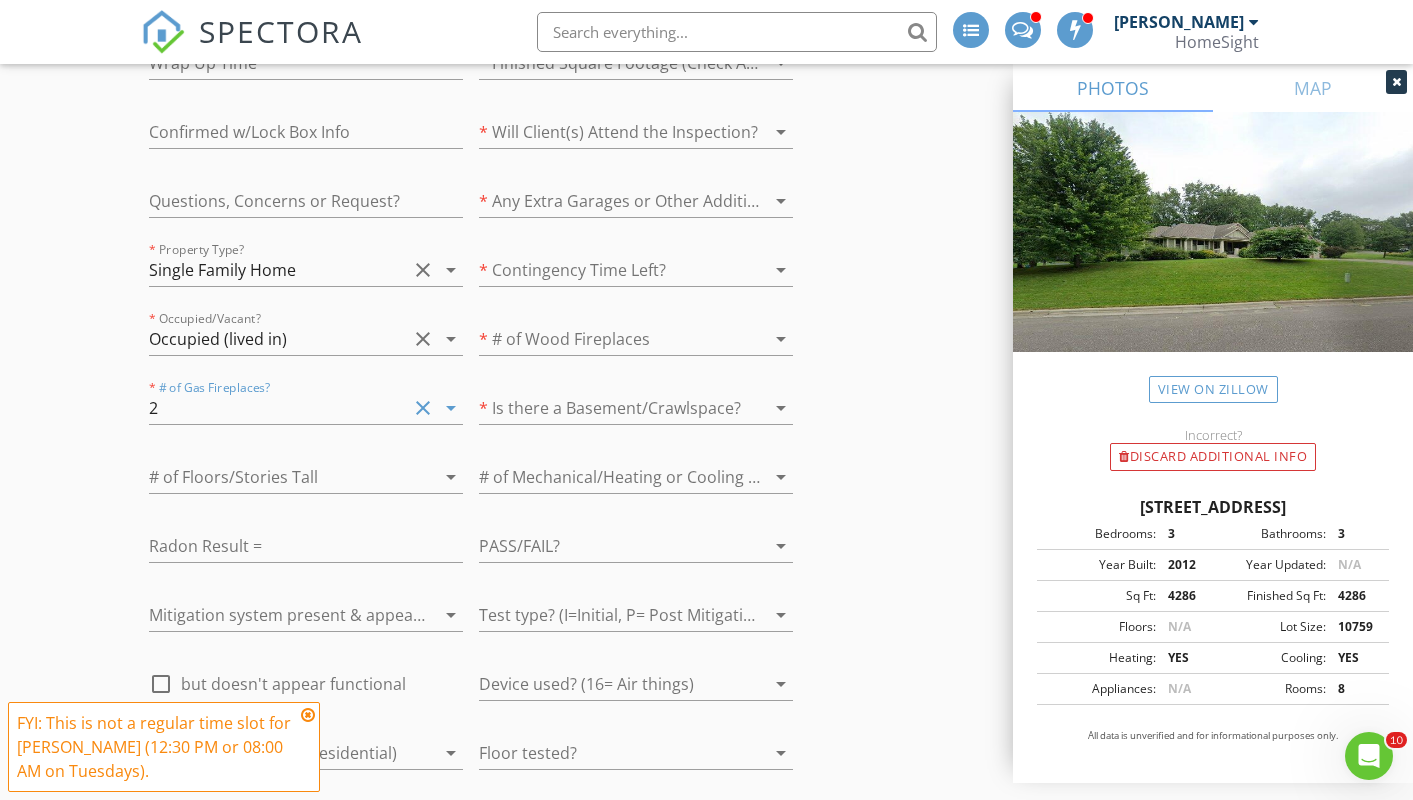 scroll, scrollTop: 4065, scrollLeft: 0, axis: vertical 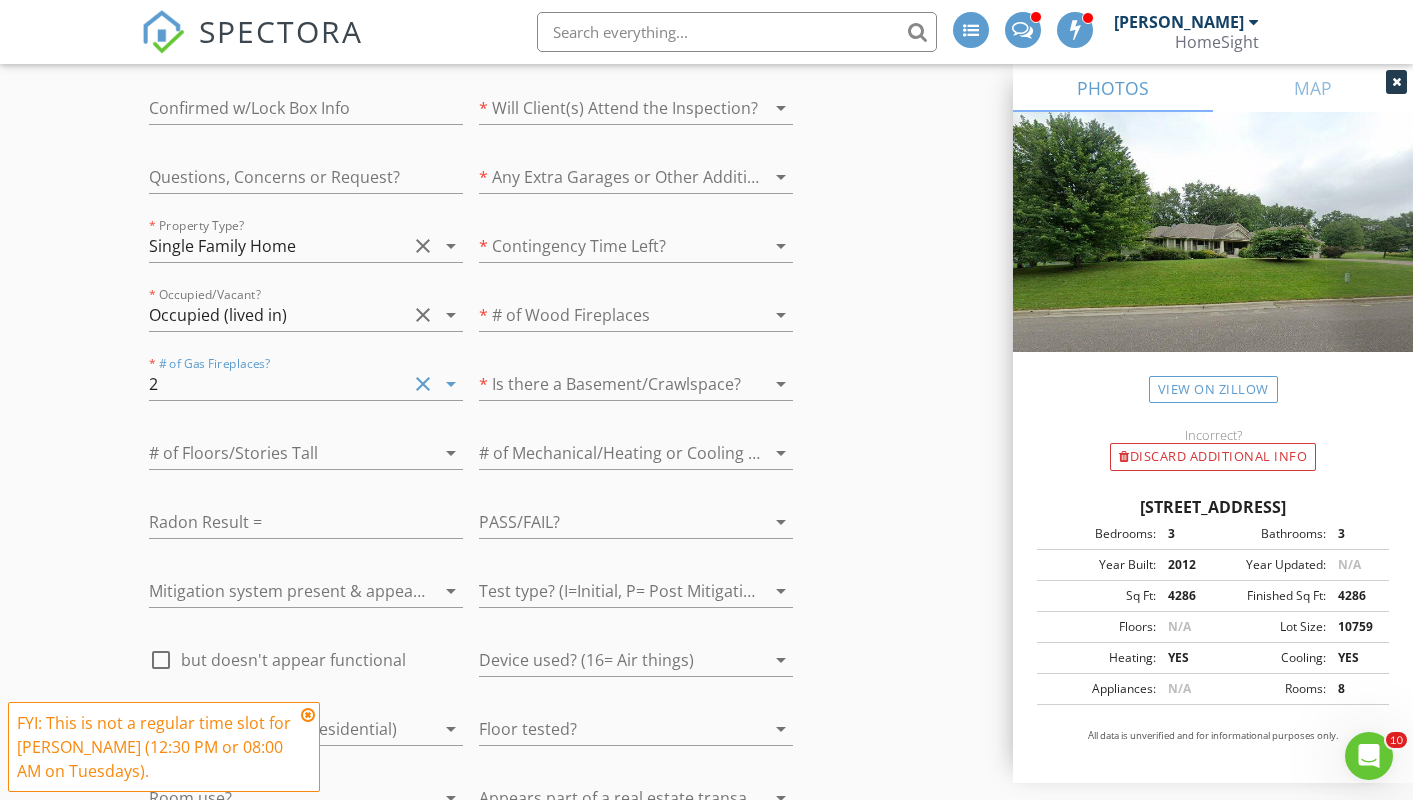 click on "arrow_drop_down" at bounding box center (781, 315) 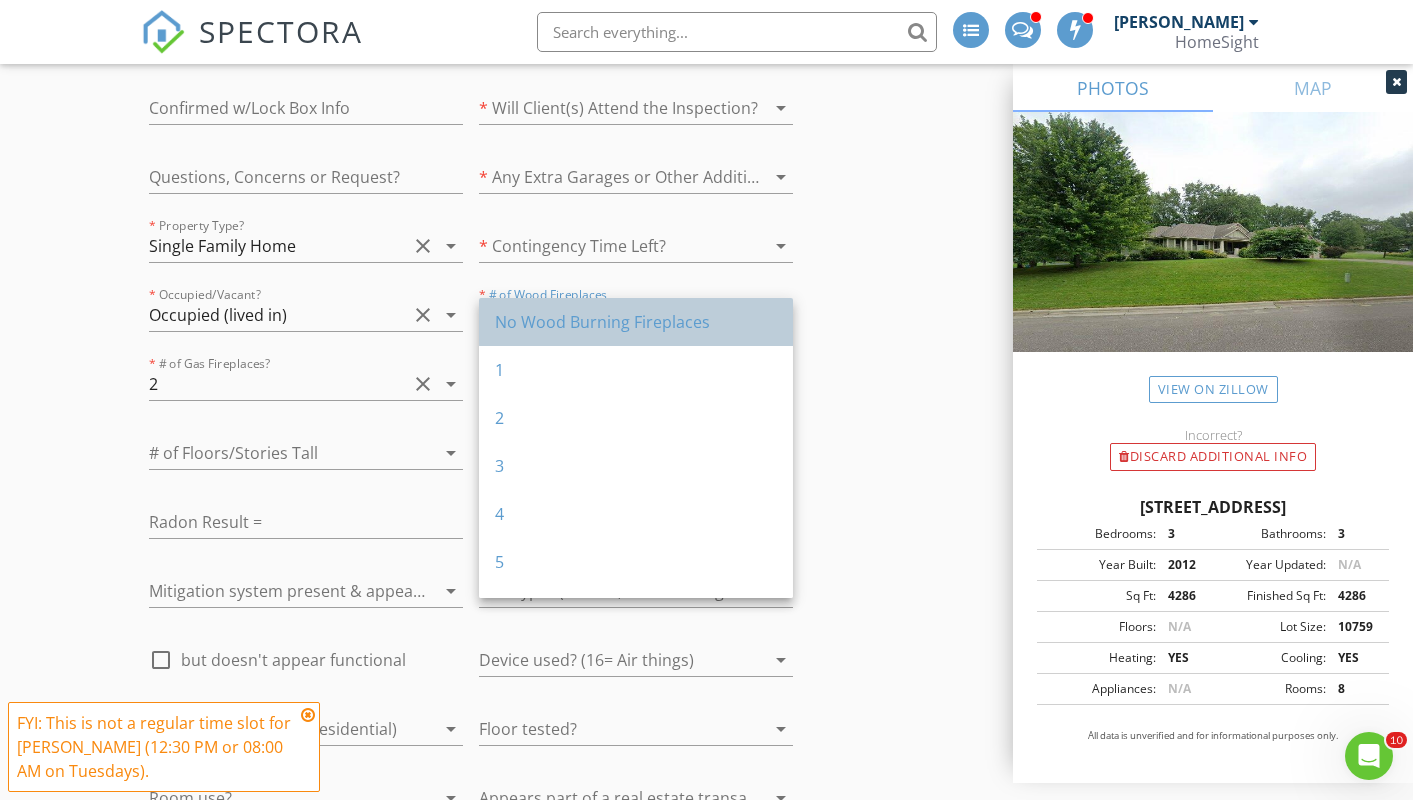 click on "No Wood Burning Fireplaces" at bounding box center [636, 322] 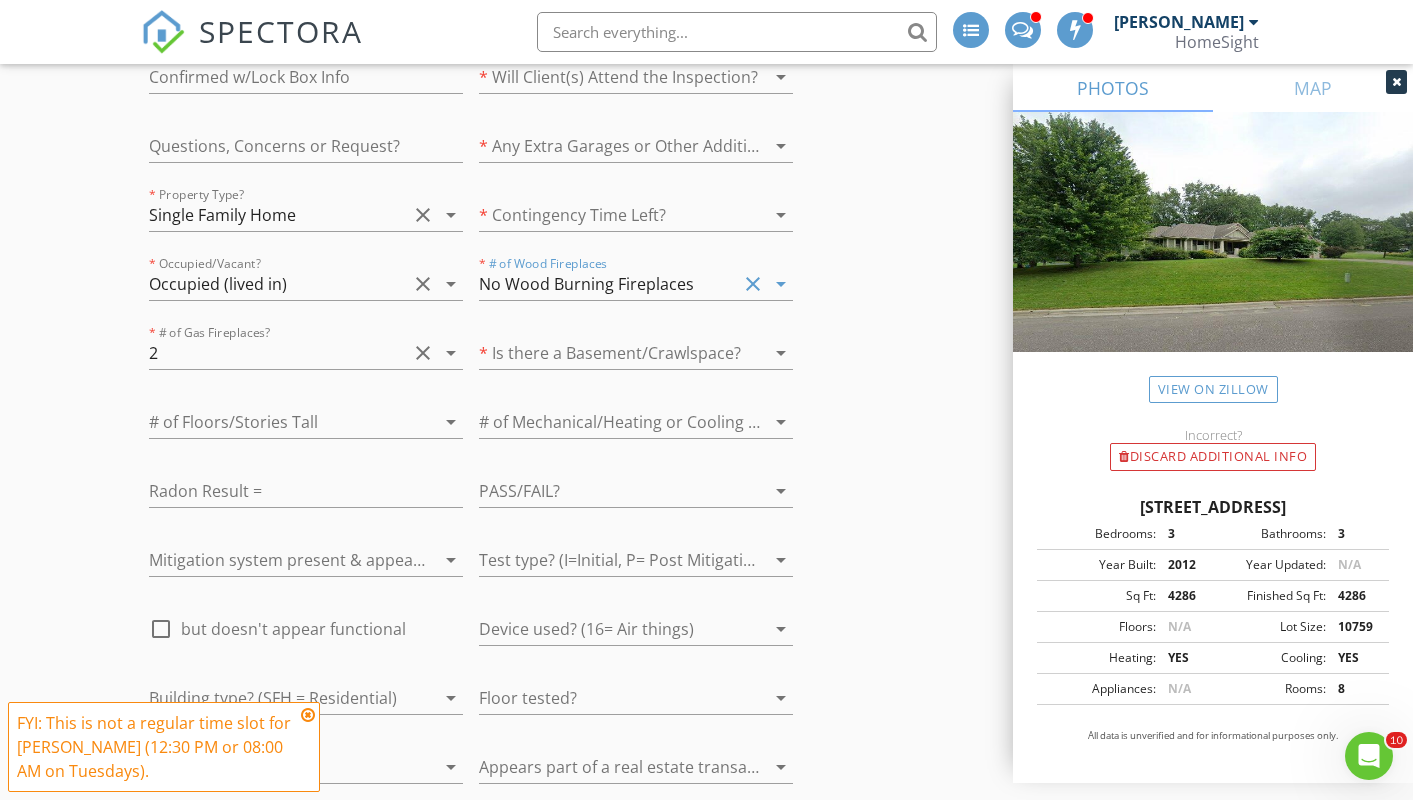 scroll, scrollTop: 4104, scrollLeft: 0, axis: vertical 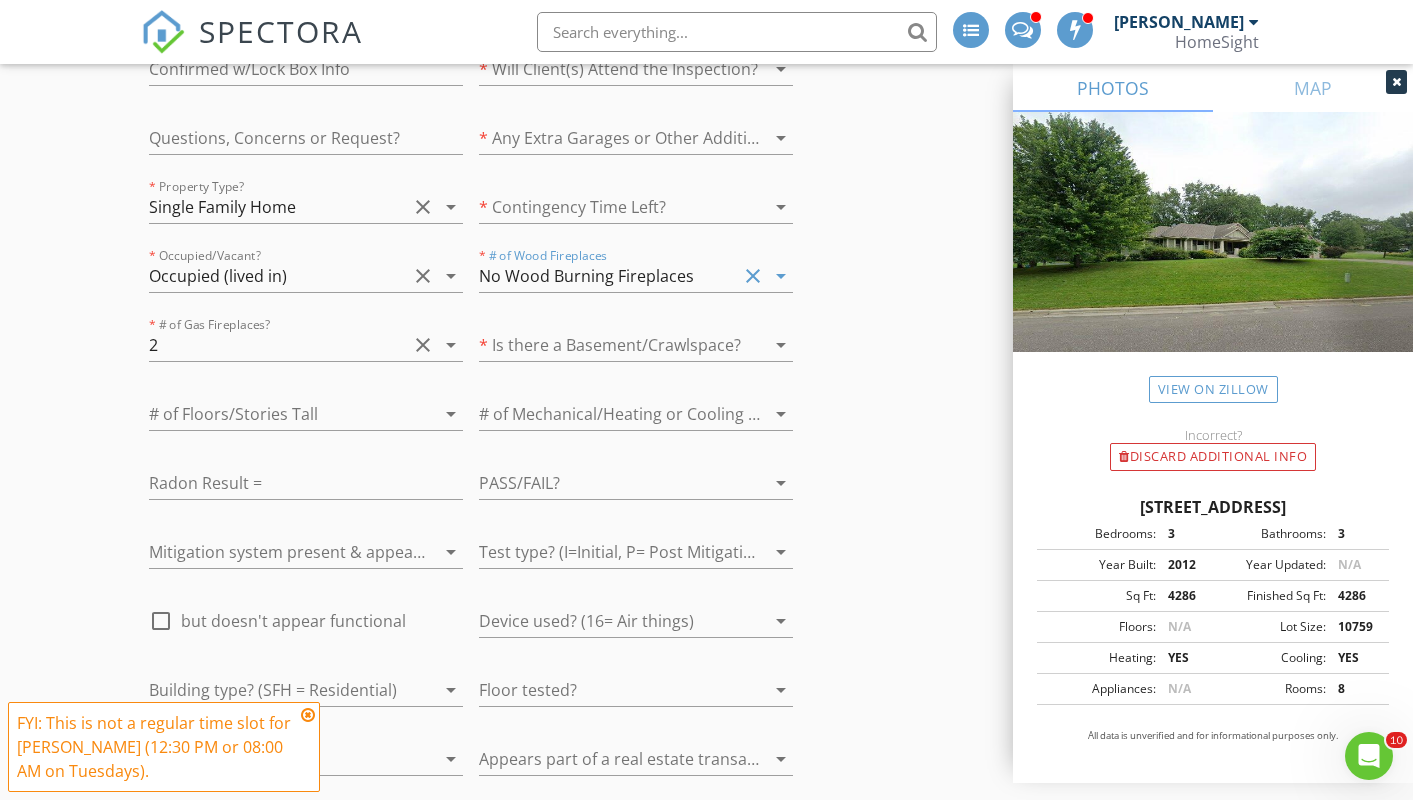 click at bounding box center (608, 345) 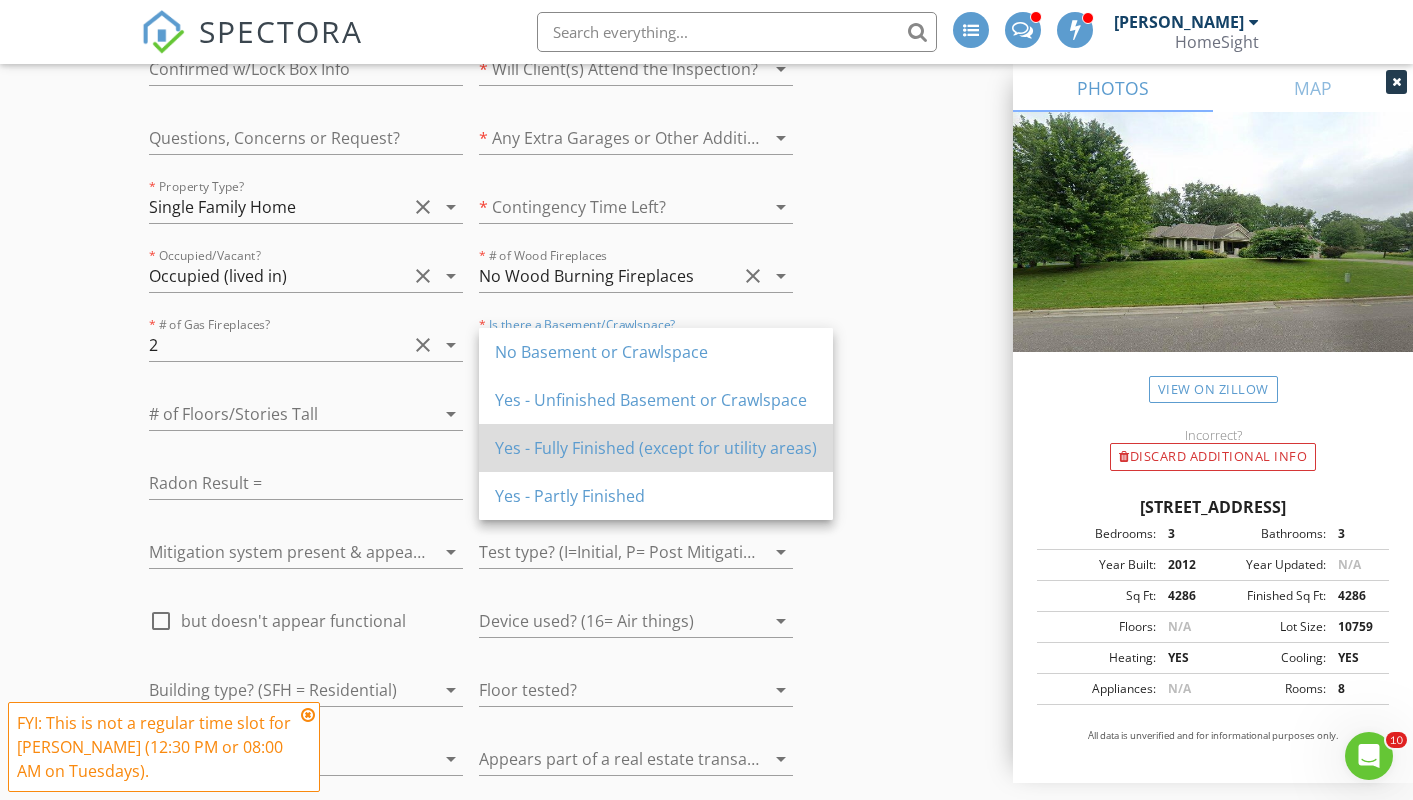 click on "Yes - Fully Finished (except for utility areas)" at bounding box center (656, 448) 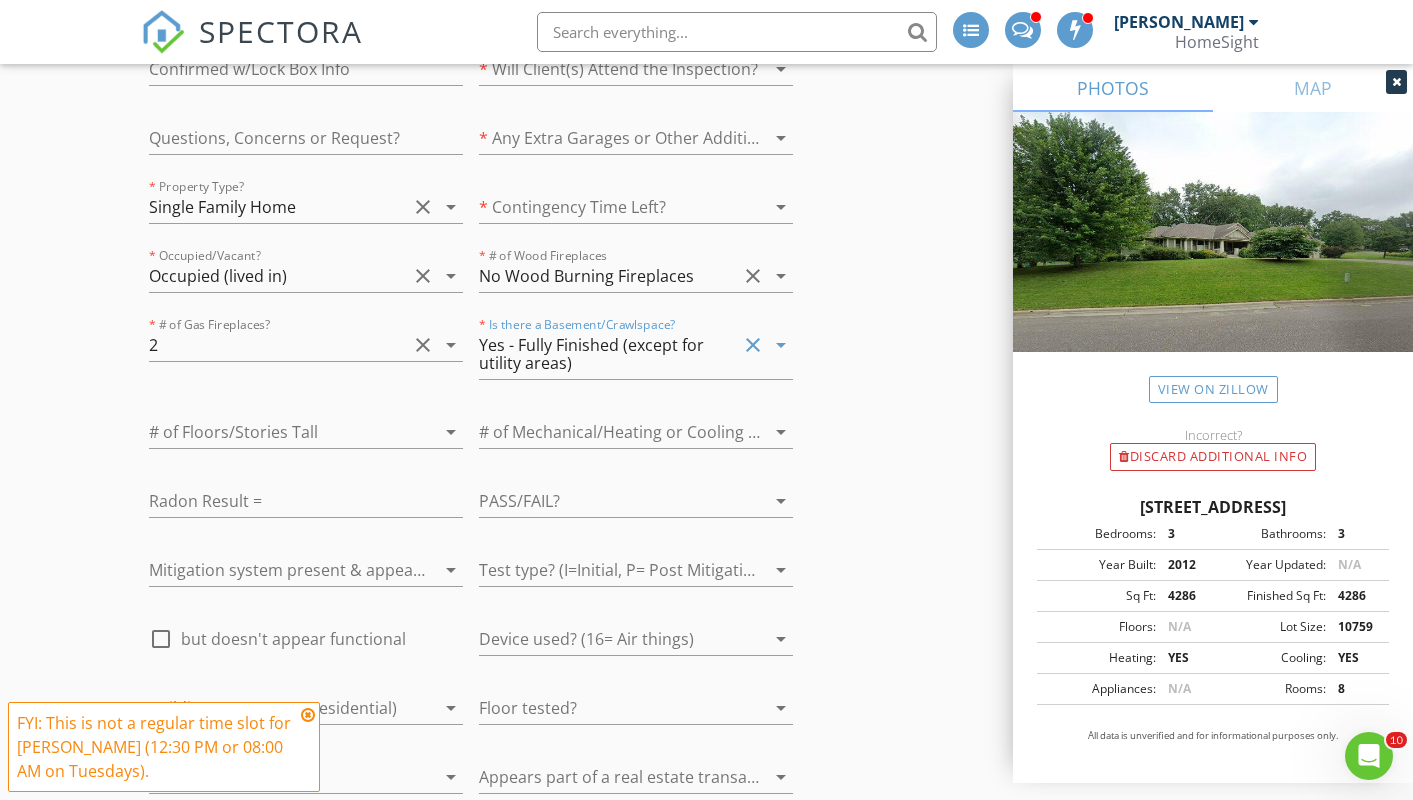 click on "INSPECTOR(S)
check_box_outline_blank   Matthew Brown     check_box_outline_blank   Jim Bourbeau     check_box   Tim Douglass   PRIMARY   check_box_outline_blank   Steven Carlson     Tim Douglass arrow_drop_down   check_box_outline_blank Tim Douglass specifically requested
Date/Time
07/15/2025 8:00 AM   Does Not Repeat arrow_drop_down
Location
Address Search       Address 4070 Lakehill Cir   Unit   City White Bear Lake   State MN   Zip 55110   County Ramsey     Square Feet 3450   Year Built 2012   Foundation Basement arrow_drop_down     Tim Douglass     20.2 miles     (29 minutes)
client
check_box Enable Client CC email for this inspection   Client Search     check_box_outline_blank Client is a Company/Organization     First Name John   Last Name Wagner   Email johnwagner2118@msn.com   CC Email   Phone 651-253-0030         Tags         Notes   Private Notes" at bounding box center [706, -994] 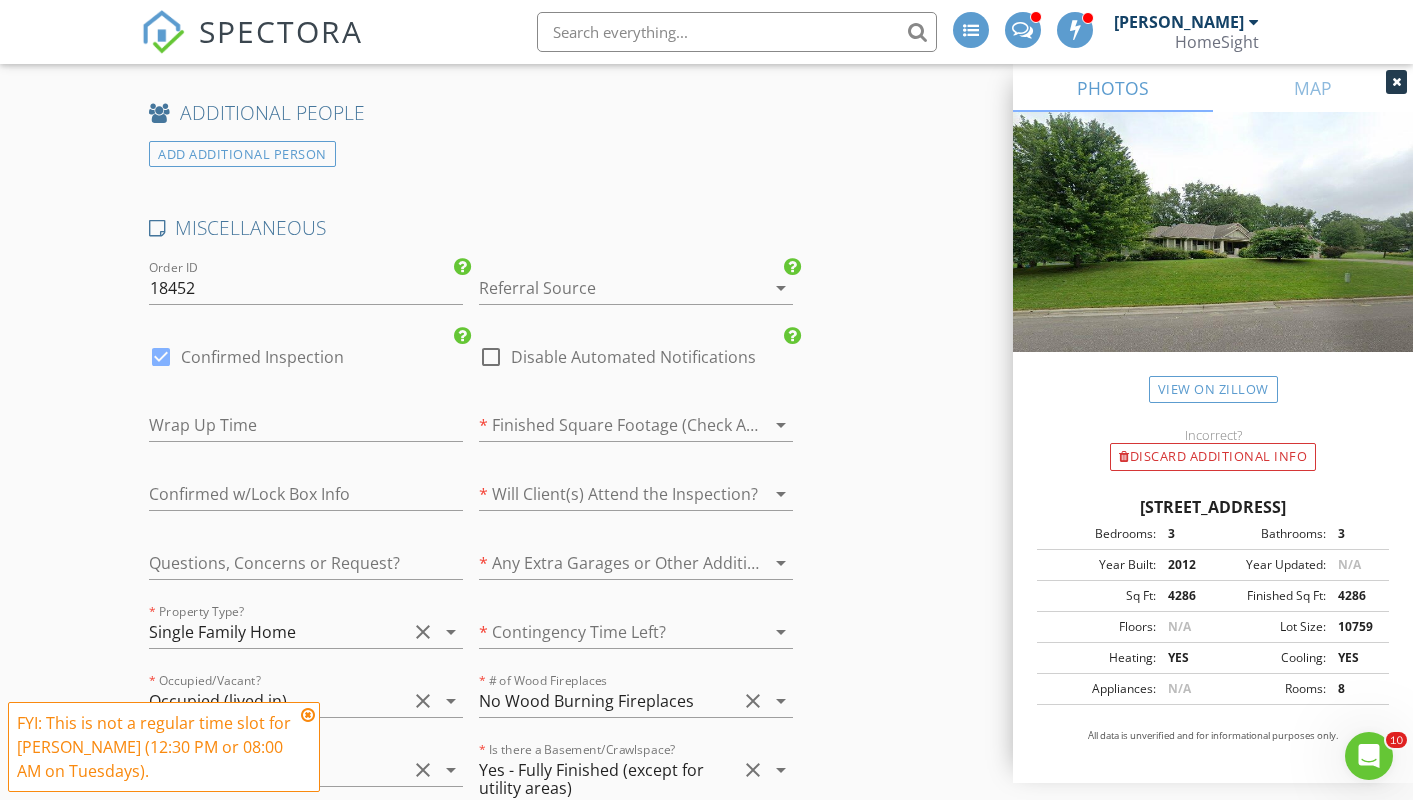scroll, scrollTop: 3678, scrollLeft: 0, axis: vertical 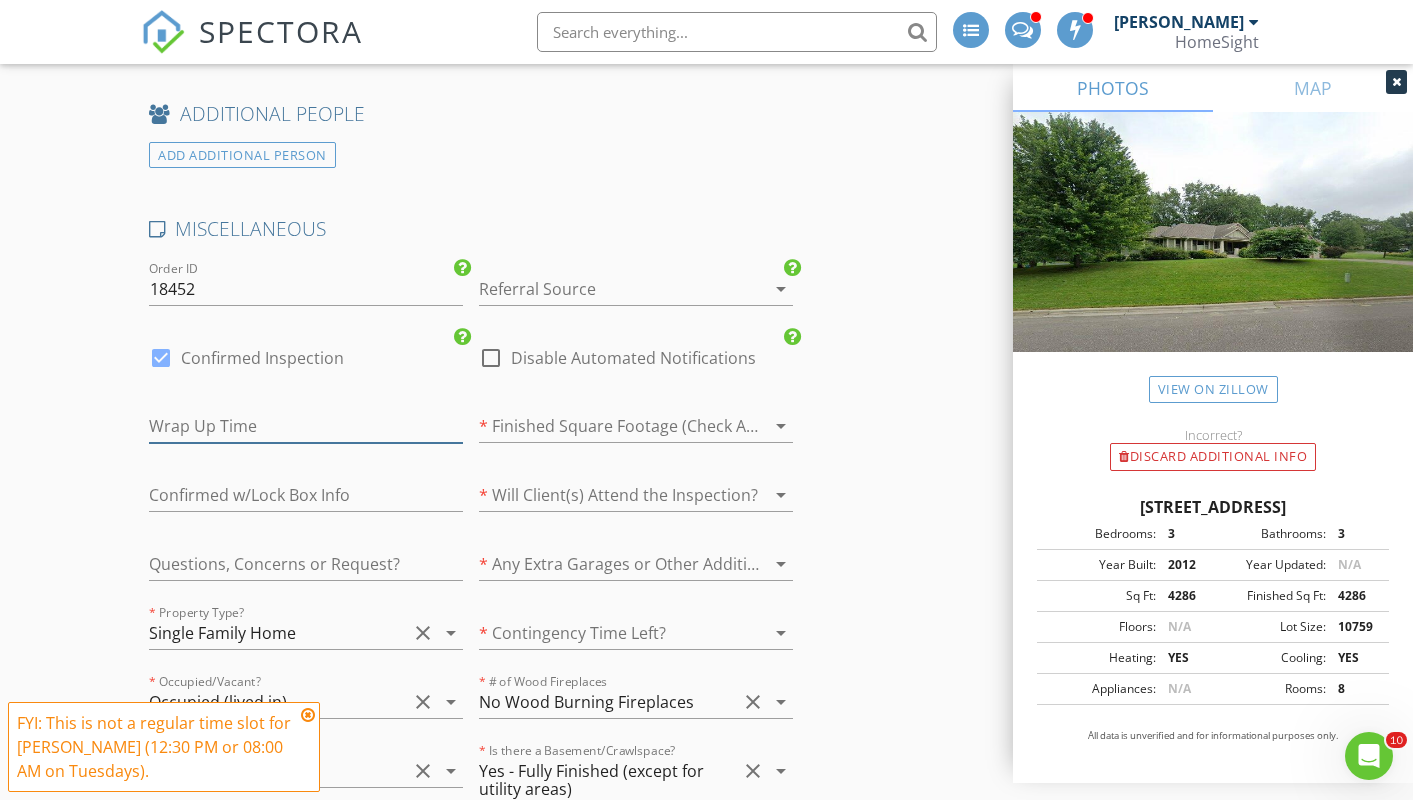 click at bounding box center [306, 426] 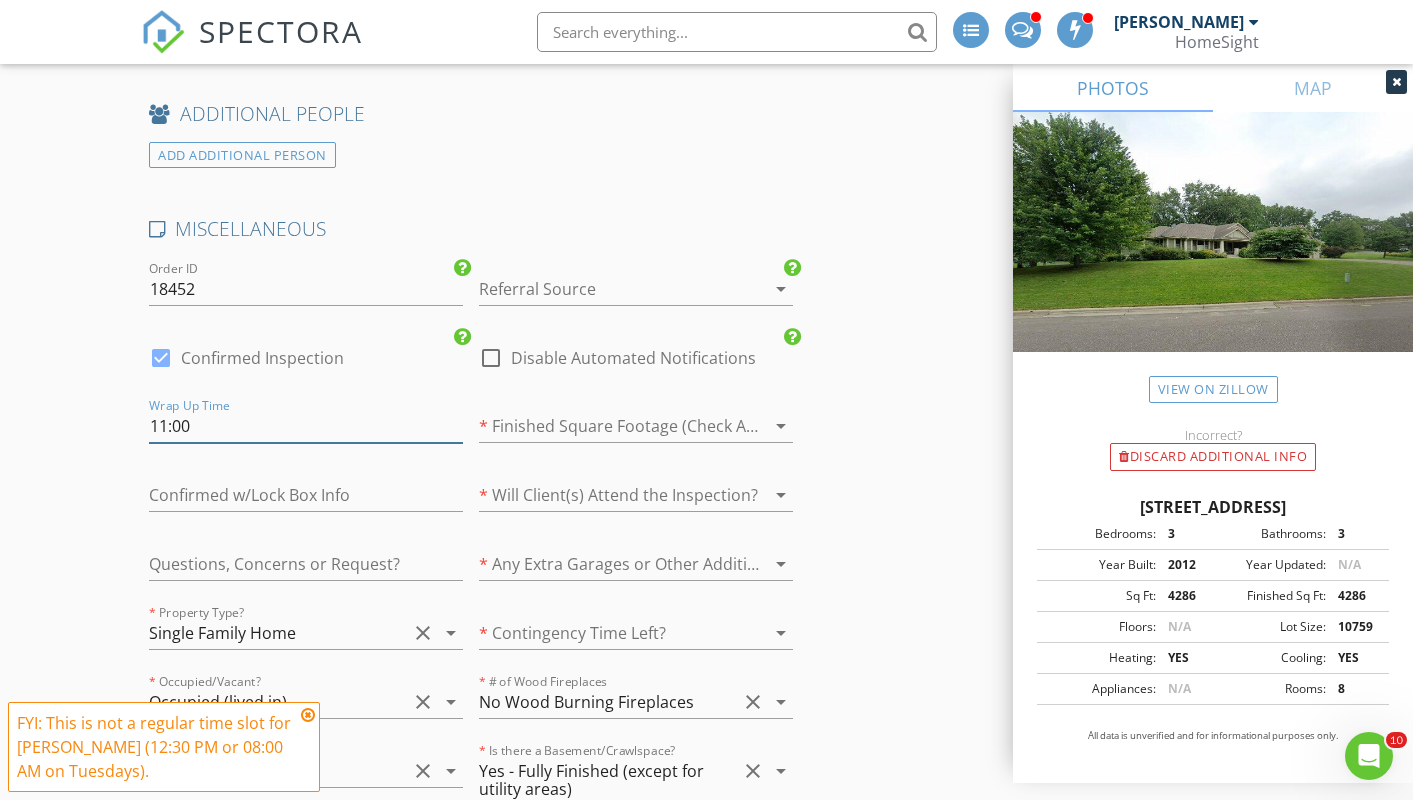 type on "11:00" 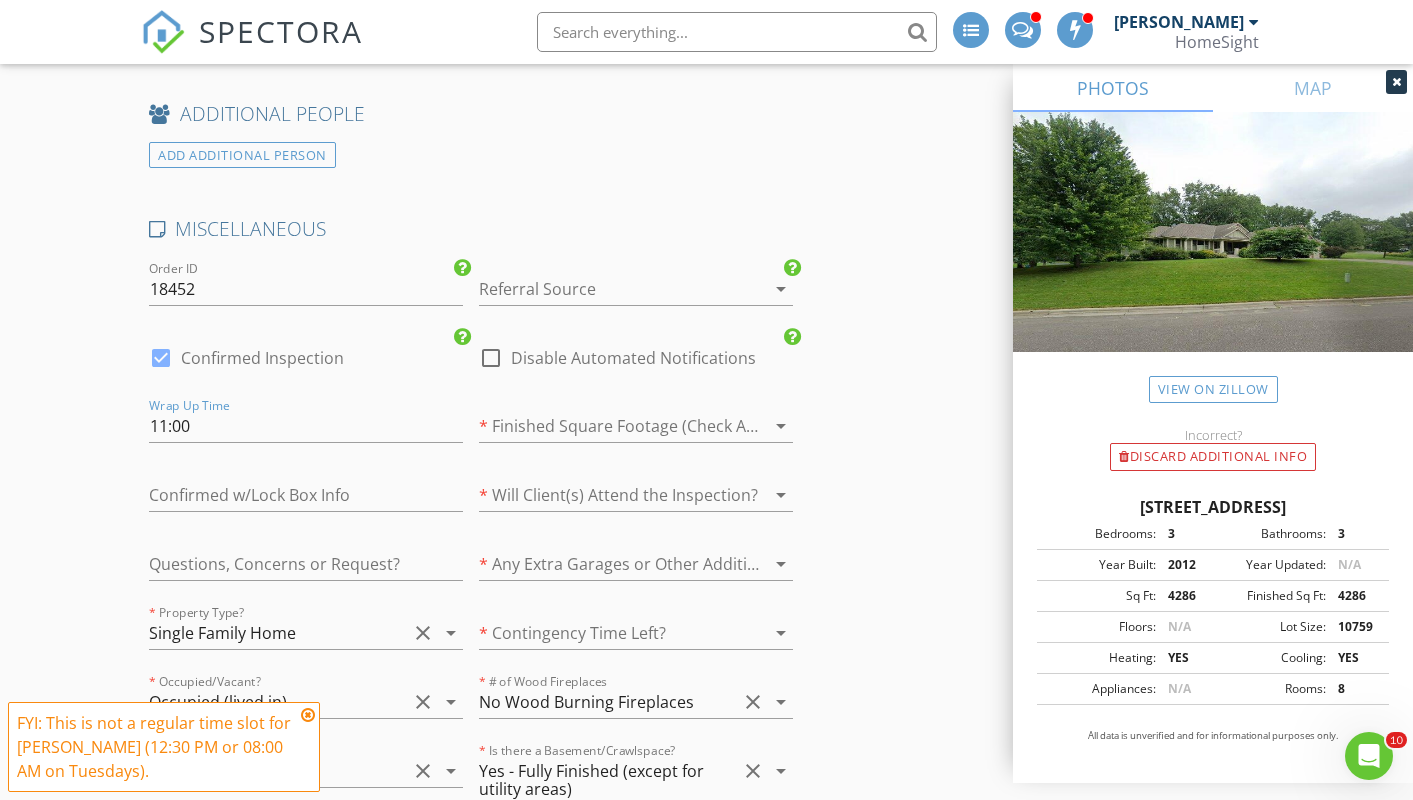 click at bounding box center [306, 457] 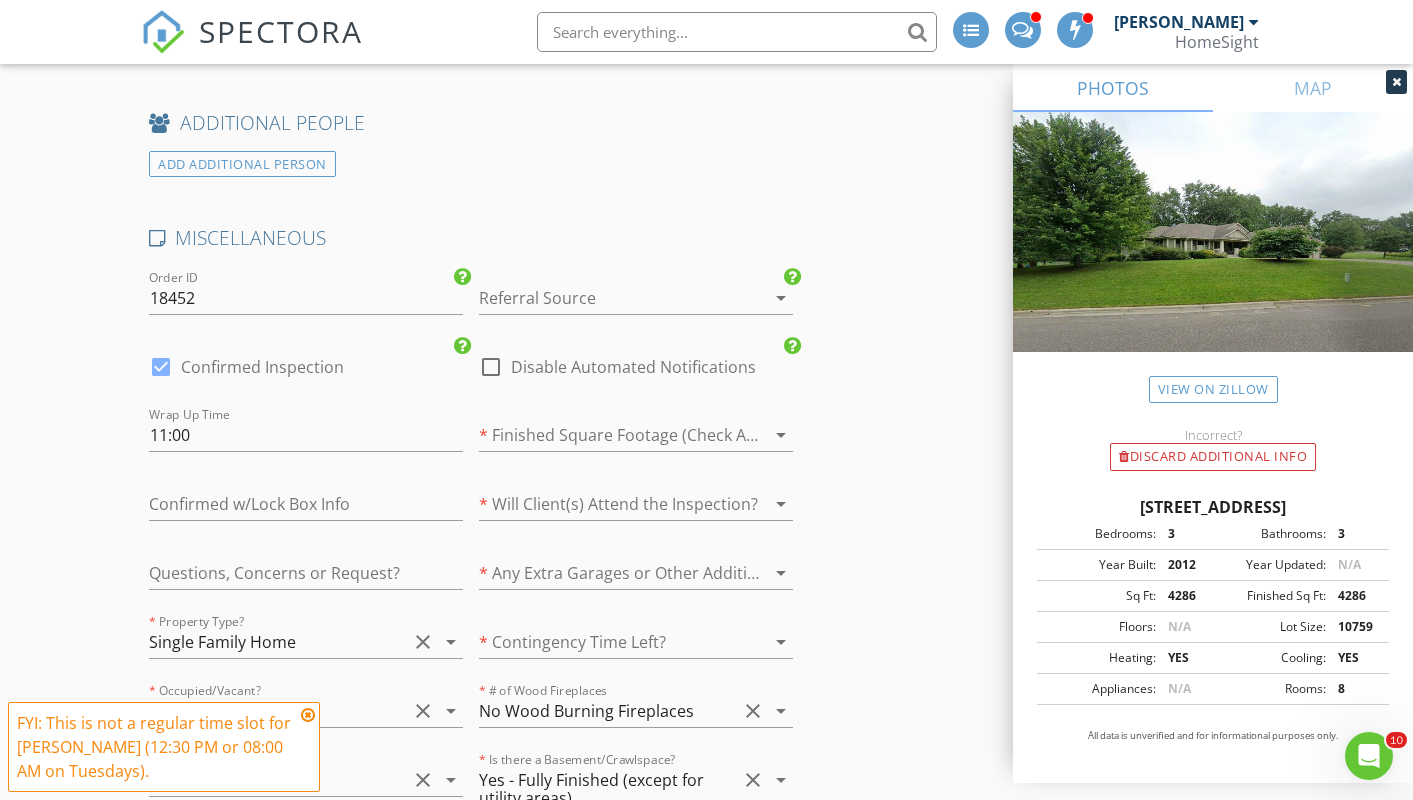 scroll, scrollTop: 3673, scrollLeft: 0, axis: vertical 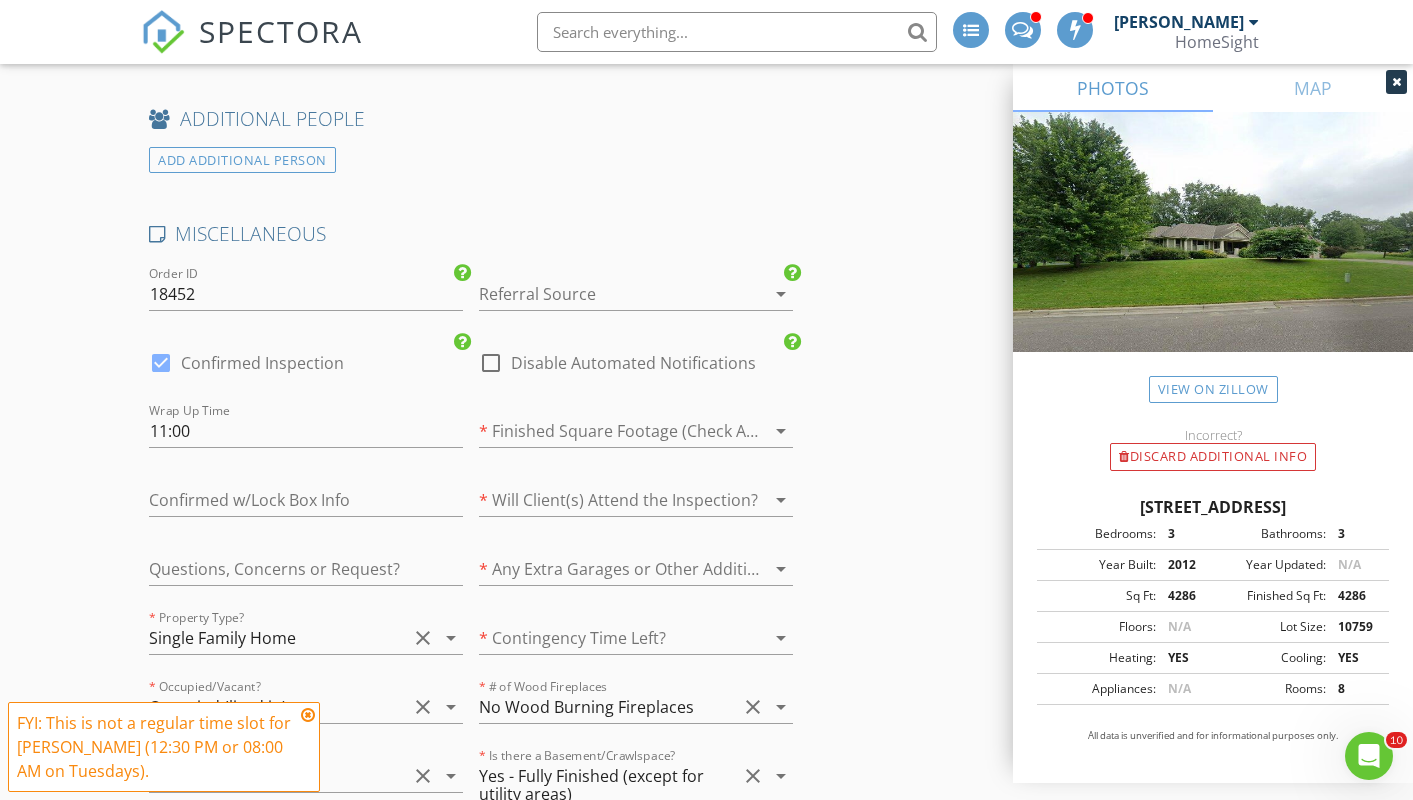 click at bounding box center (608, 294) 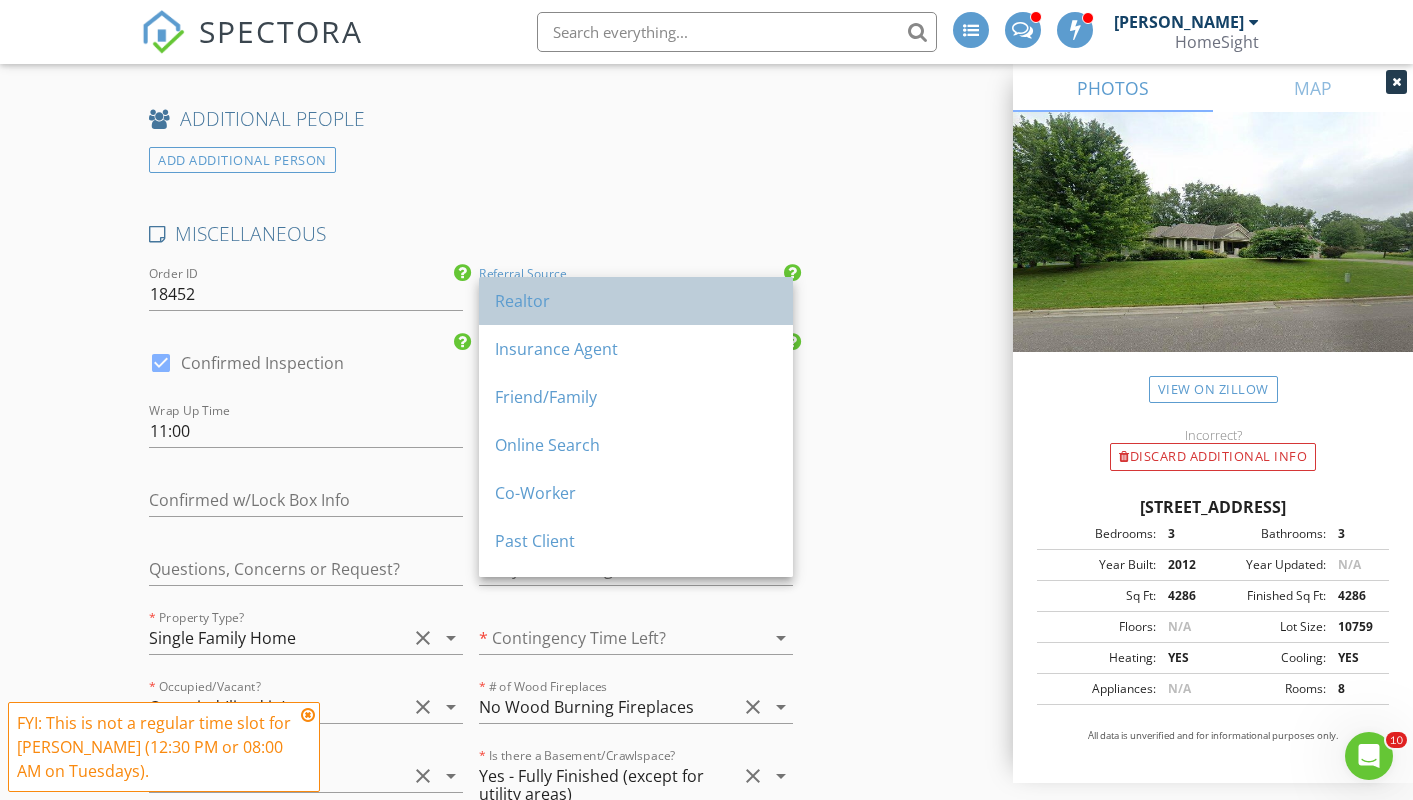 click on "Realtor" at bounding box center [636, 301] 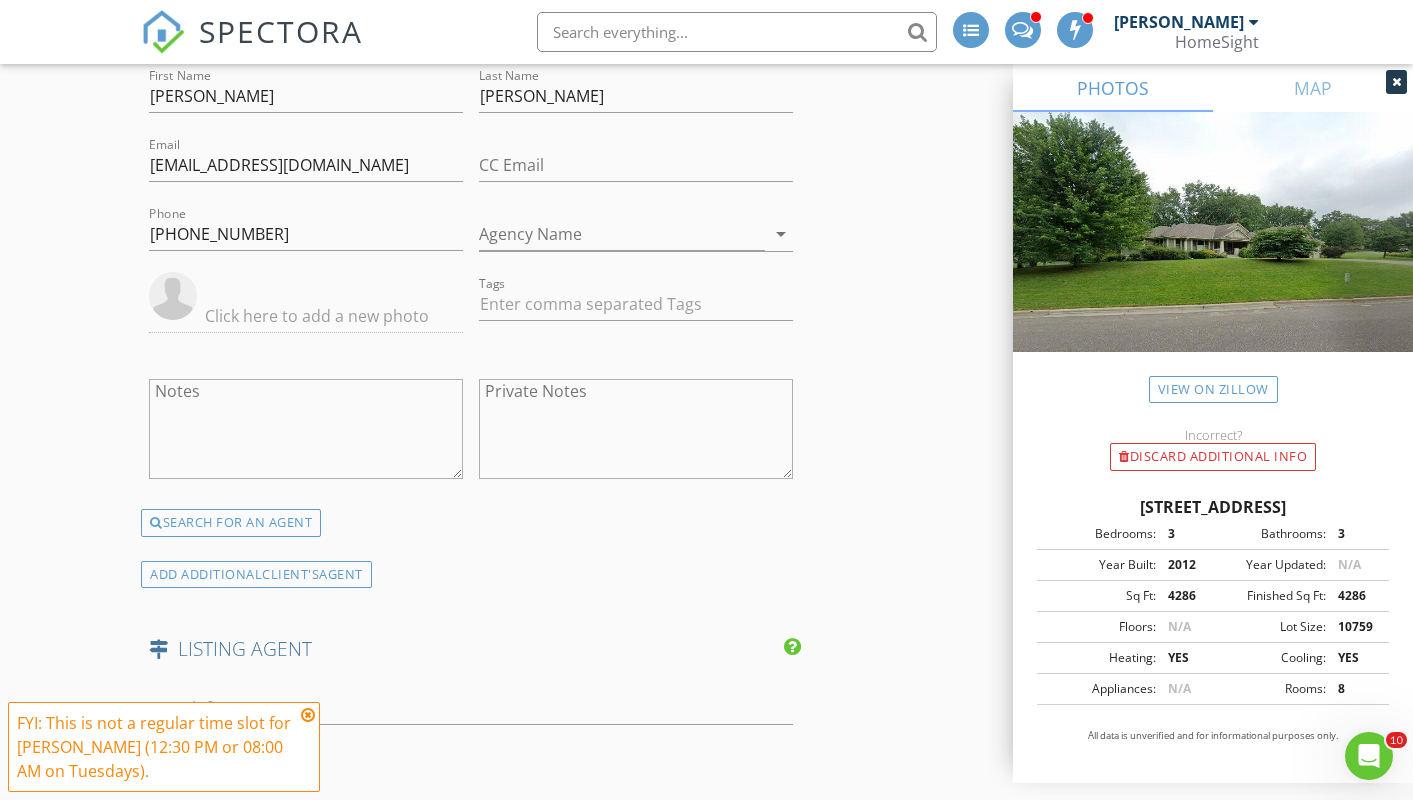 scroll, scrollTop: 2933, scrollLeft: 0, axis: vertical 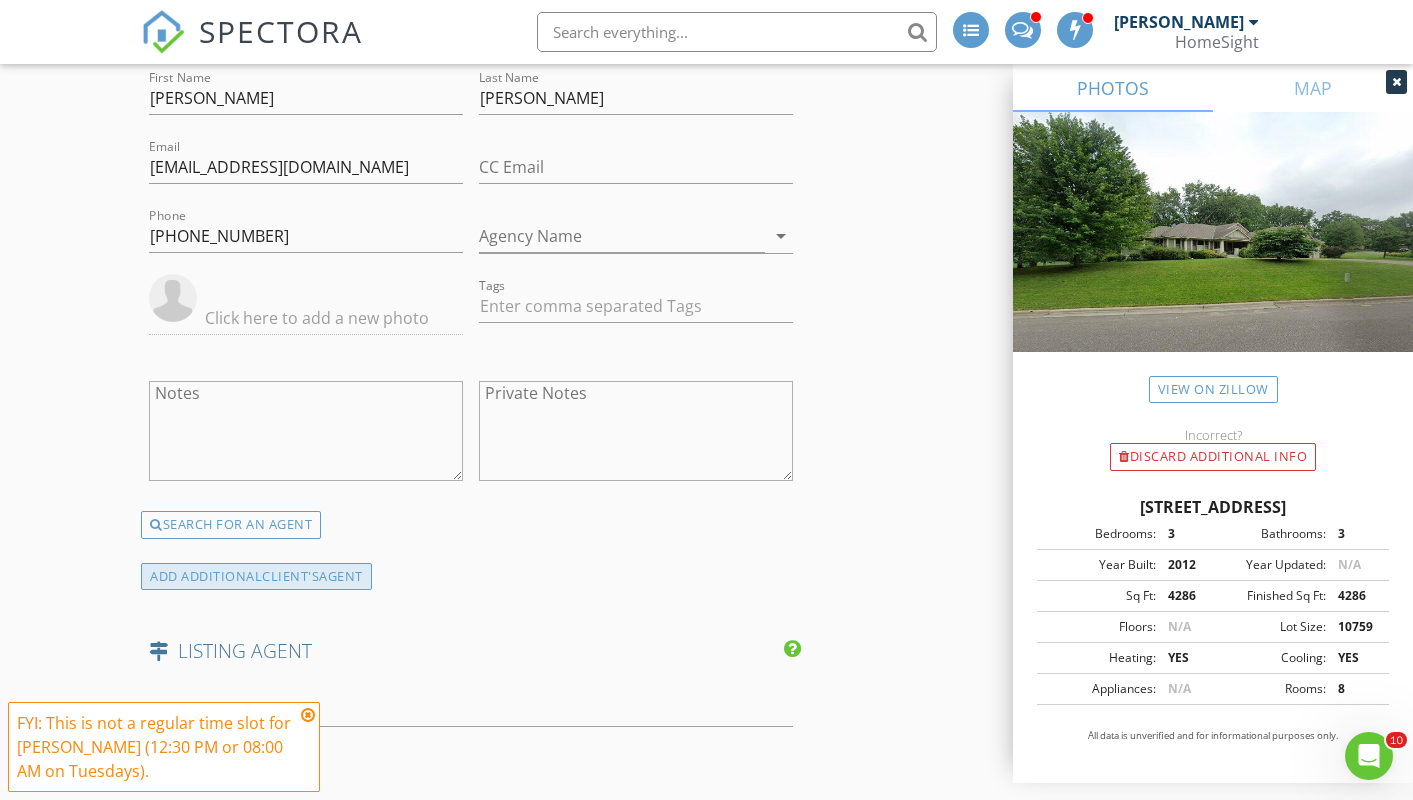 click on "client's" at bounding box center (290, 576) 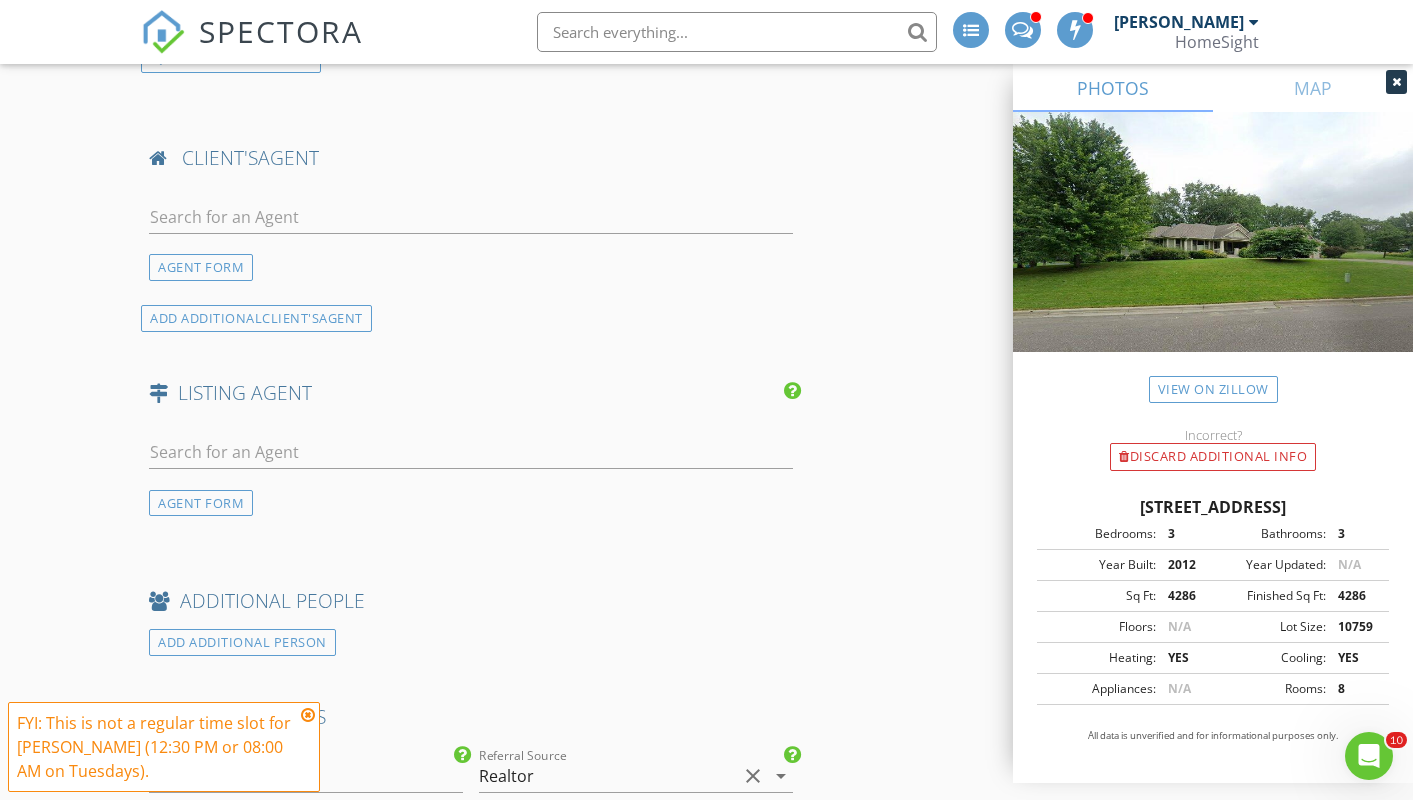 scroll, scrollTop: 3389, scrollLeft: 0, axis: vertical 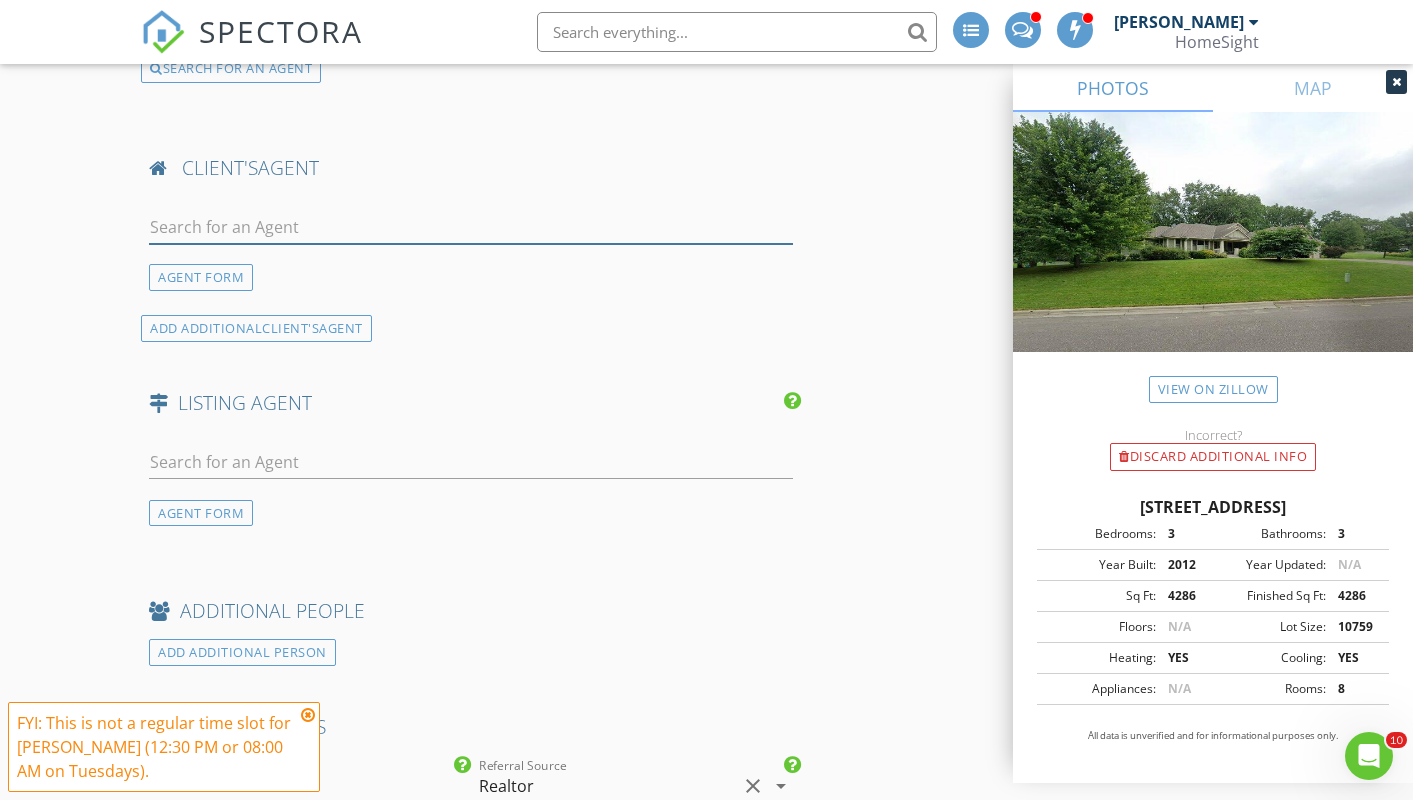 click at bounding box center (470, 227) 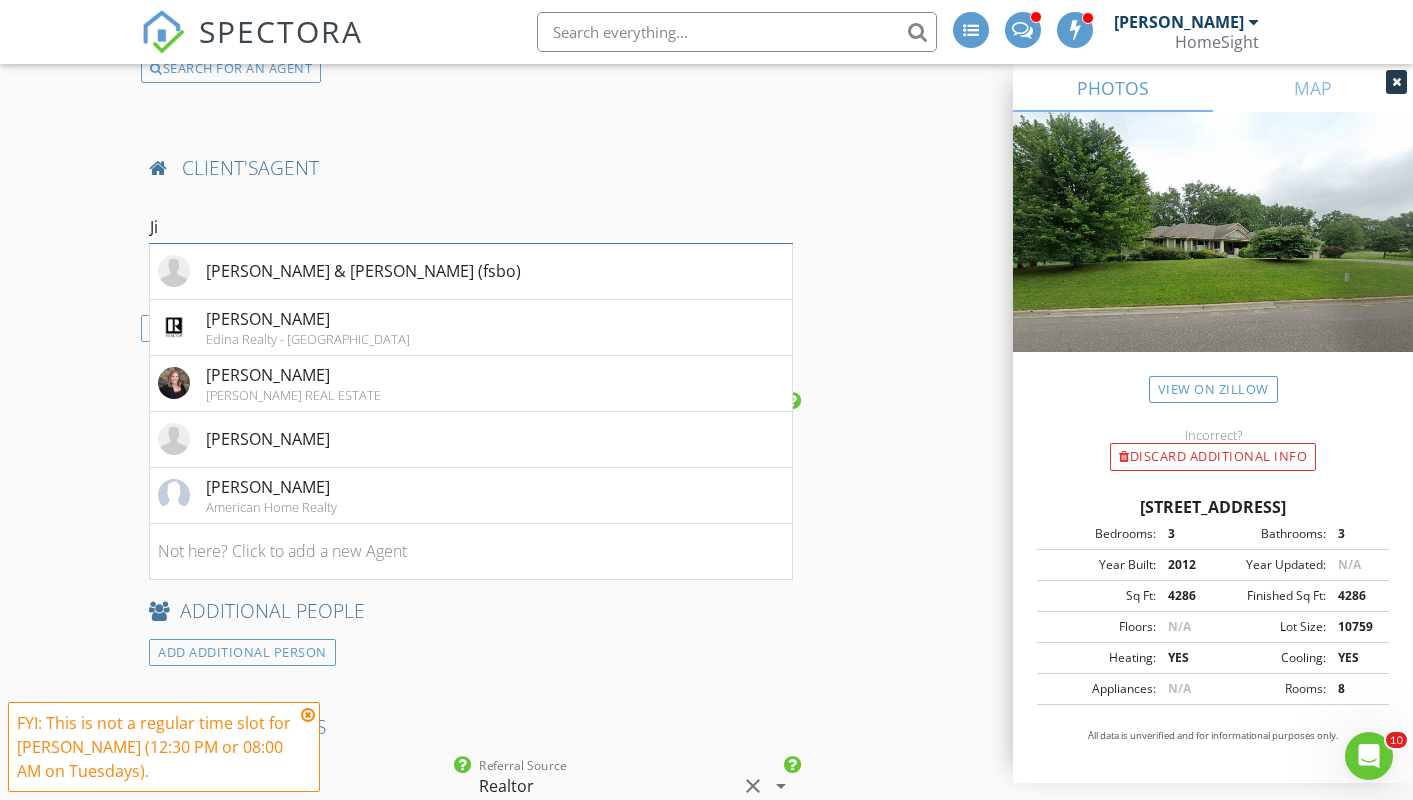 type on "J" 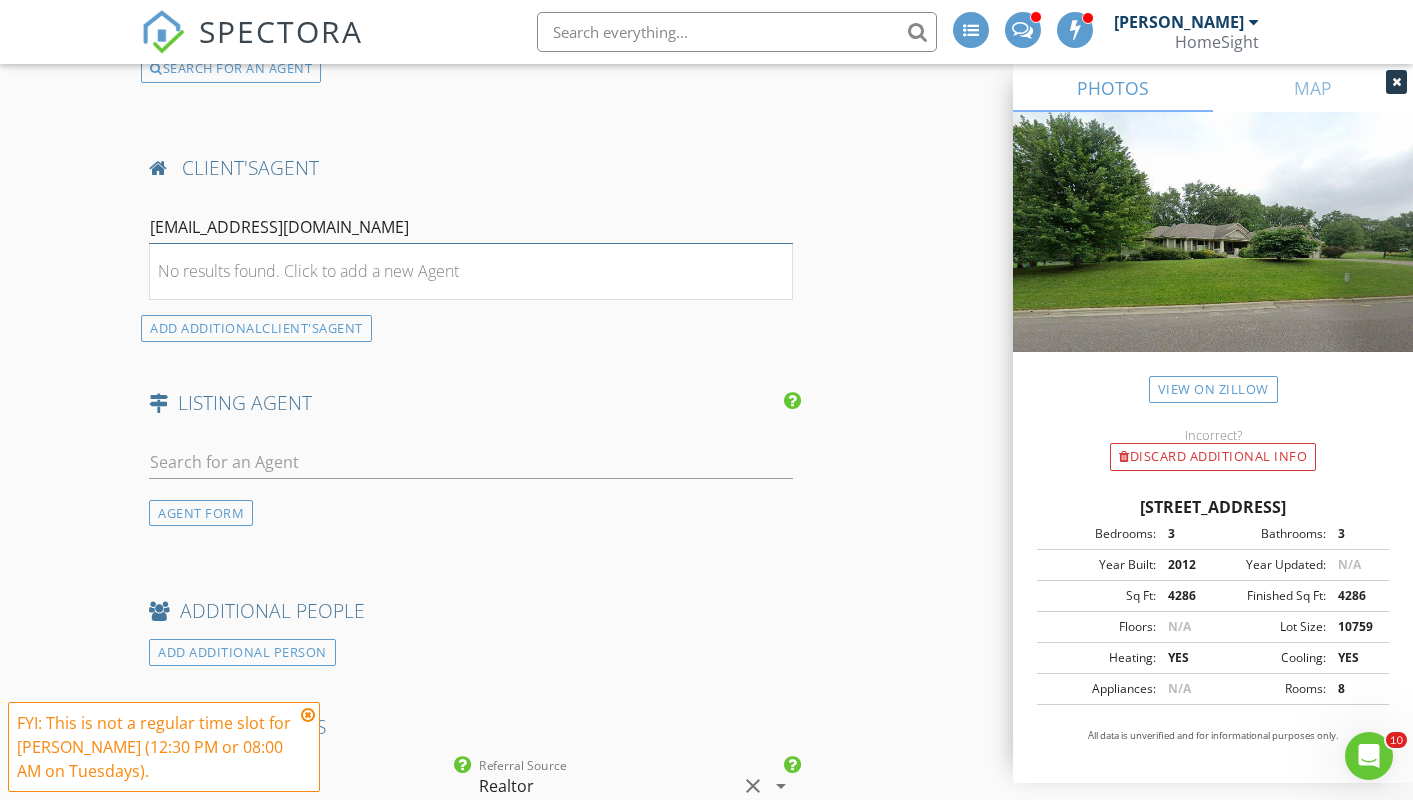 drag, startPoint x: 413, startPoint y: 228, endPoint x: 99, endPoint y: 215, distance: 314.26898 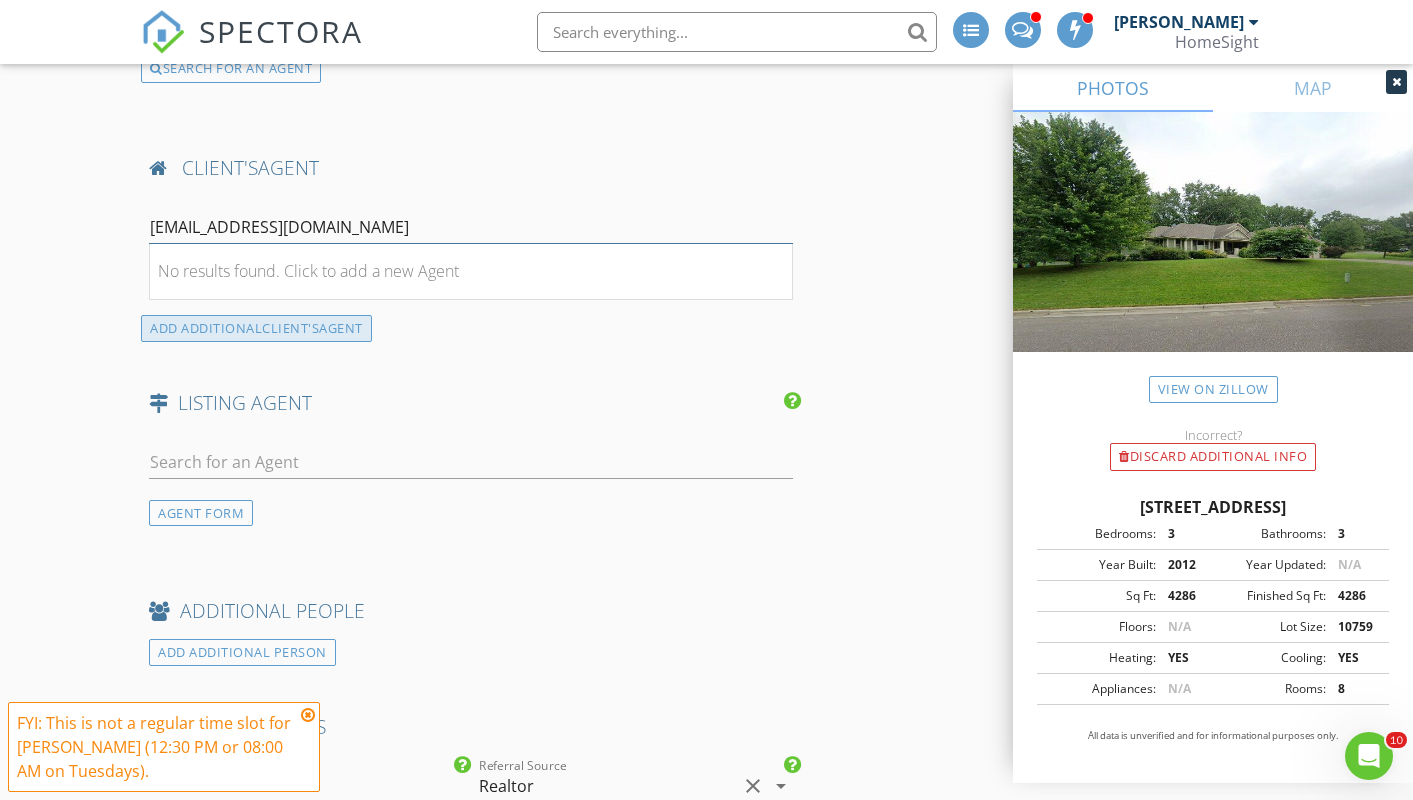 type on "mullerwaiterealestate@gmail.com" 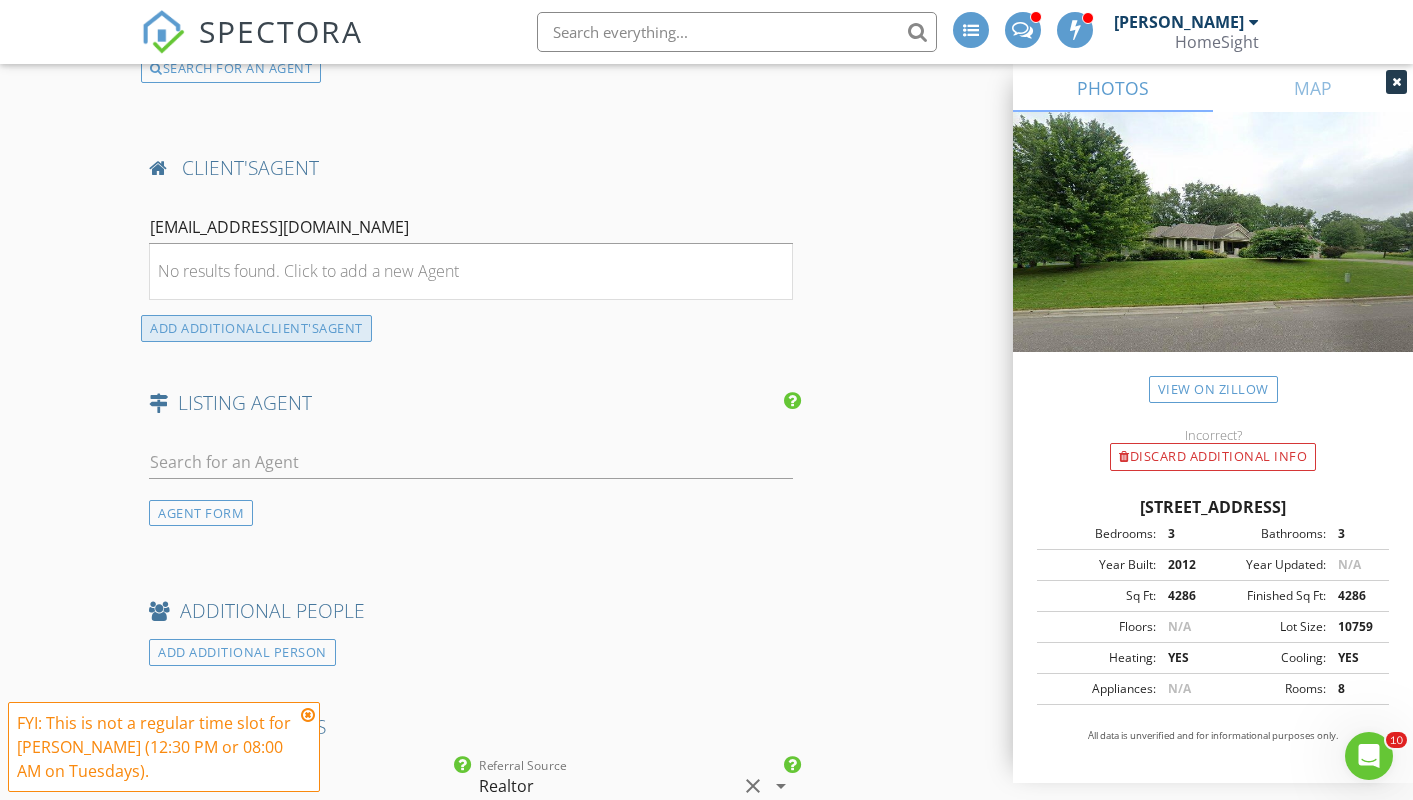 click on "ADD ADDITIONAL
client's  AGENT" at bounding box center [256, 328] 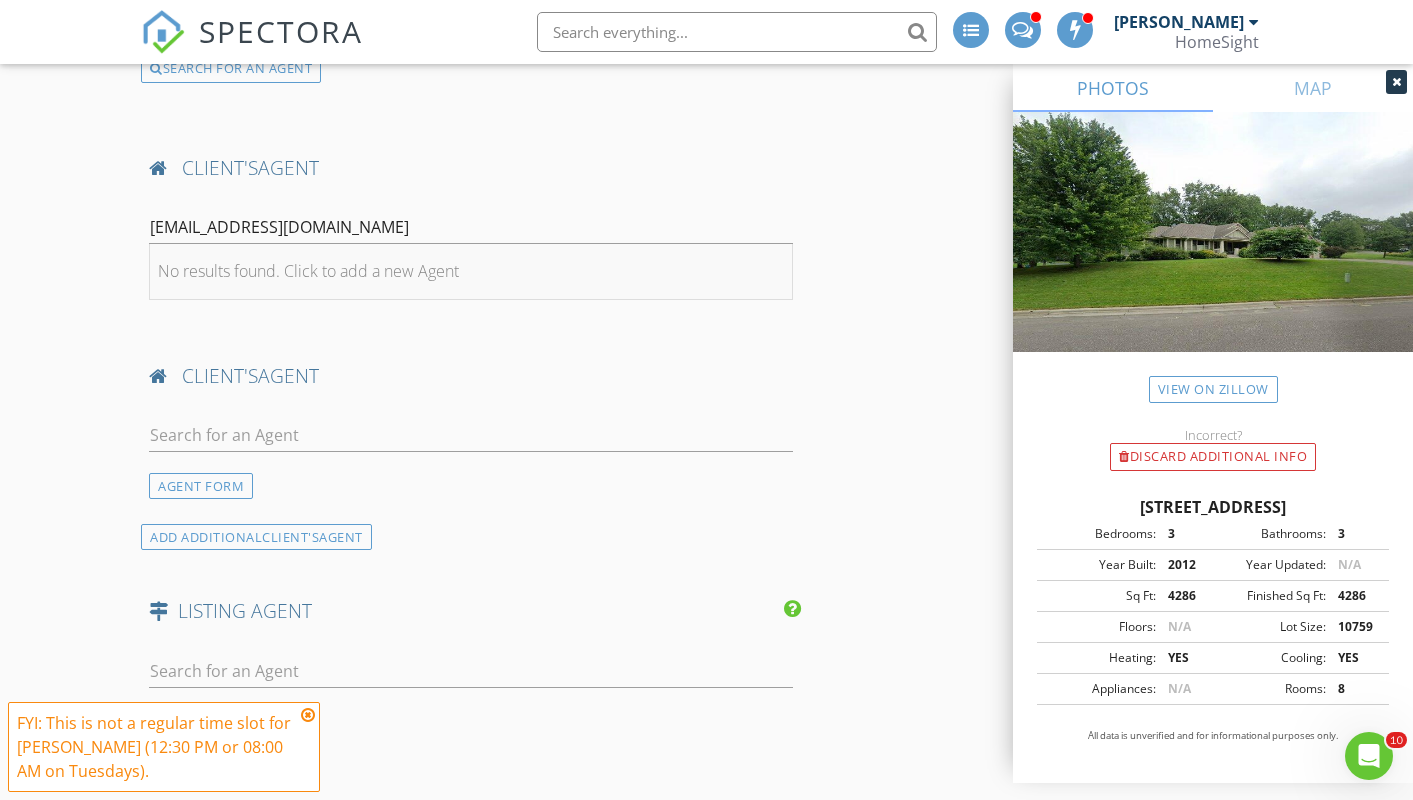 click on "No results found. Click to add a new Agent" at bounding box center (308, 271) 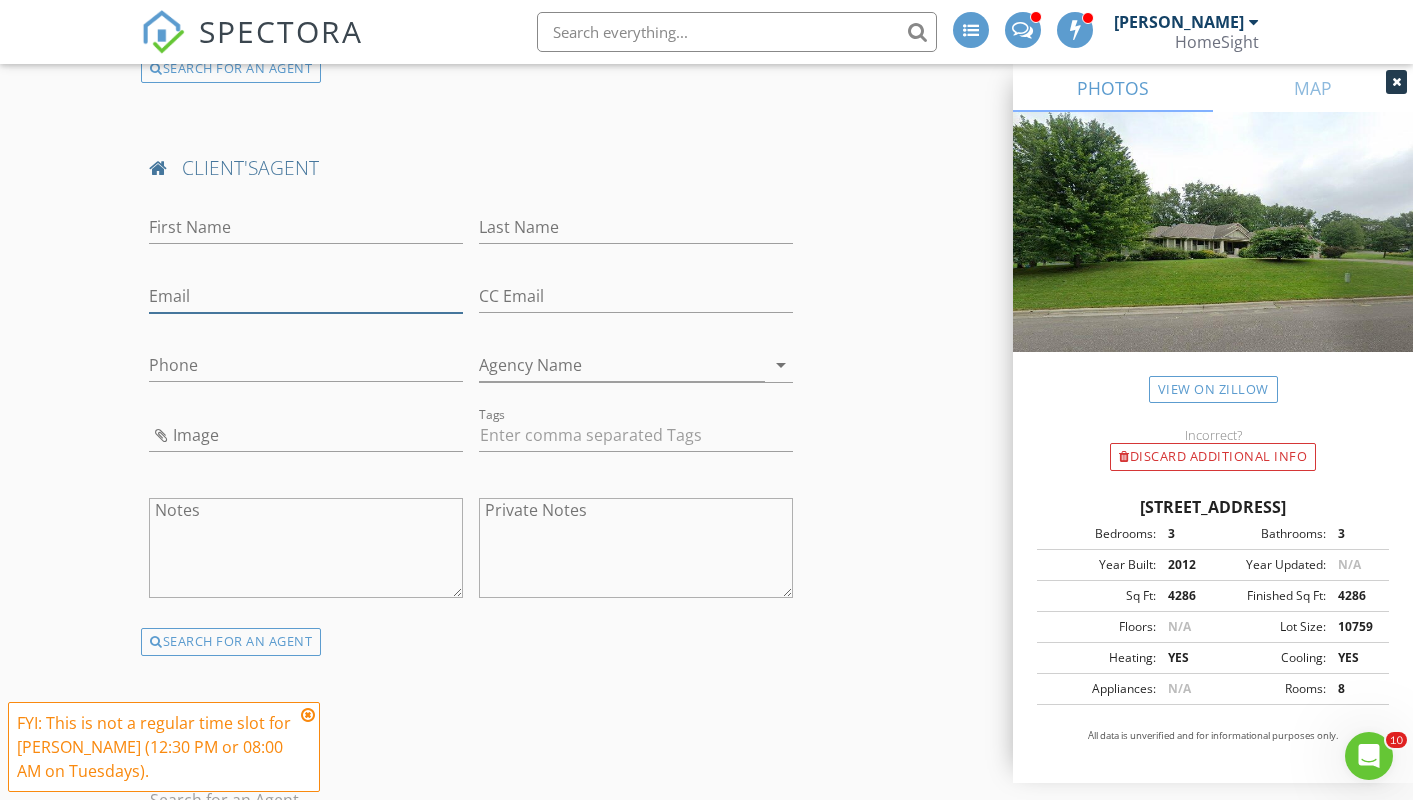 click on "Email" at bounding box center (306, 296) 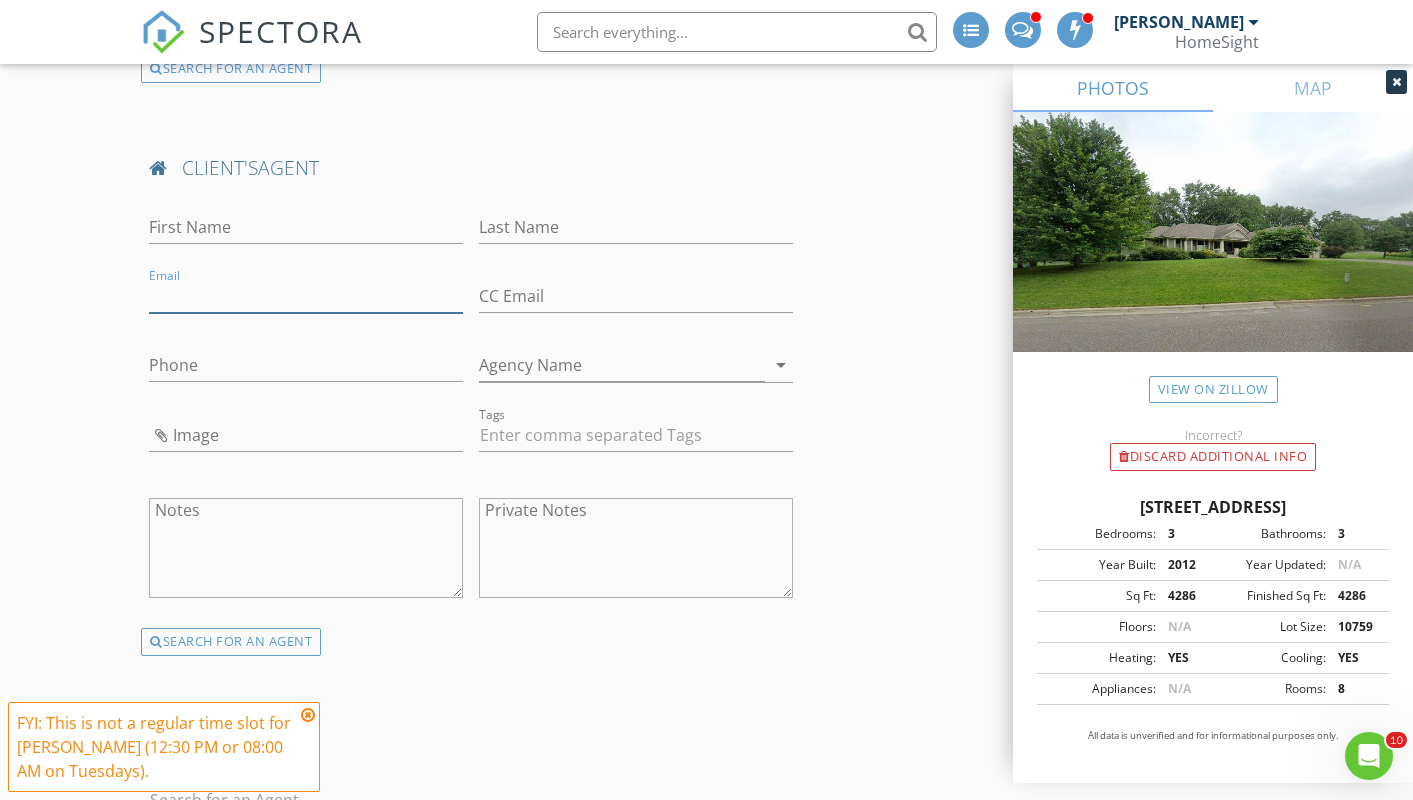 paste on "mullerwaiterealestate@gmail.com" 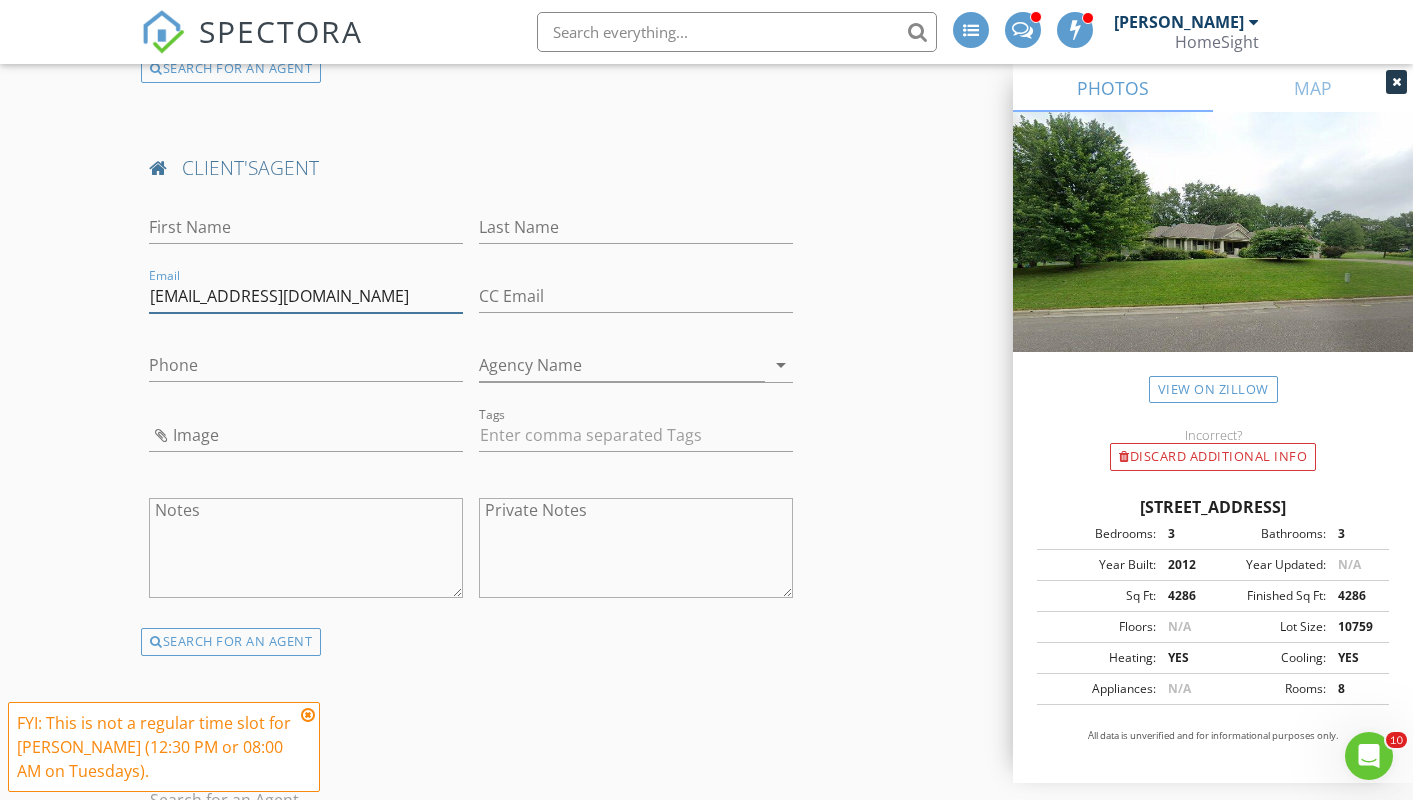 type on "mullerwaiterealestate@gmail.com" 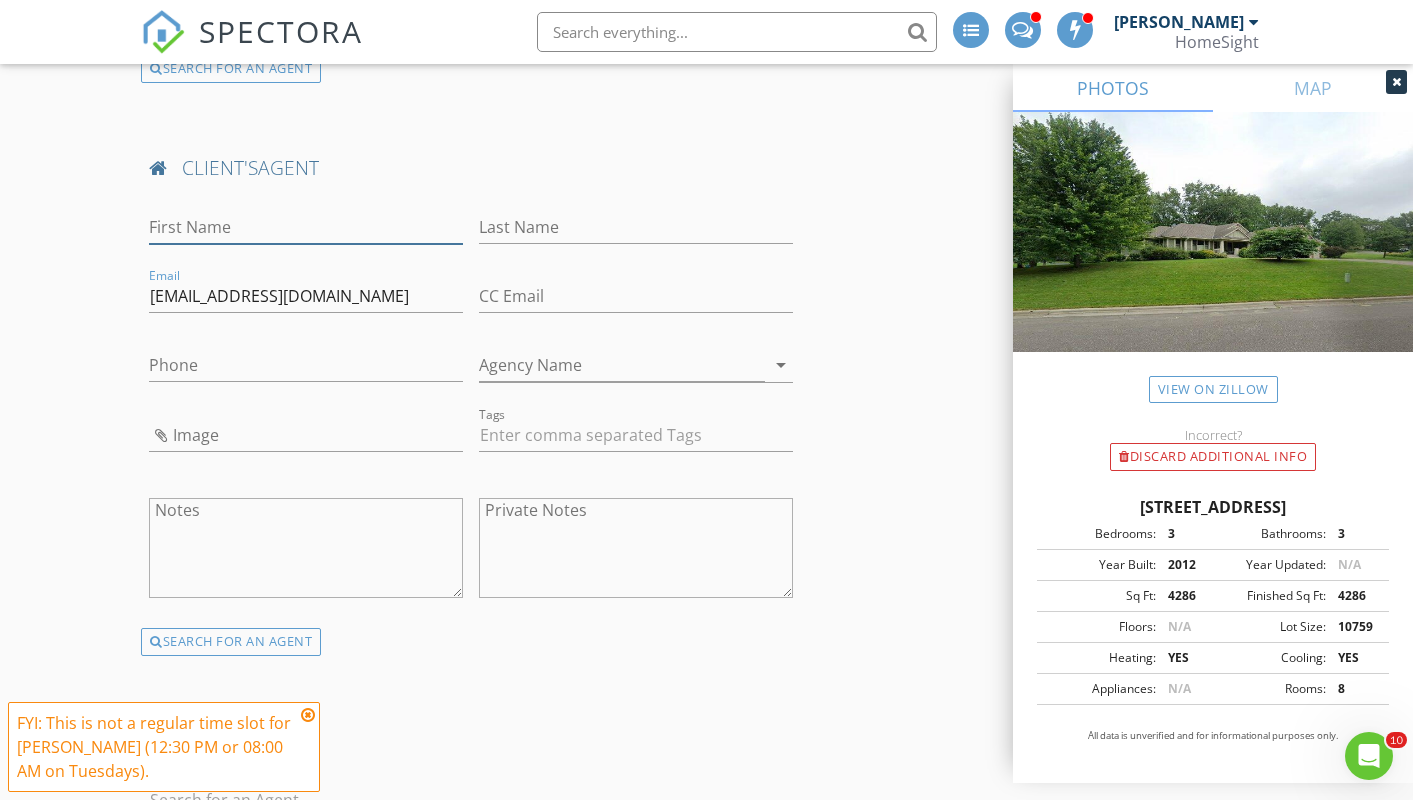 click on "First Name" at bounding box center [306, 227] 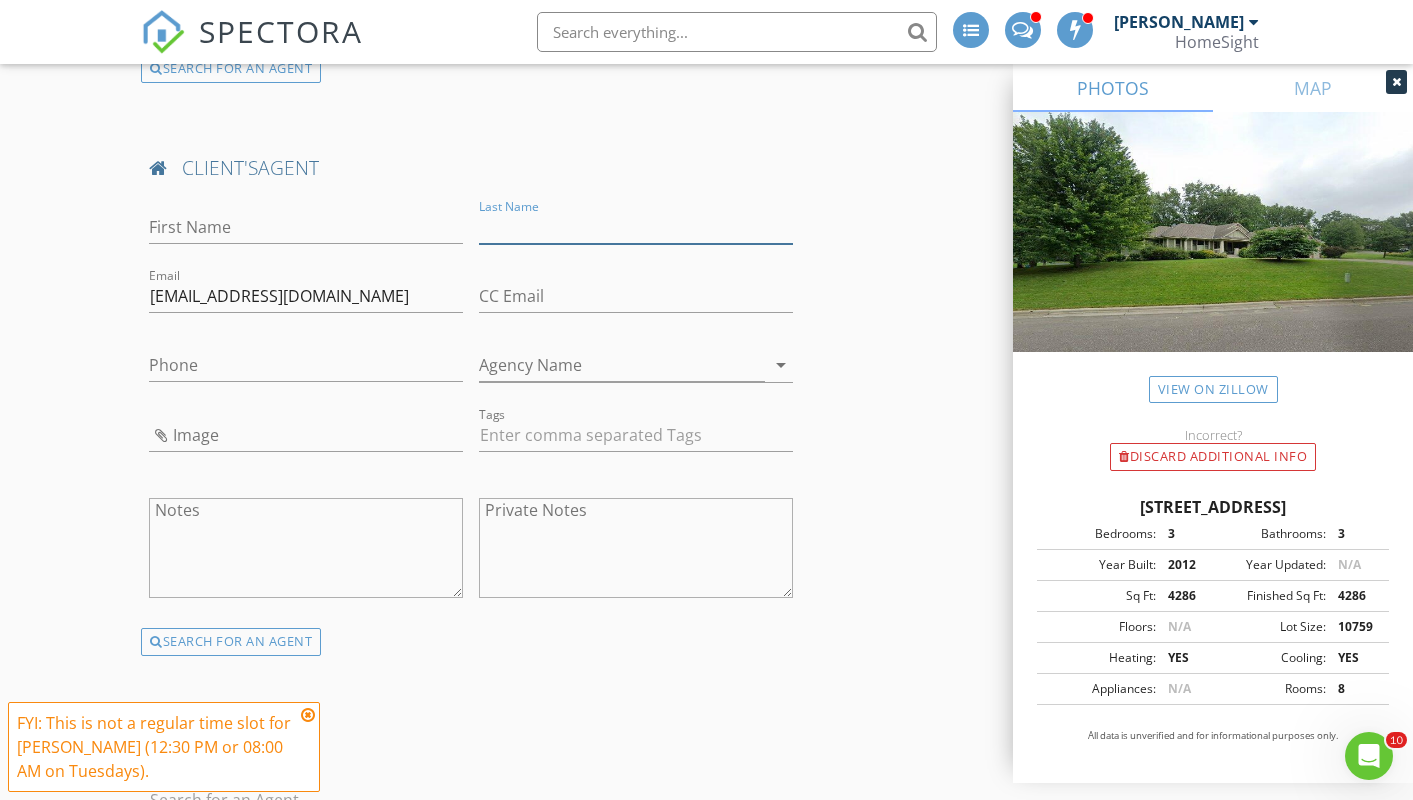 click on "Last Name" at bounding box center [636, 227] 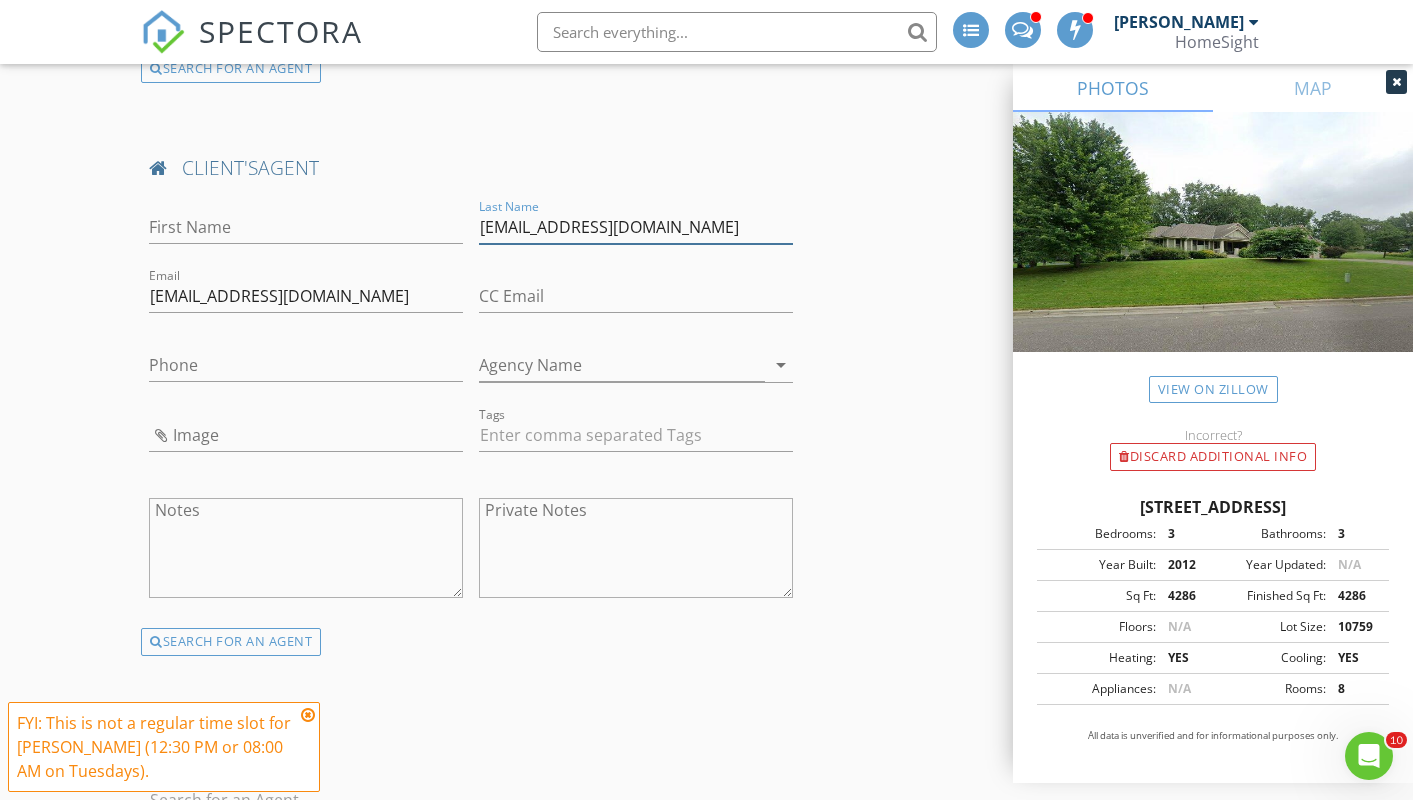 drag, startPoint x: 542, startPoint y: 229, endPoint x: 402, endPoint y: 226, distance: 140.03214 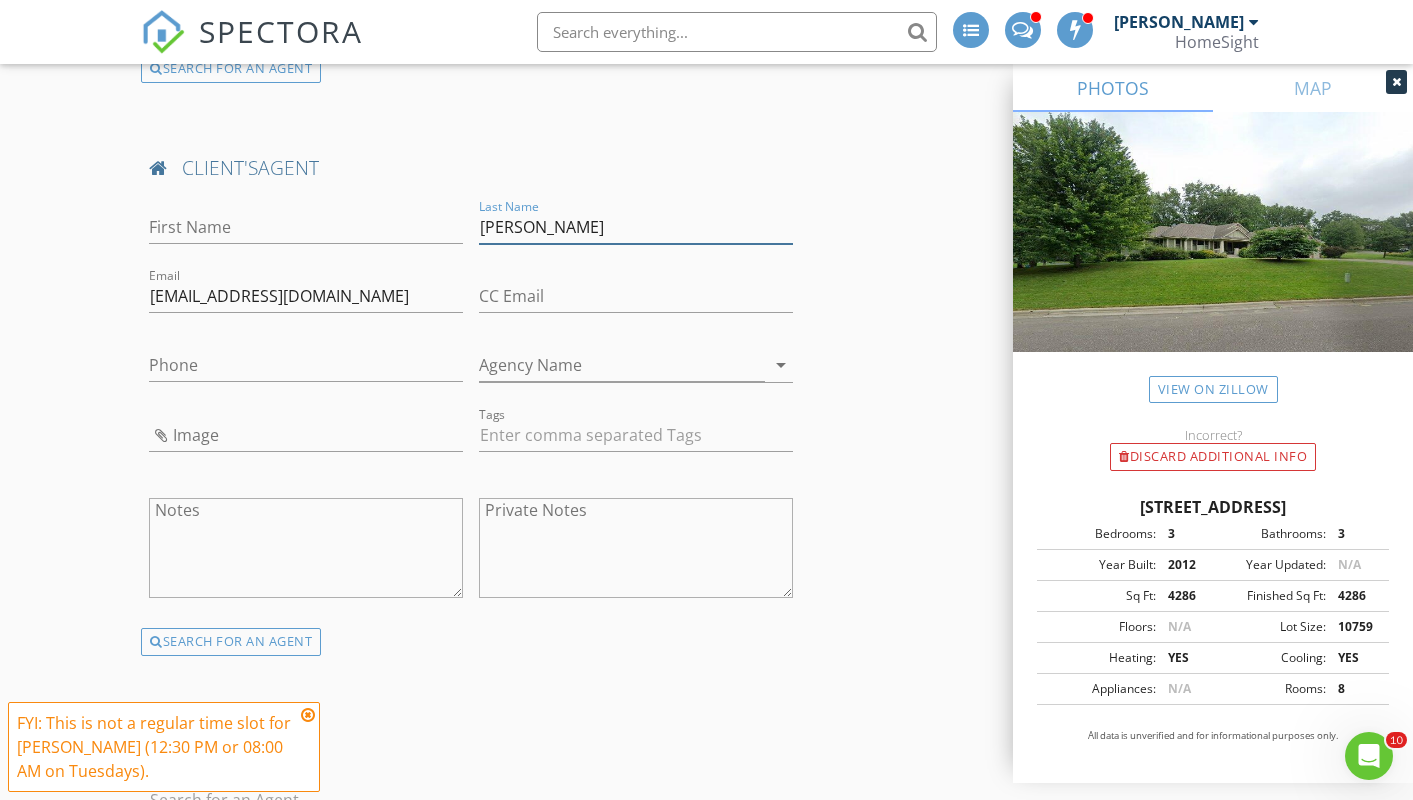 type on "Waite" 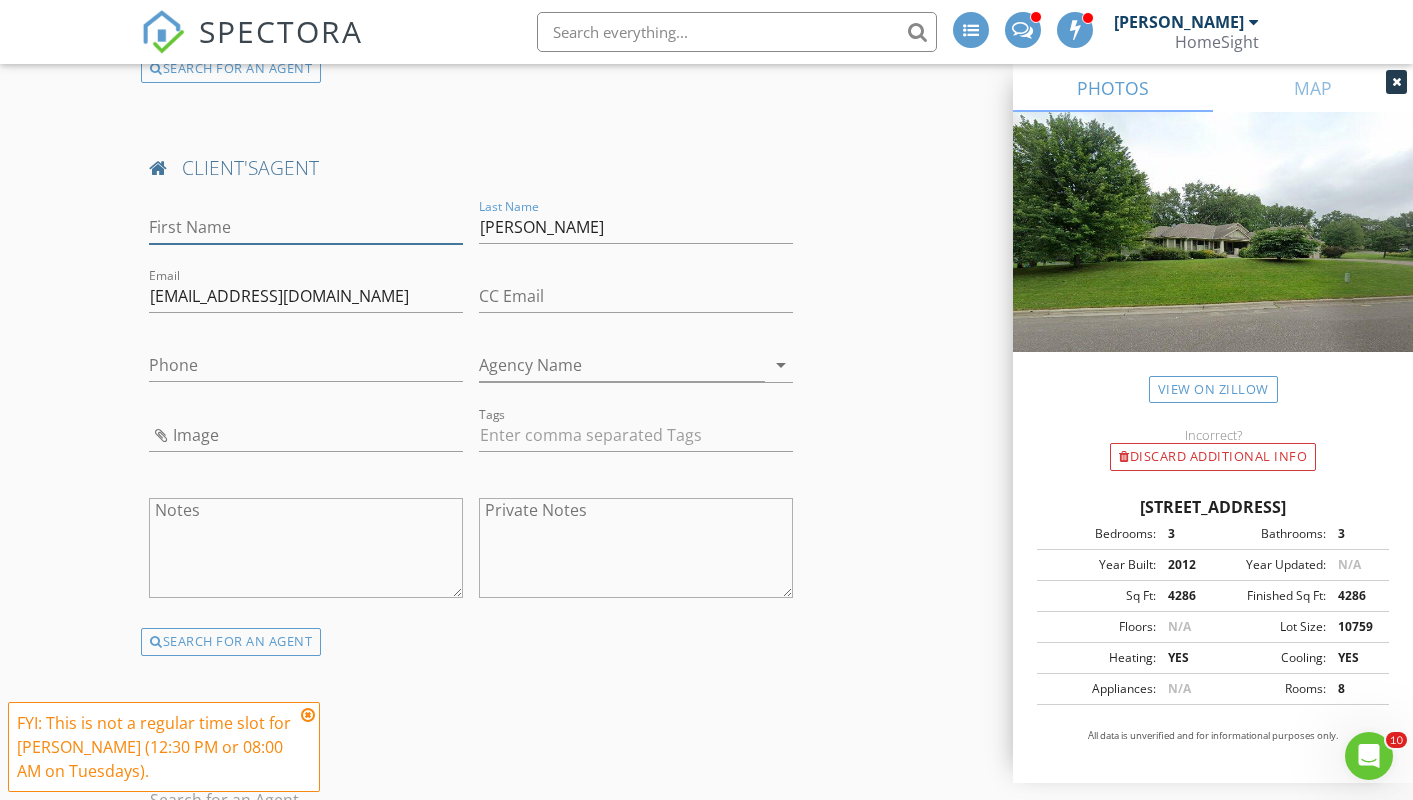 click on "First Name" at bounding box center (306, 227) 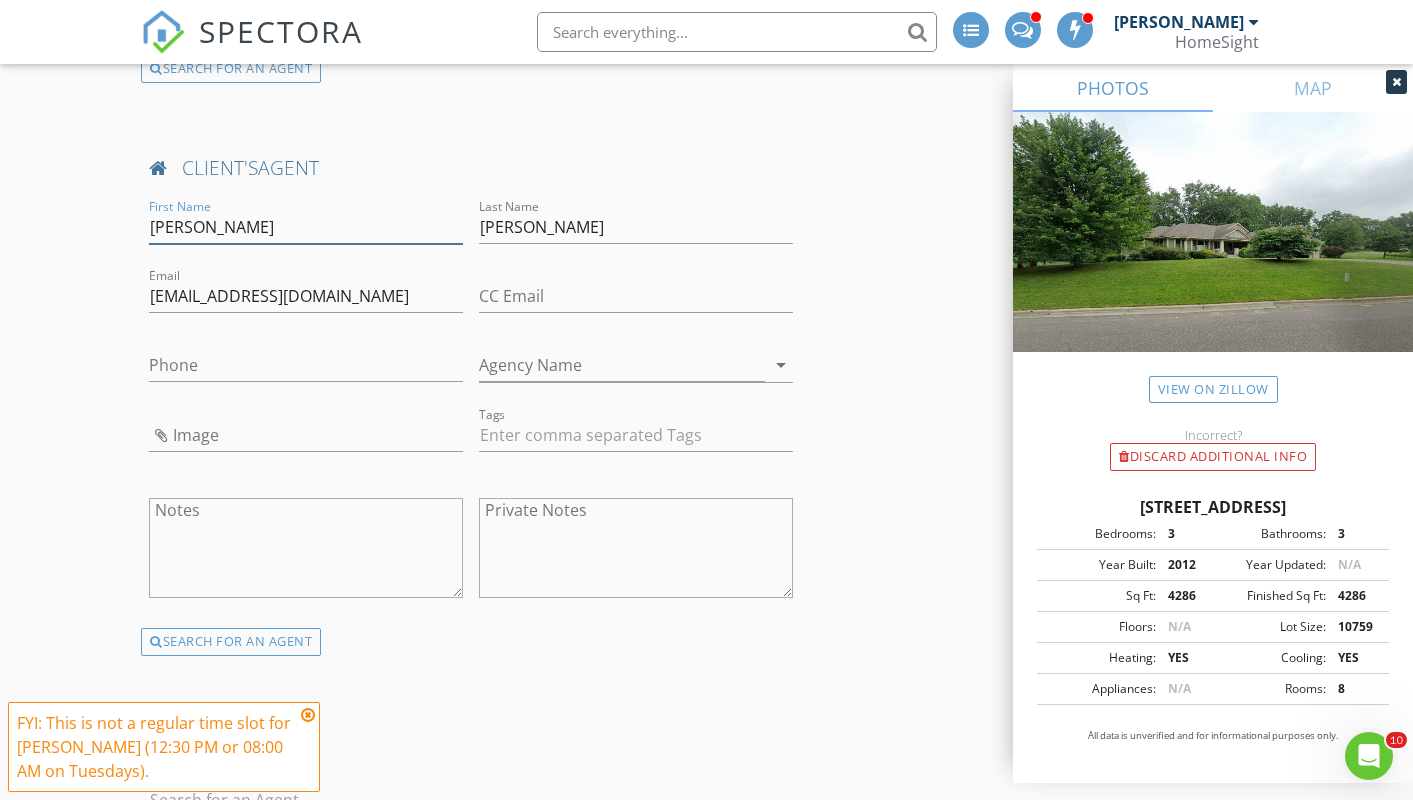 type on "Jill" 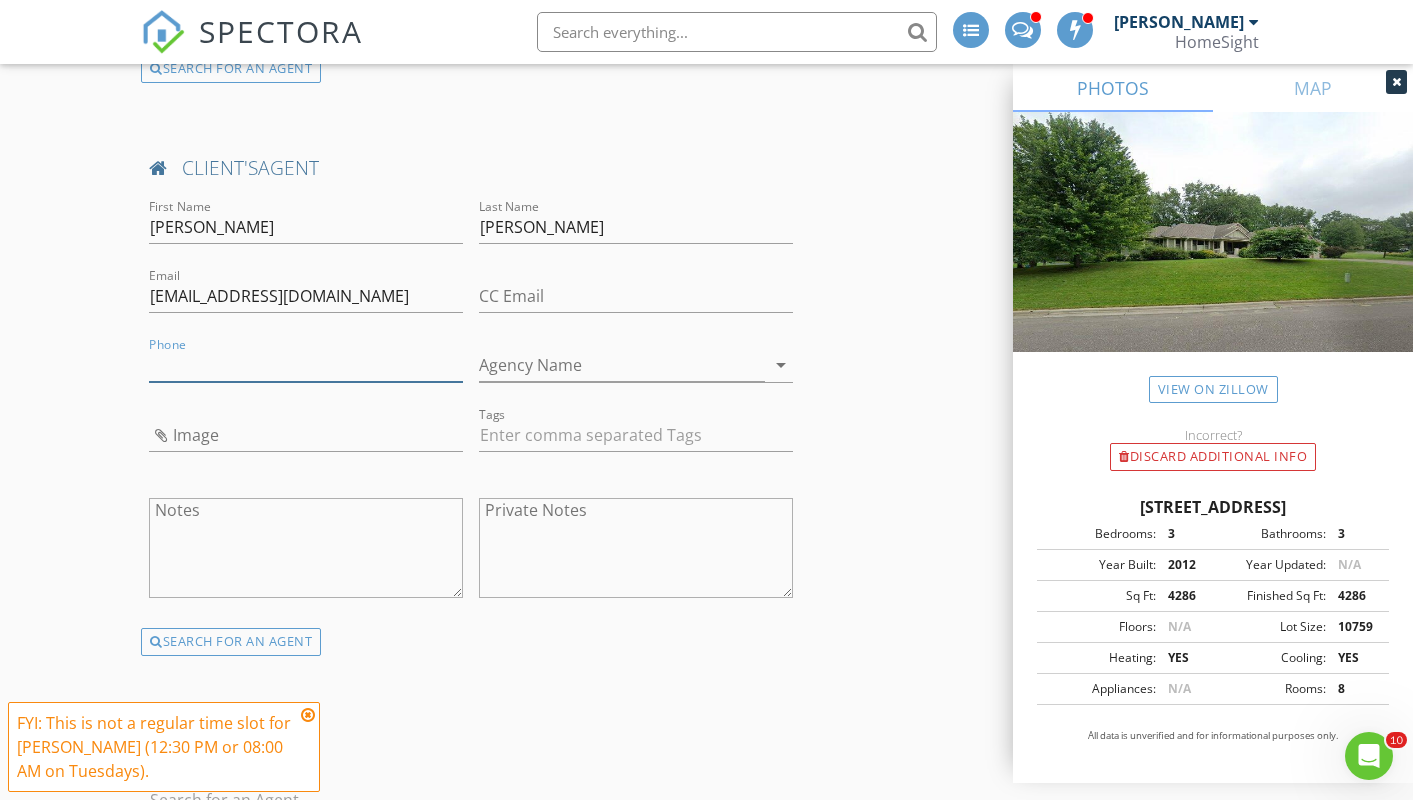 click on "Phone" at bounding box center (306, 365) 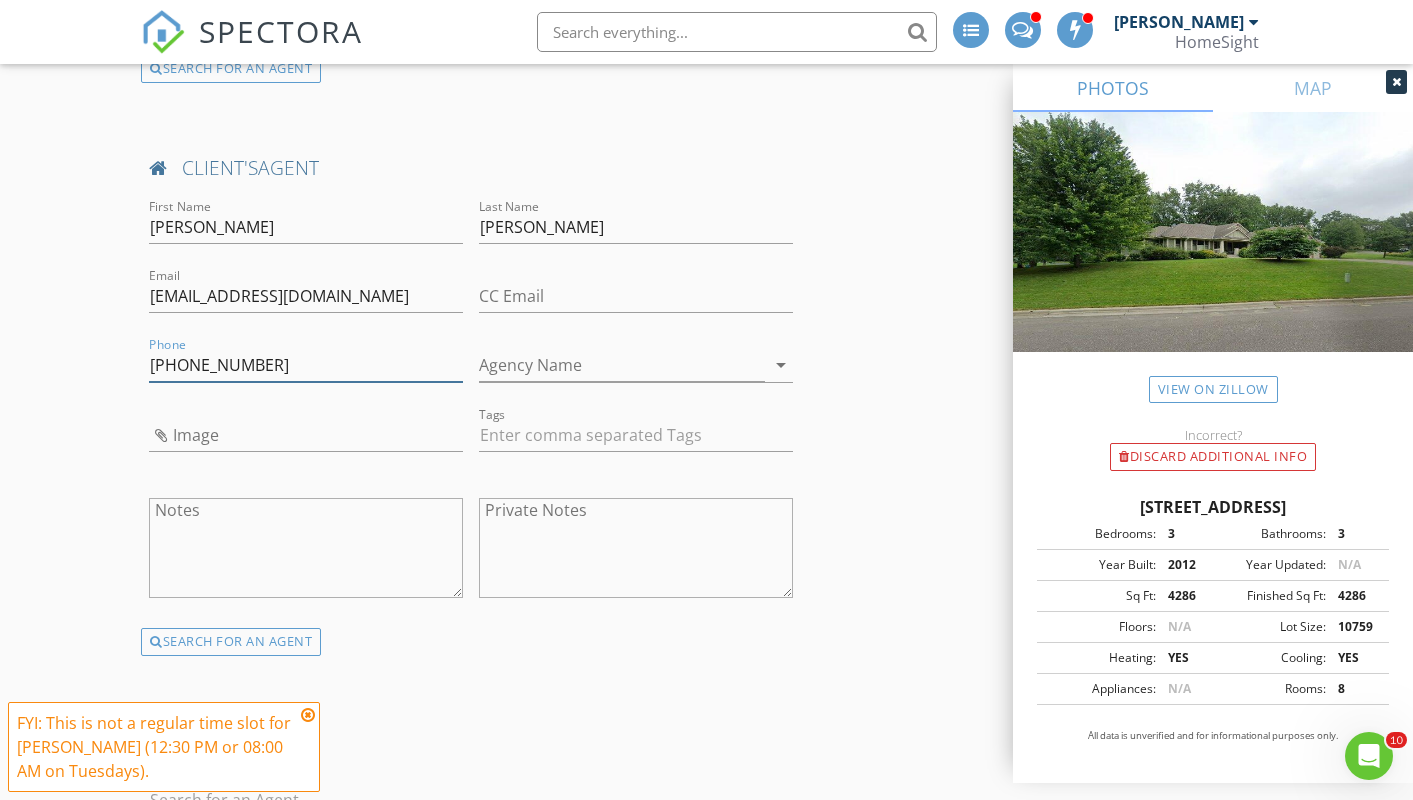 type on "651-216-5644" 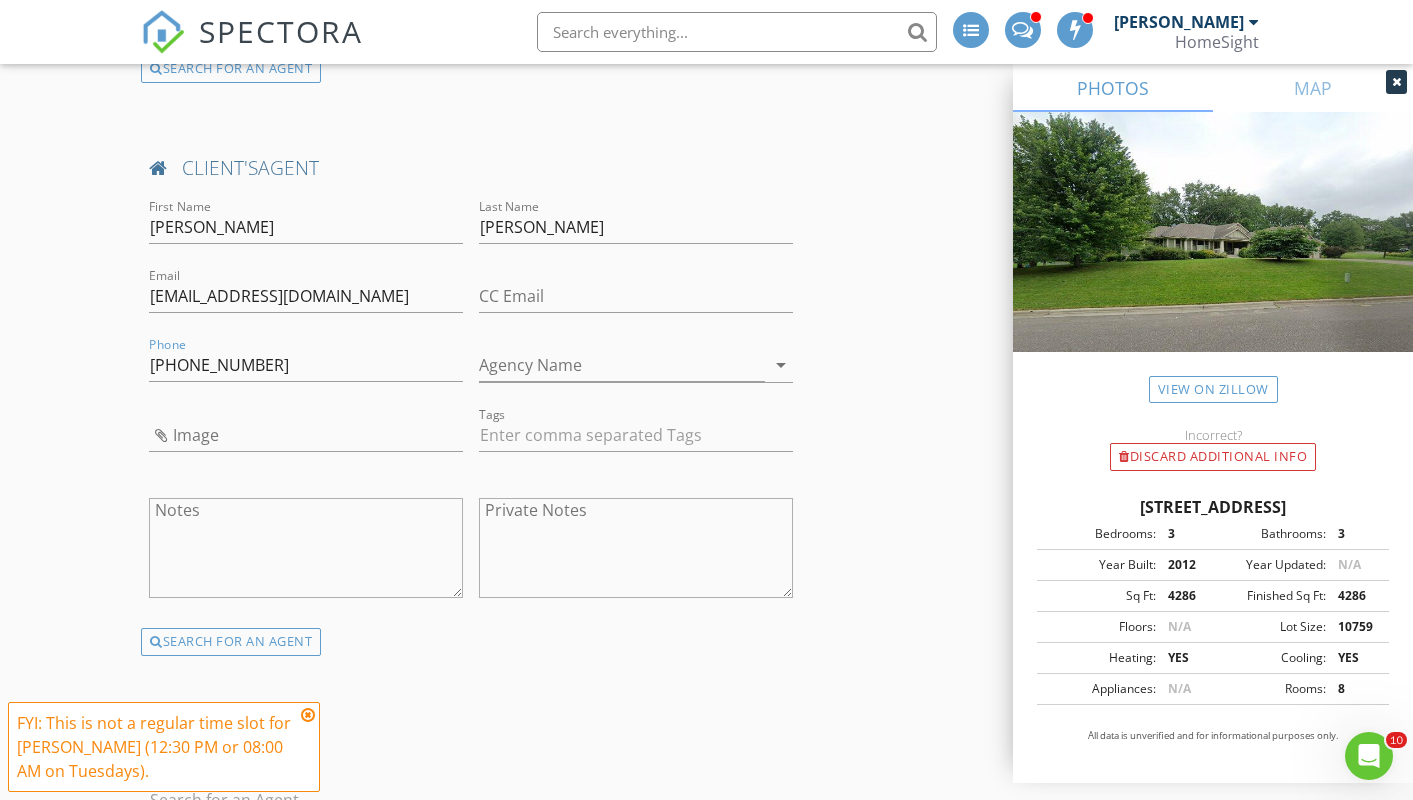 click at bounding box center [306, 396] 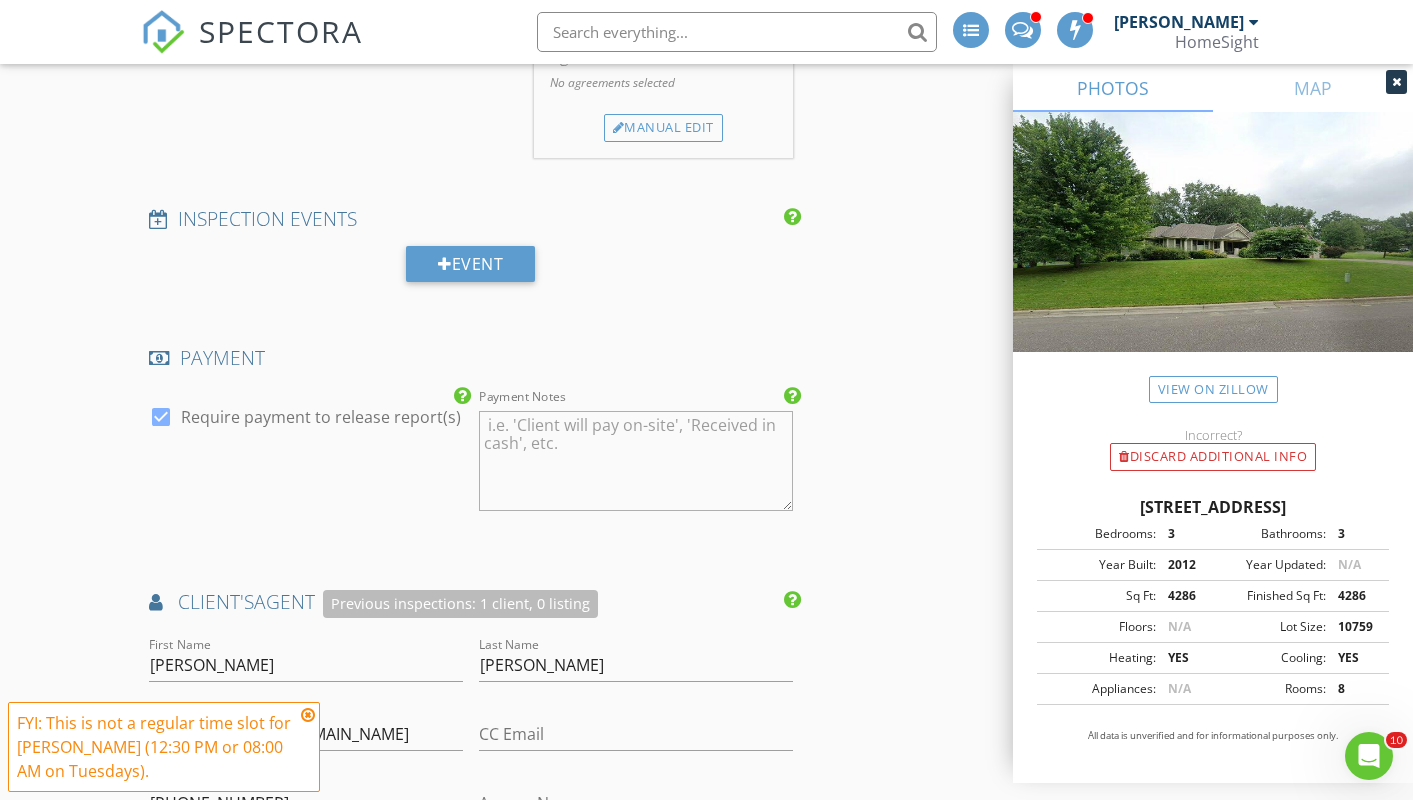 scroll, scrollTop: 2386, scrollLeft: 0, axis: vertical 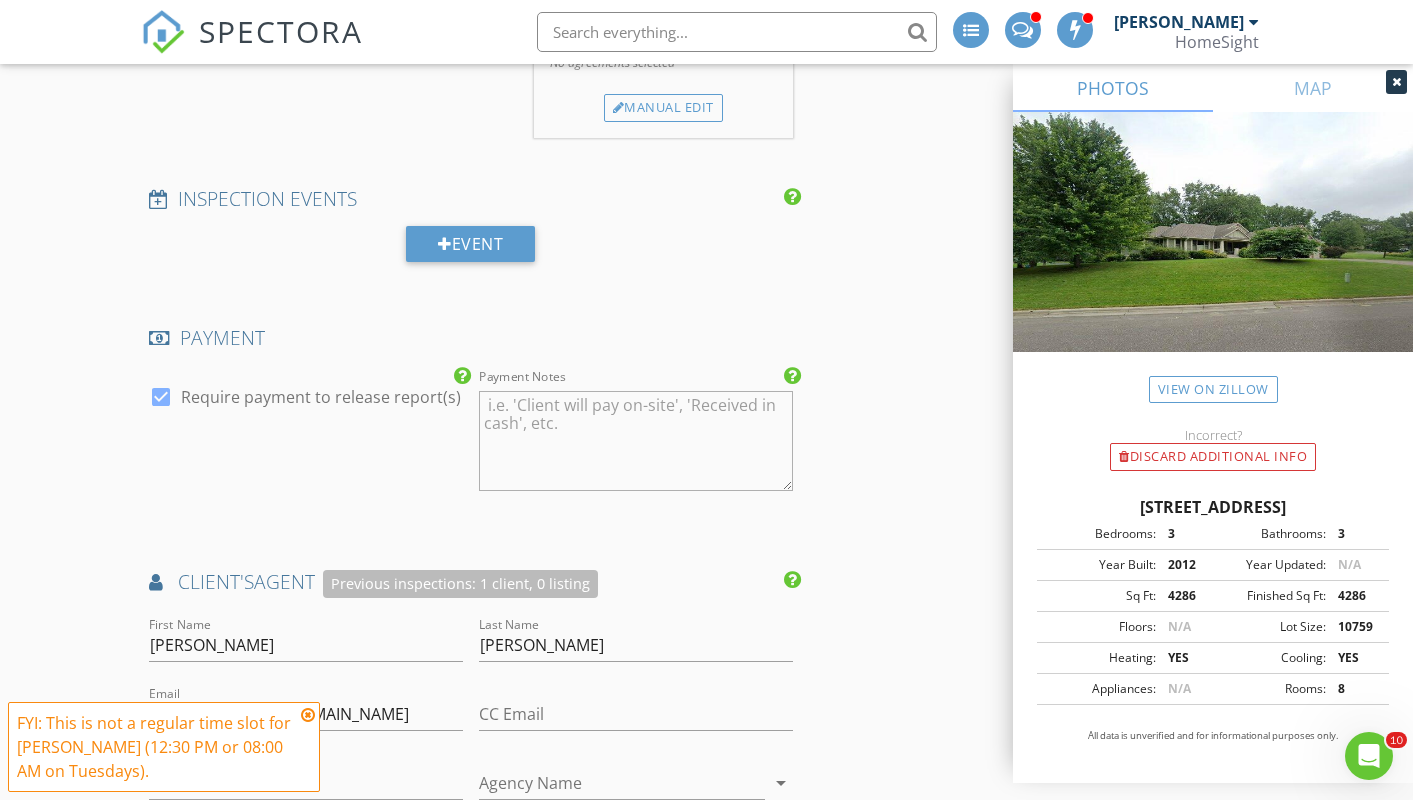 click at bounding box center [308, 715] 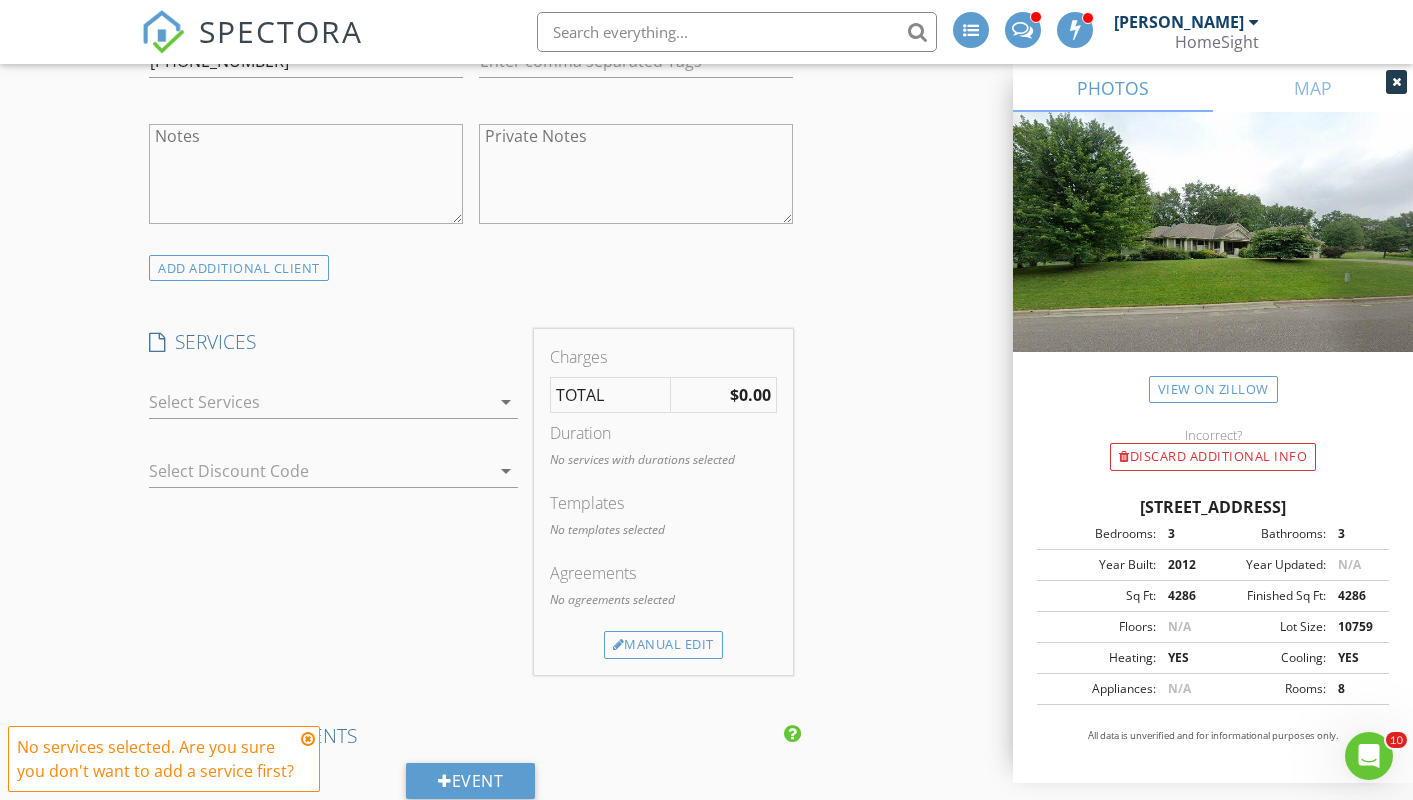 scroll, scrollTop: 1846, scrollLeft: 0, axis: vertical 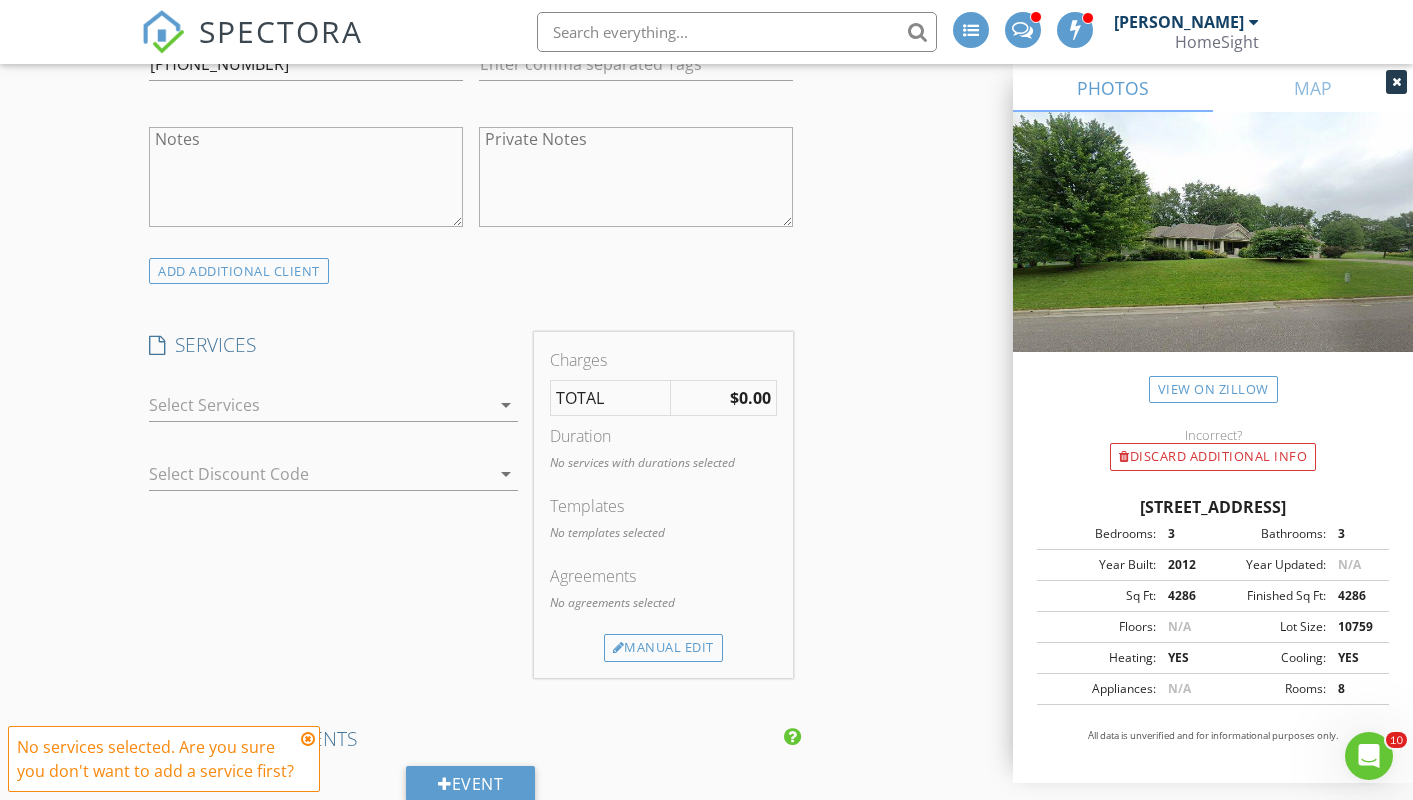 click at bounding box center (319, 405) 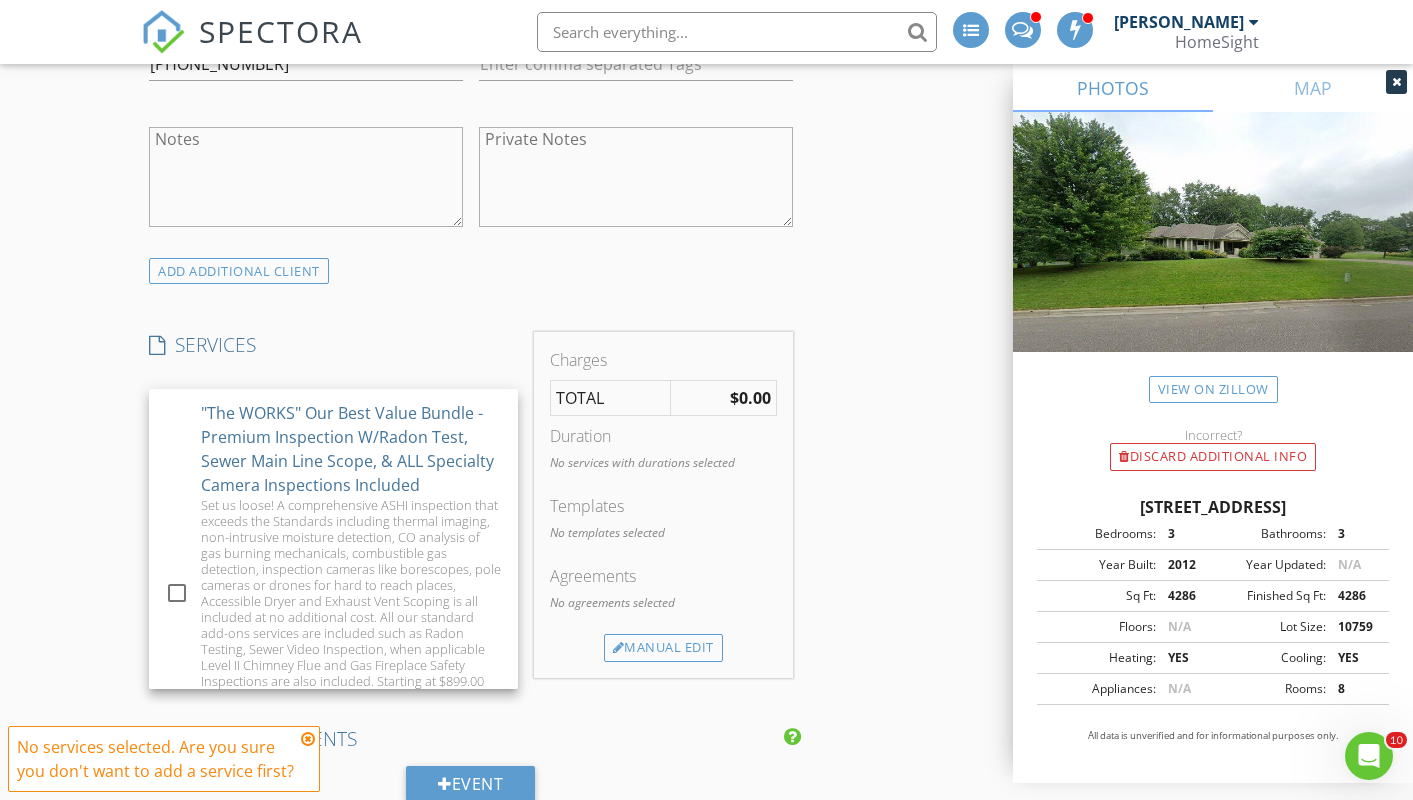 scroll, scrollTop: 117, scrollLeft: 0, axis: vertical 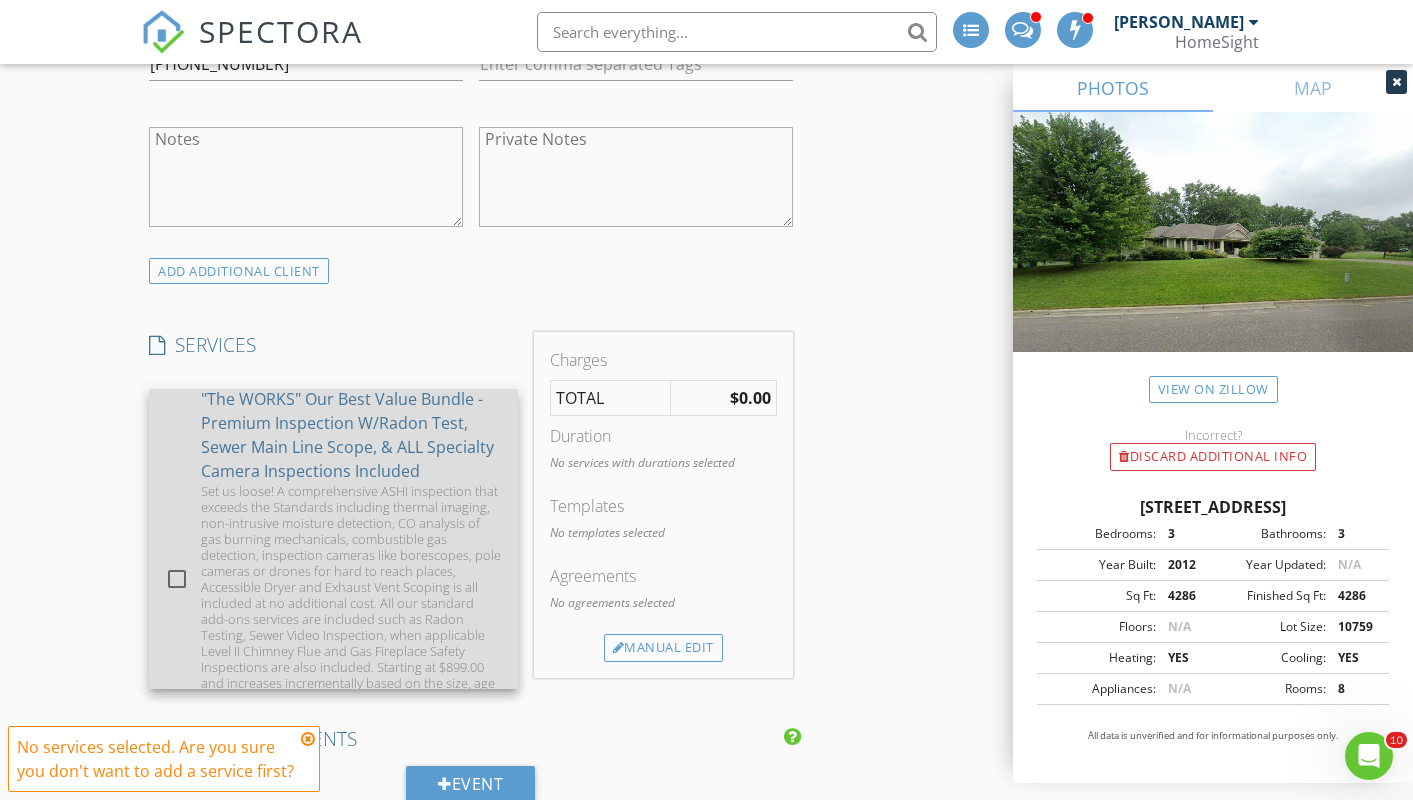 click at bounding box center (177, 579) 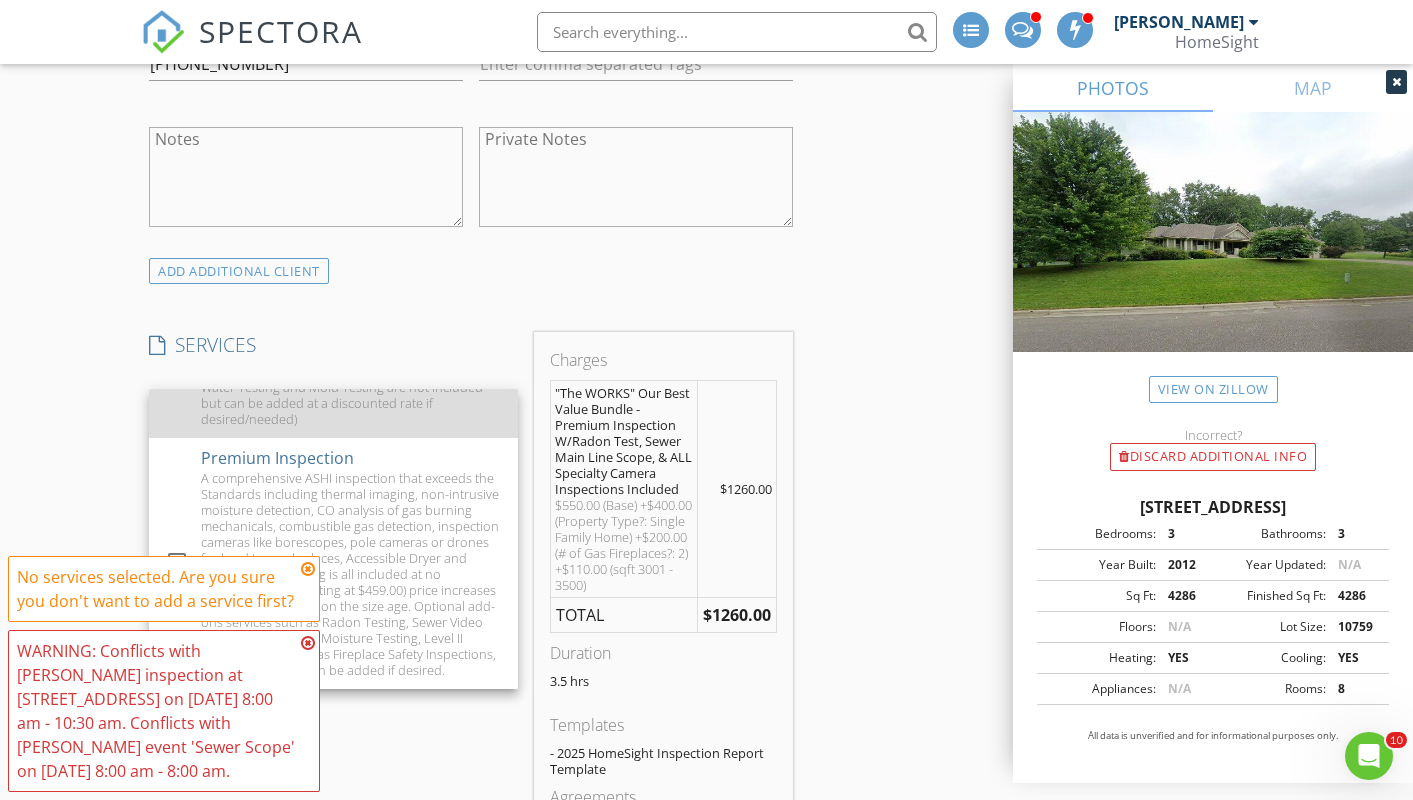 scroll, scrollTop: 473, scrollLeft: 0, axis: vertical 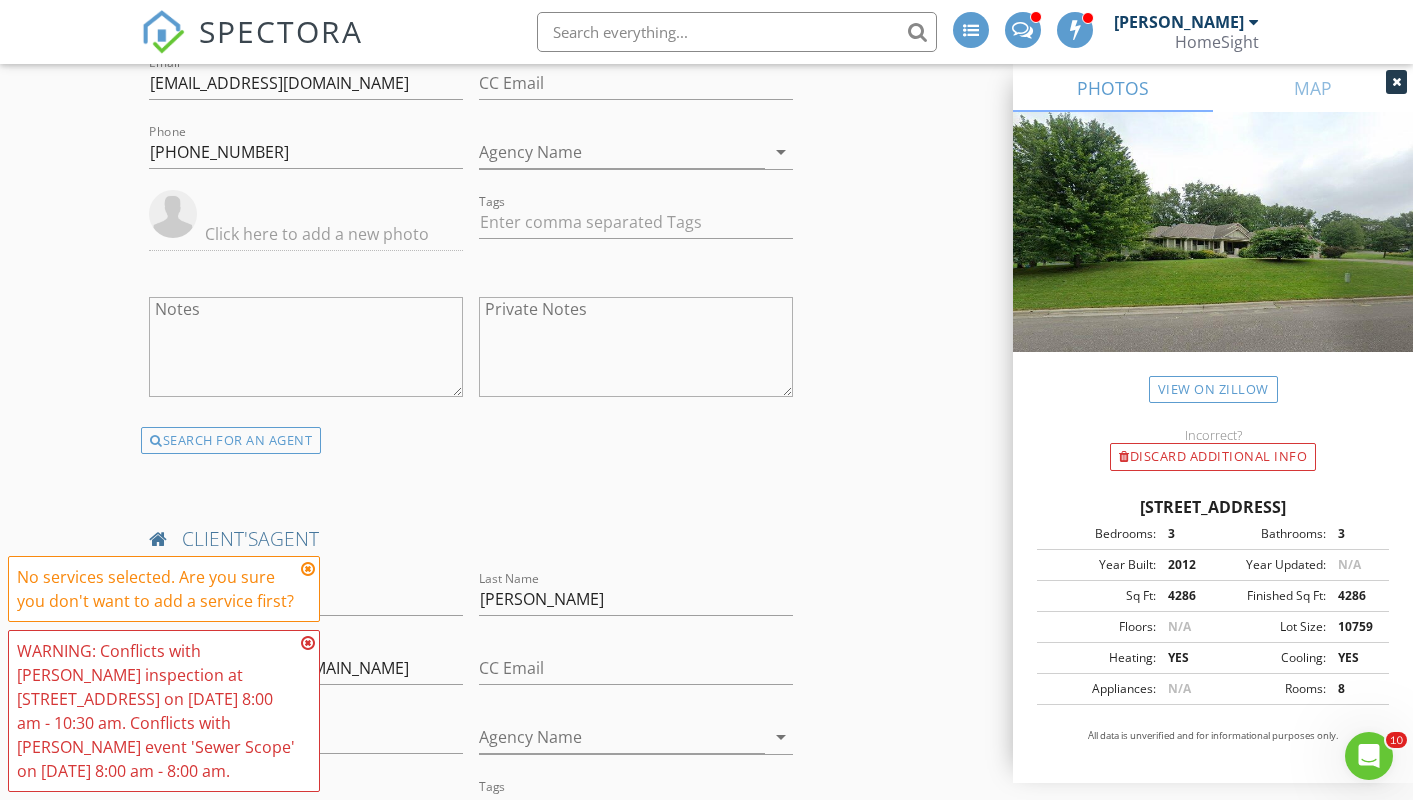 click at bounding box center (308, 569) 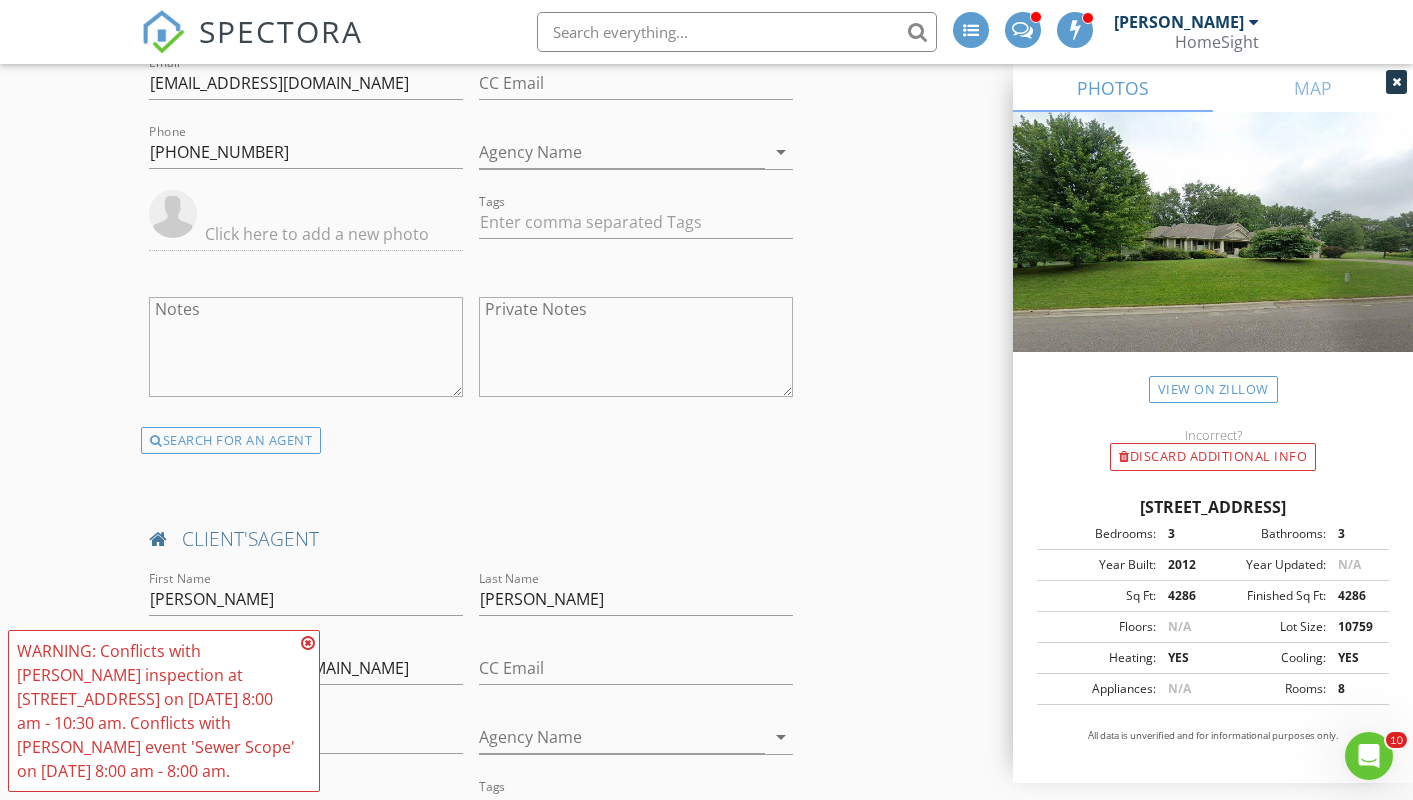 click at bounding box center [308, 643] 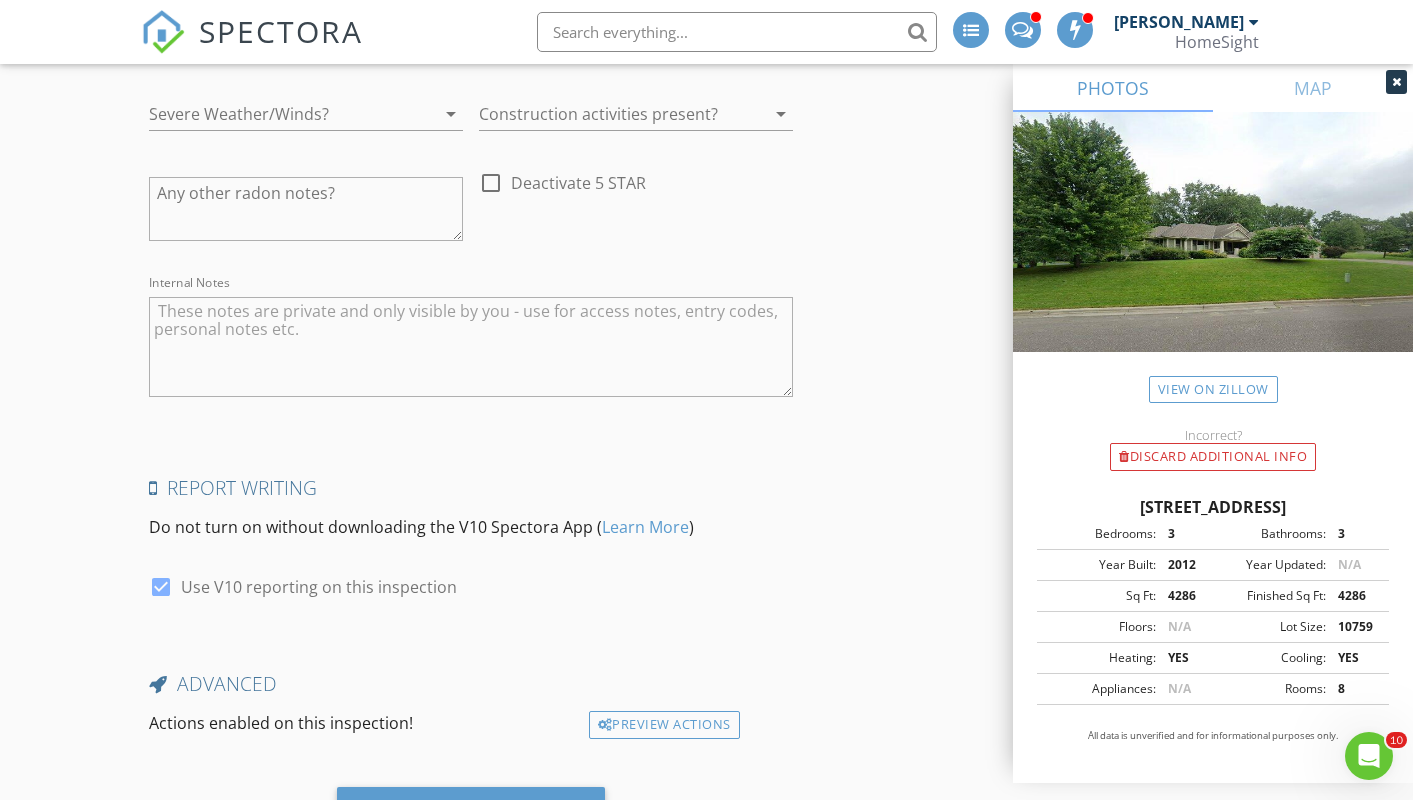 scroll, scrollTop: 7342, scrollLeft: 0, axis: vertical 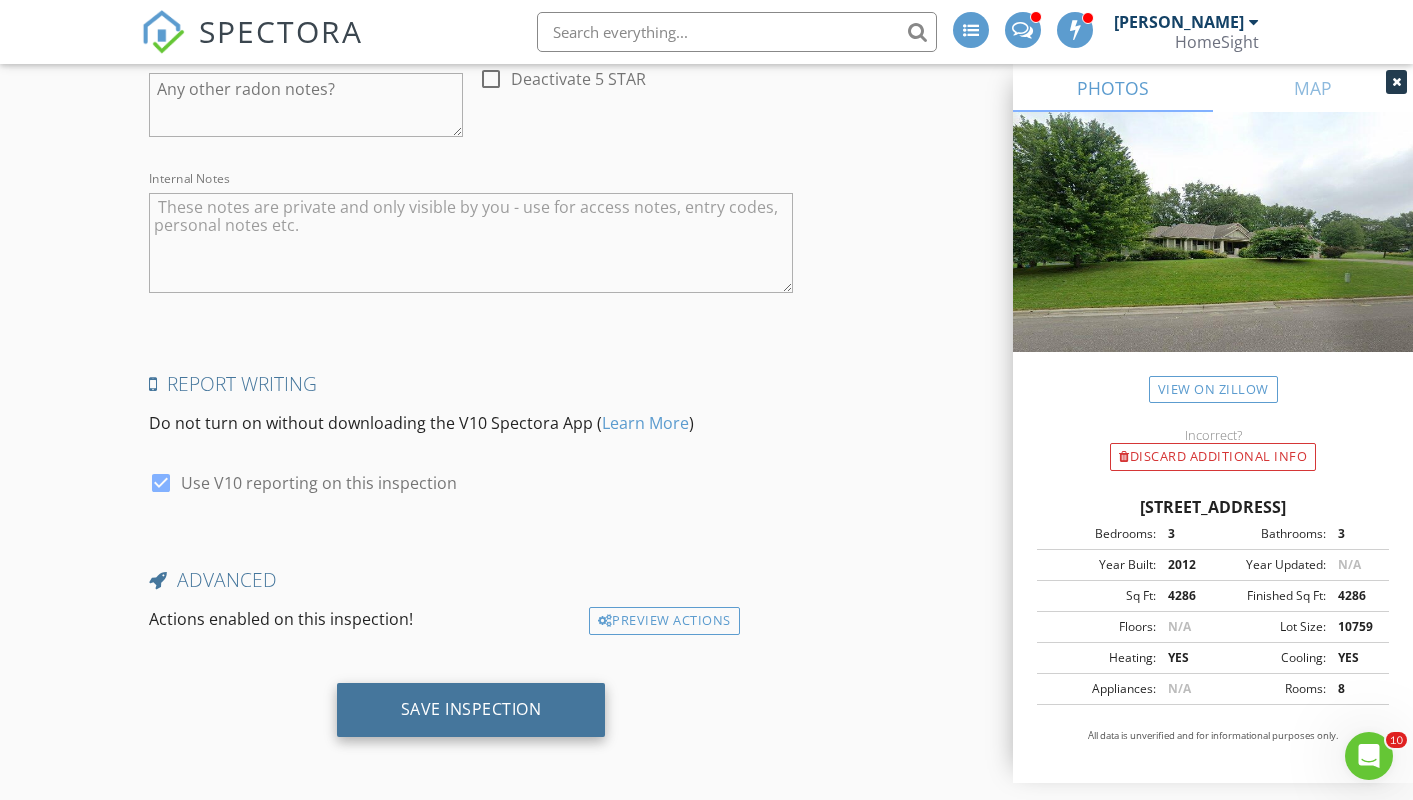 click on "Save Inspection" at bounding box center (471, 709) 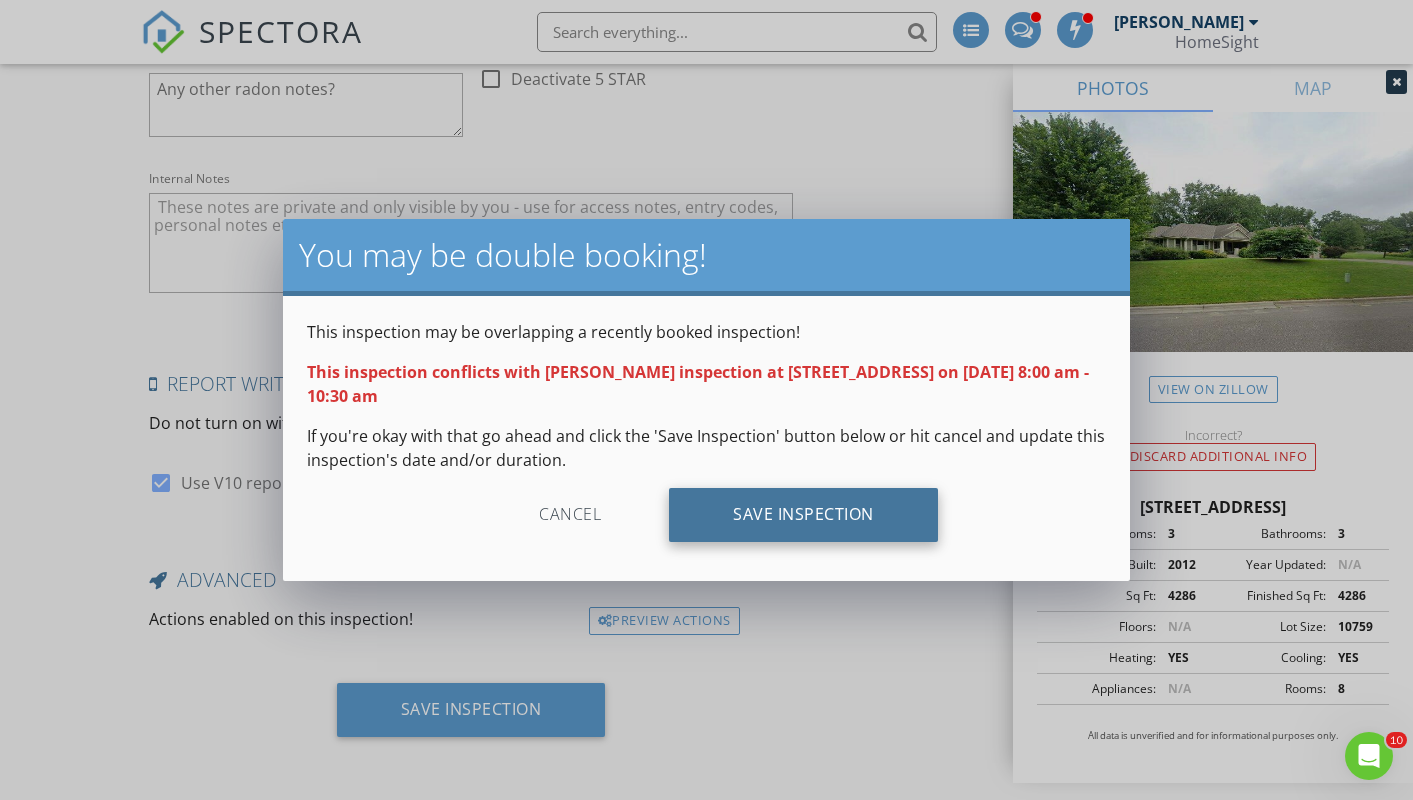 click on "Save Inspection" at bounding box center [803, 515] 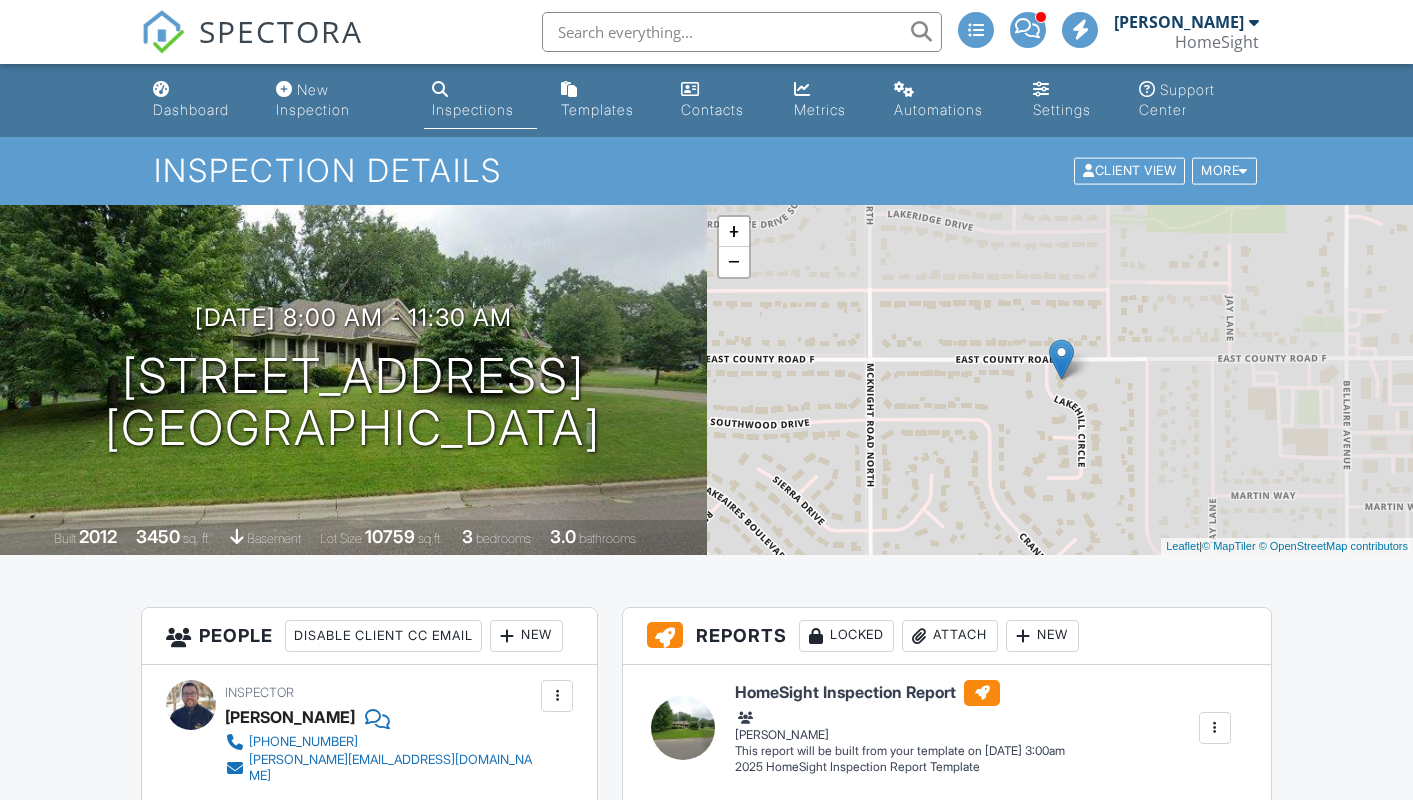 scroll, scrollTop: 0, scrollLeft: 0, axis: both 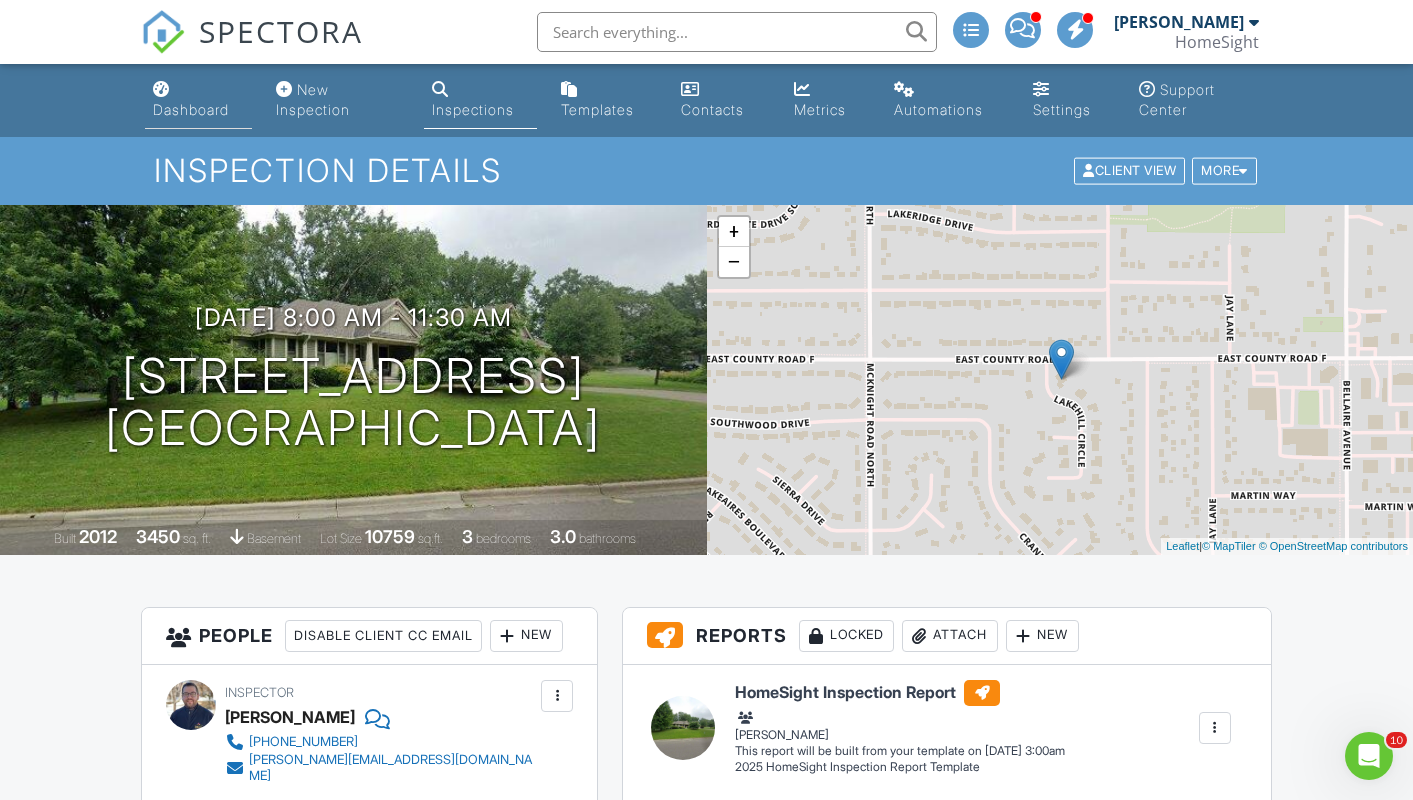click on "Dashboard" at bounding box center (191, 109) 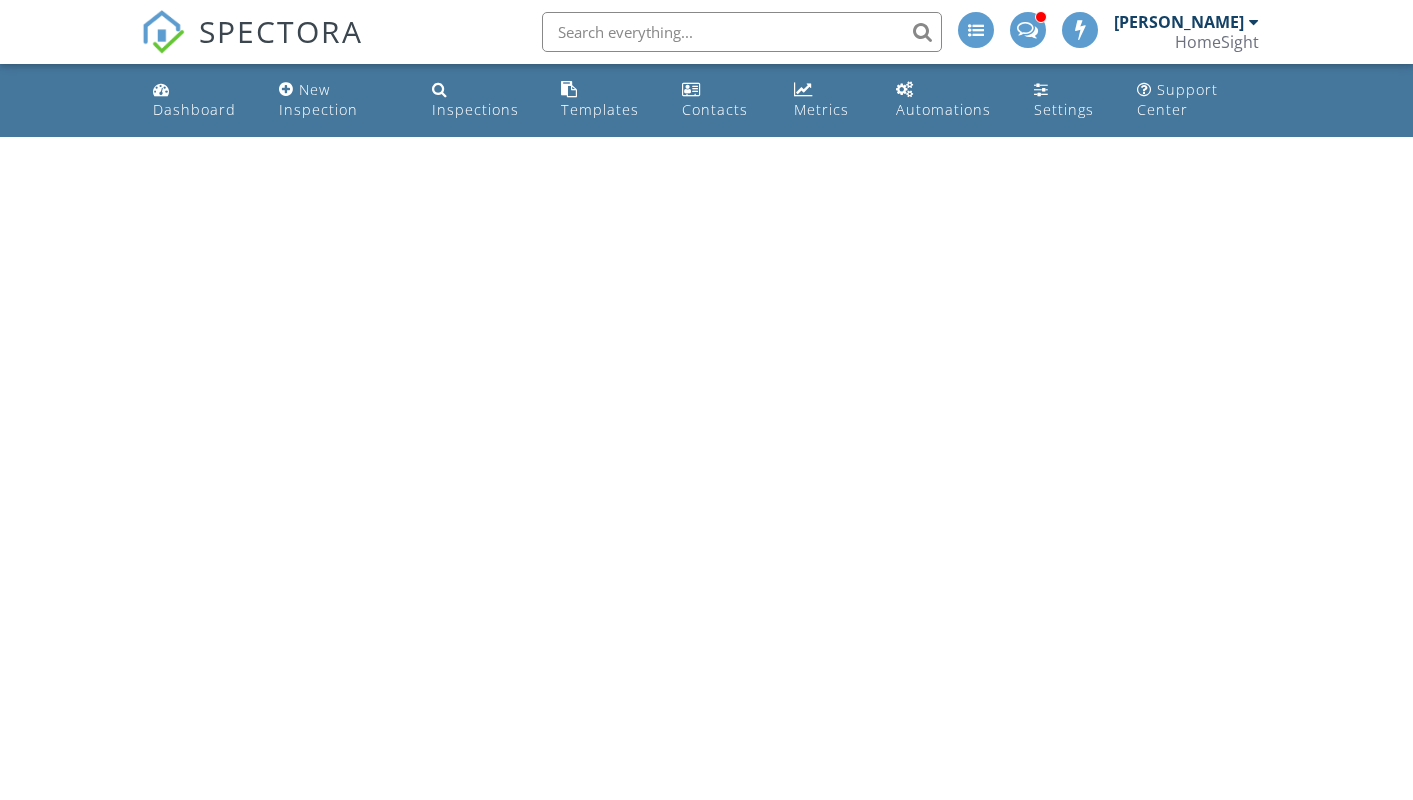 scroll, scrollTop: 0, scrollLeft: 0, axis: both 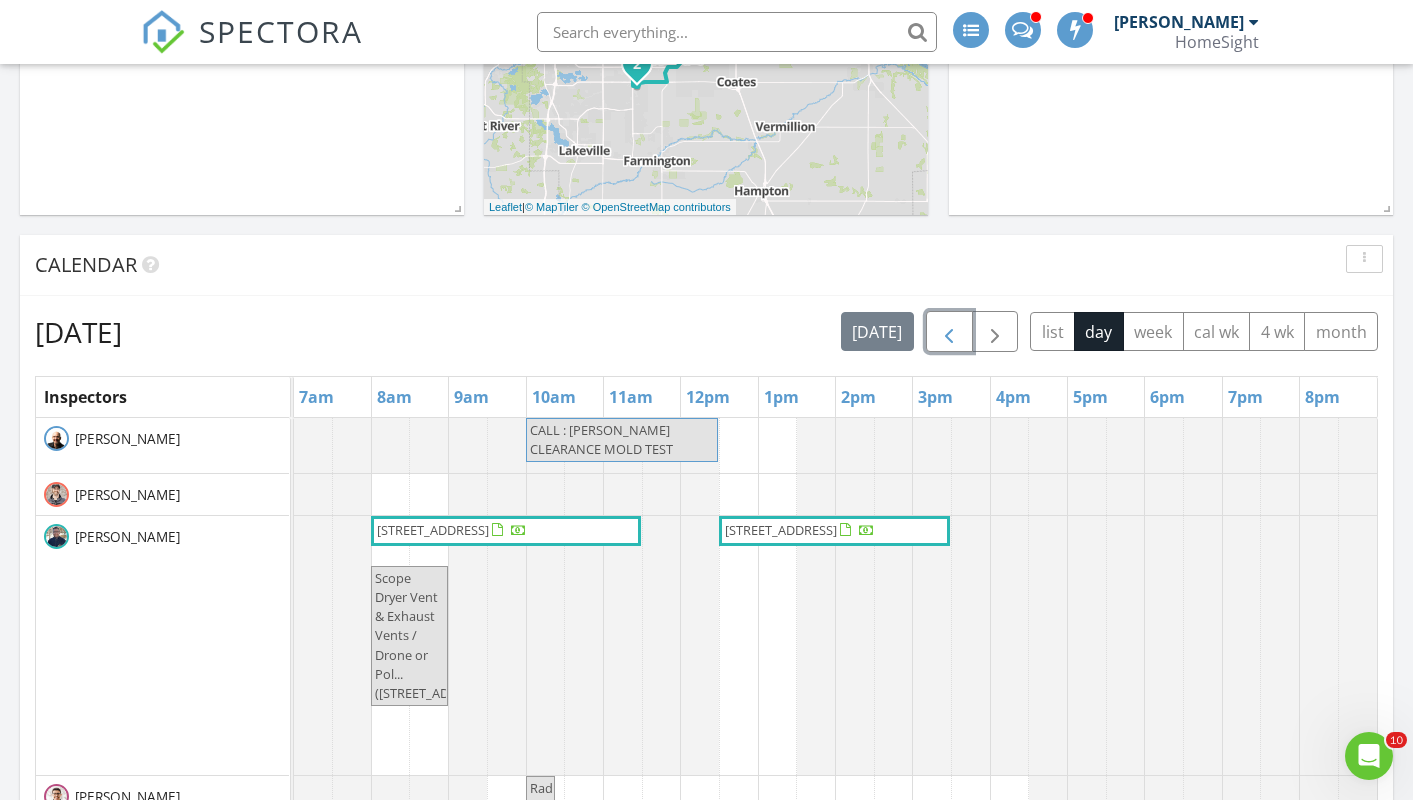 click at bounding box center [949, 332] 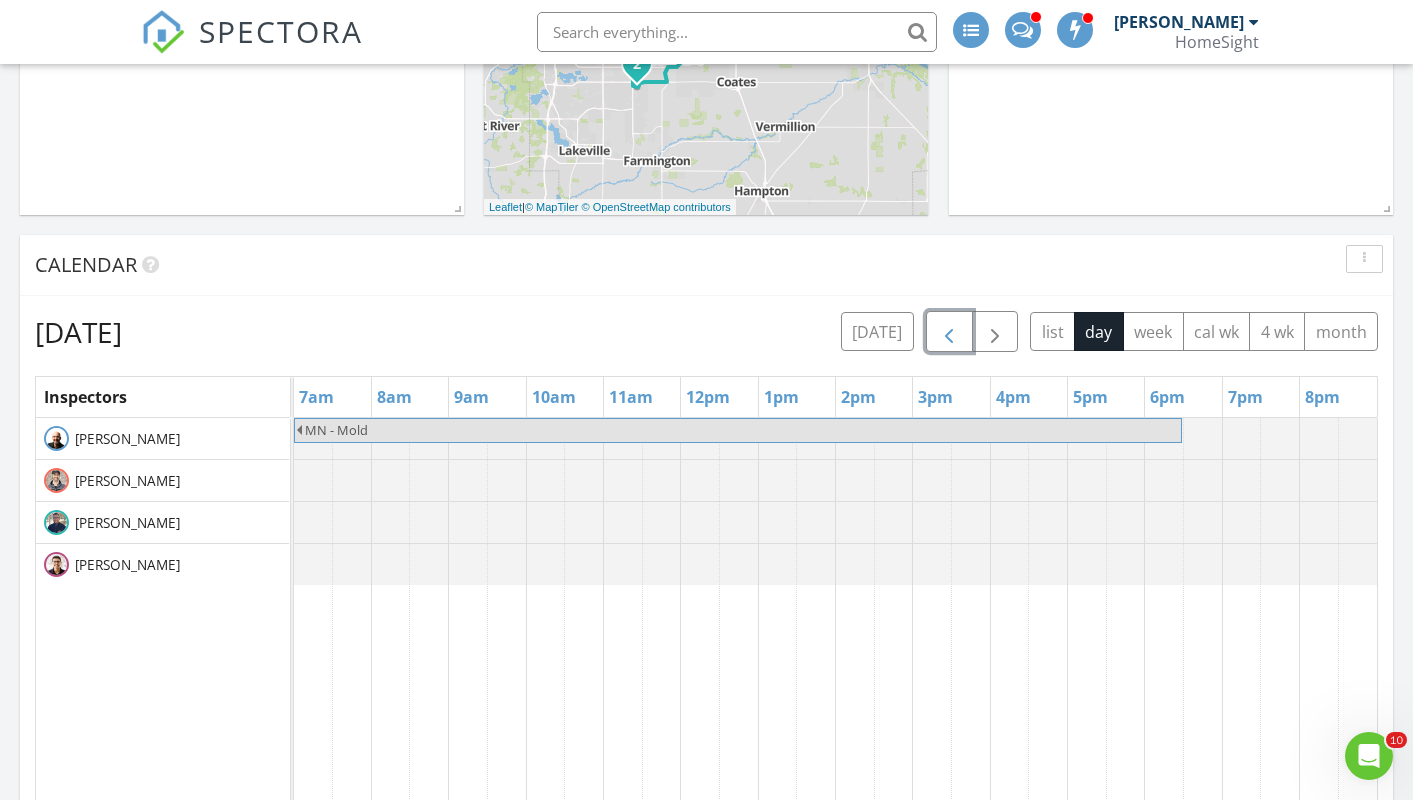 click at bounding box center (949, 332) 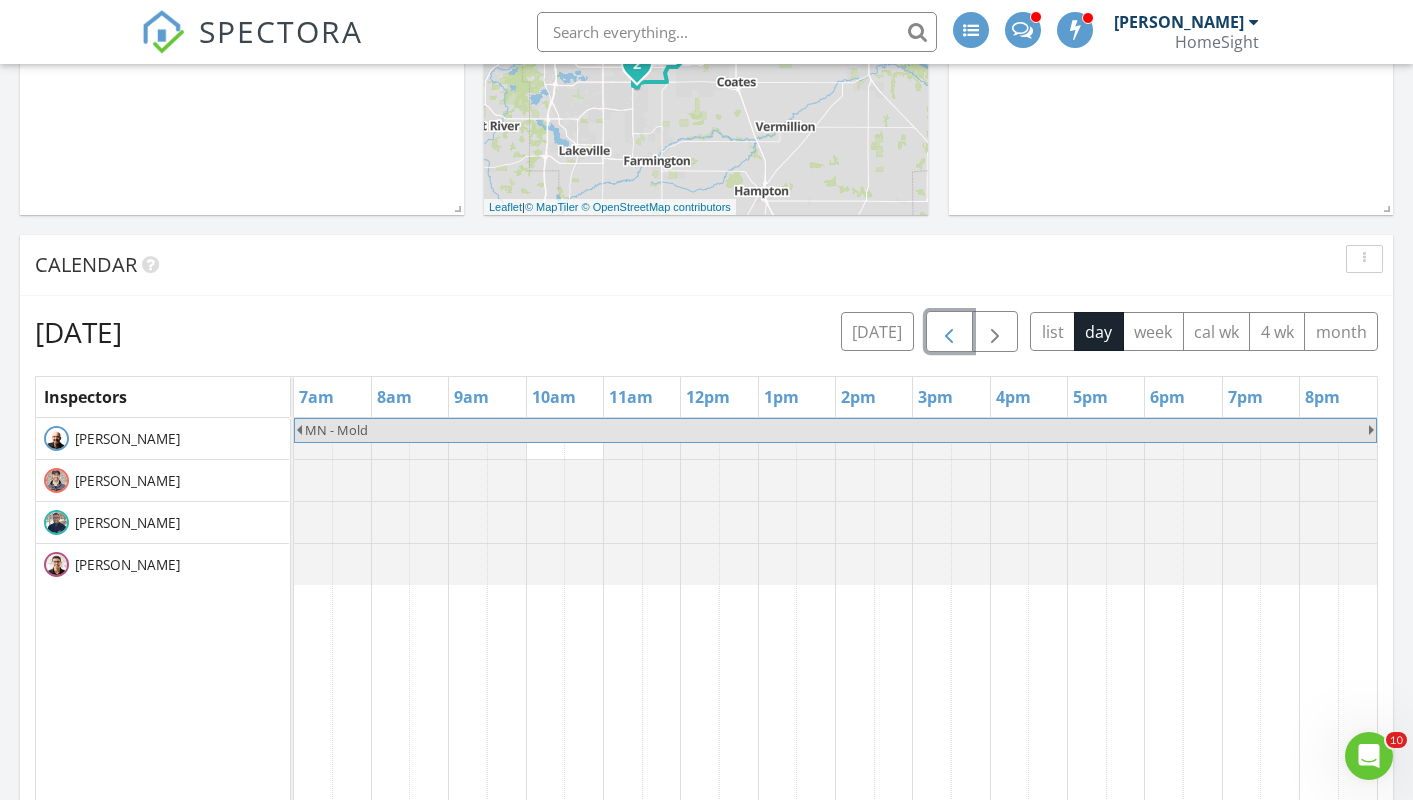click at bounding box center [949, 332] 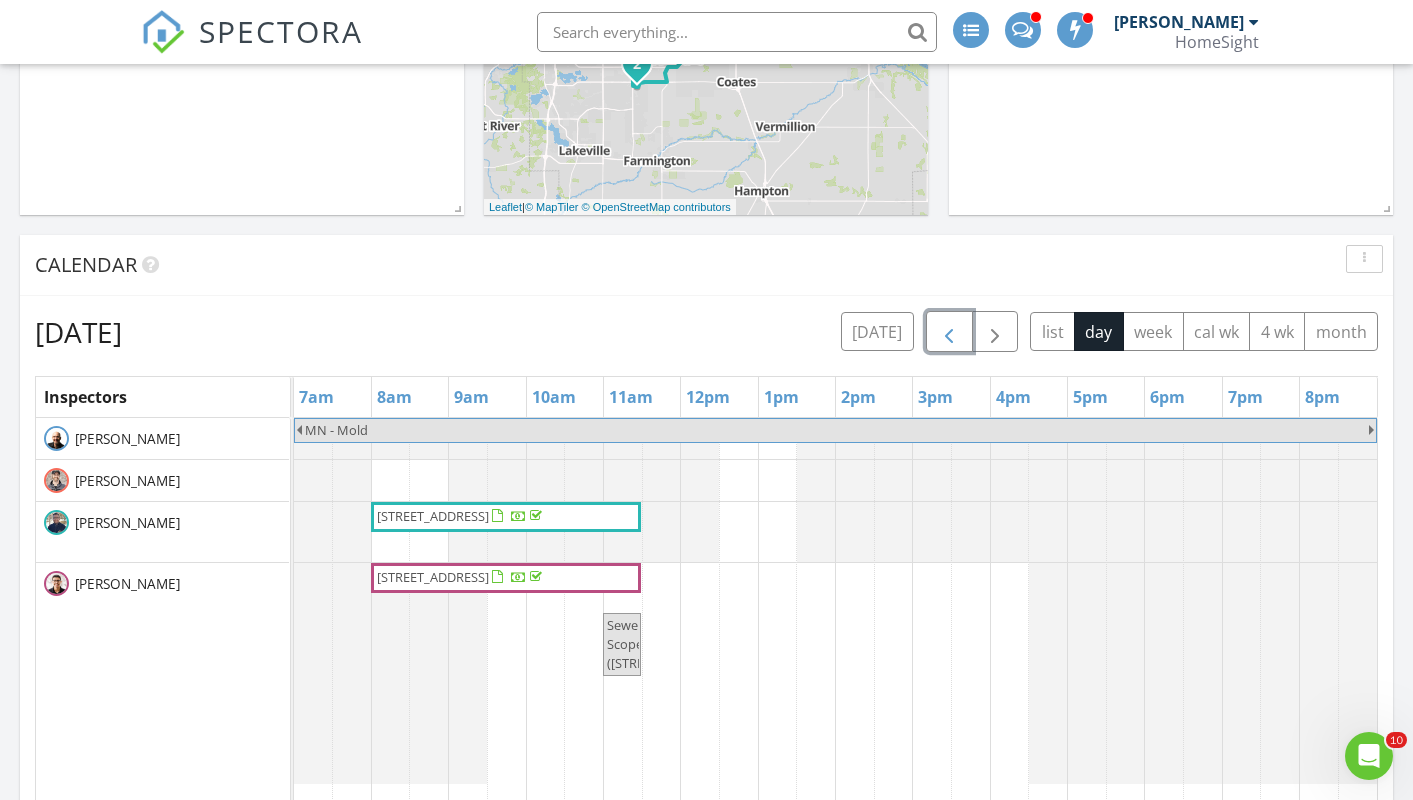 click at bounding box center [949, 332] 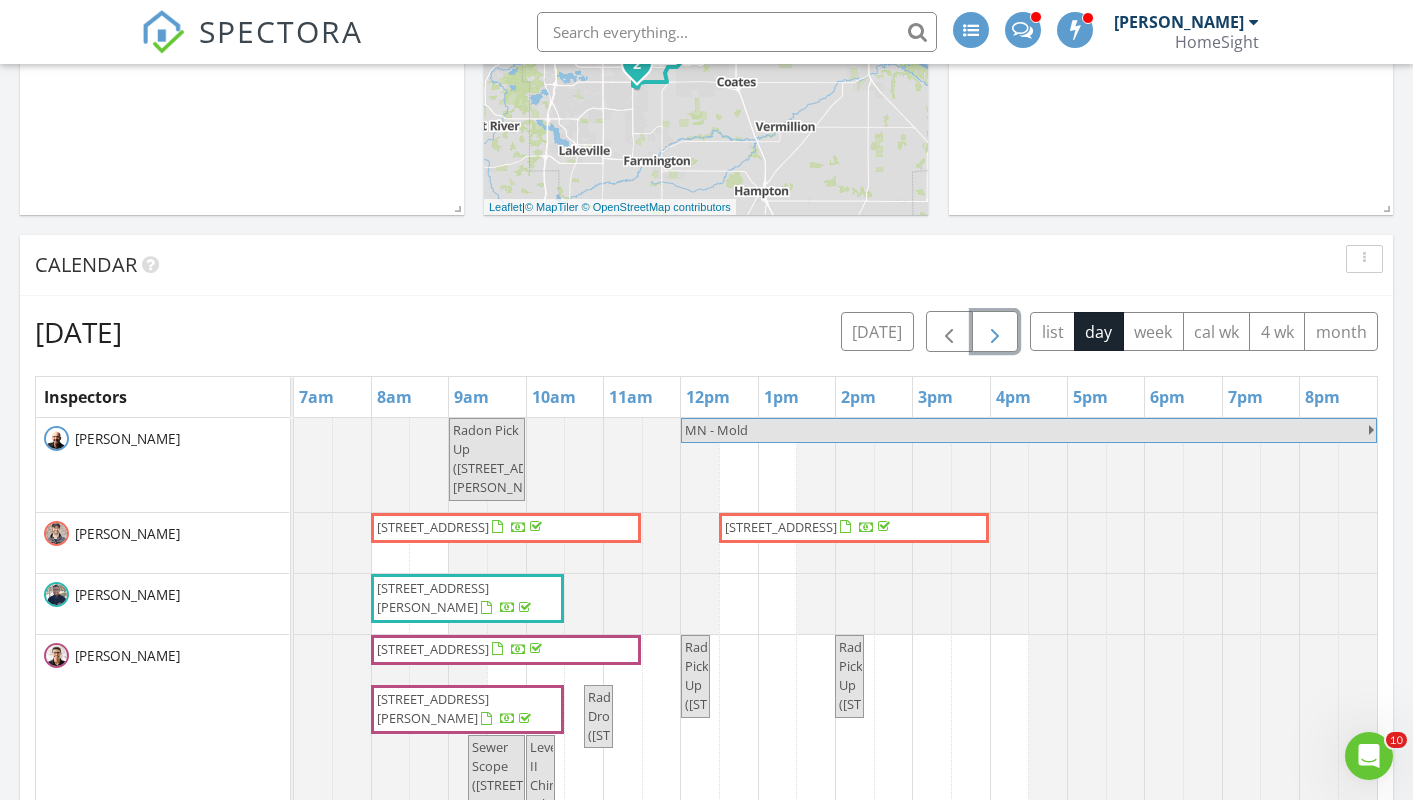 click at bounding box center (995, 331) 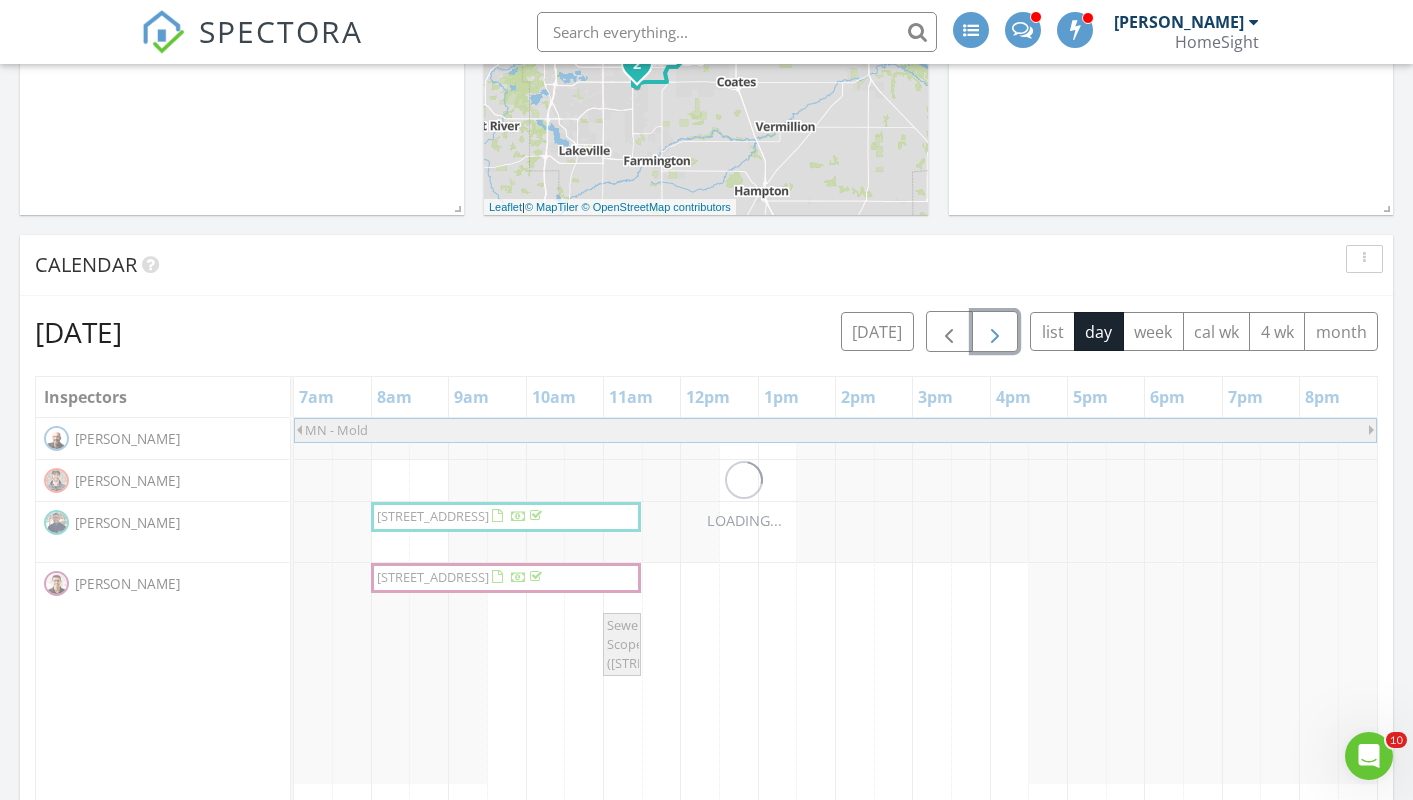 click at bounding box center (995, 331) 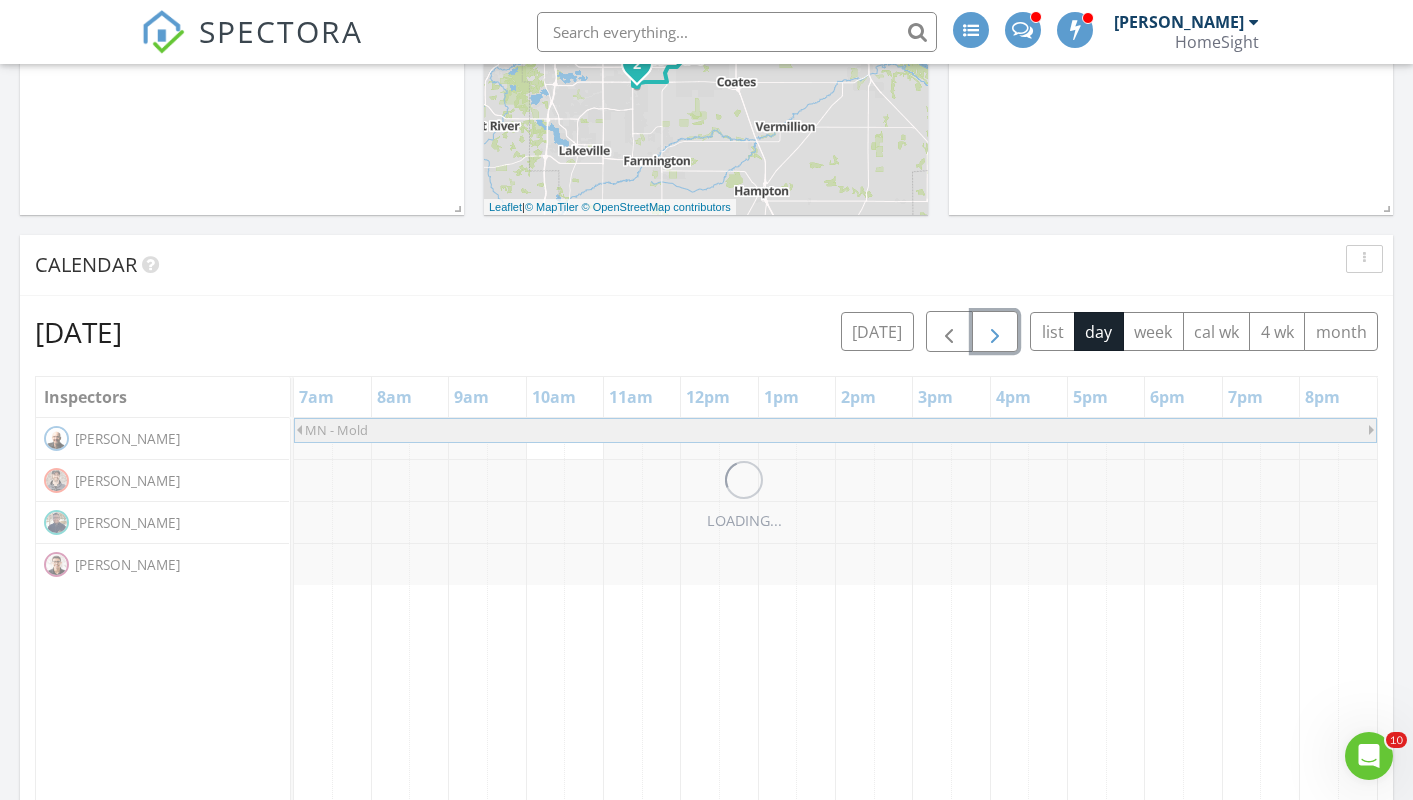 click at bounding box center (995, 331) 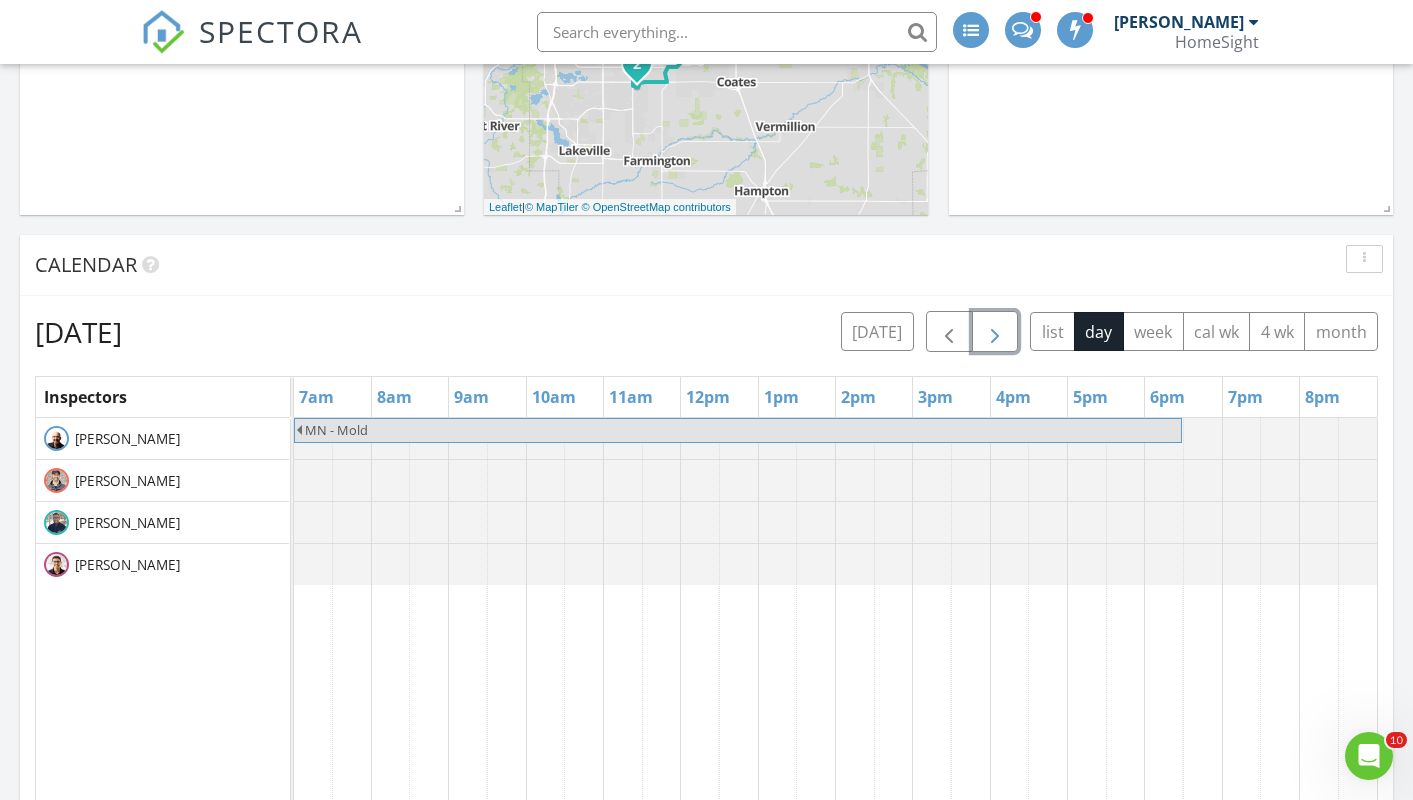 click at bounding box center [995, 331] 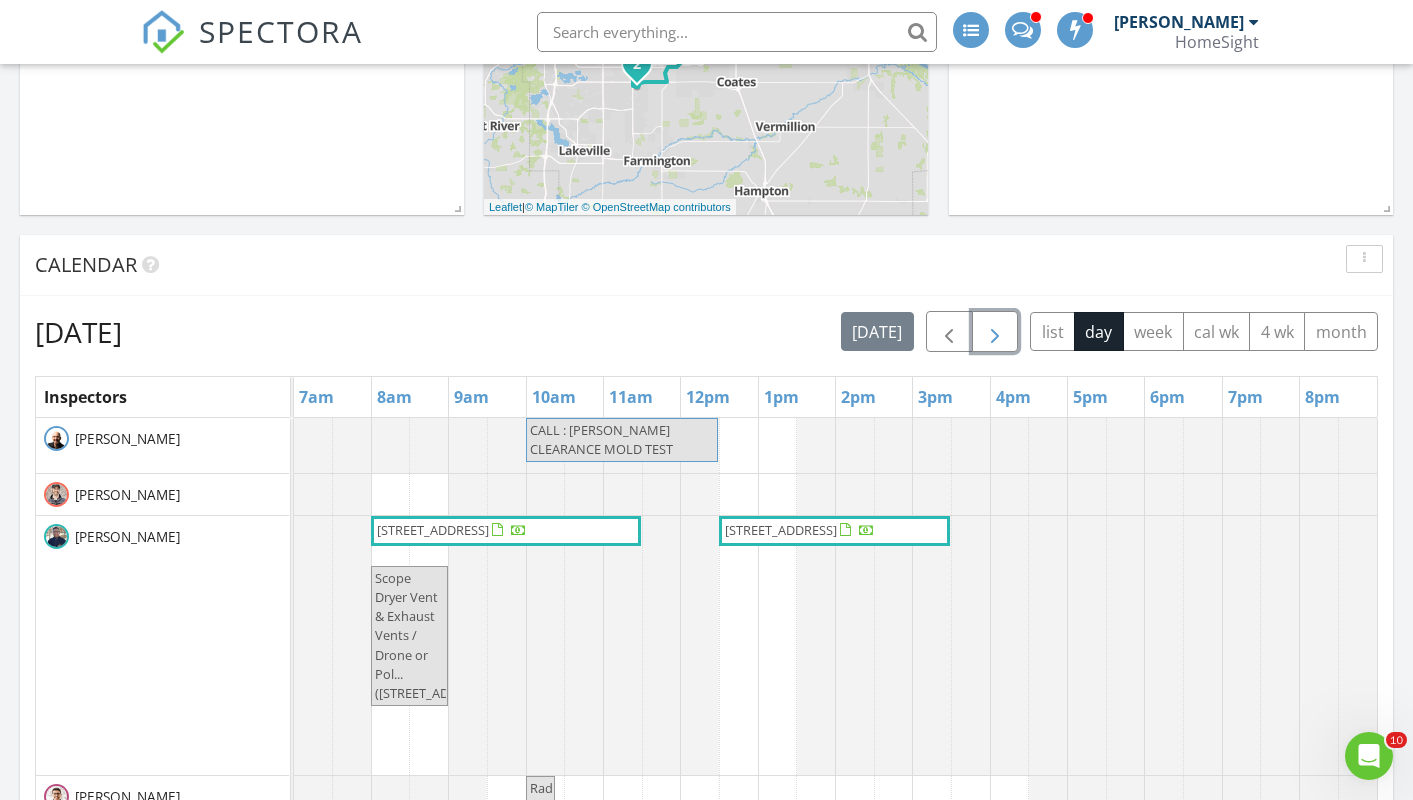 click at bounding box center (995, 331) 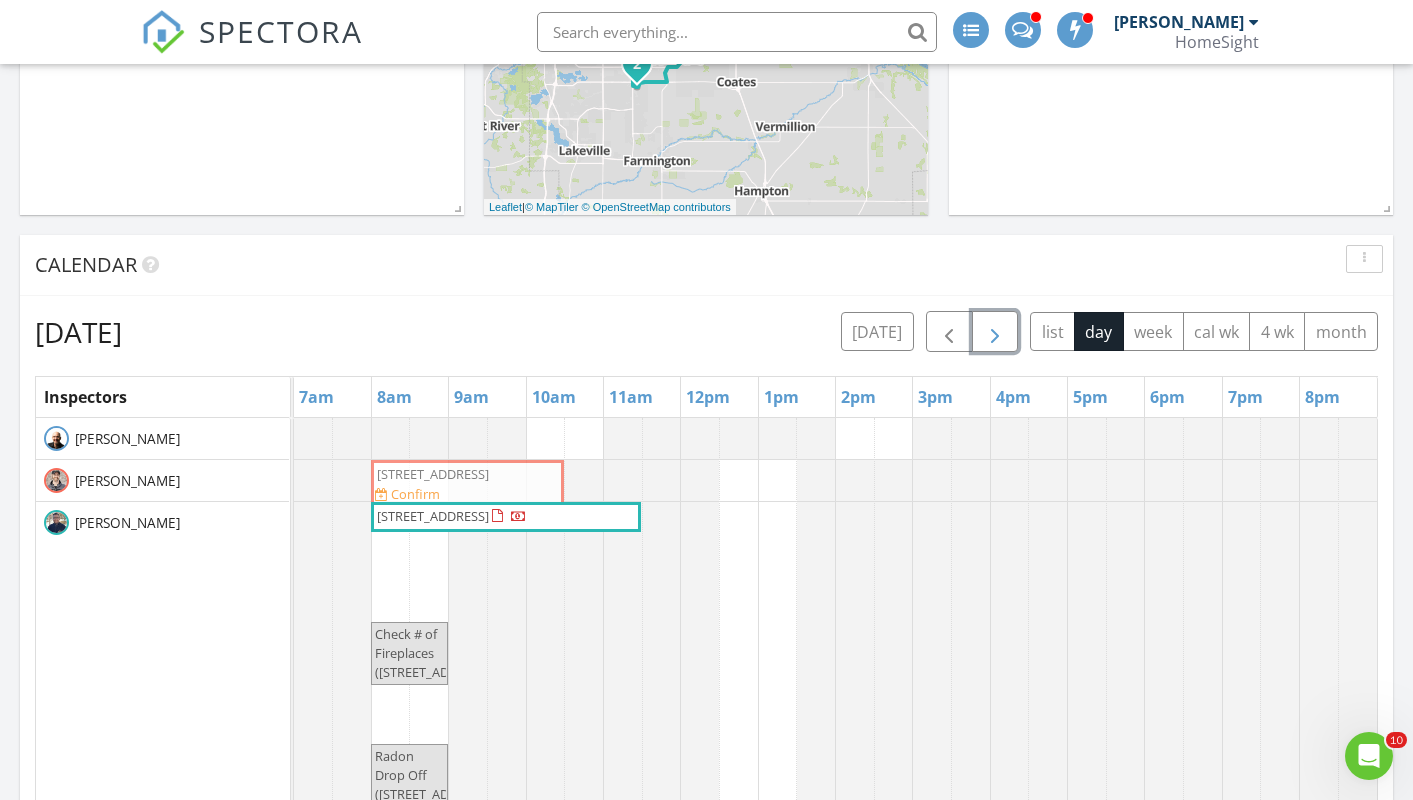 drag, startPoint x: 452, startPoint y: 580, endPoint x: 443, endPoint y: 483, distance: 97.41663 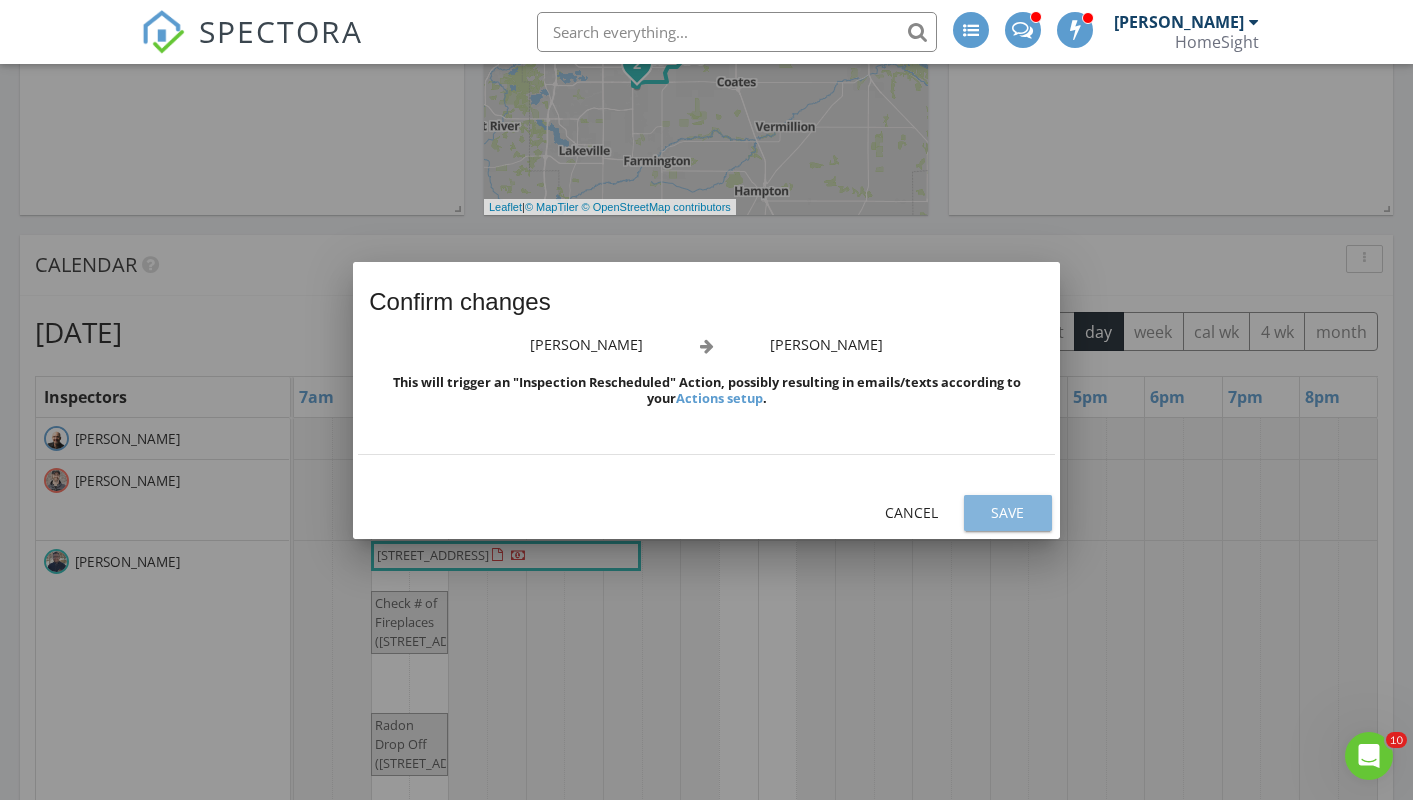 click on "Save" at bounding box center [1008, 512] 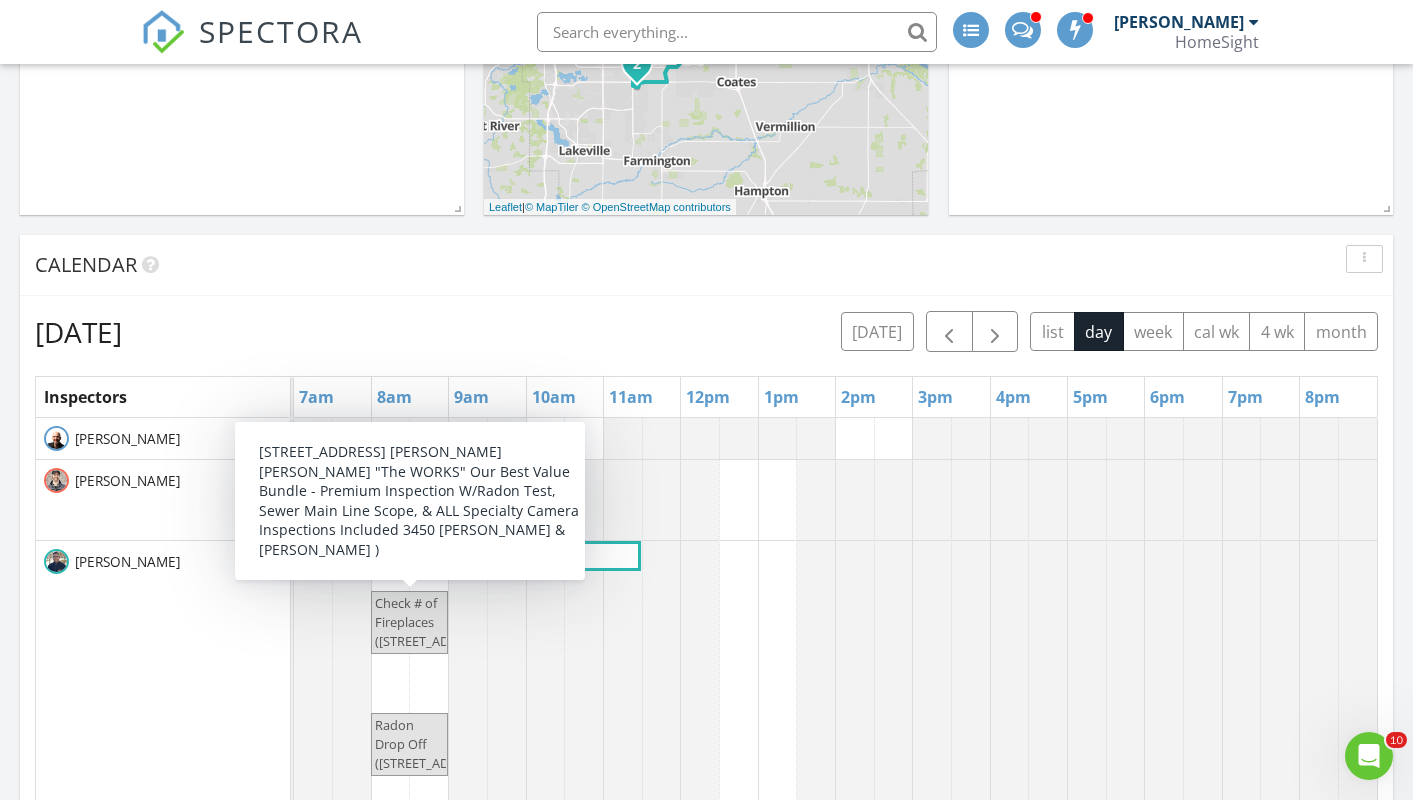 scroll, scrollTop: 27, scrollLeft: 0, axis: vertical 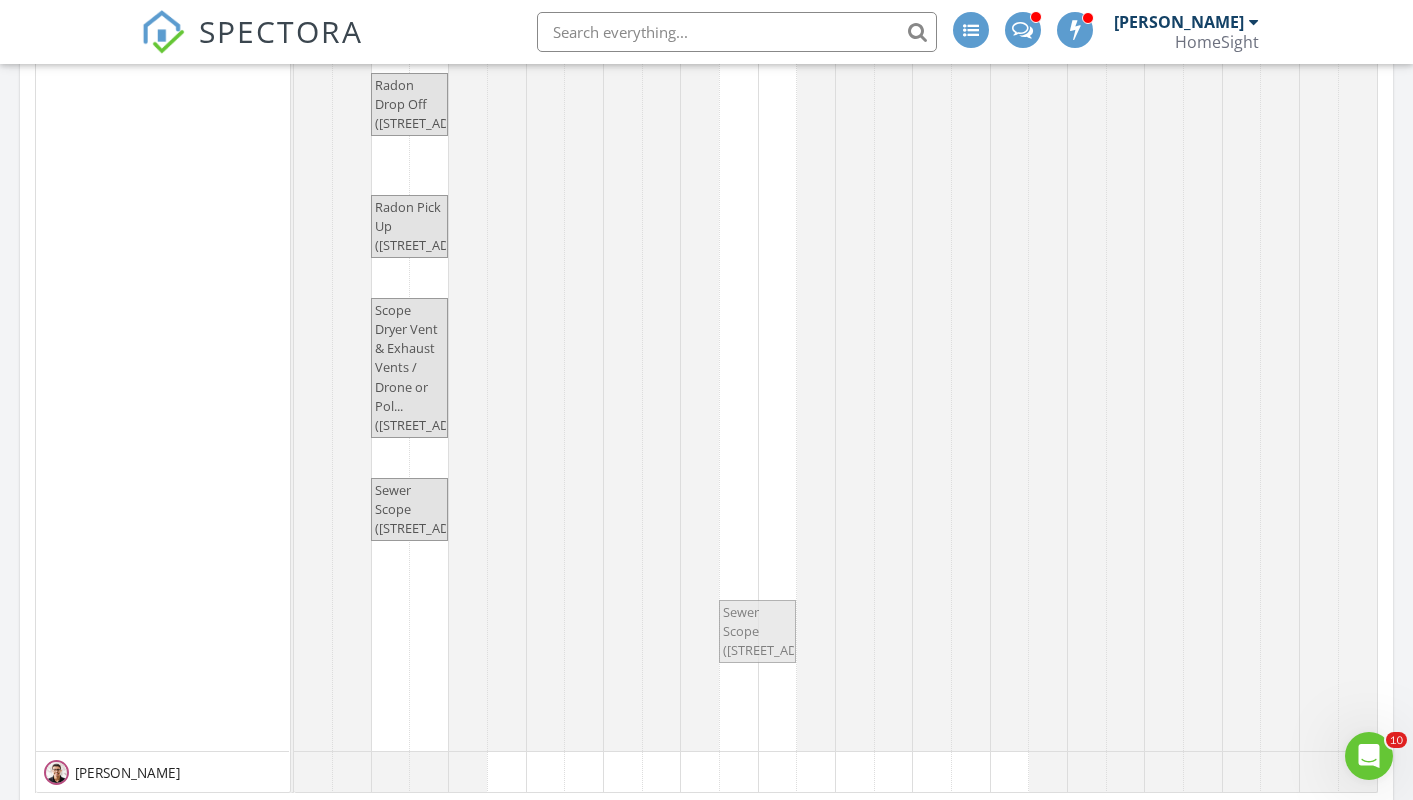 drag, startPoint x: 420, startPoint y: 625, endPoint x: 751, endPoint y: 586, distance: 333.28967 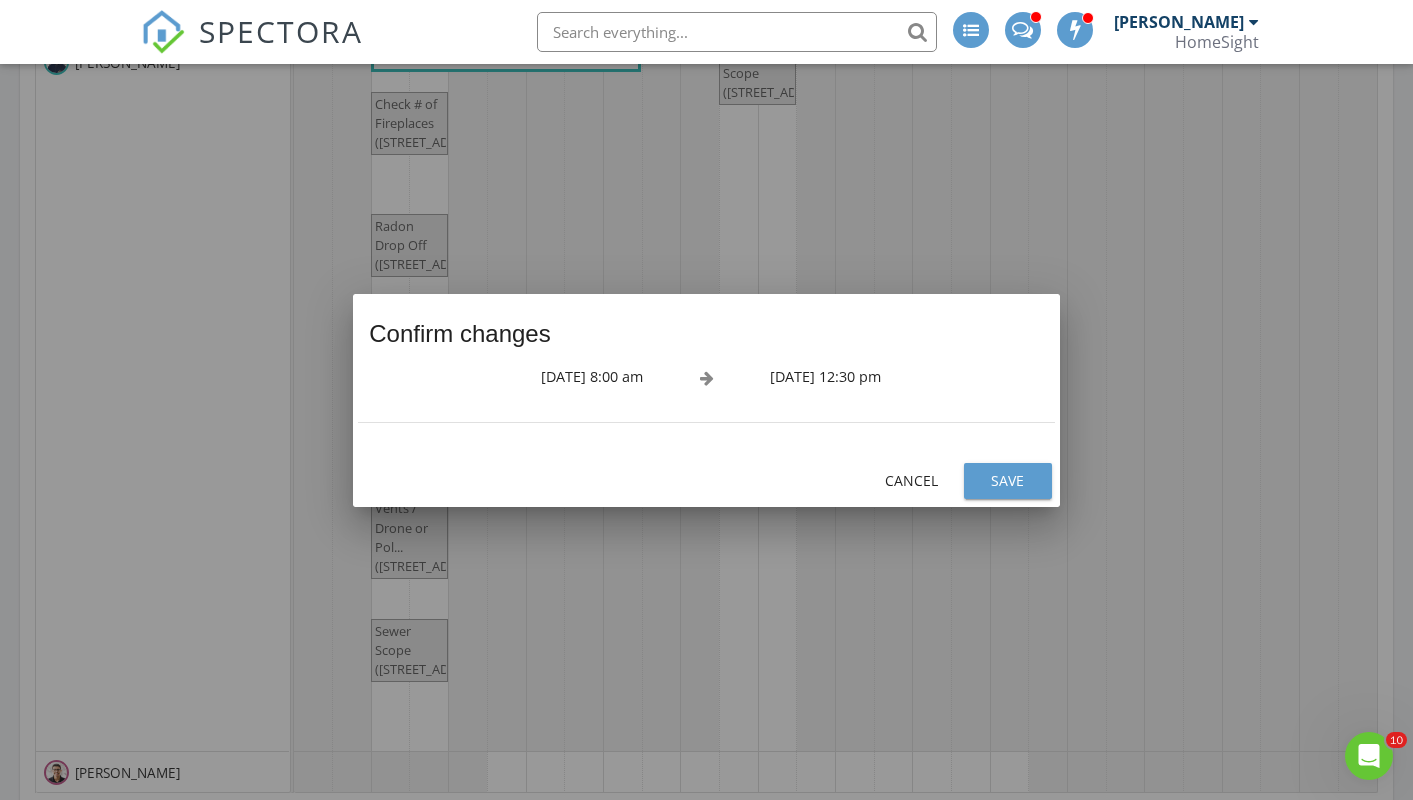 scroll, scrollTop: 102, scrollLeft: 0, axis: vertical 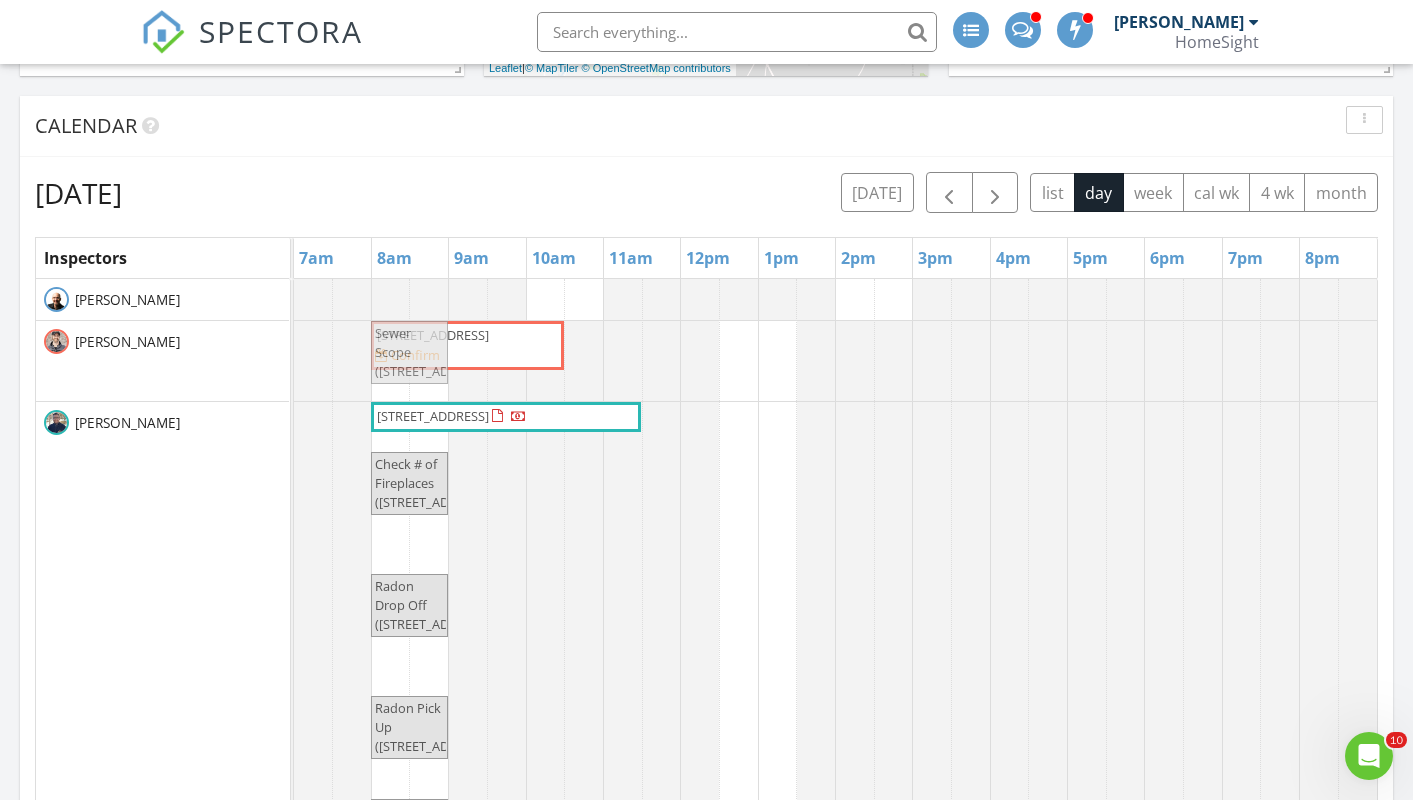 drag, startPoint x: 761, startPoint y: 472, endPoint x: 408, endPoint y: 353, distance: 372.51846 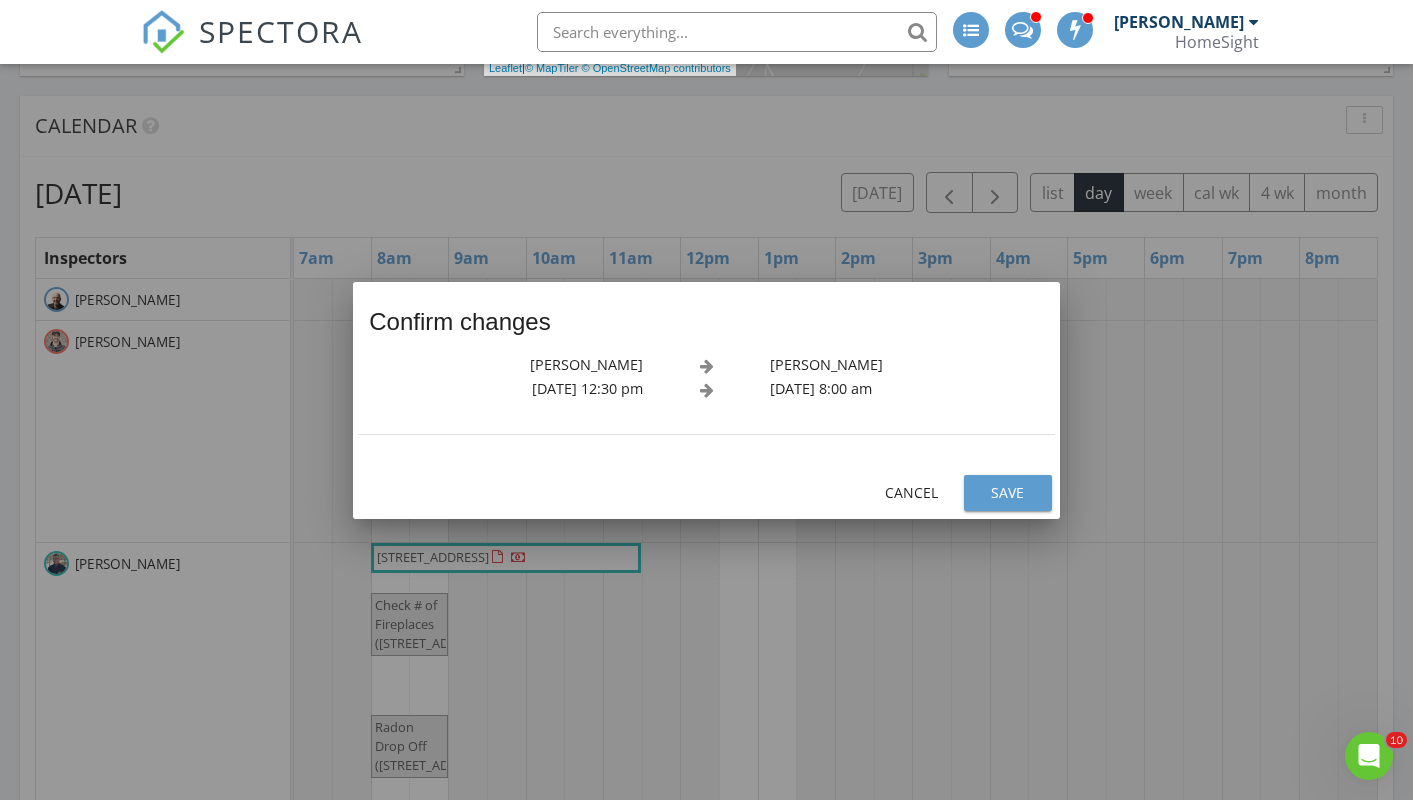 click on "Save" at bounding box center (1008, 492) 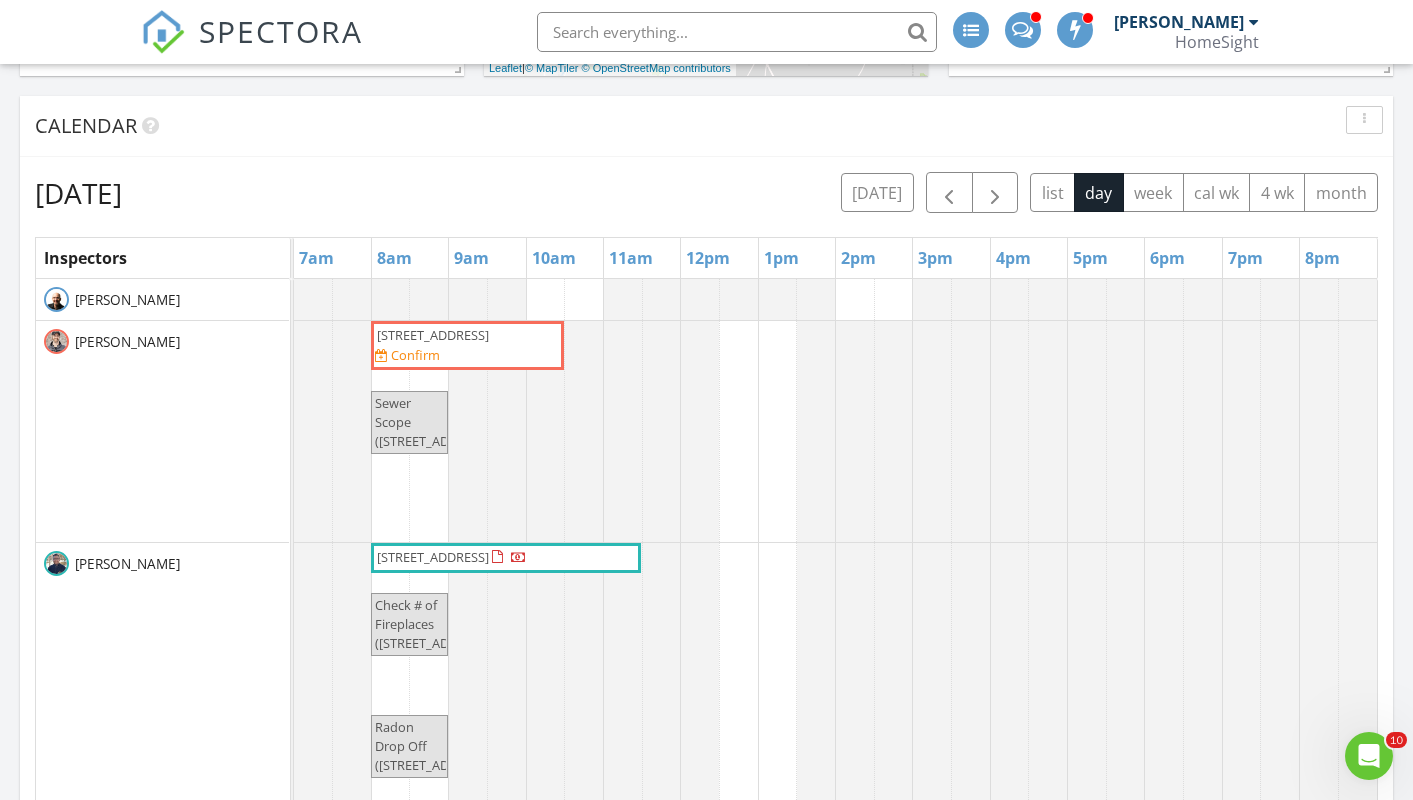 click on "7686 Homestead Ave S, Cottage Grove 55016" at bounding box center [433, 335] 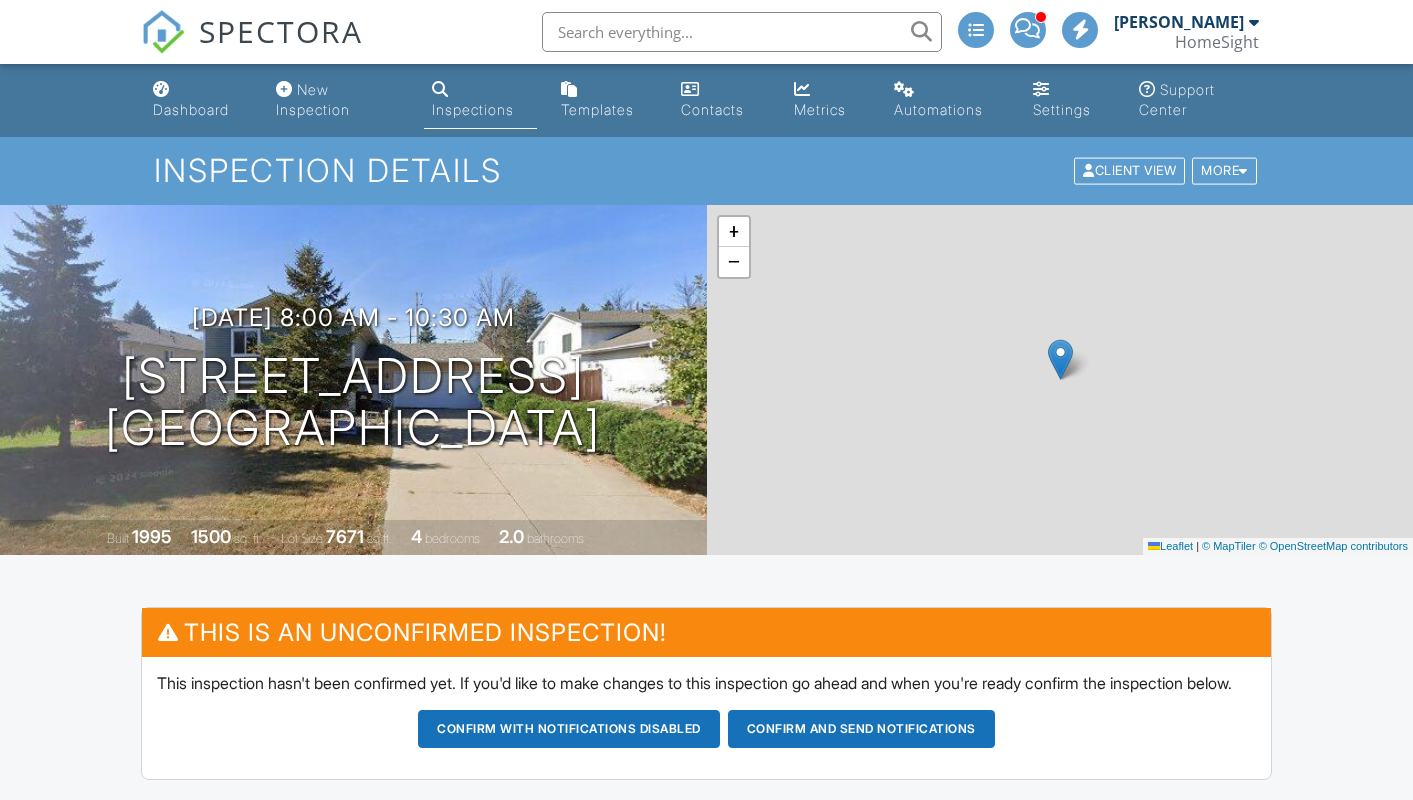 scroll, scrollTop: 0, scrollLeft: 0, axis: both 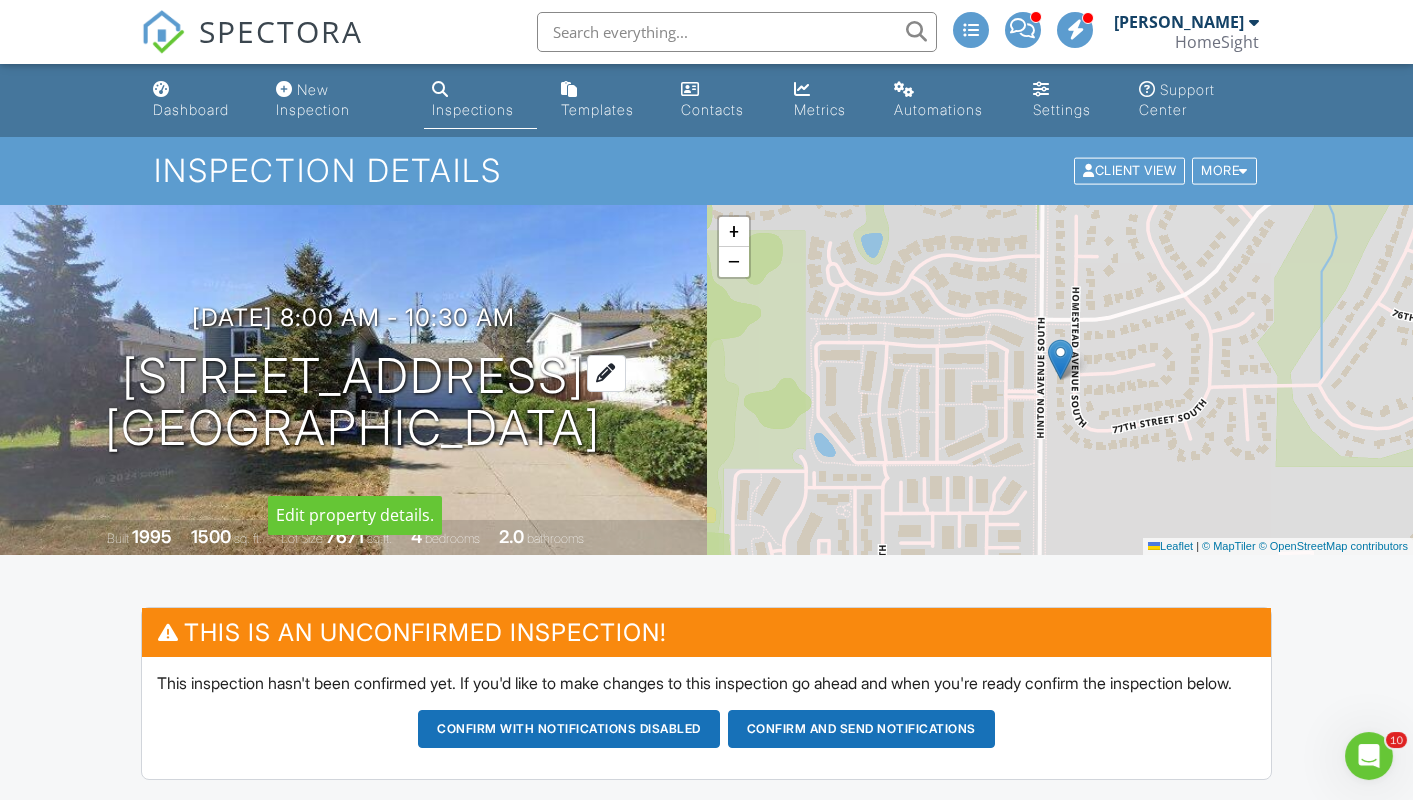 copy on "7686 Homestead Ave S
Cottage Grove, MN 55016" 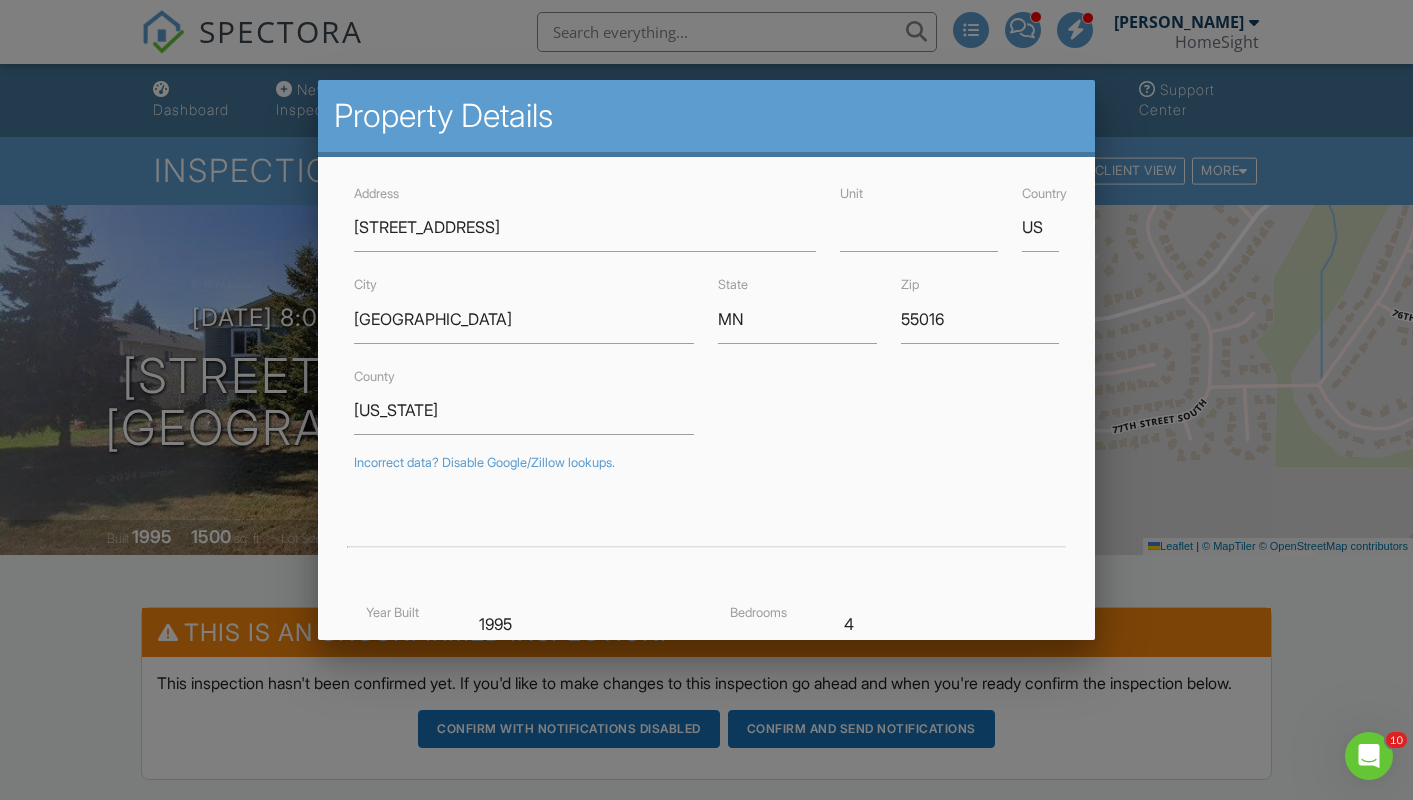 click at bounding box center (706, 535) 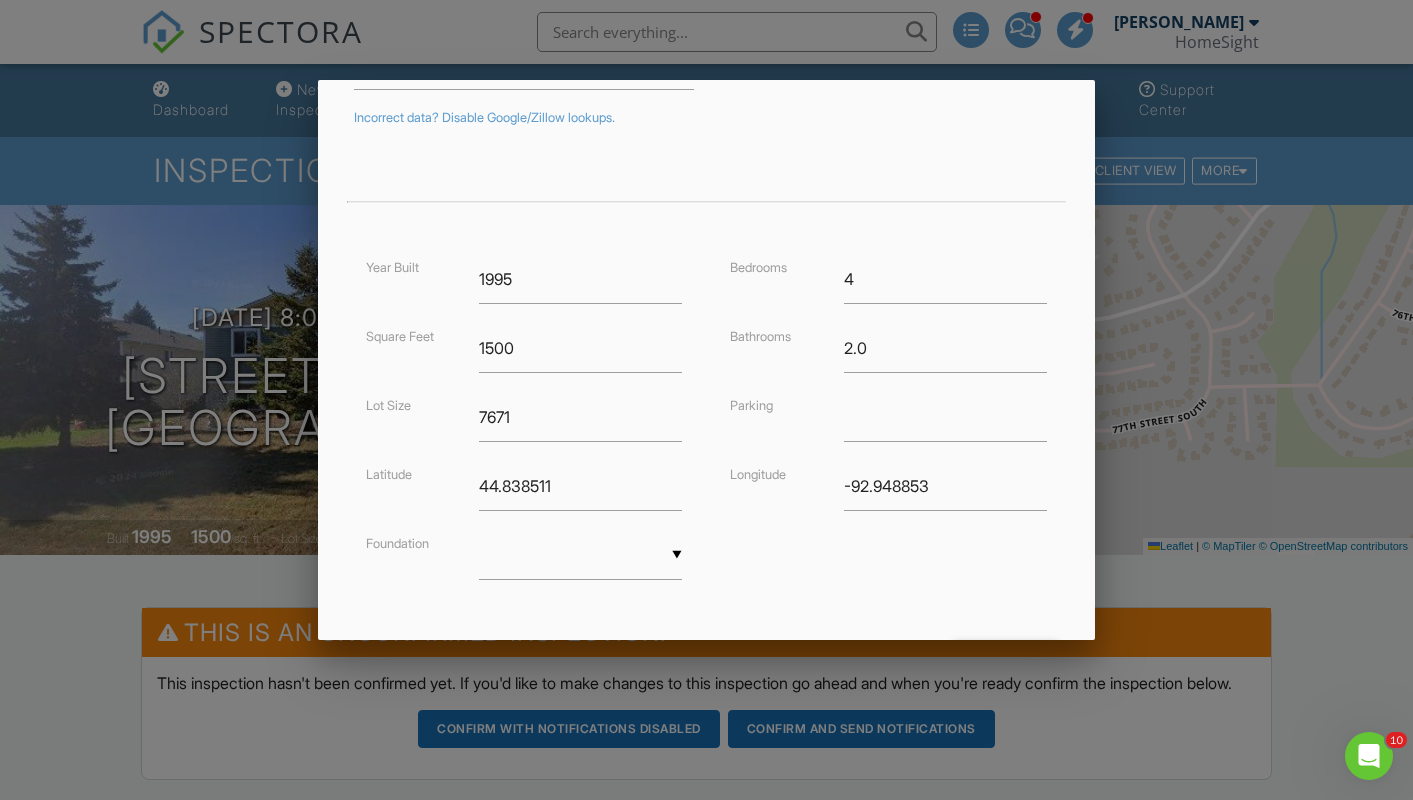 scroll, scrollTop: 347, scrollLeft: 0, axis: vertical 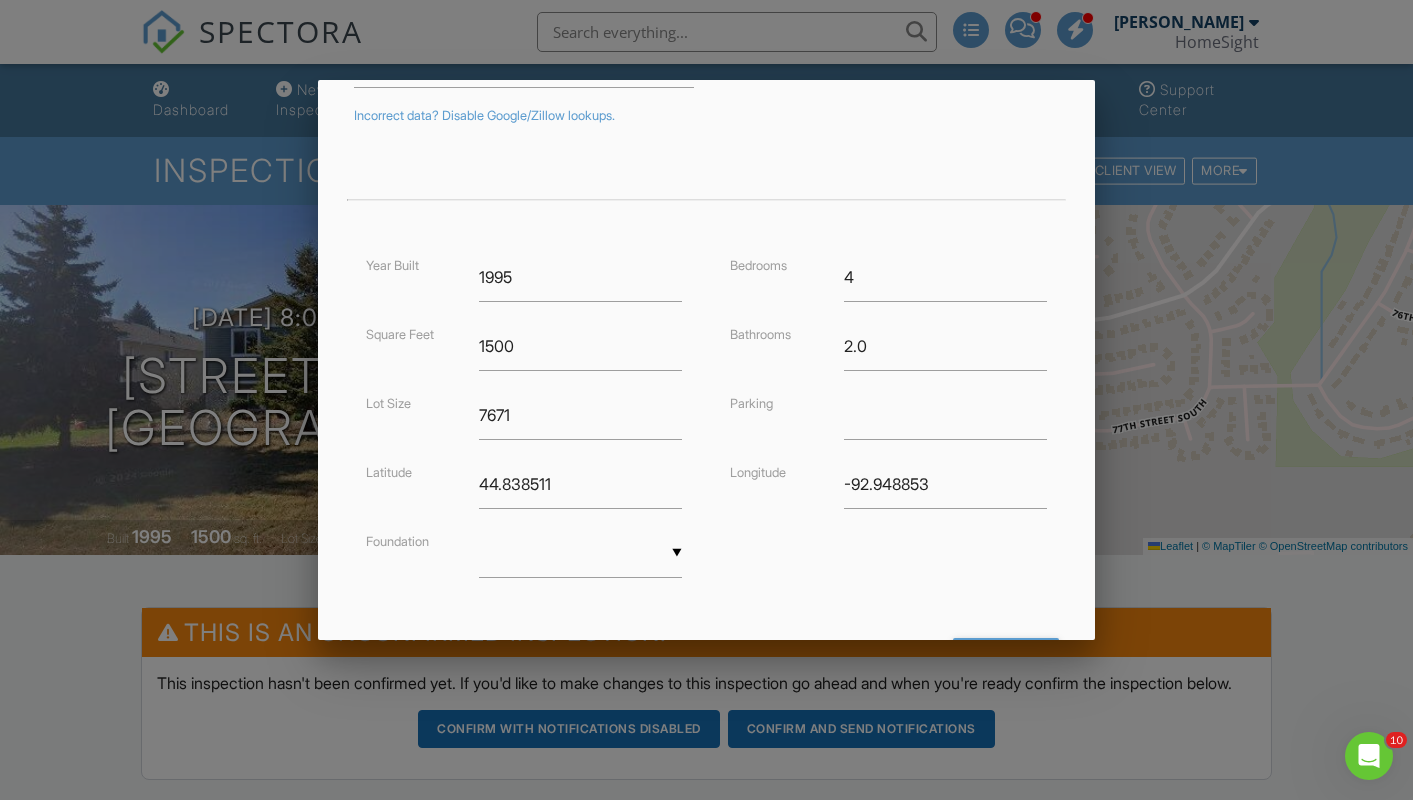 click at bounding box center (706, 400) 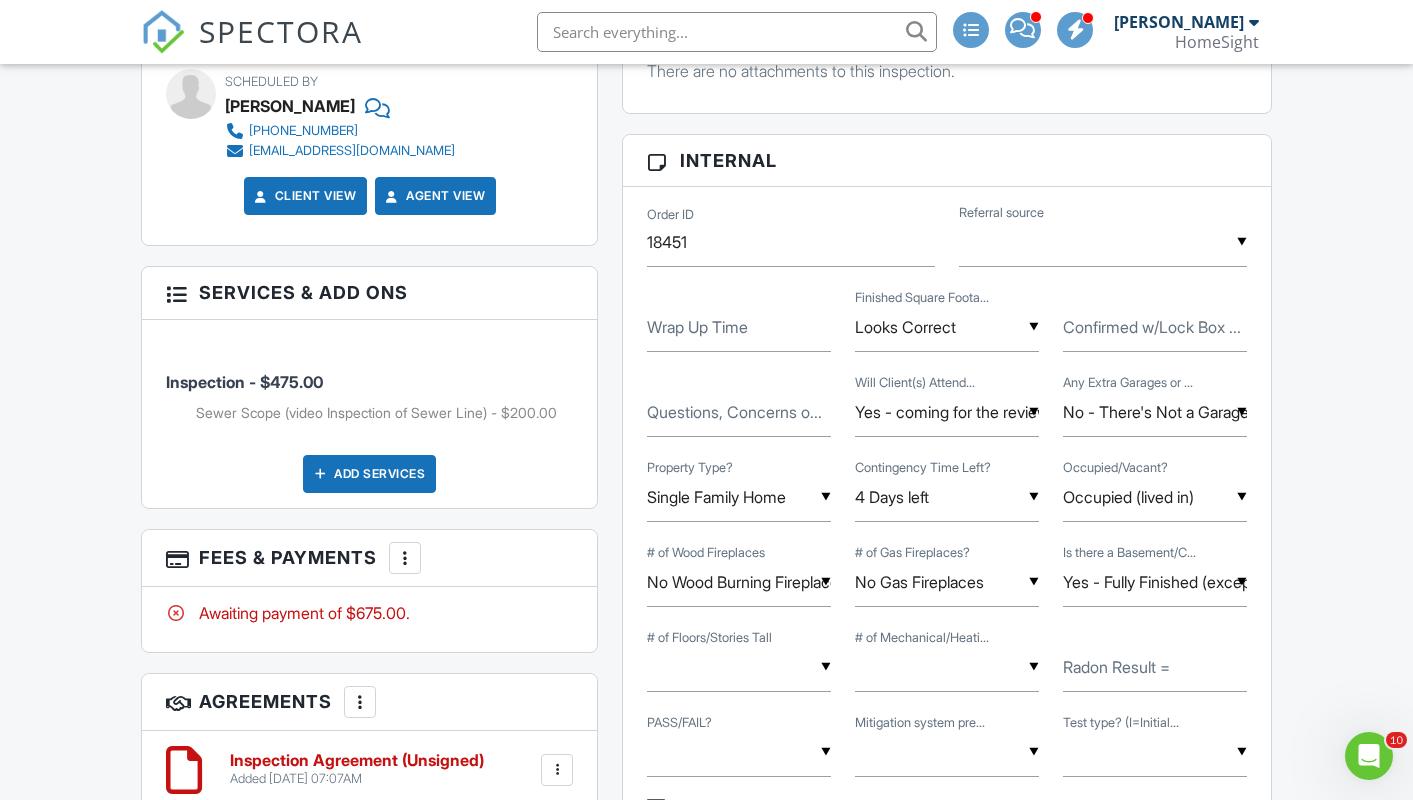 scroll, scrollTop: 1233, scrollLeft: 0, axis: vertical 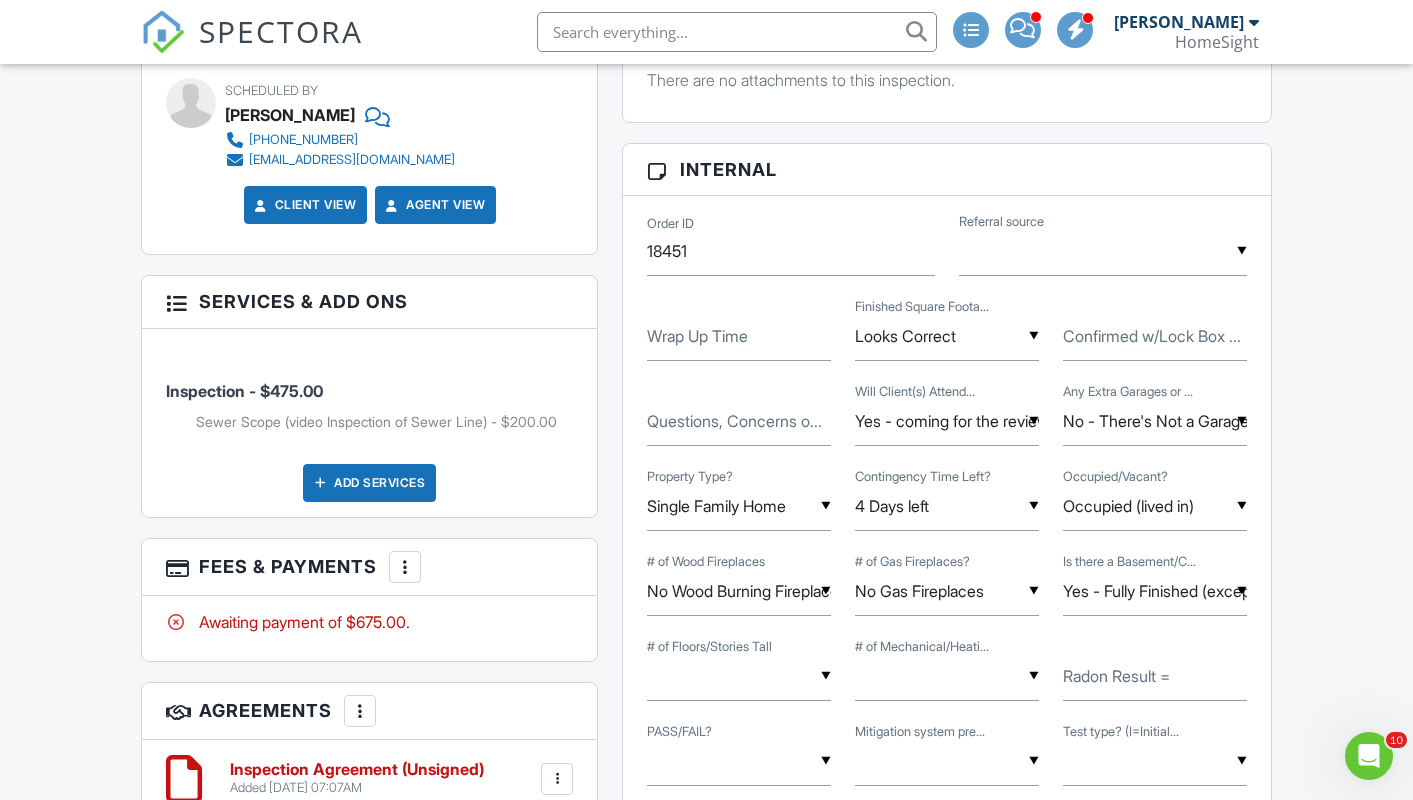 click at bounding box center [1103, 251] 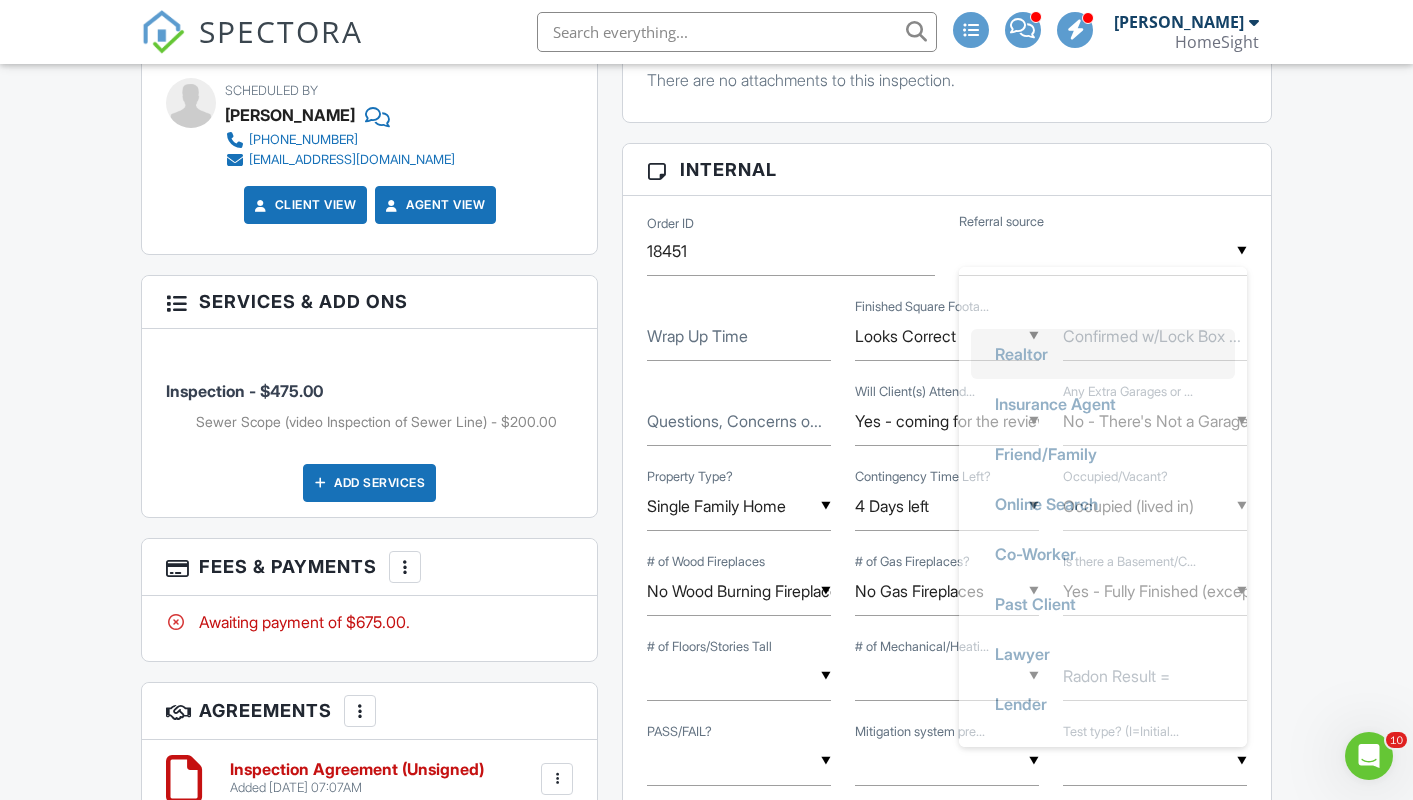 click on "Realtor" at bounding box center [1021, 354] 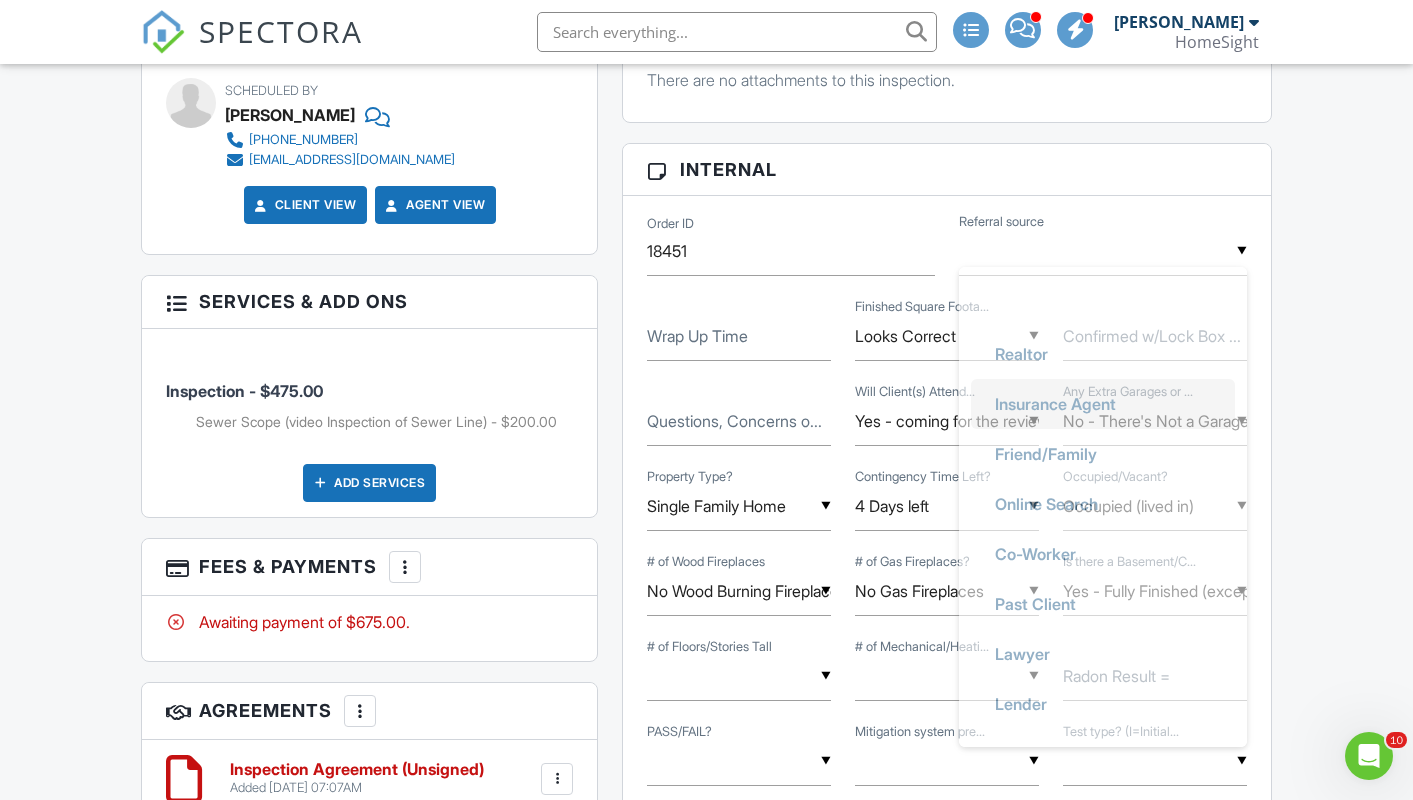 type on "Realtor" 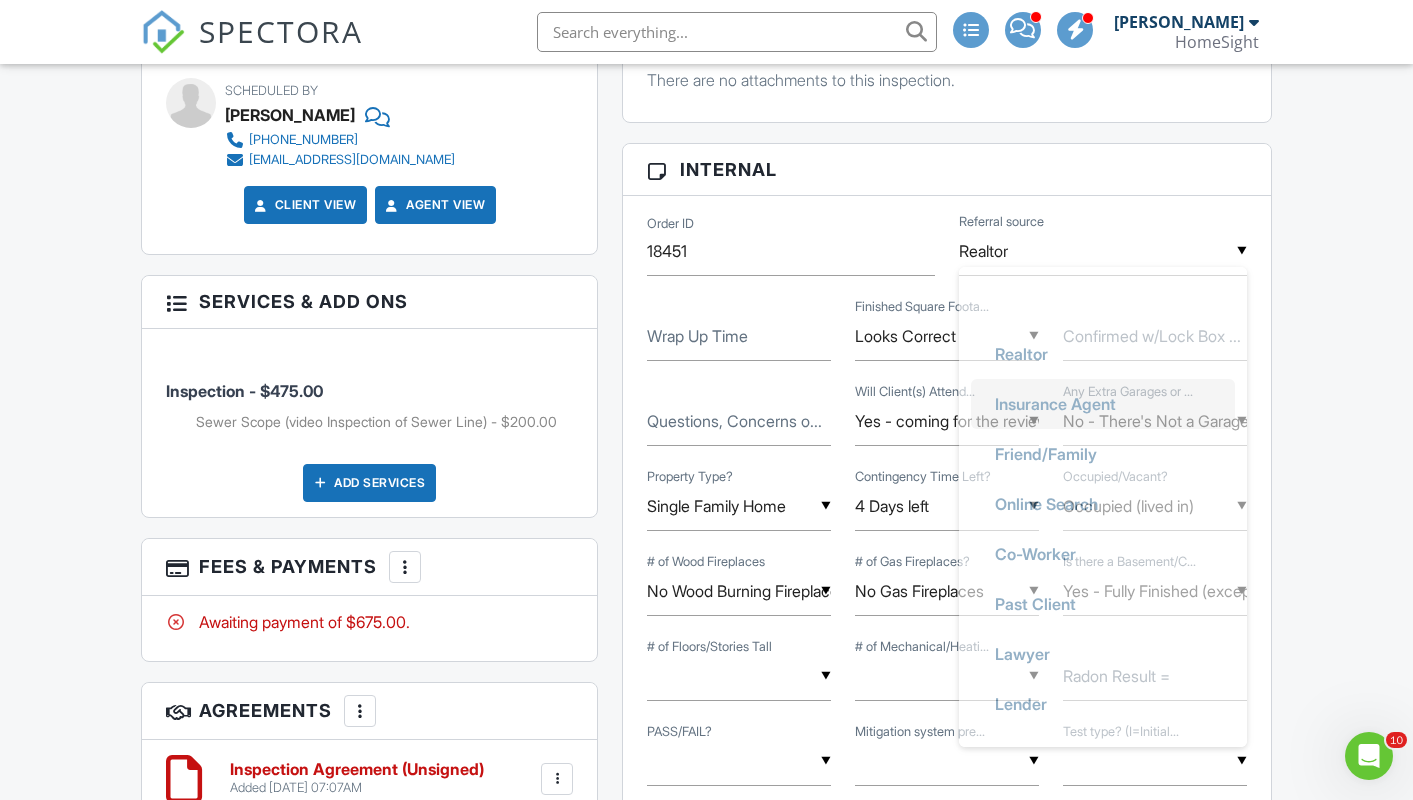 scroll, scrollTop: 44, scrollLeft: 0, axis: vertical 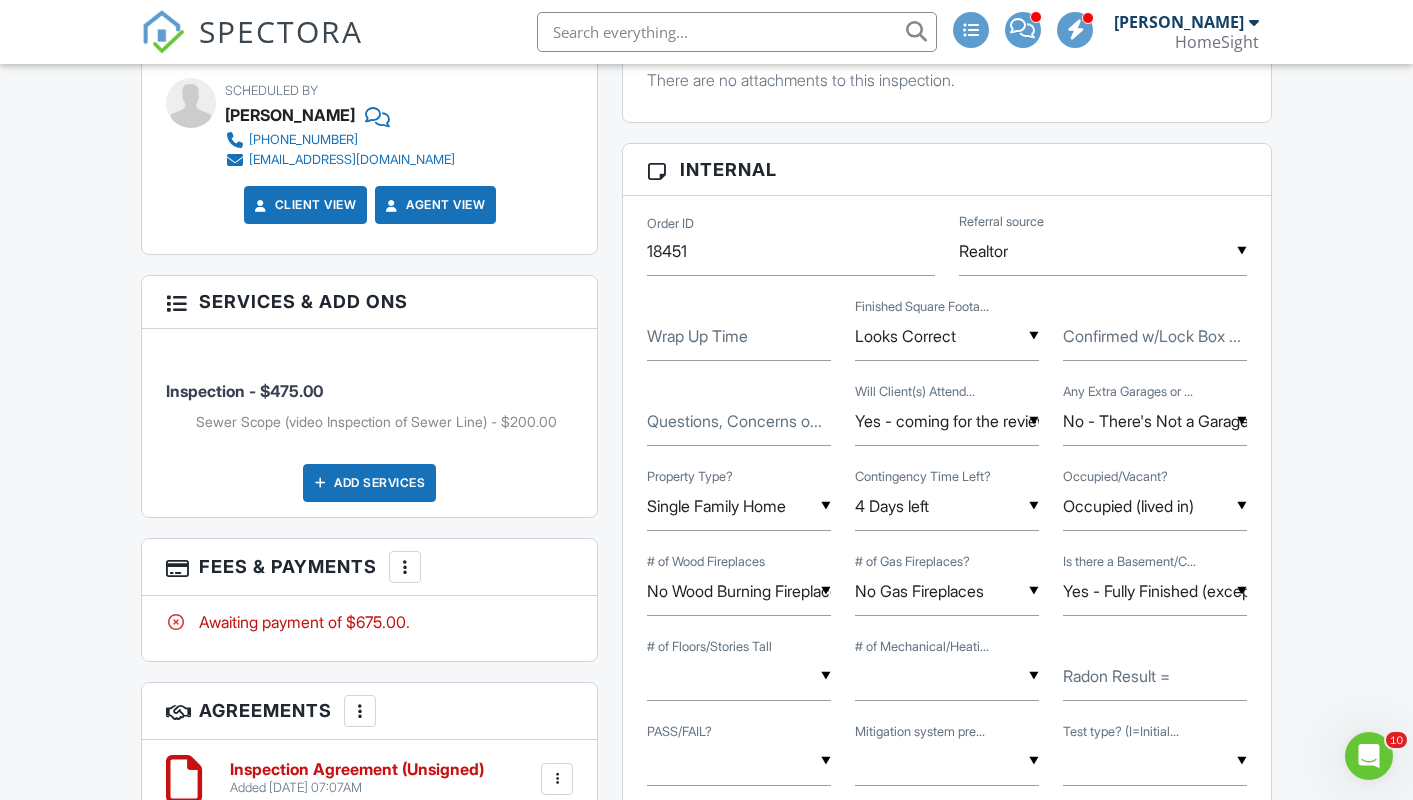 click on "Wrap Up Time
▼ Looks Correct Looks Correct Corrected (Looks Good Now) Not Sure? (we will verify and make changes if needed)
Looks Correct
Corrected (Looks Good Now)
Not Sure? (we will verify and make changes if needed)
Finished Square Foota...
Confirmed w/Lock Box ..." at bounding box center (946, 338) 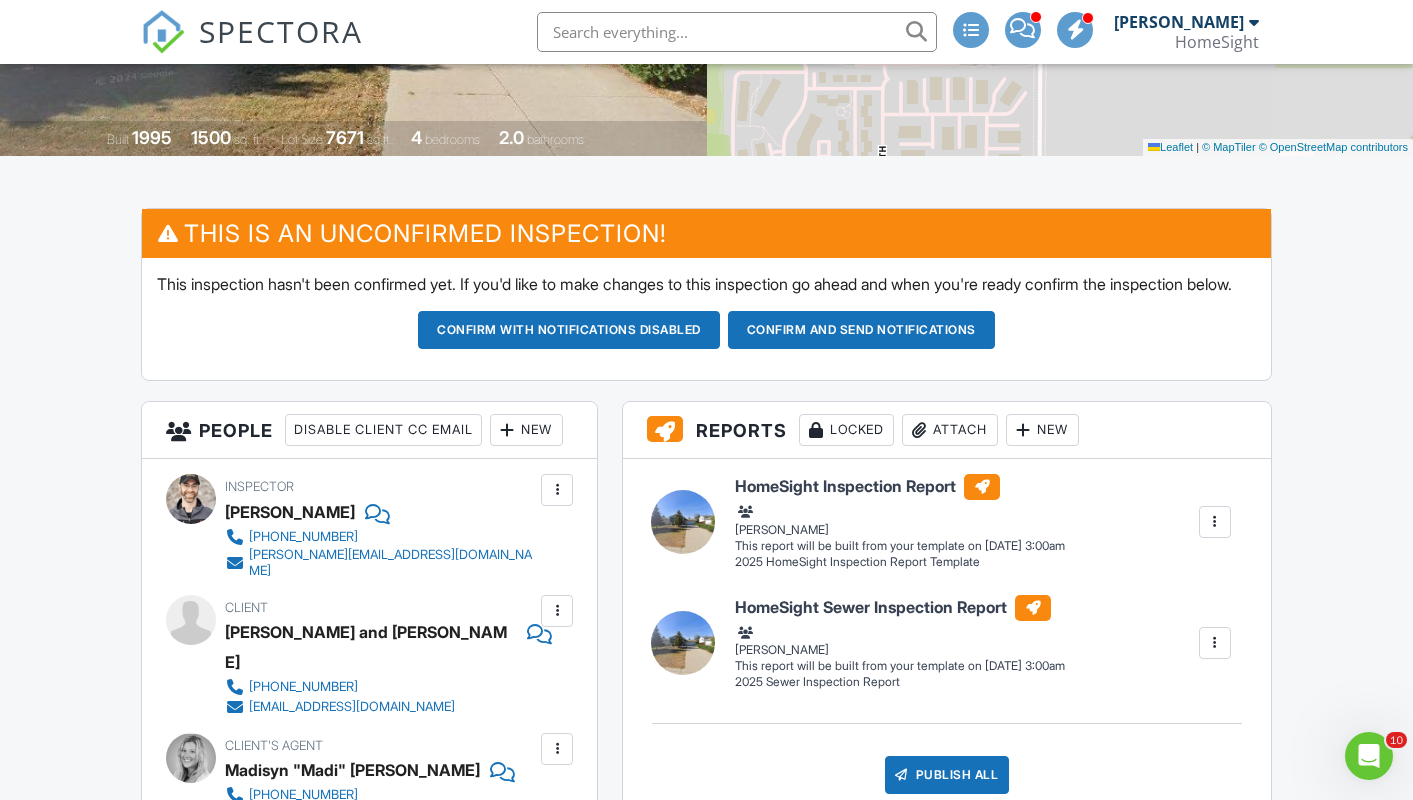 scroll, scrollTop: 0, scrollLeft: 0, axis: both 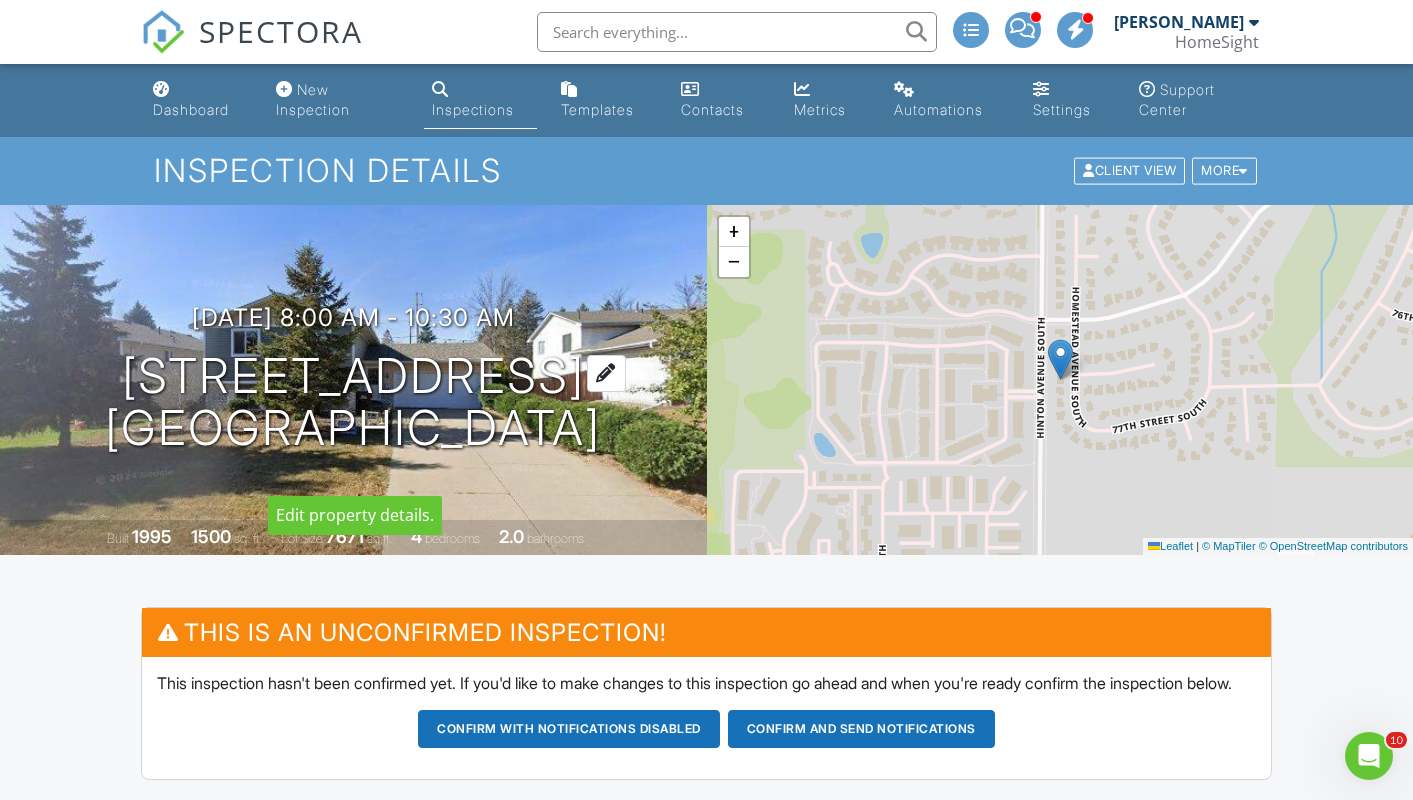 copy on "7686 Homestead Ave S
Cottage Grove, MN" 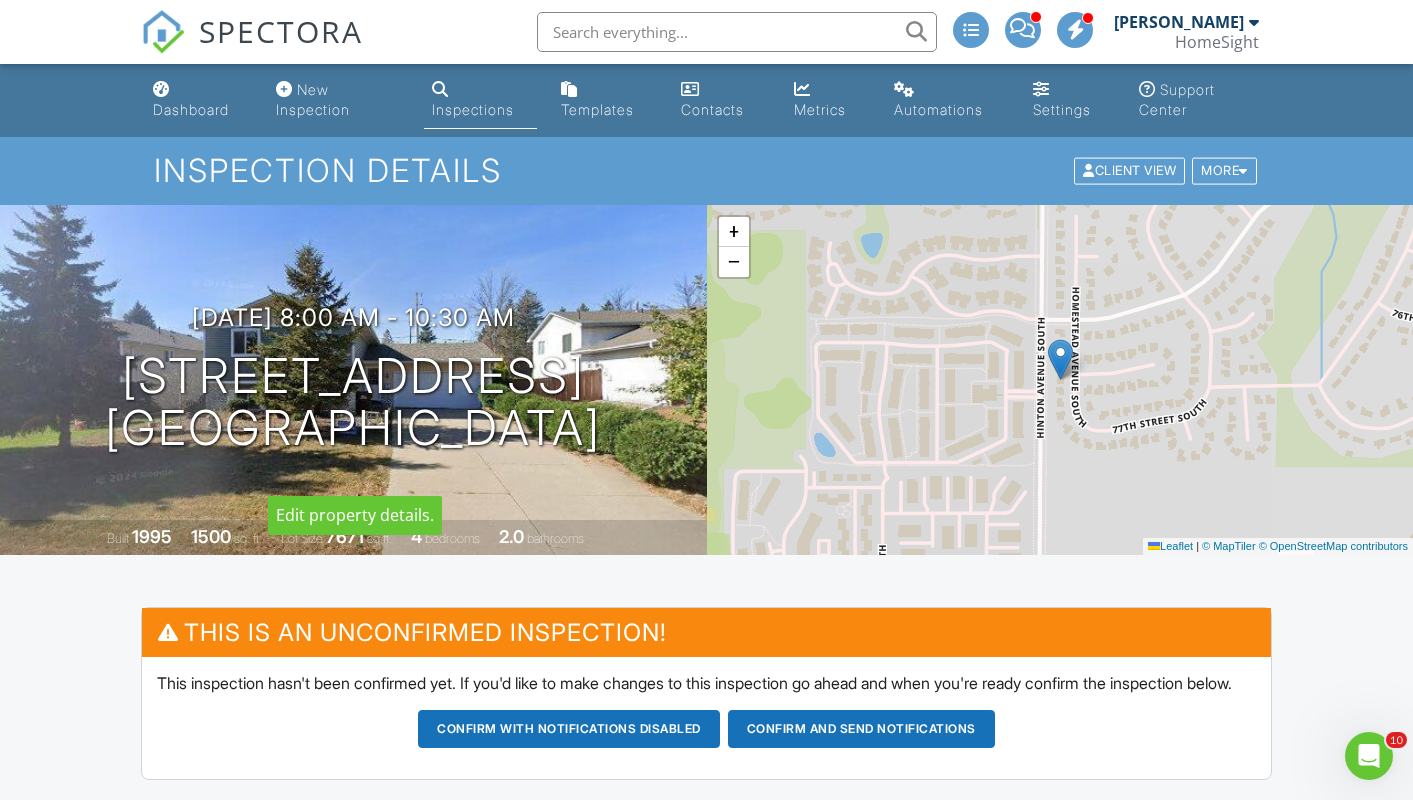 drag, startPoint x: 51, startPoint y: 342, endPoint x: 617, endPoint y: 378, distance: 567.14374 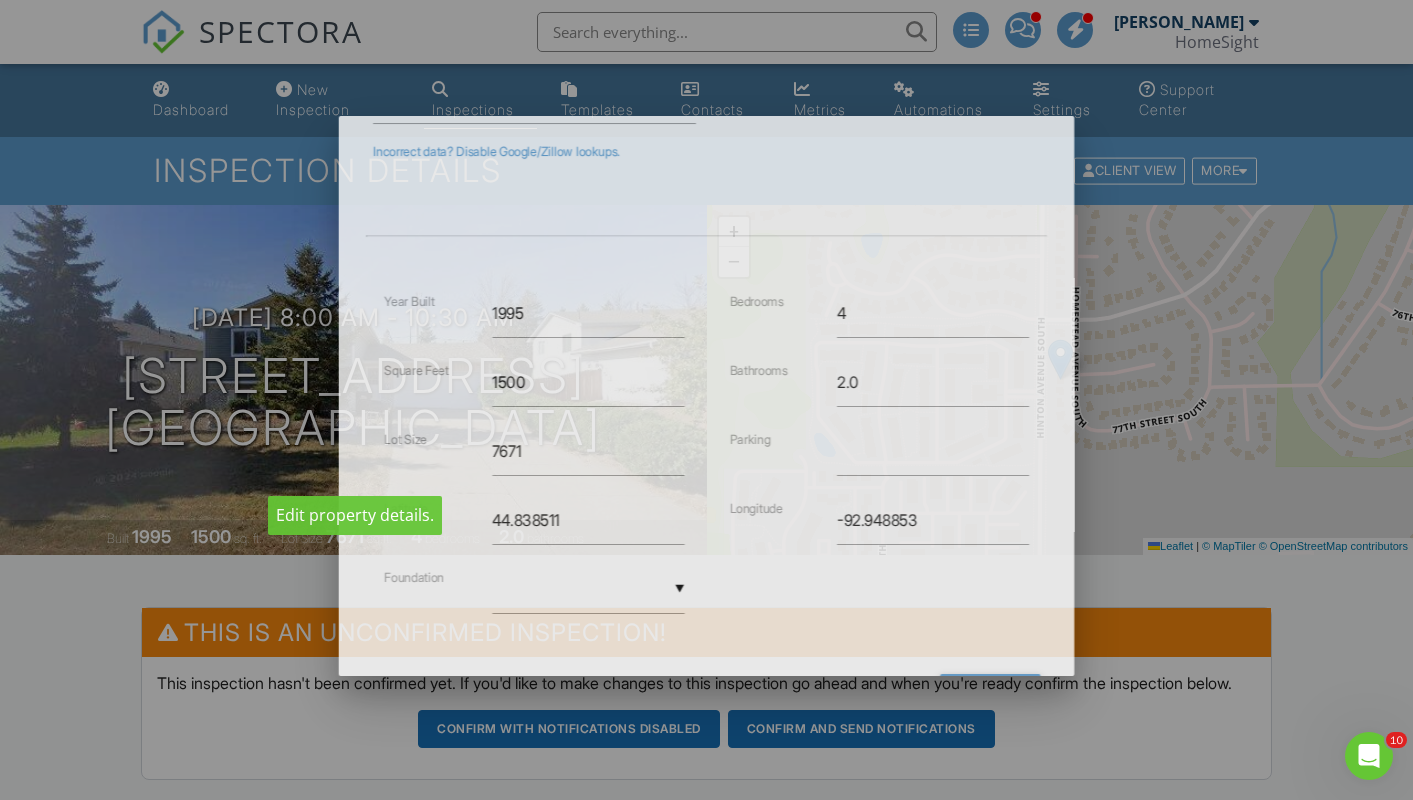 scroll, scrollTop: 0, scrollLeft: 0, axis: both 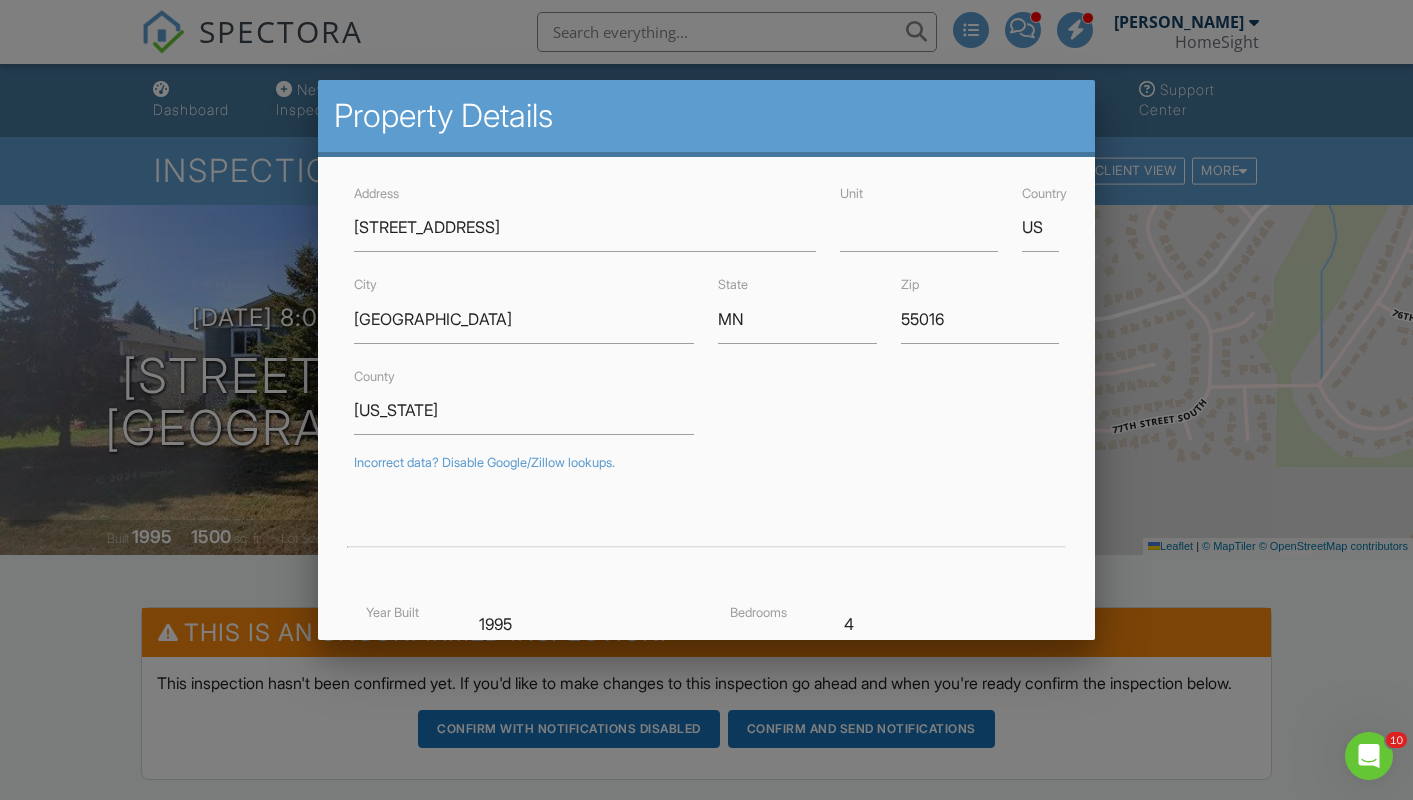 click at bounding box center (706, 400) 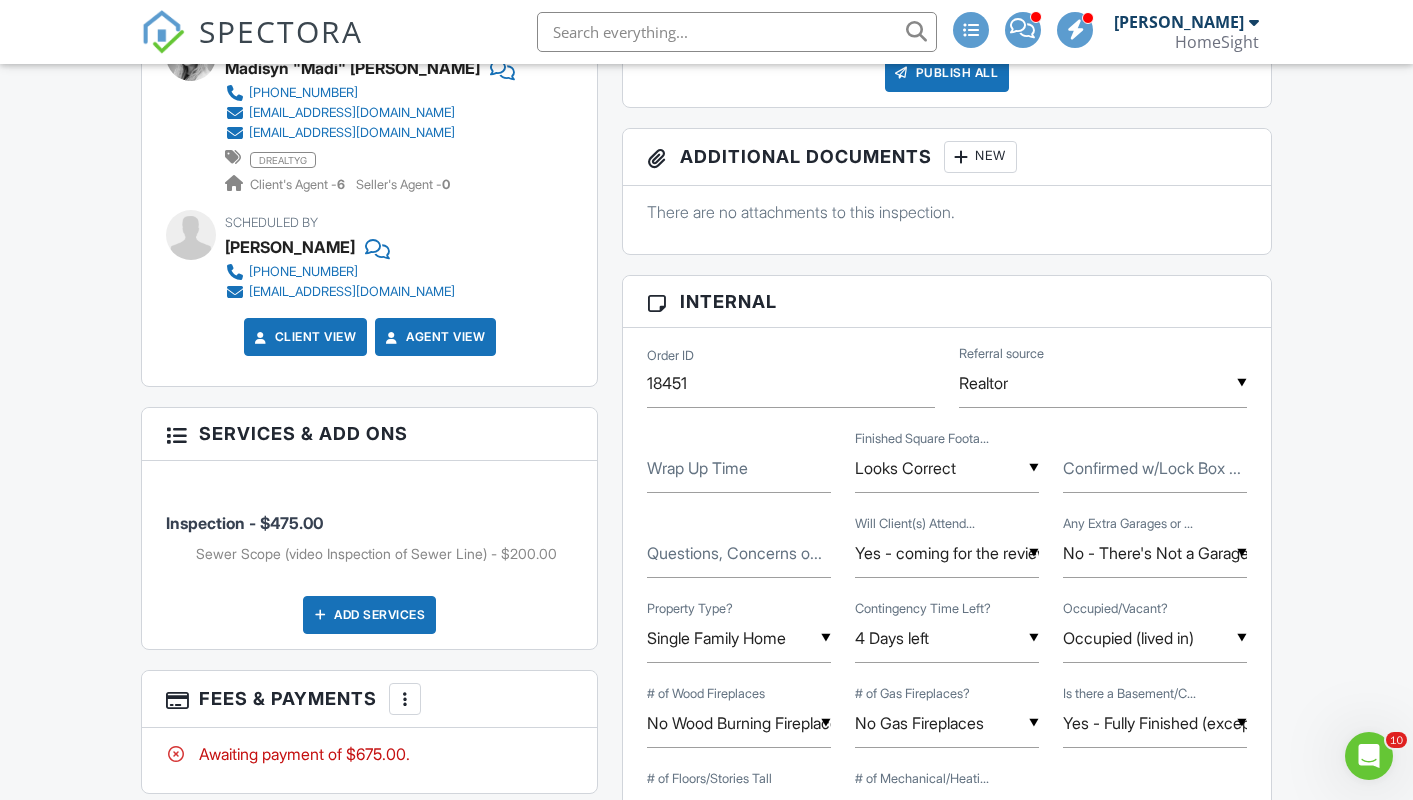 scroll, scrollTop: 1105, scrollLeft: 0, axis: vertical 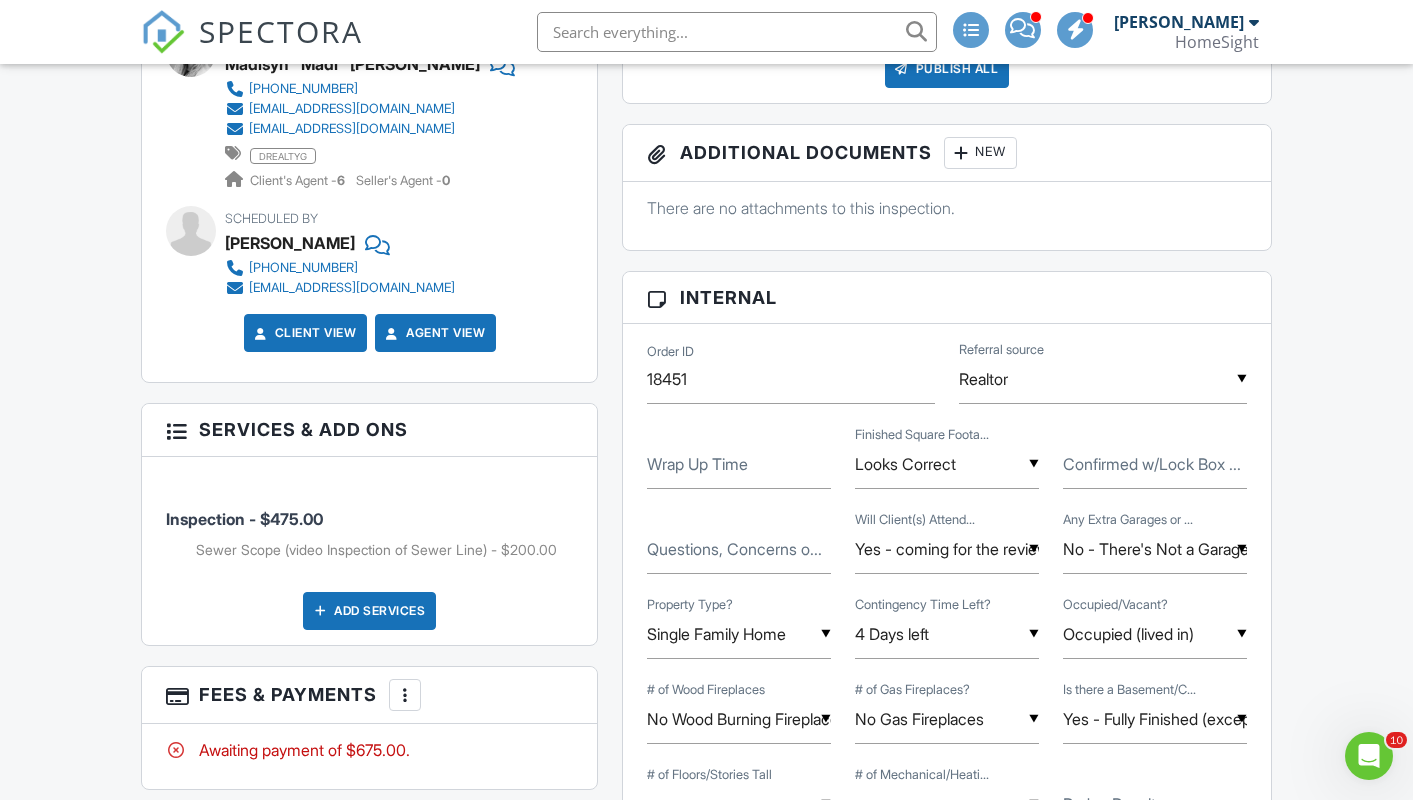 click on "Wrap Up Time" at bounding box center (697, 464) 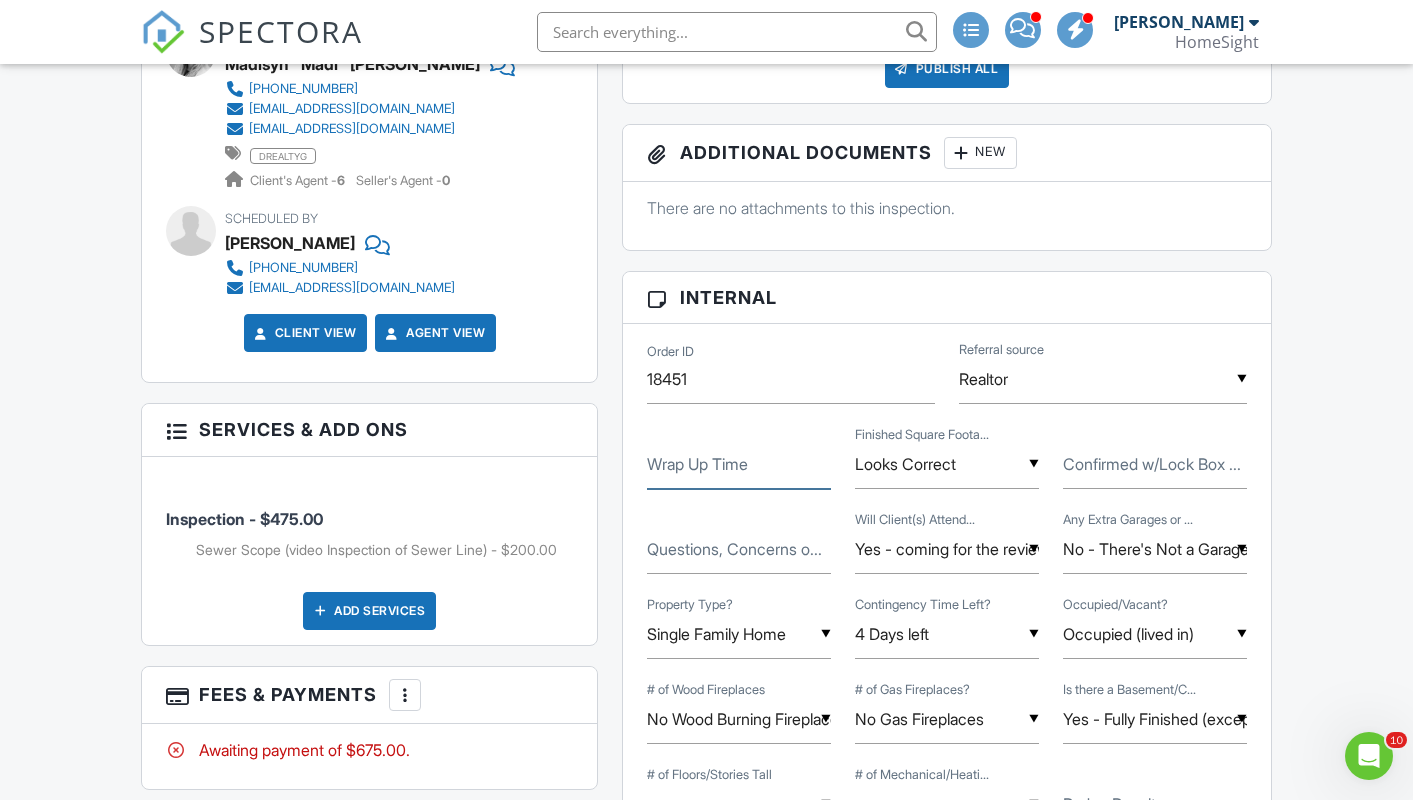click on "Wrap Up Time" at bounding box center [739, 464] 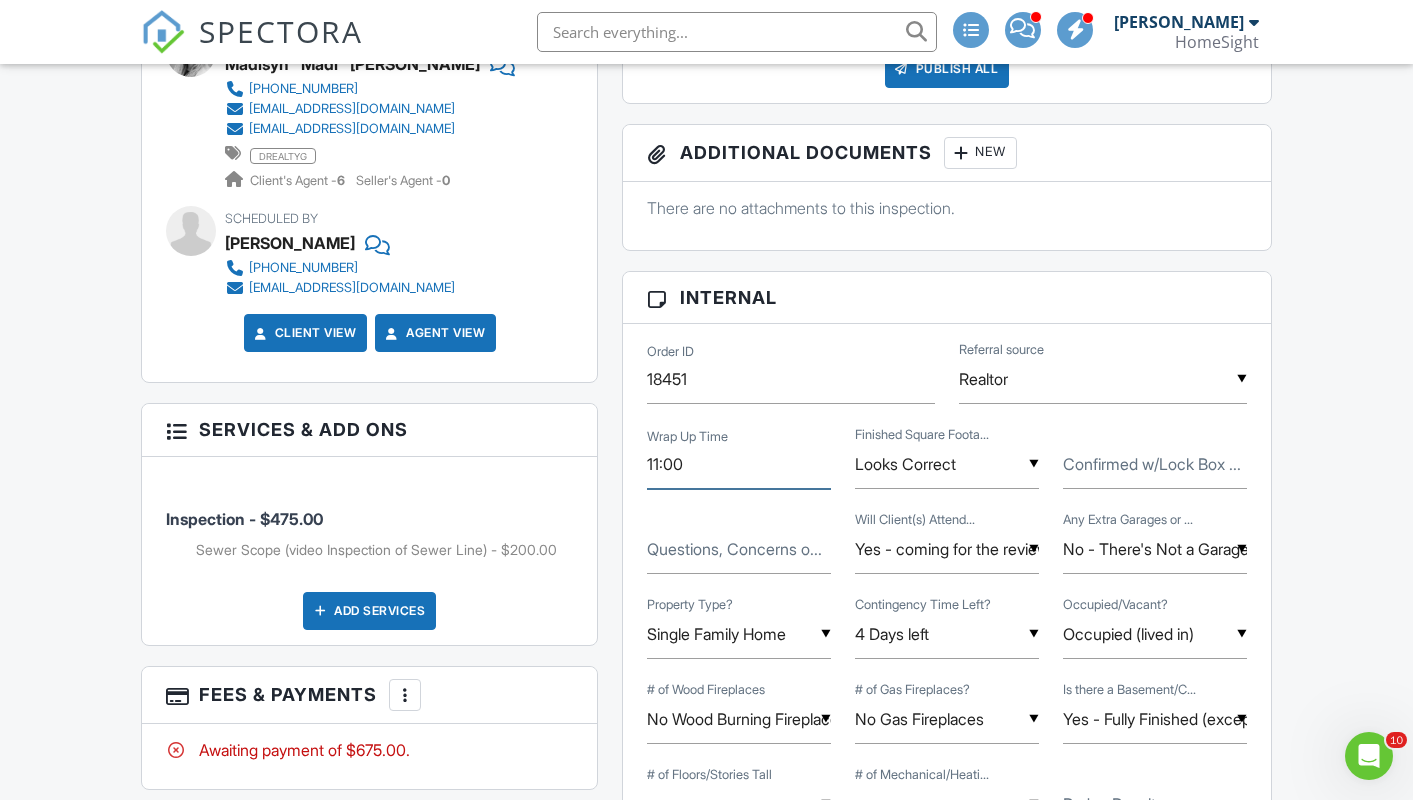 type on "11:00" 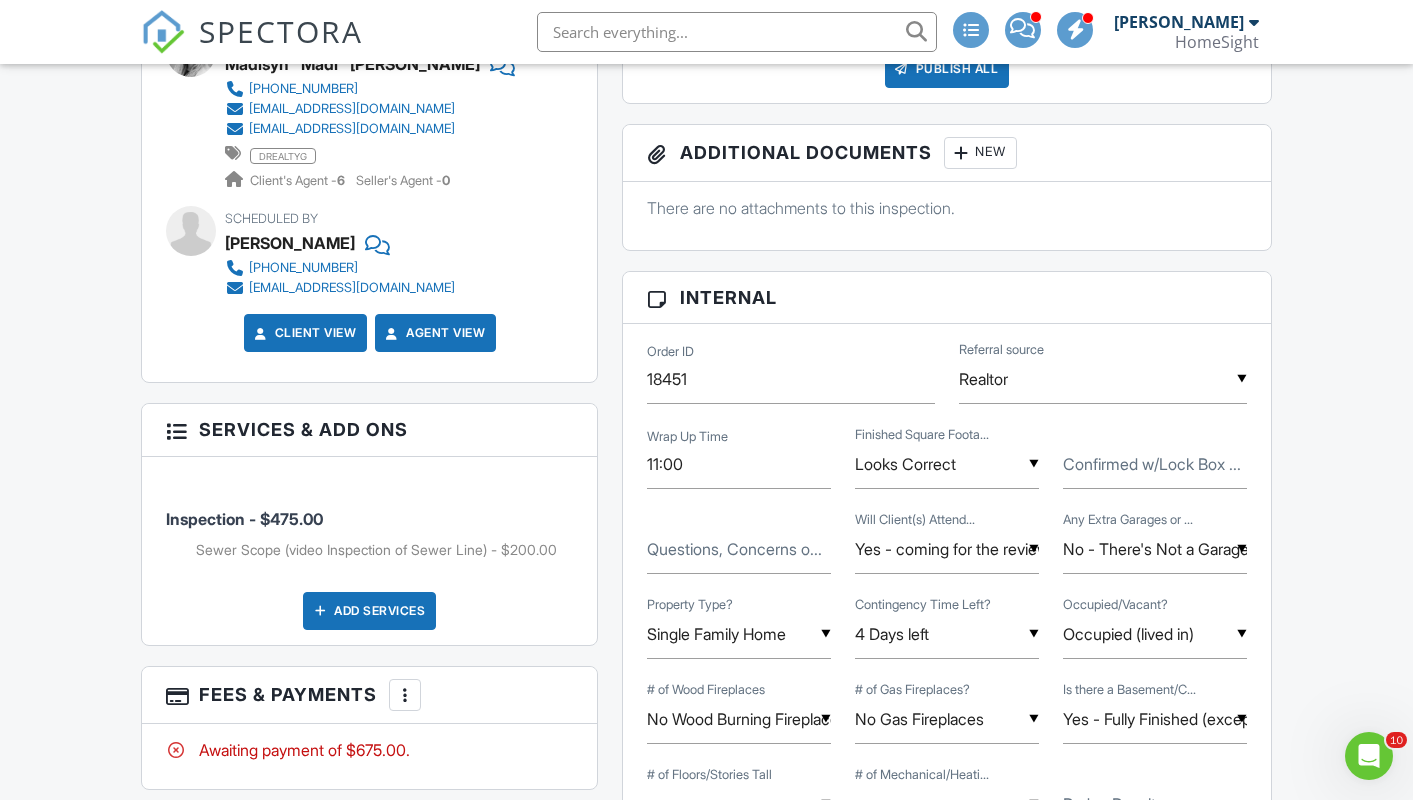 click on "Order ID
18451
▼ Realtor Realtor Insurance Agent Friend/Family Online Search Co-Worker Past Client Lawyer Lender Other
Realtor
Insurance Agent
Friend/Family
Online Search
Co-Worker
Past Client
Lawyer
Lender
Other
Referral source" at bounding box center [946, 381] 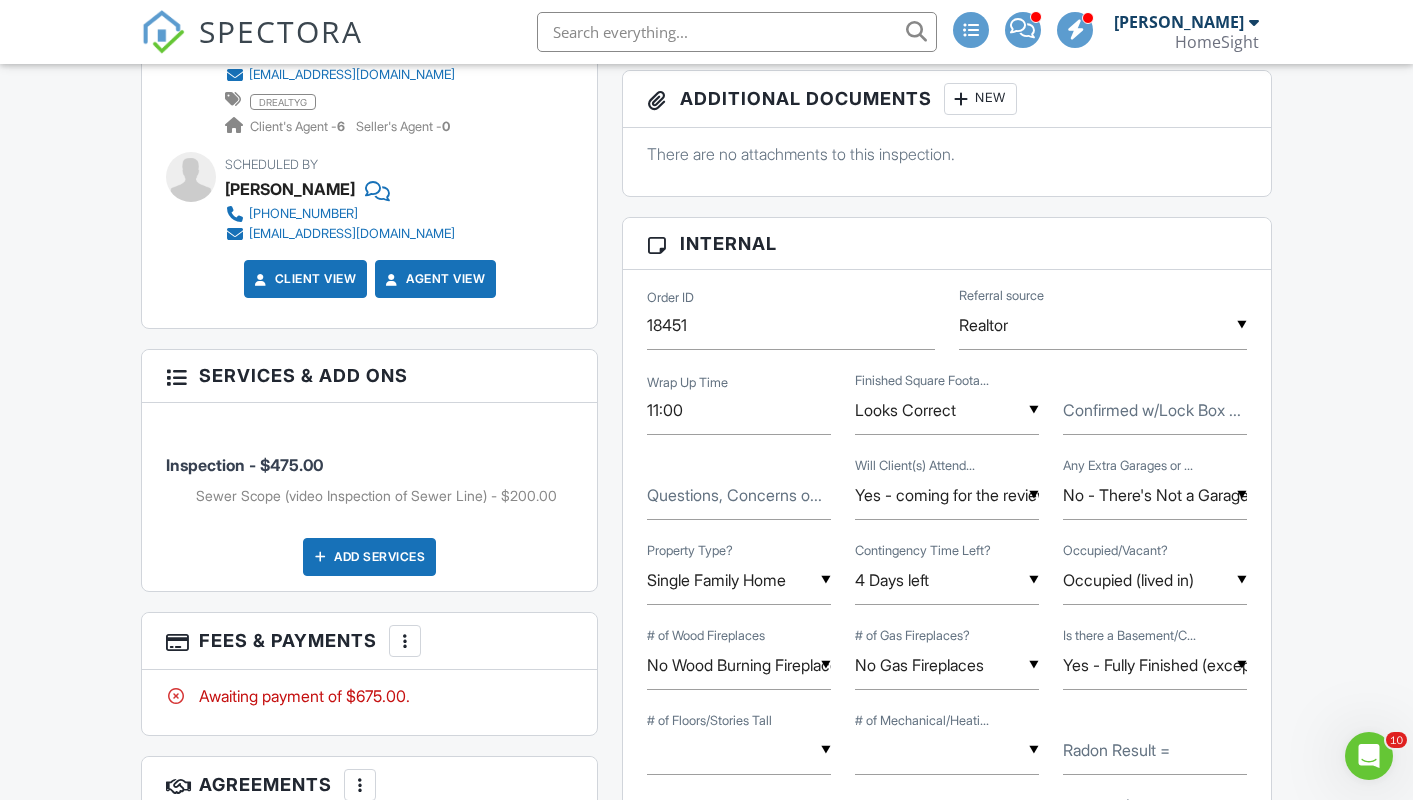 scroll, scrollTop: 1187, scrollLeft: 0, axis: vertical 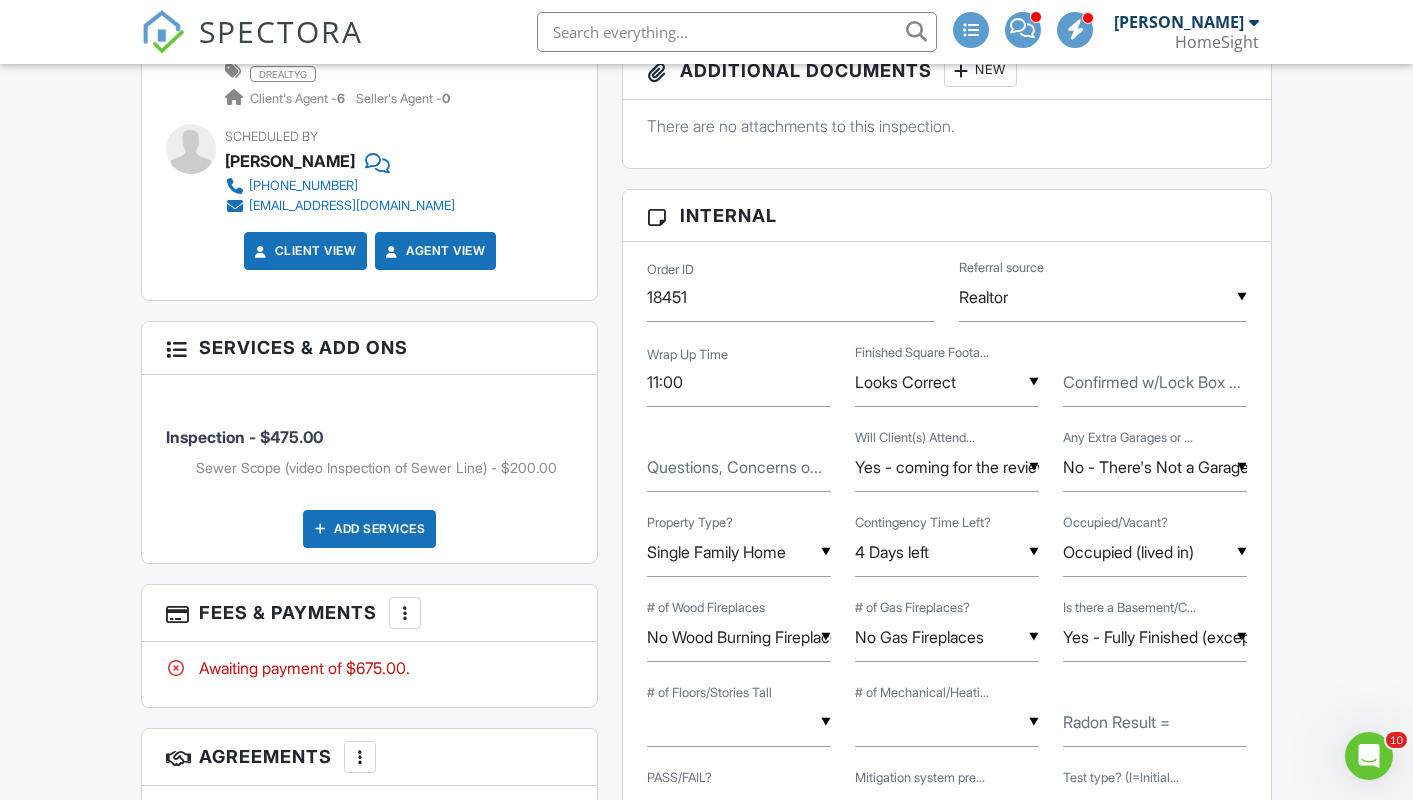 click on "Confirmed w/Lock Box ..." at bounding box center [1152, 382] 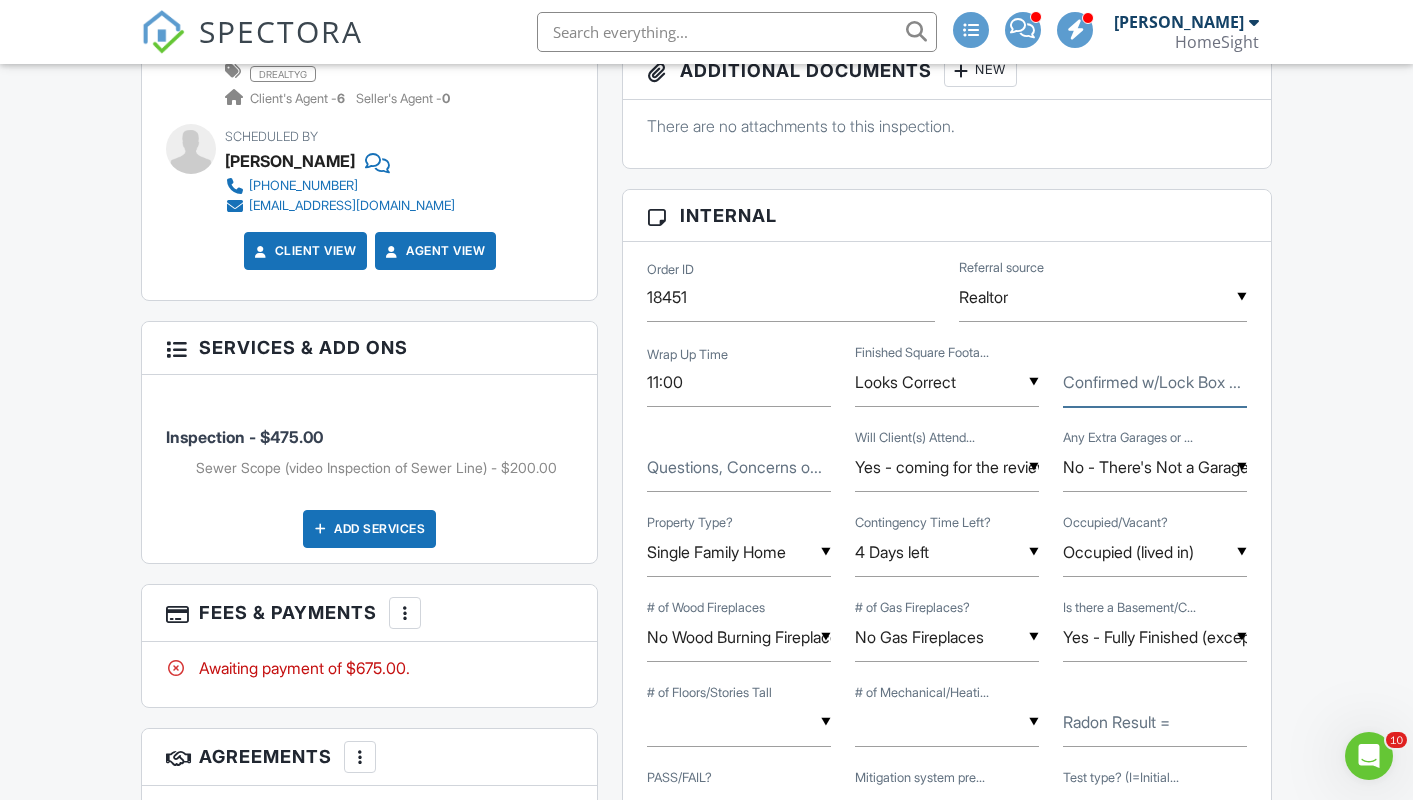click on "Confirmed w/Lock Box ..." at bounding box center (1155, 382) 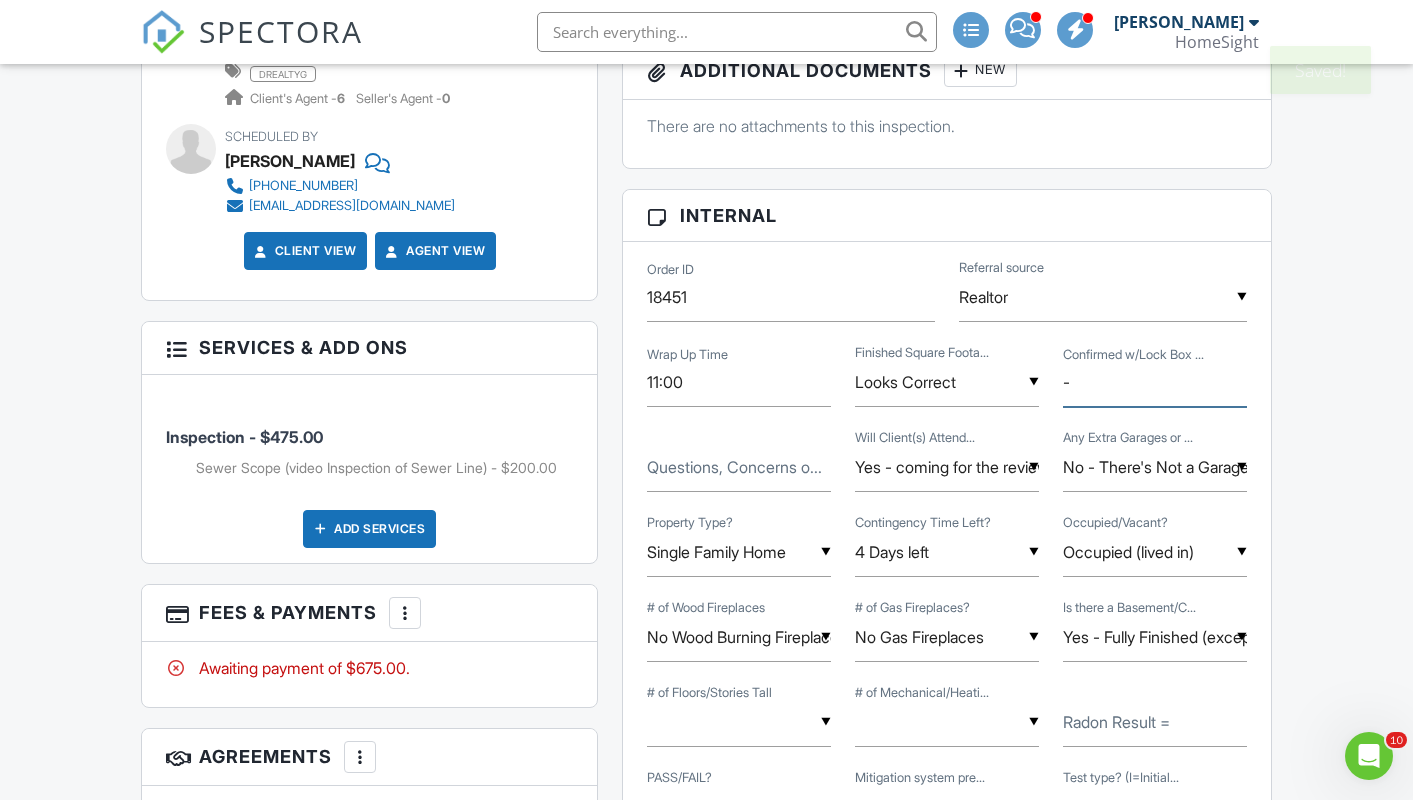 type on "-" 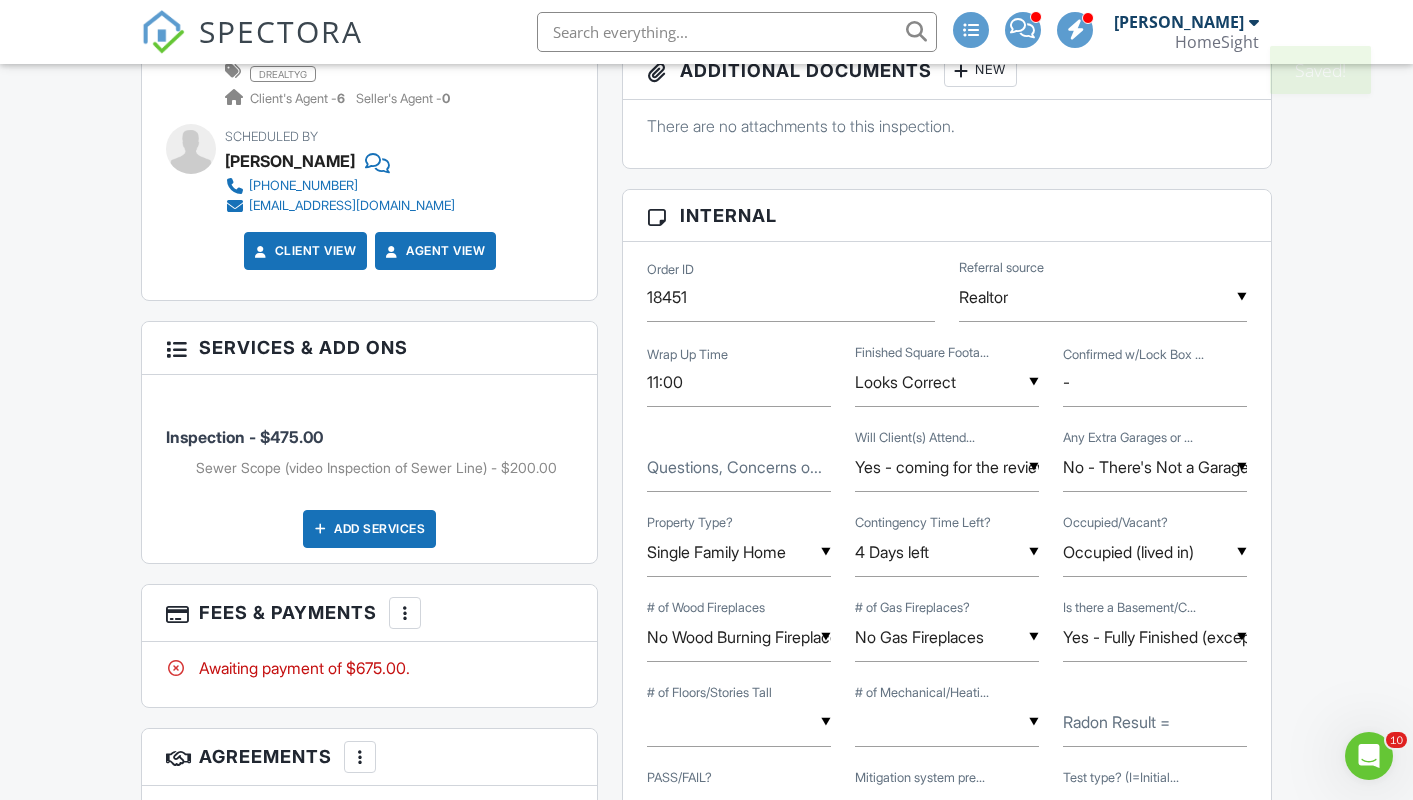 click on "▼ Realtor Realtor Insurance Agent Friend/Family Online Search Co-Worker Past Client Lawyer Lender Other
Realtor
Insurance Agent
Friend/Family
Online Search
Co-Worker
Past Client
Lawyer
Lender
Other
Referral source" at bounding box center (1103, 307) 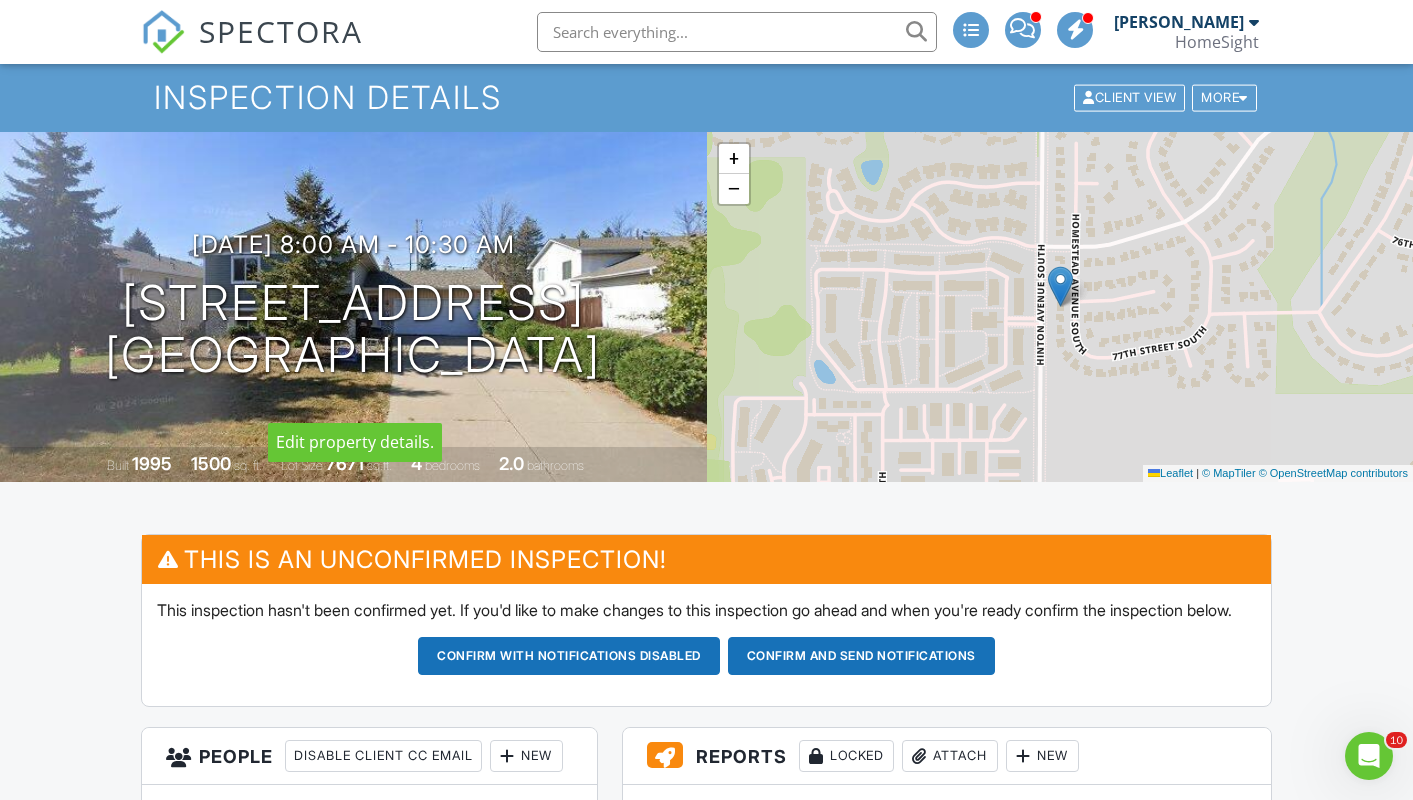 scroll, scrollTop: 76, scrollLeft: 0, axis: vertical 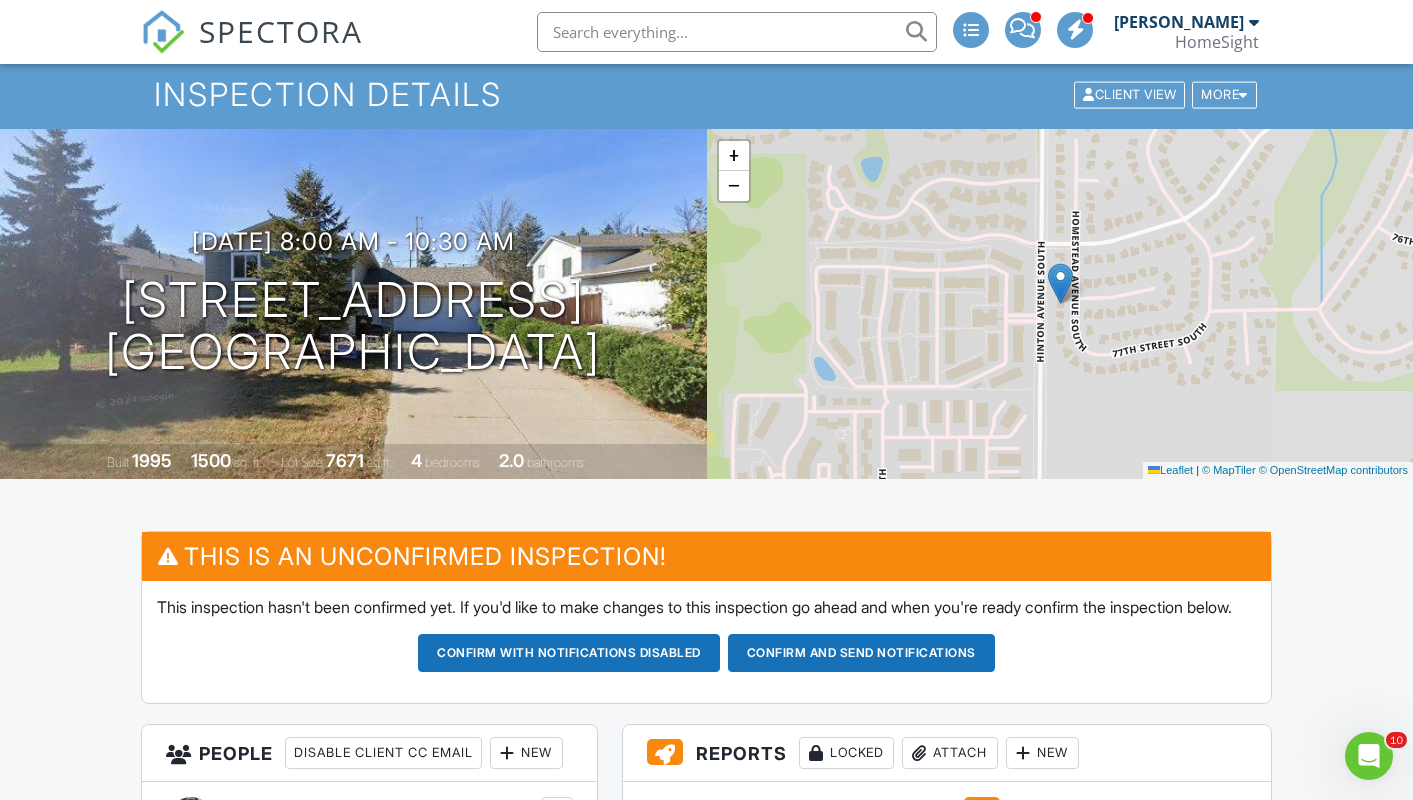 click on "Confirm and send notifications" at bounding box center (569, 653) 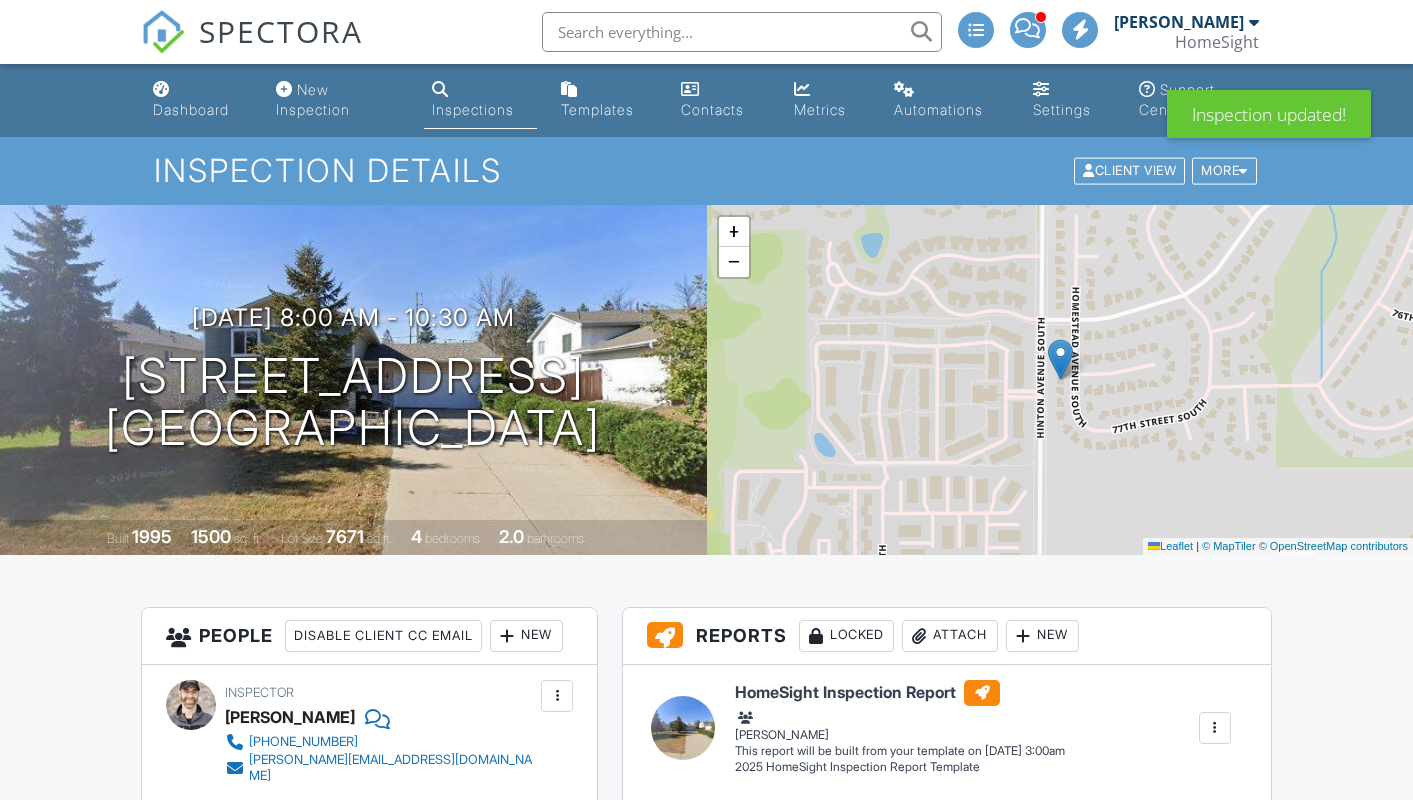 scroll, scrollTop: 0, scrollLeft: 0, axis: both 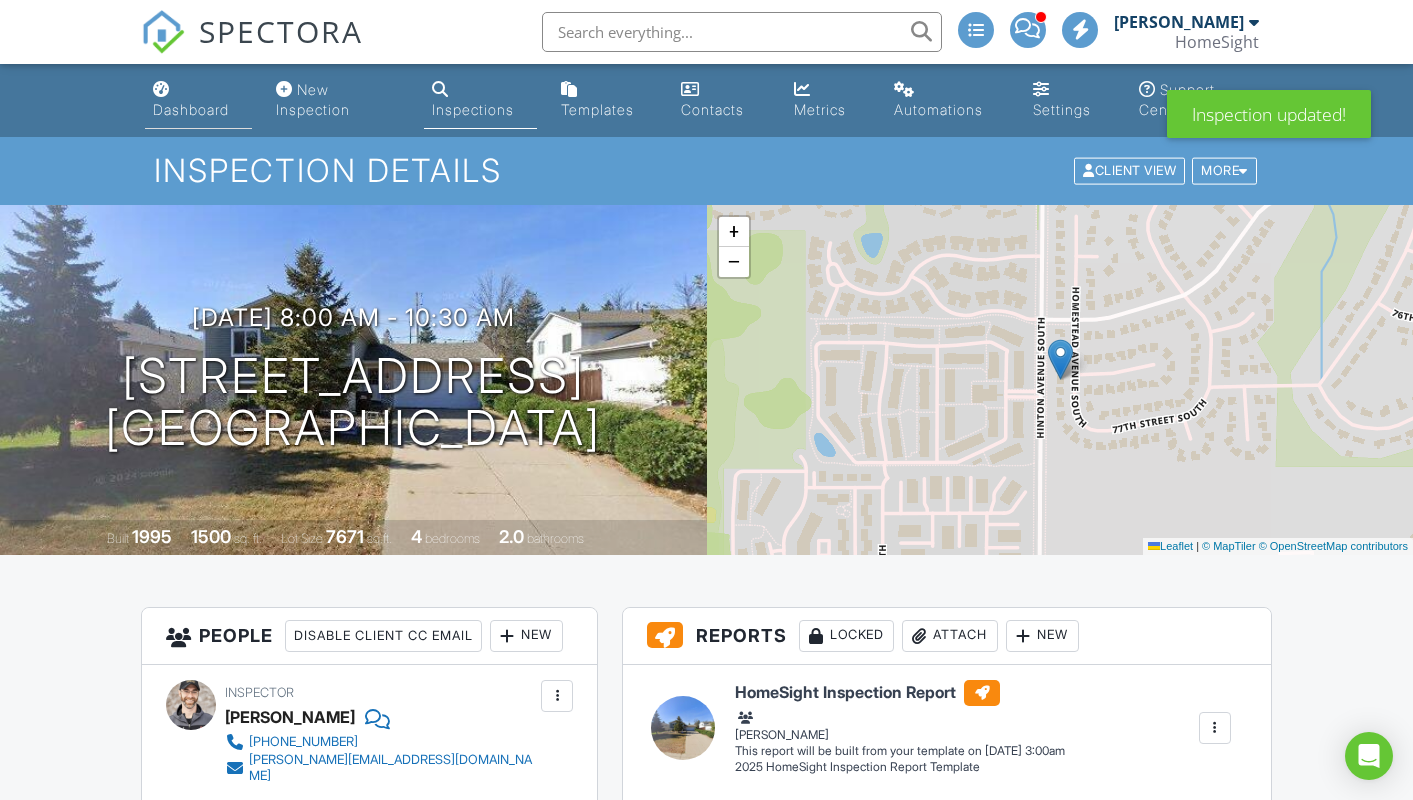 click on "Dashboard" at bounding box center (198, 100) 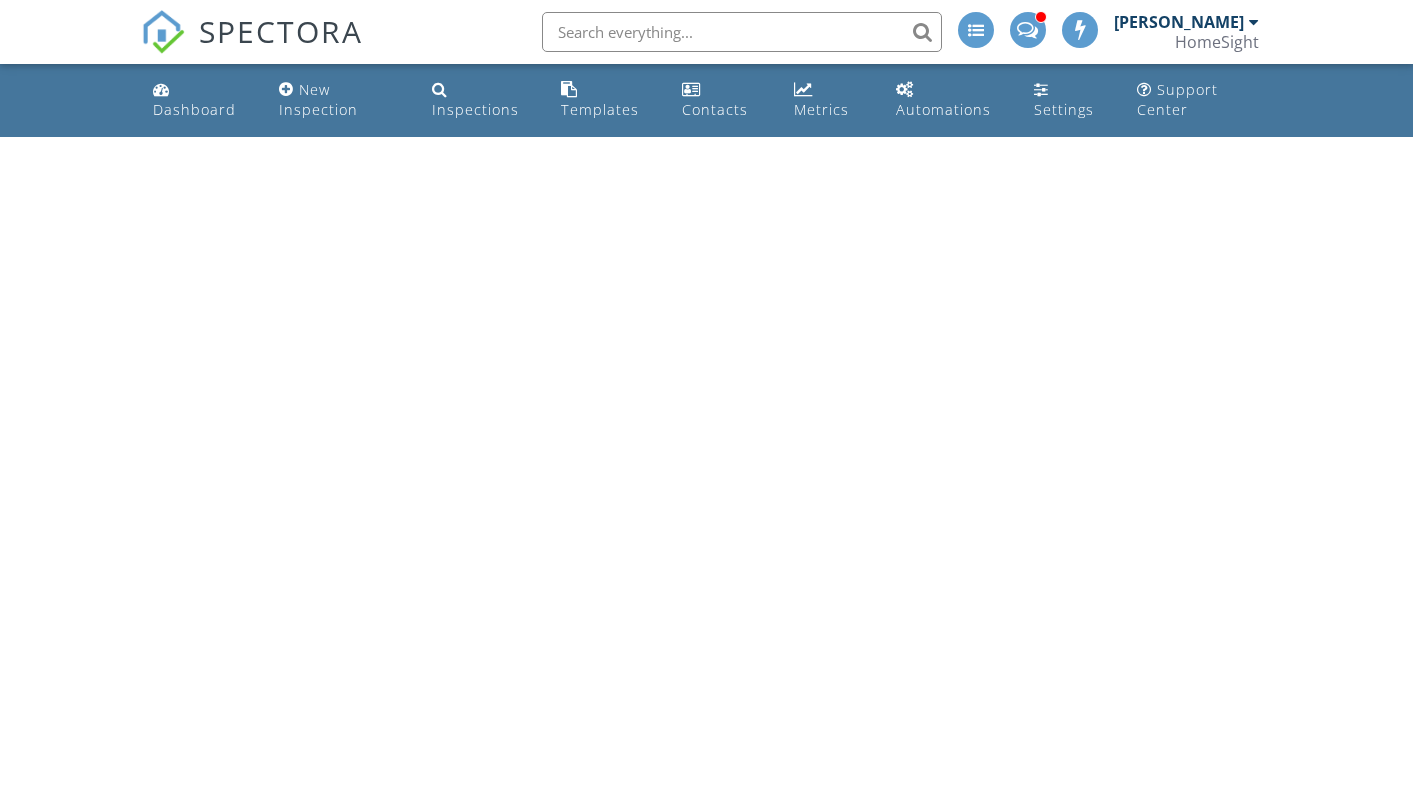 scroll, scrollTop: 0, scrollLeft: 0, axis: both 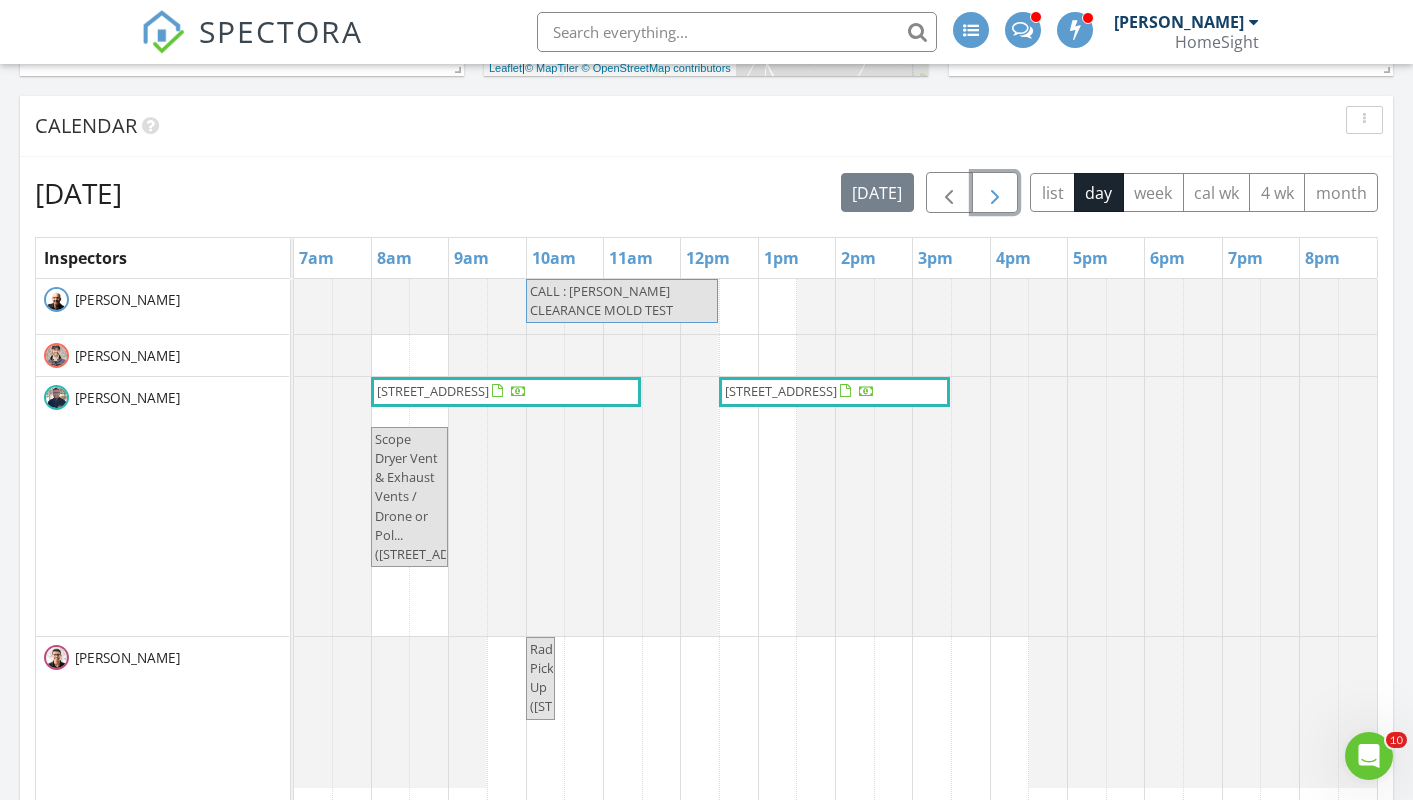 click at bounding box center (995, 193) 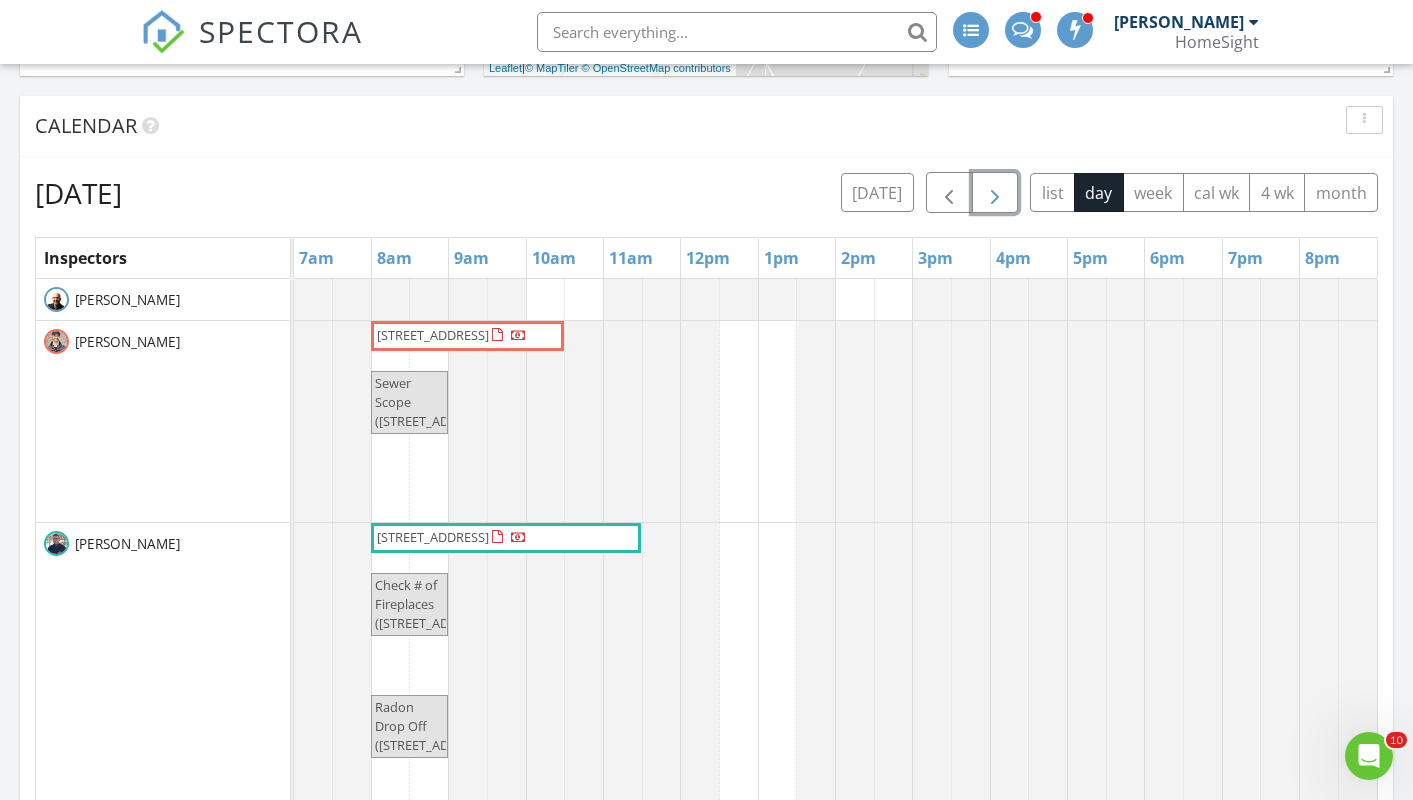 click on "[STREET_ADDRESS]" at bounding box center [433, 537] 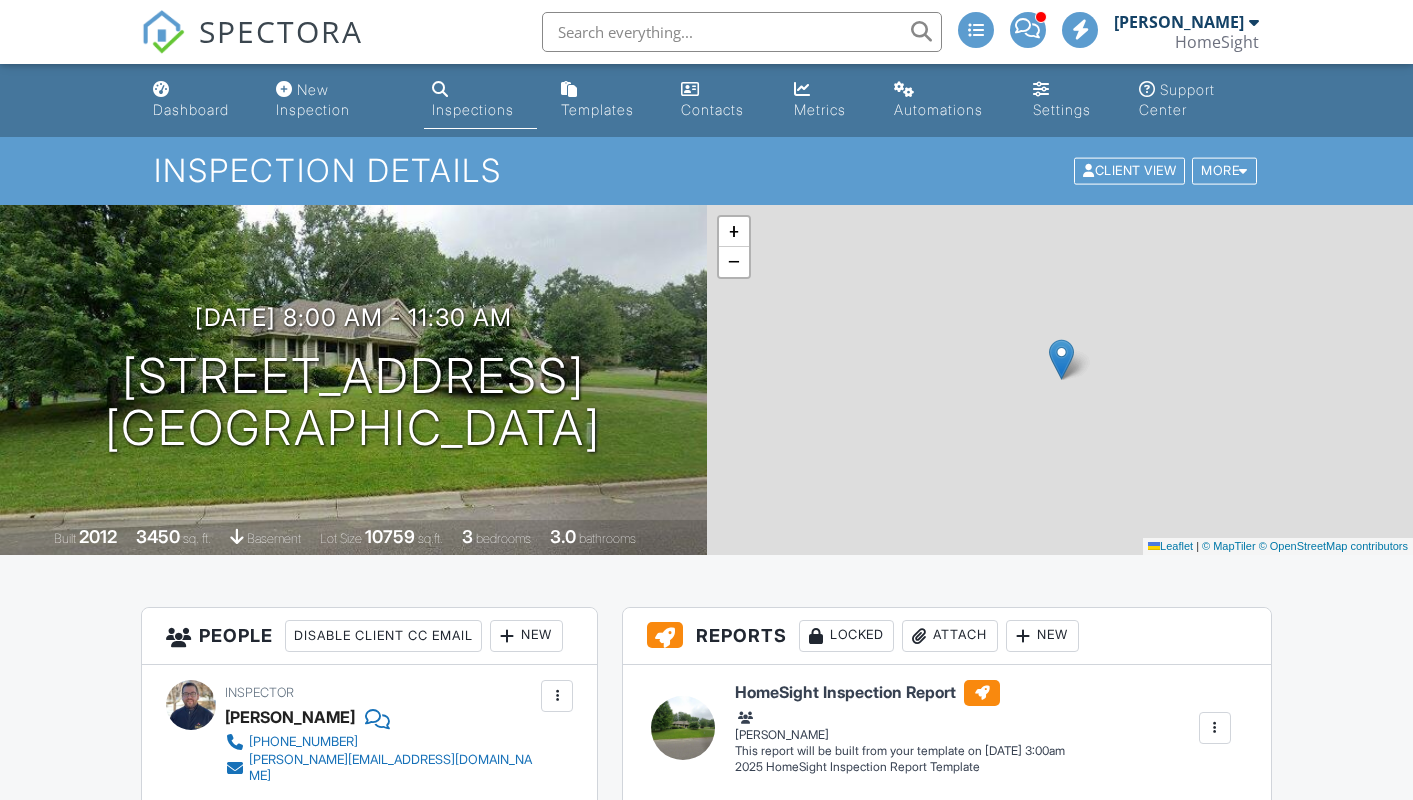 scroll, scrollTop: 0, scrollLeft: 0, axis: both 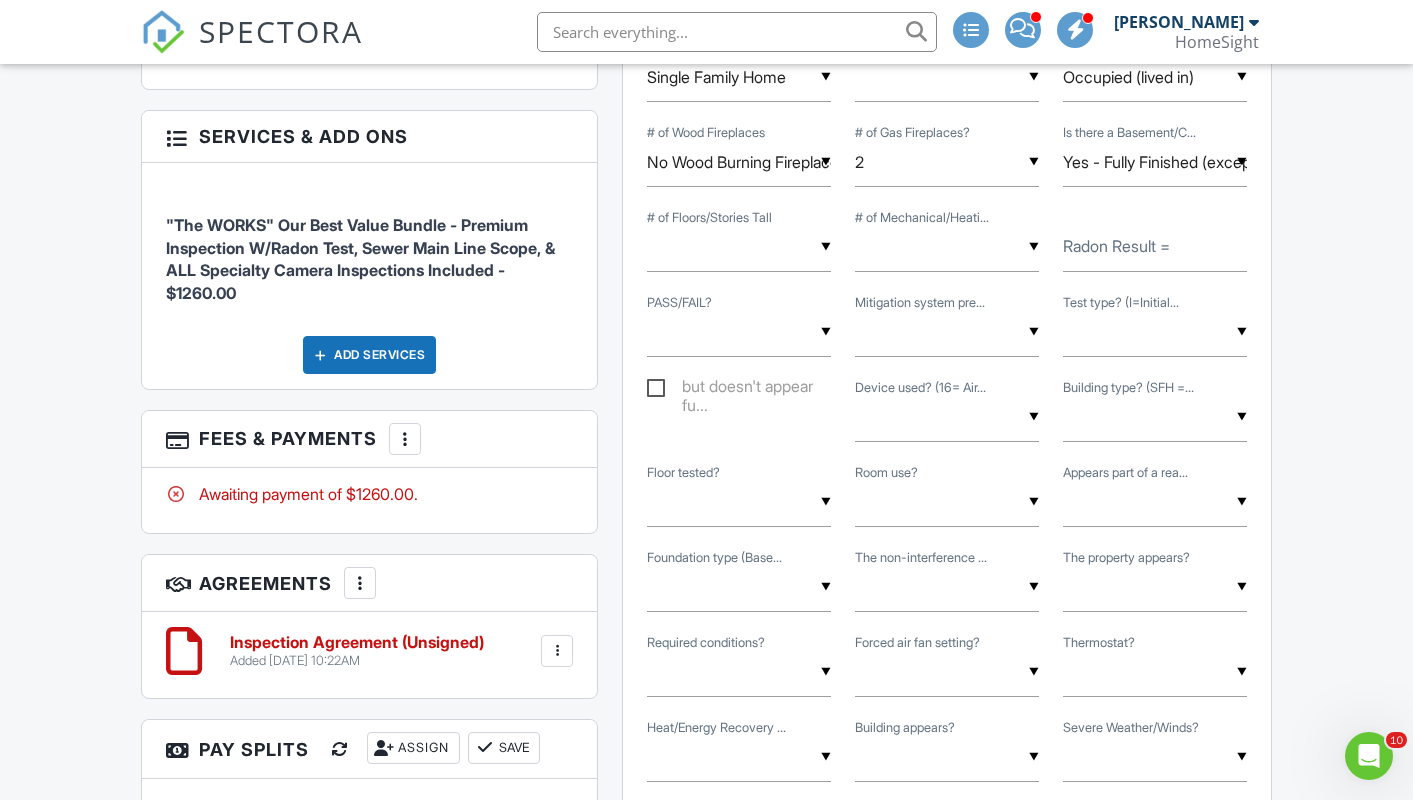 click at bounding box center (320, 355) 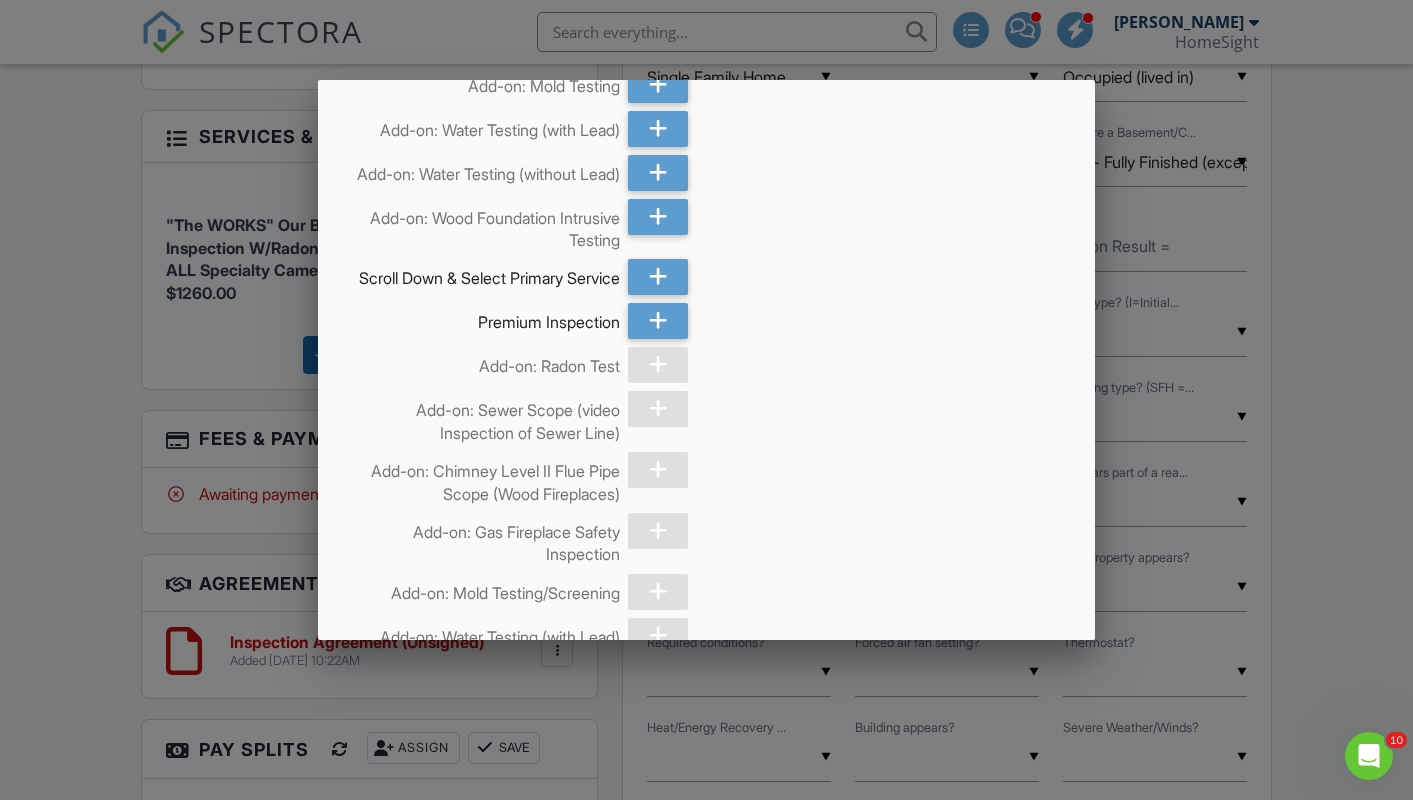 scroll, scrollTop: 312, scrollLeft: 0, axis: vertical 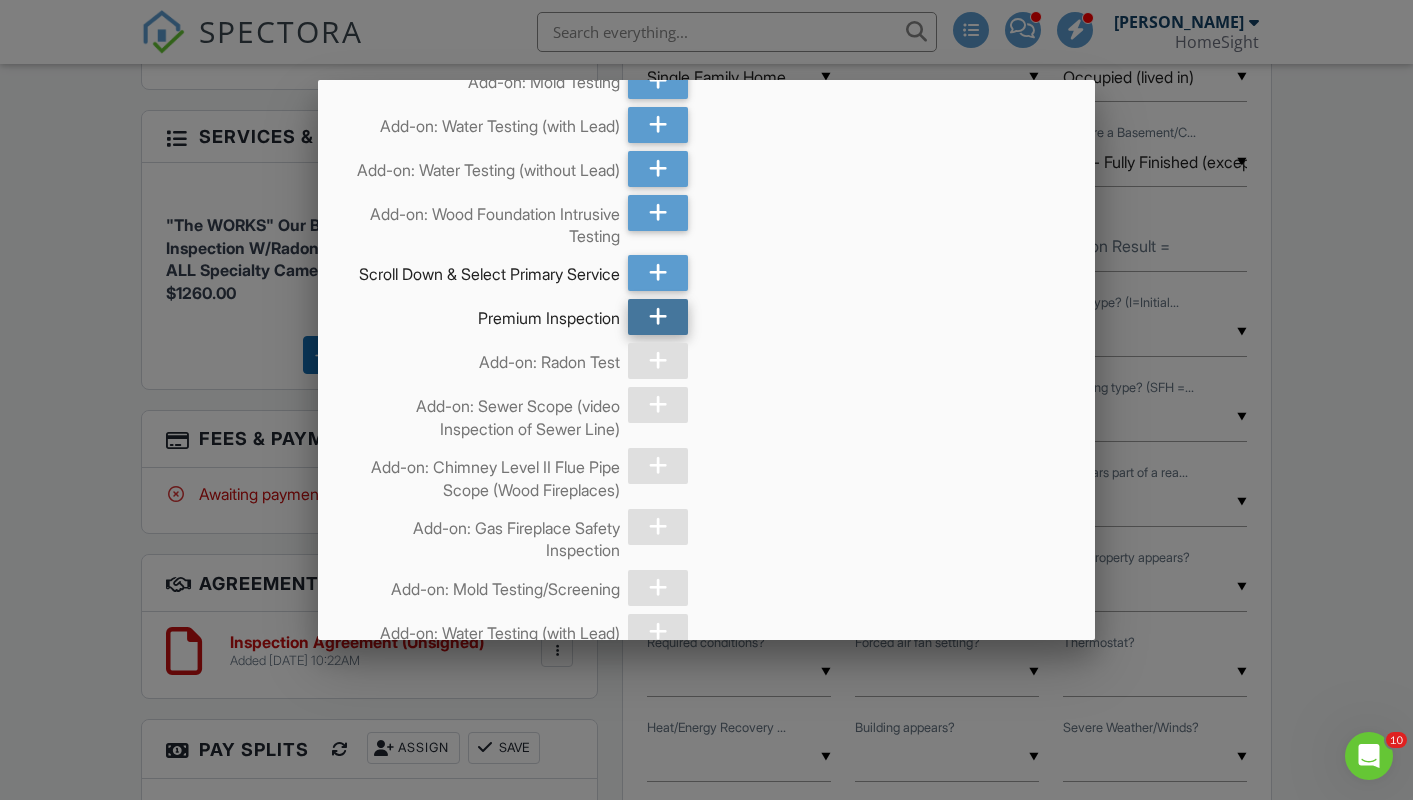 click 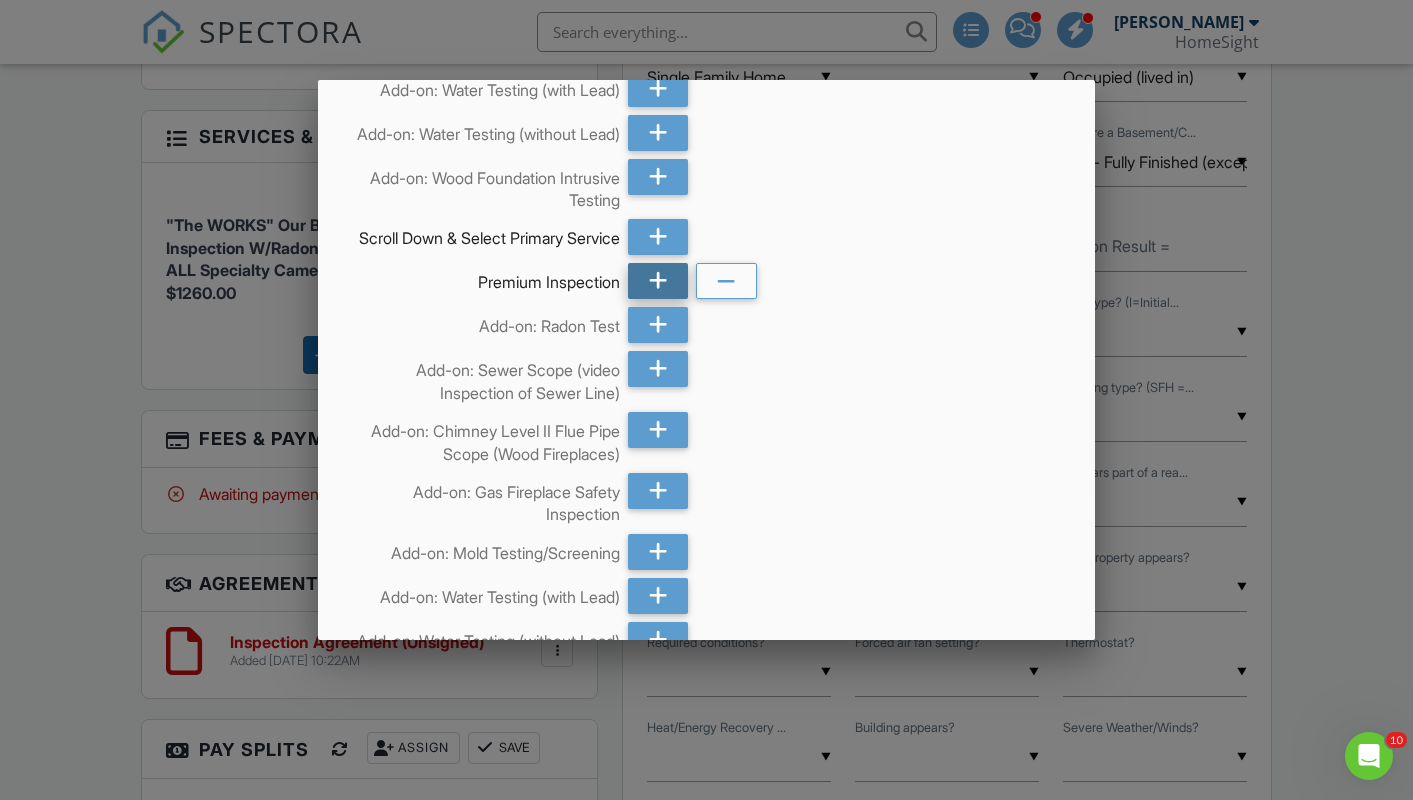 scroll, scrollTop: 369, scrollLeft: 0, axis: vertical 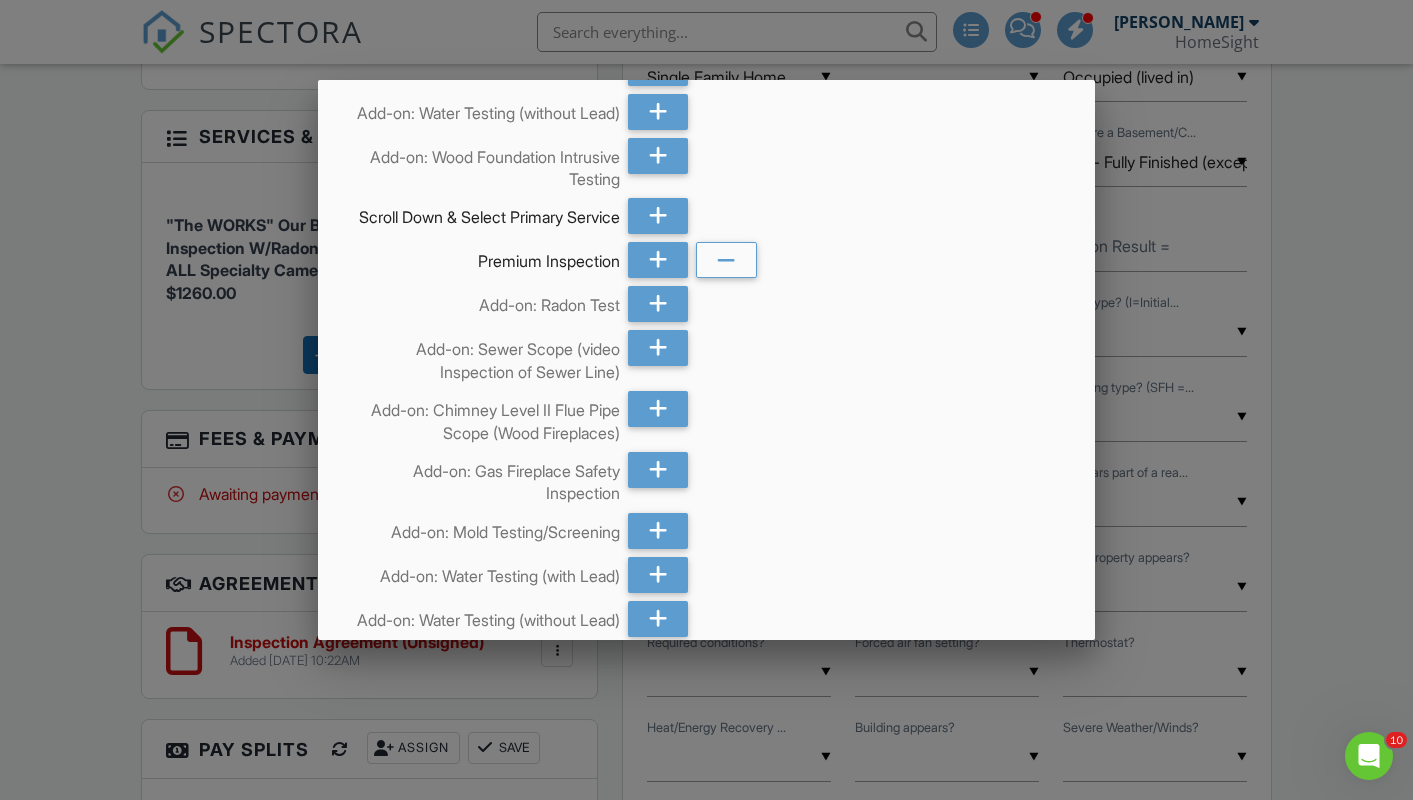 click 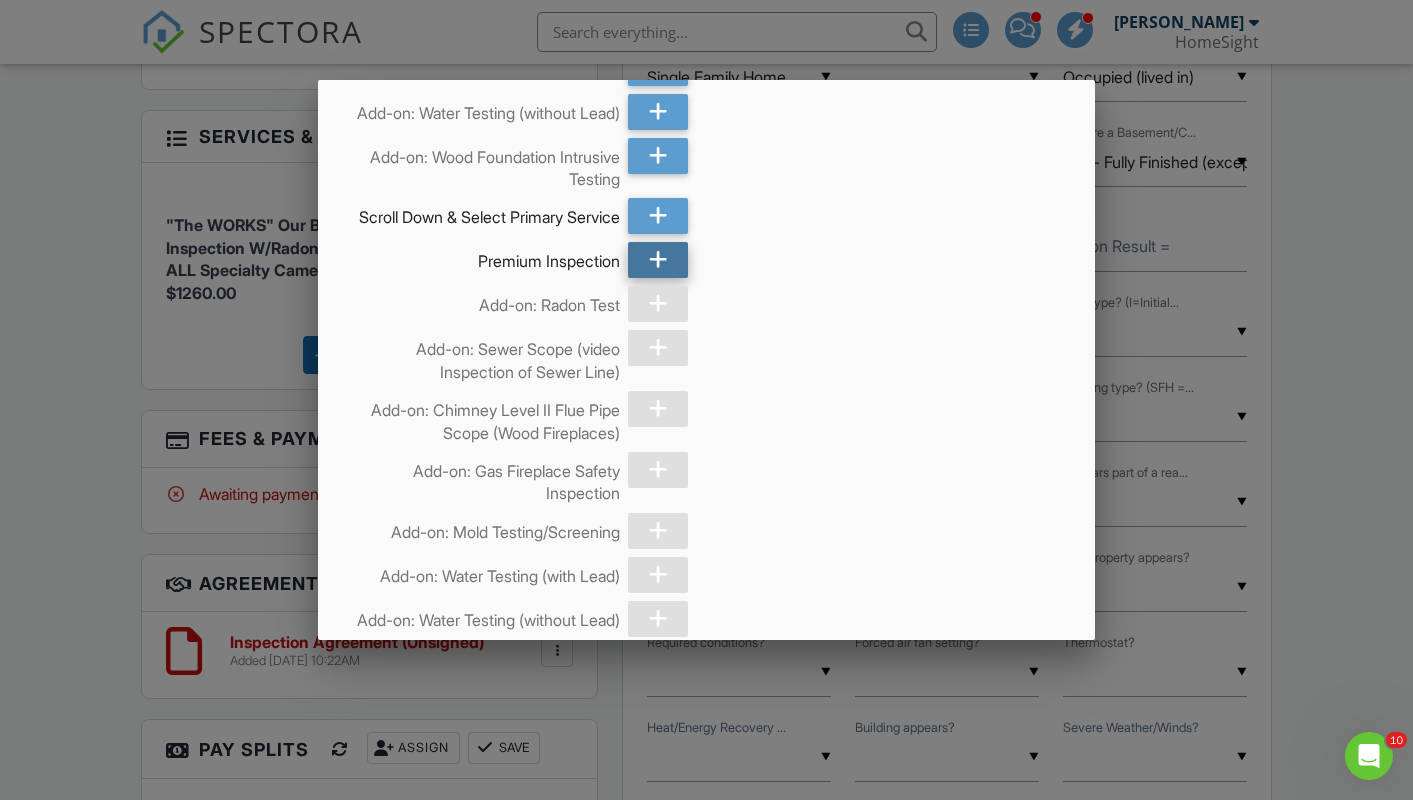click 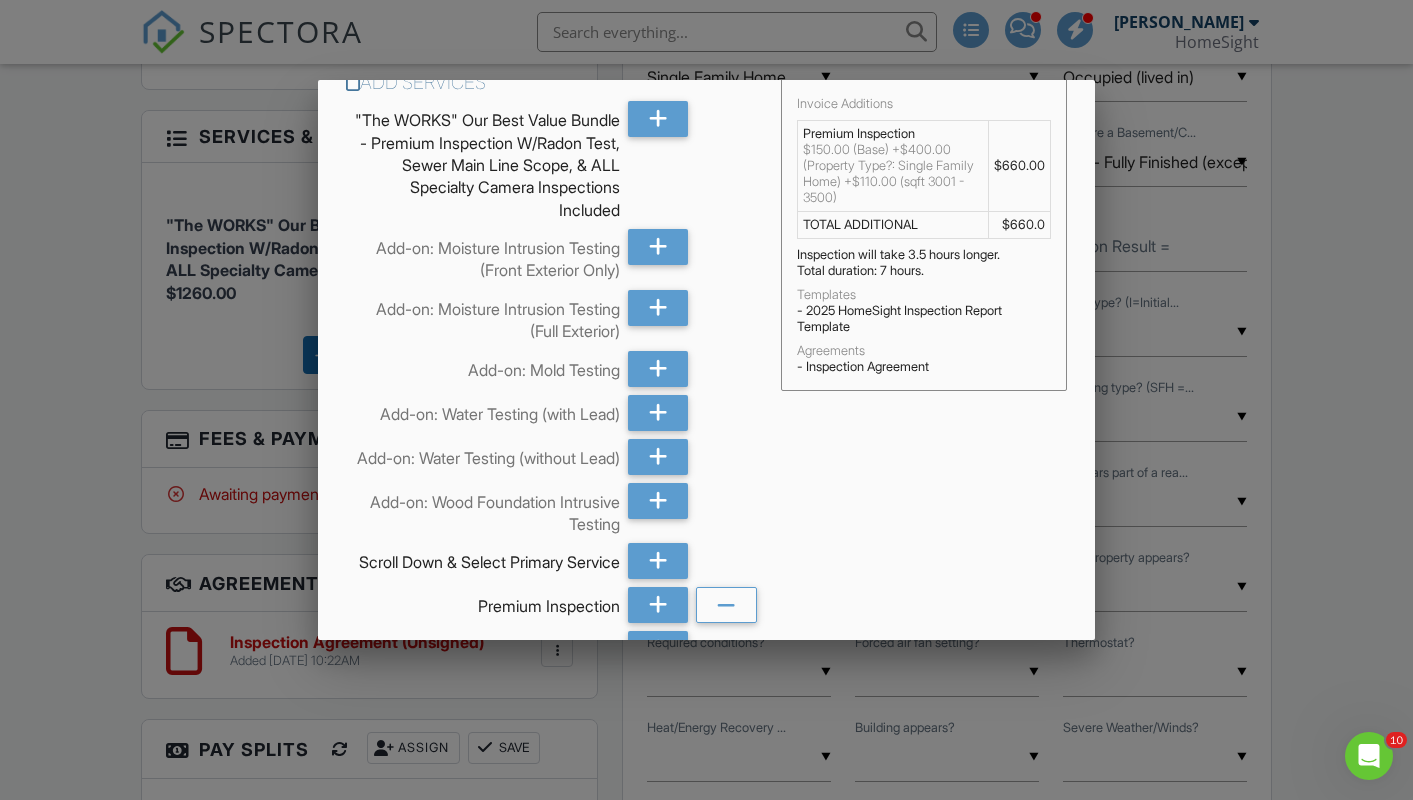 scroll, scrollTop: 0, scrollLeft: 0, axis: both 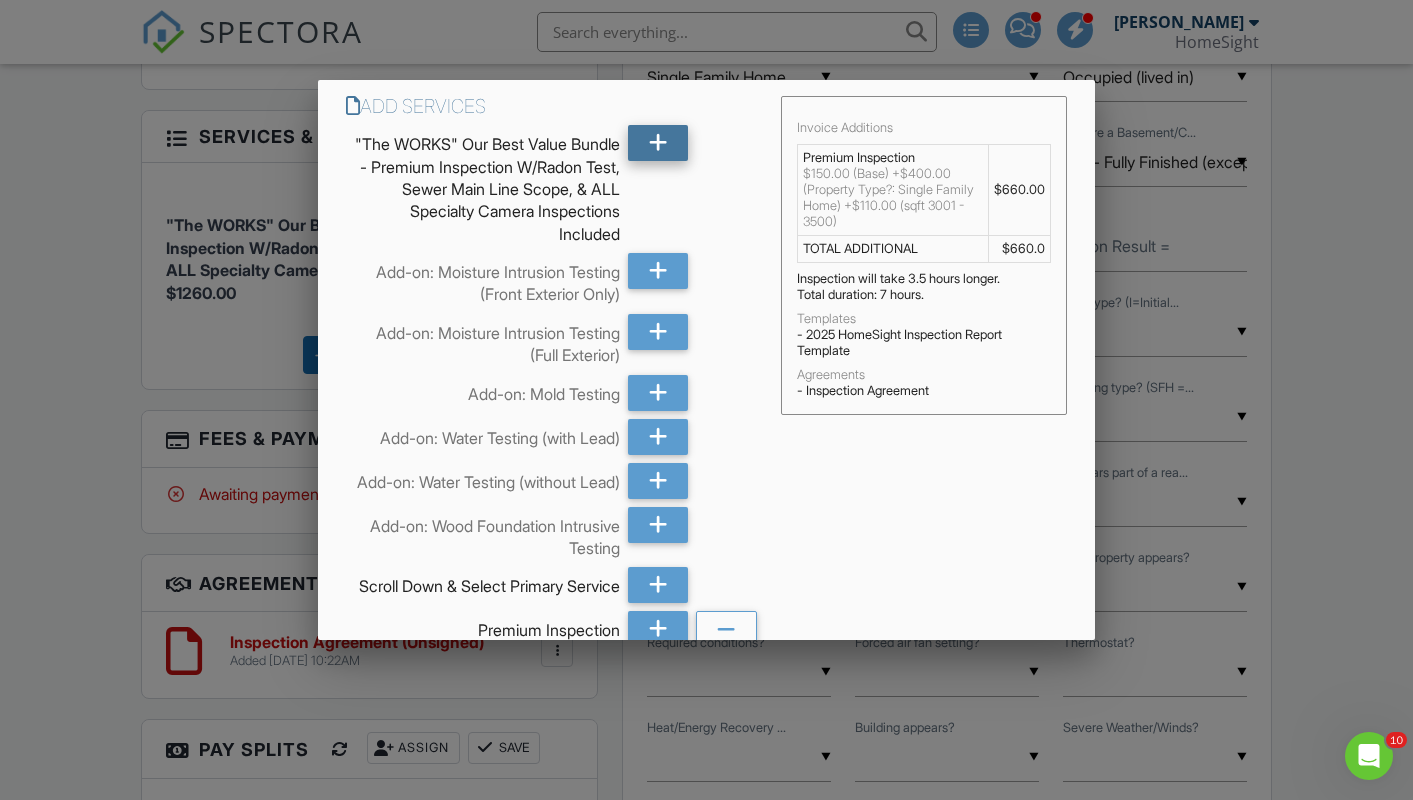 click 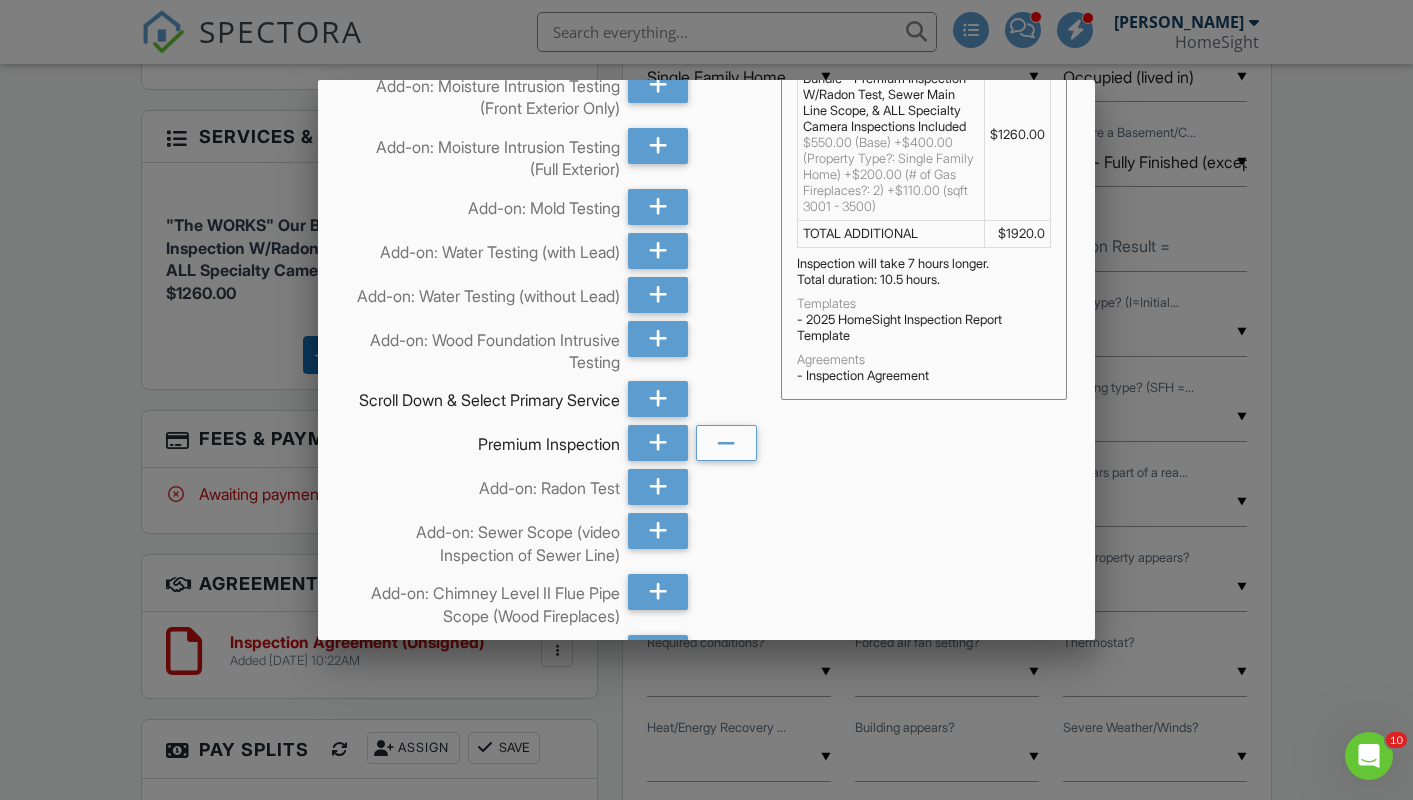 scroll, scrollTop: 218, scrollLeft: 0, axis: vertical 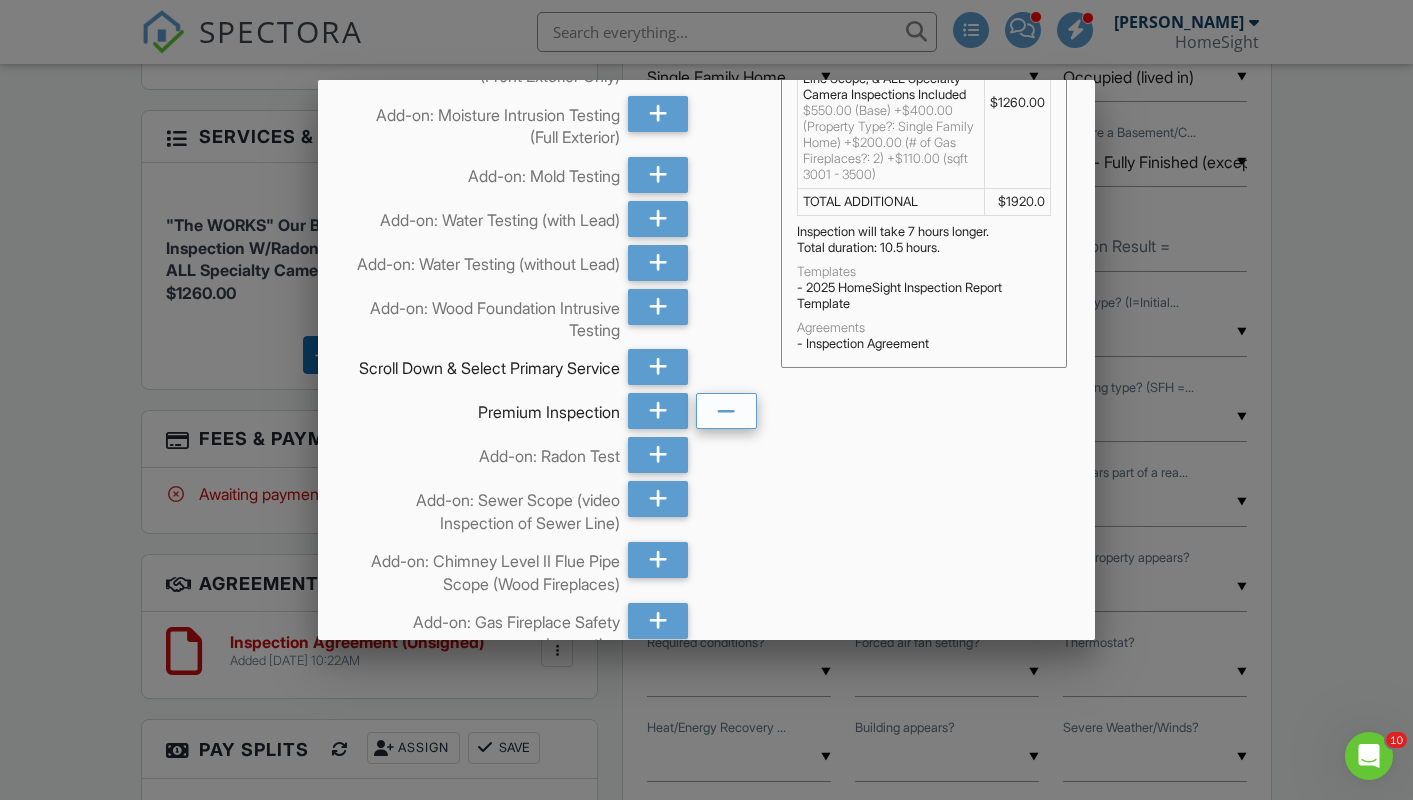 click 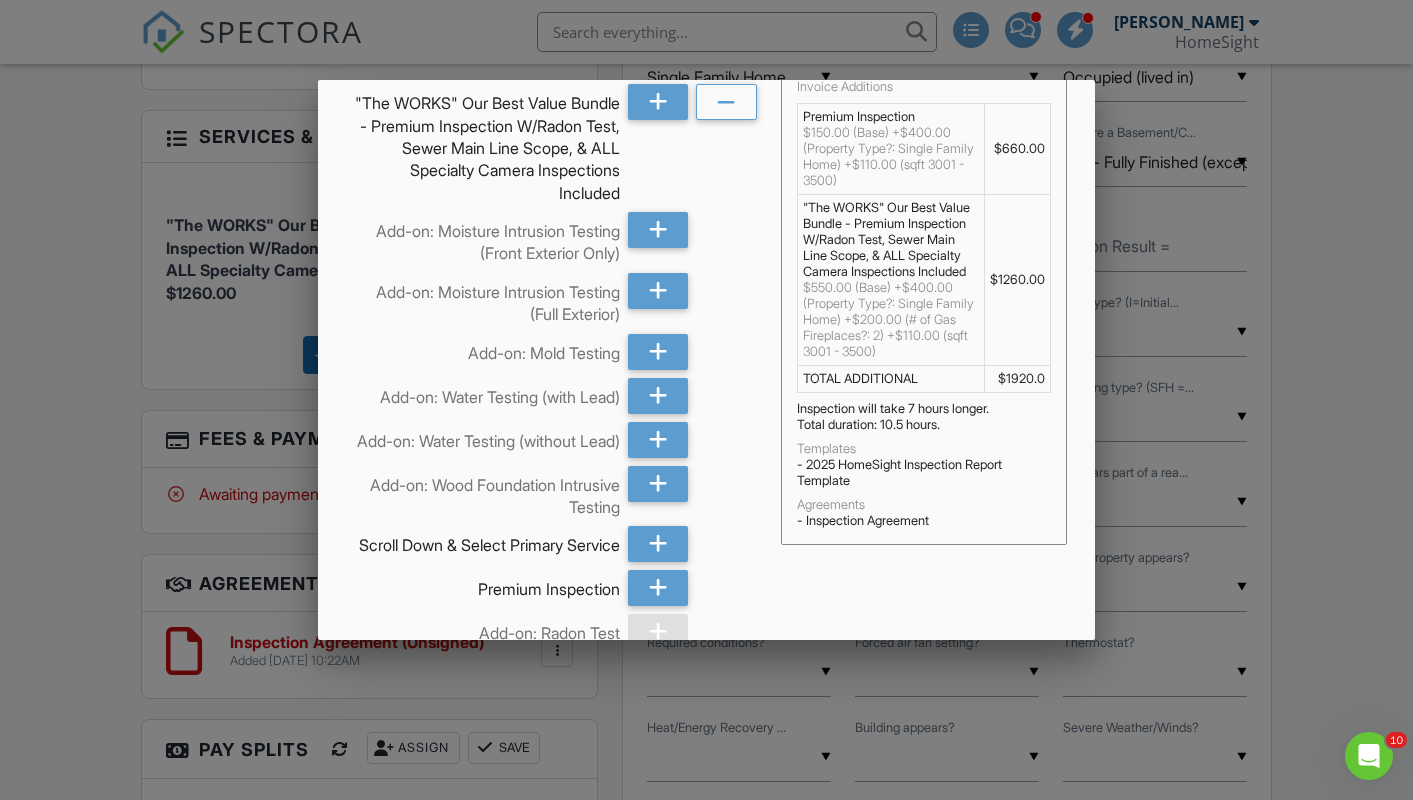 scroll, scrollTop: 0, scrollLeft: 0, axis: both 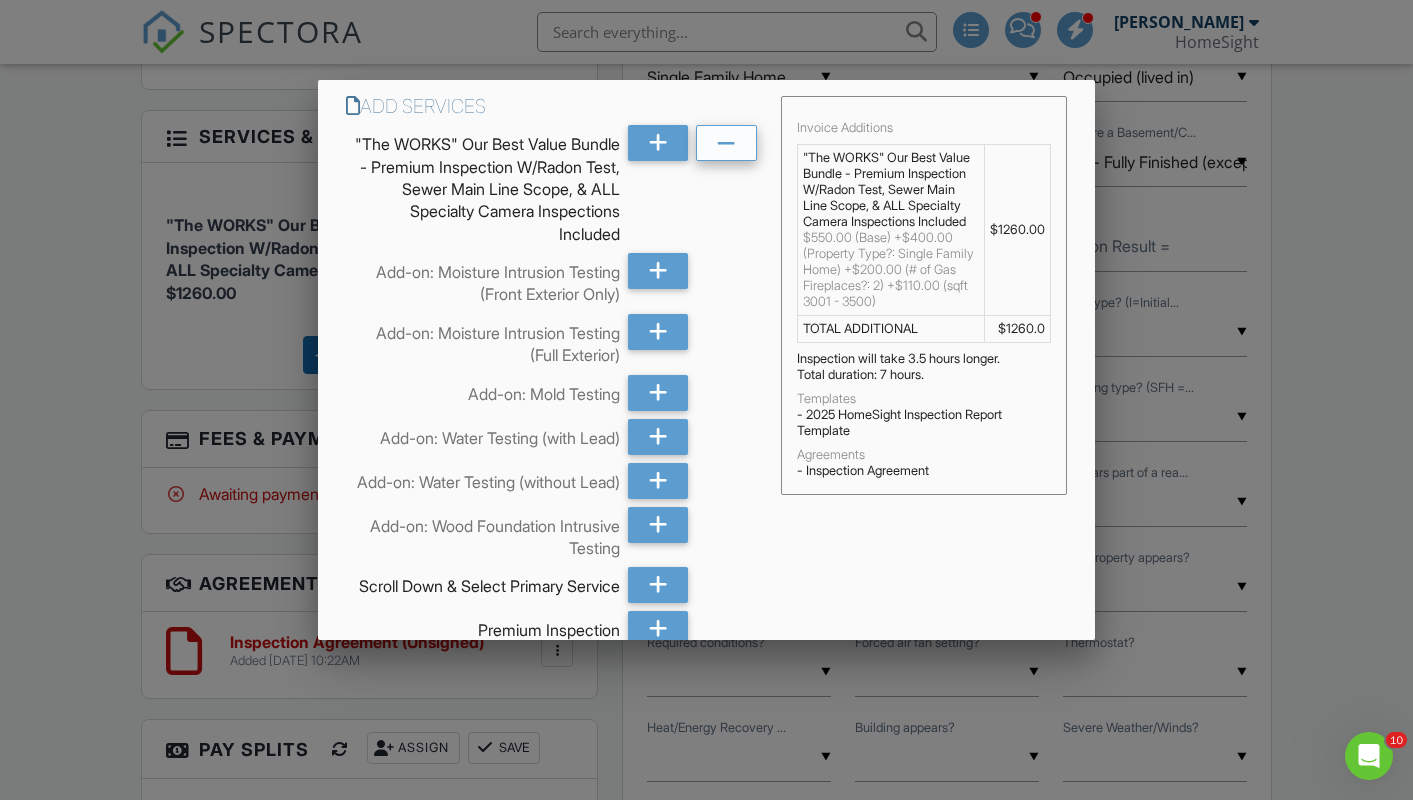 click 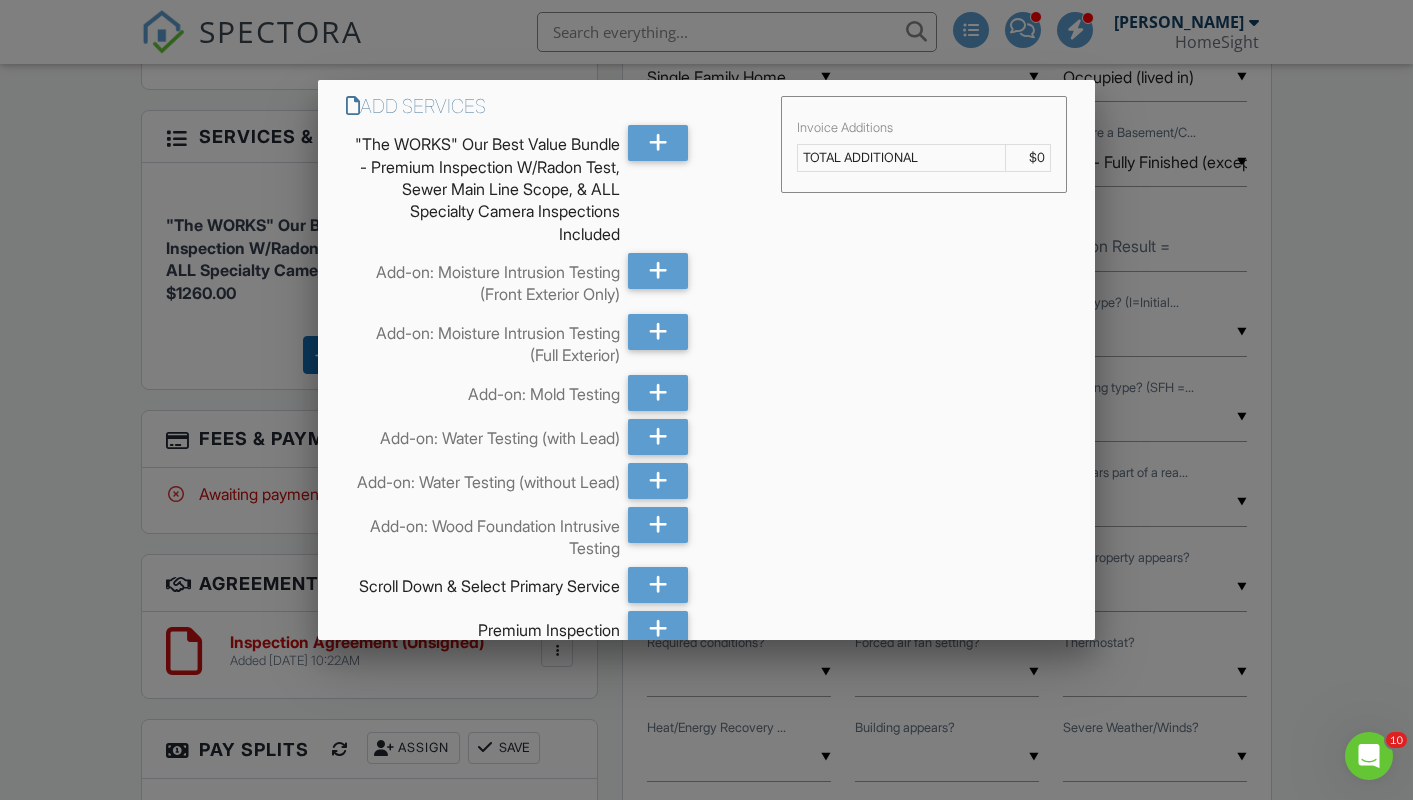 click at bounding box center (706, 400) 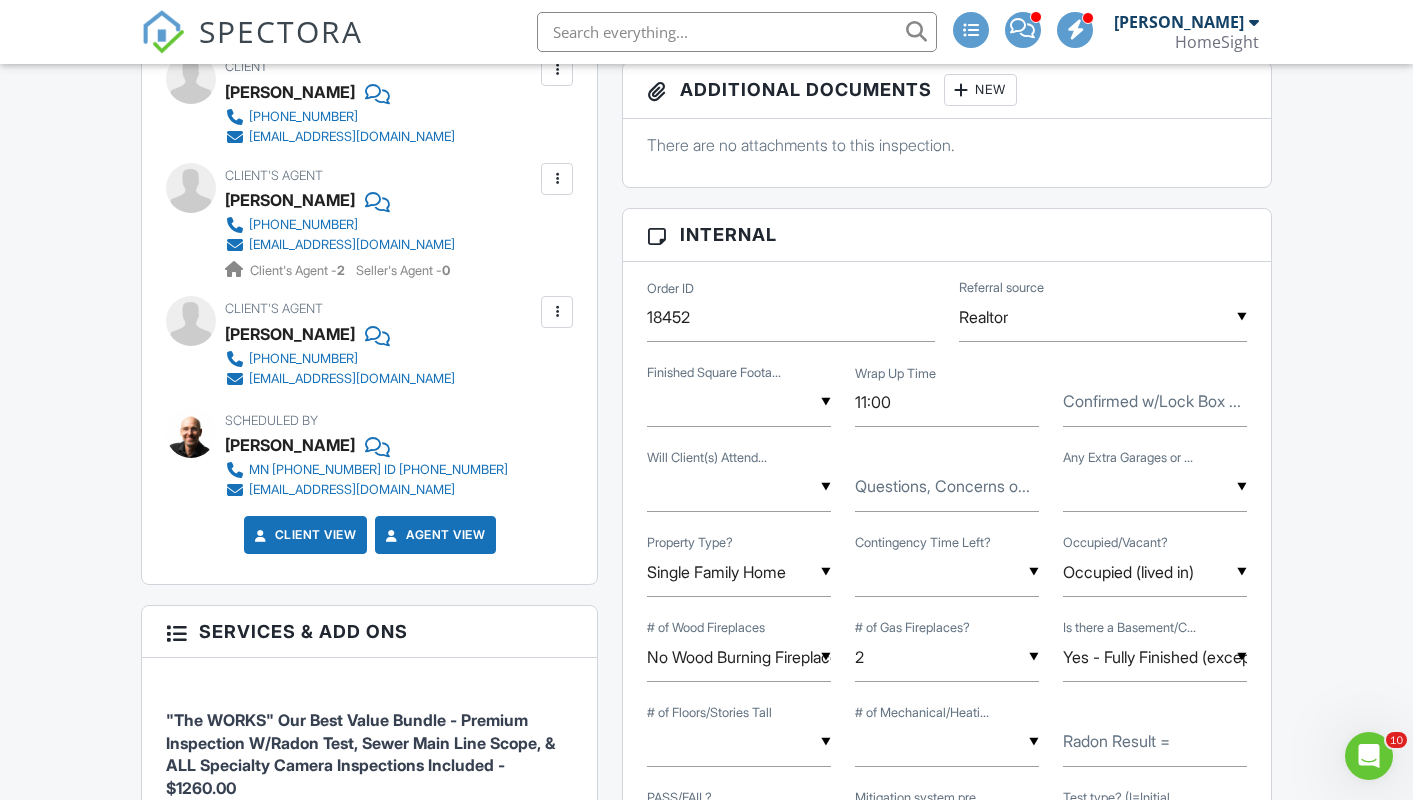 scroll, scrollTop: 861, scrollLeft: 0, axis: vertical 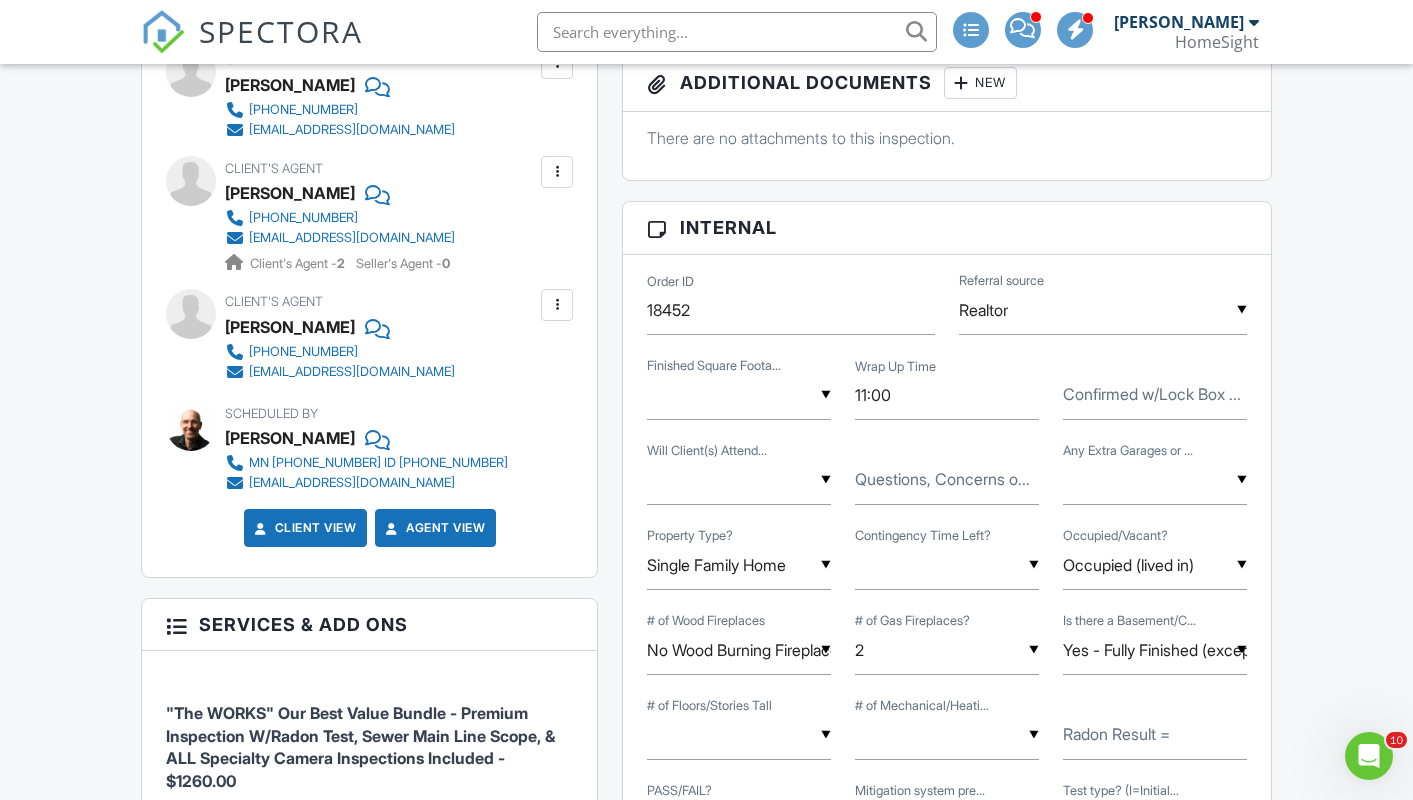 click on "Confirmed w/Lock Box ..." at bounding box center (1152, 394) 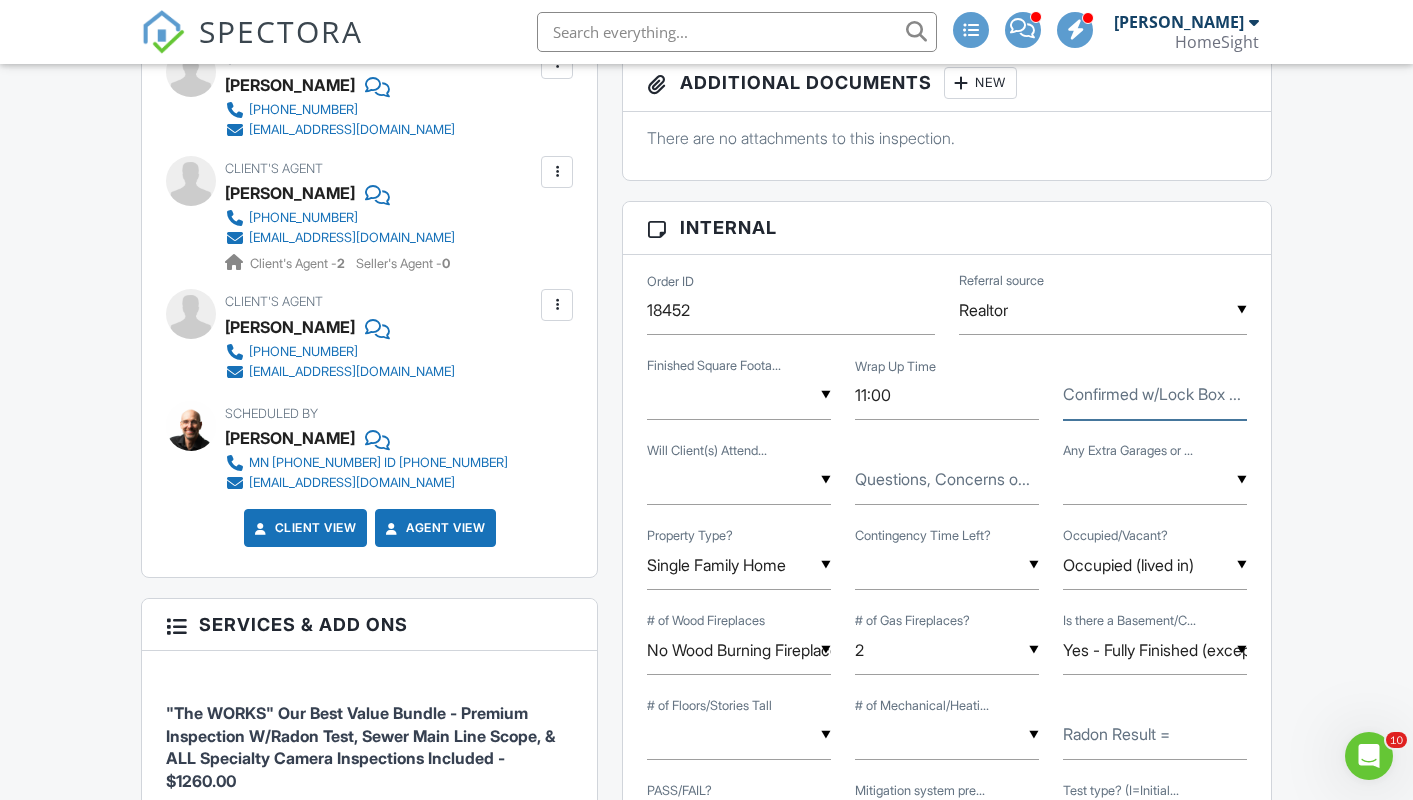 click on "Confirmed w/Lock Box ..." at bounding box center (1155, 395) 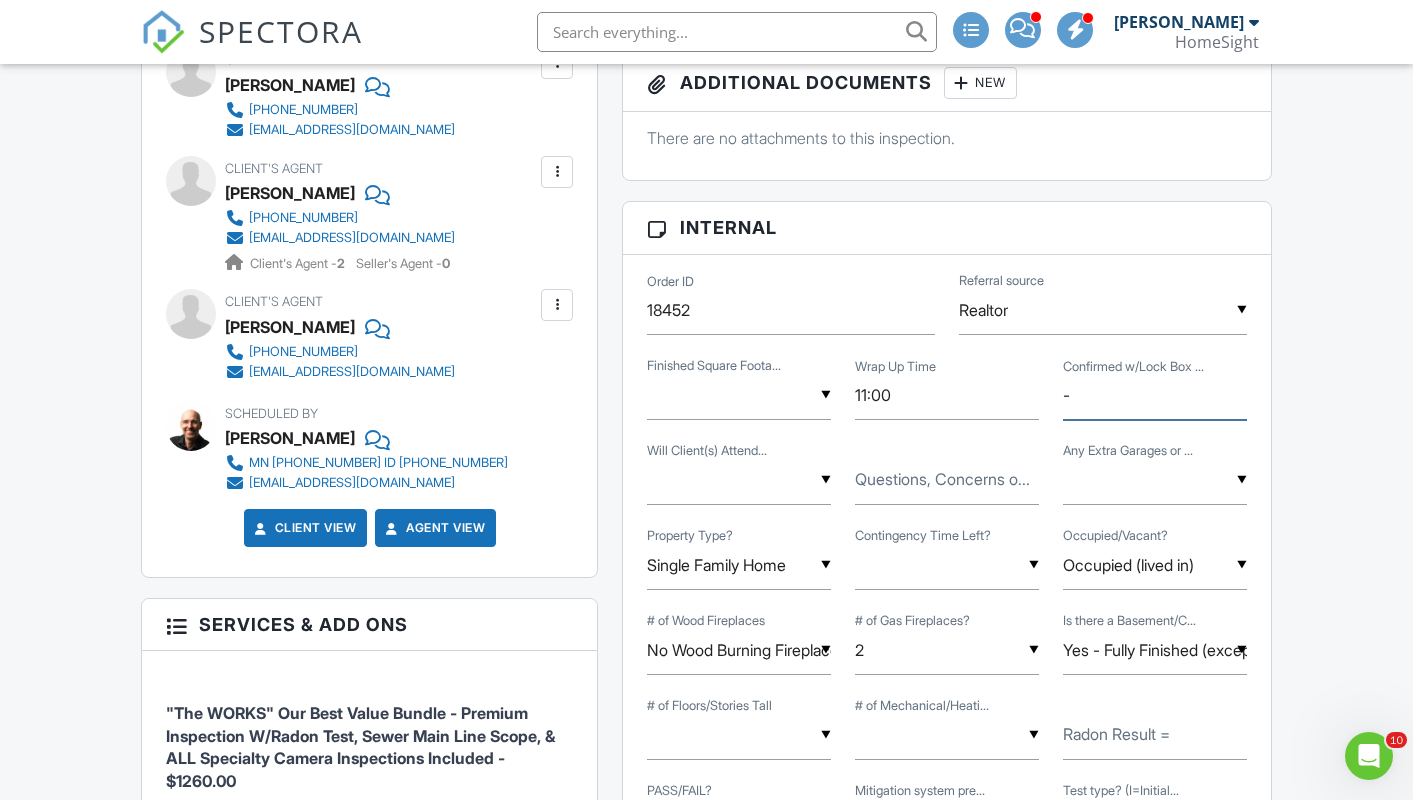type on "-" 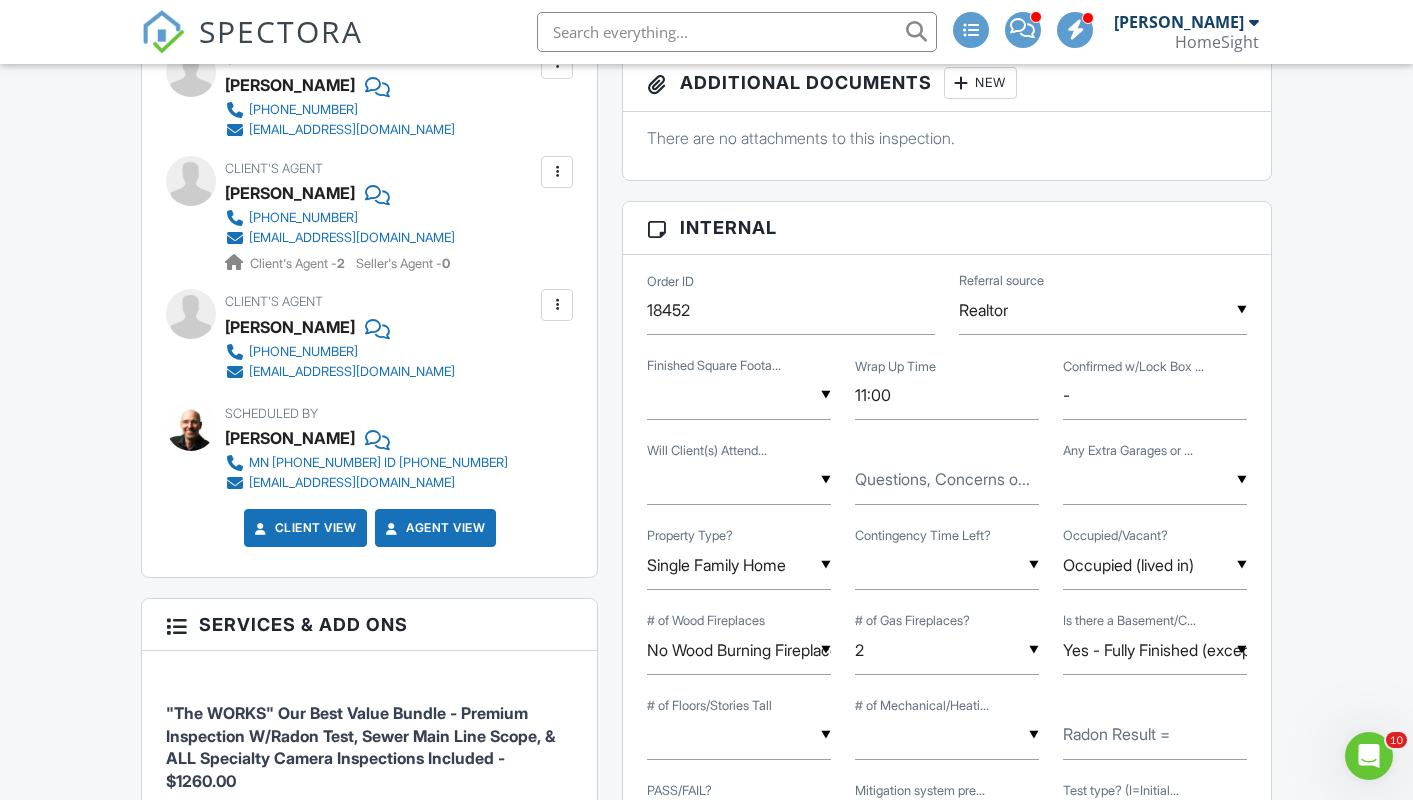 click on "Realtor" at bounding box center (1103, 310) 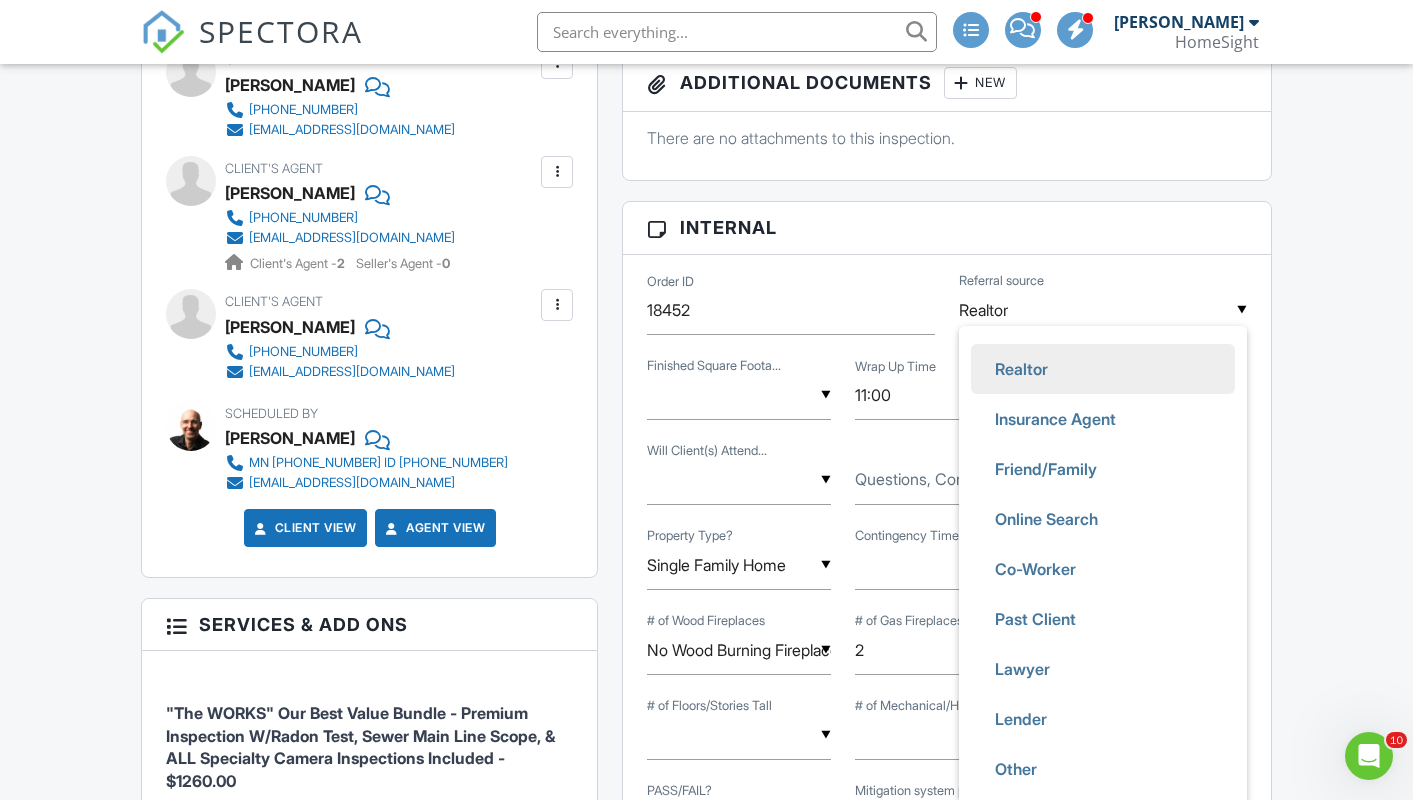 scroll, scrollTop: 0, scrollLeft: 0, axis: both 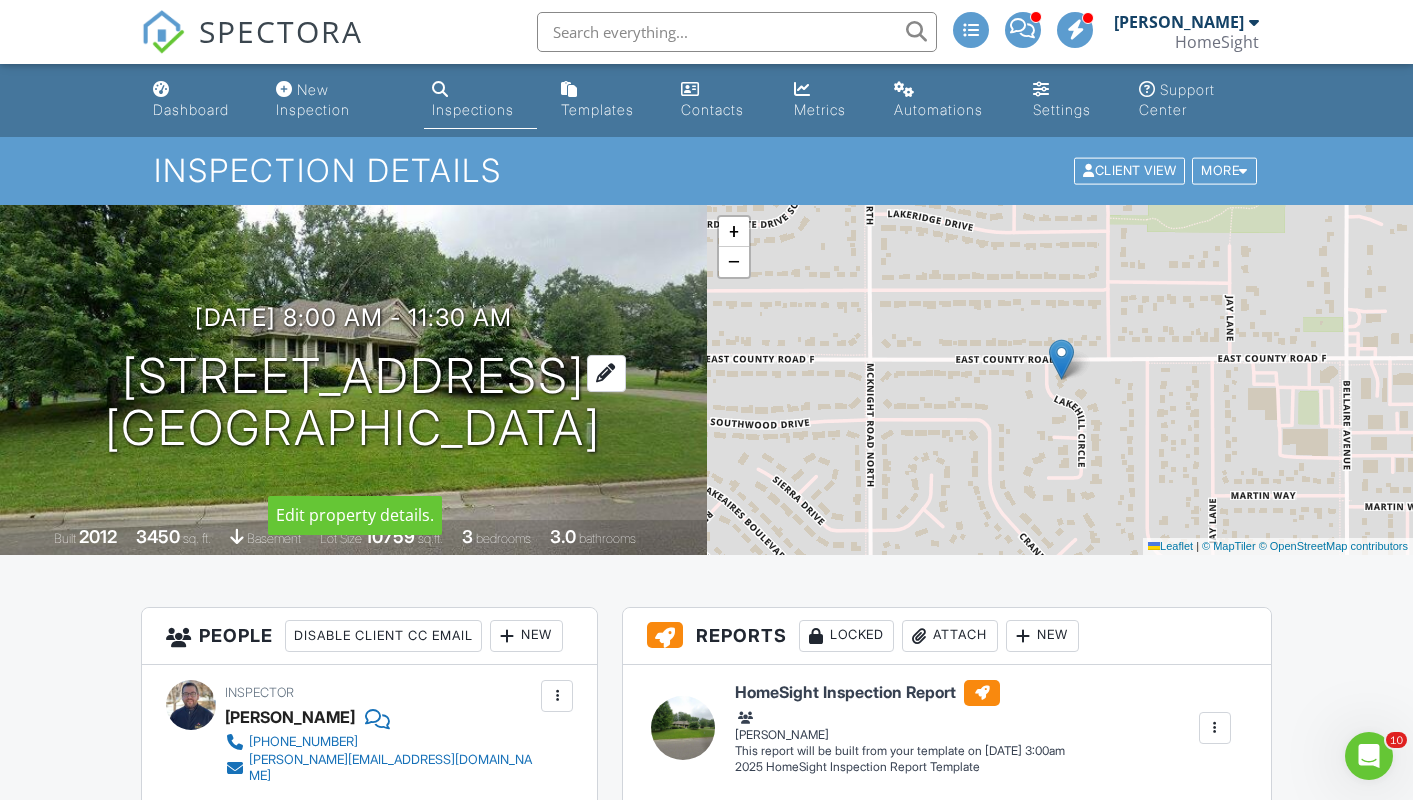 copy on "4070 Lakehill Cir
White Bear Lake, MN" 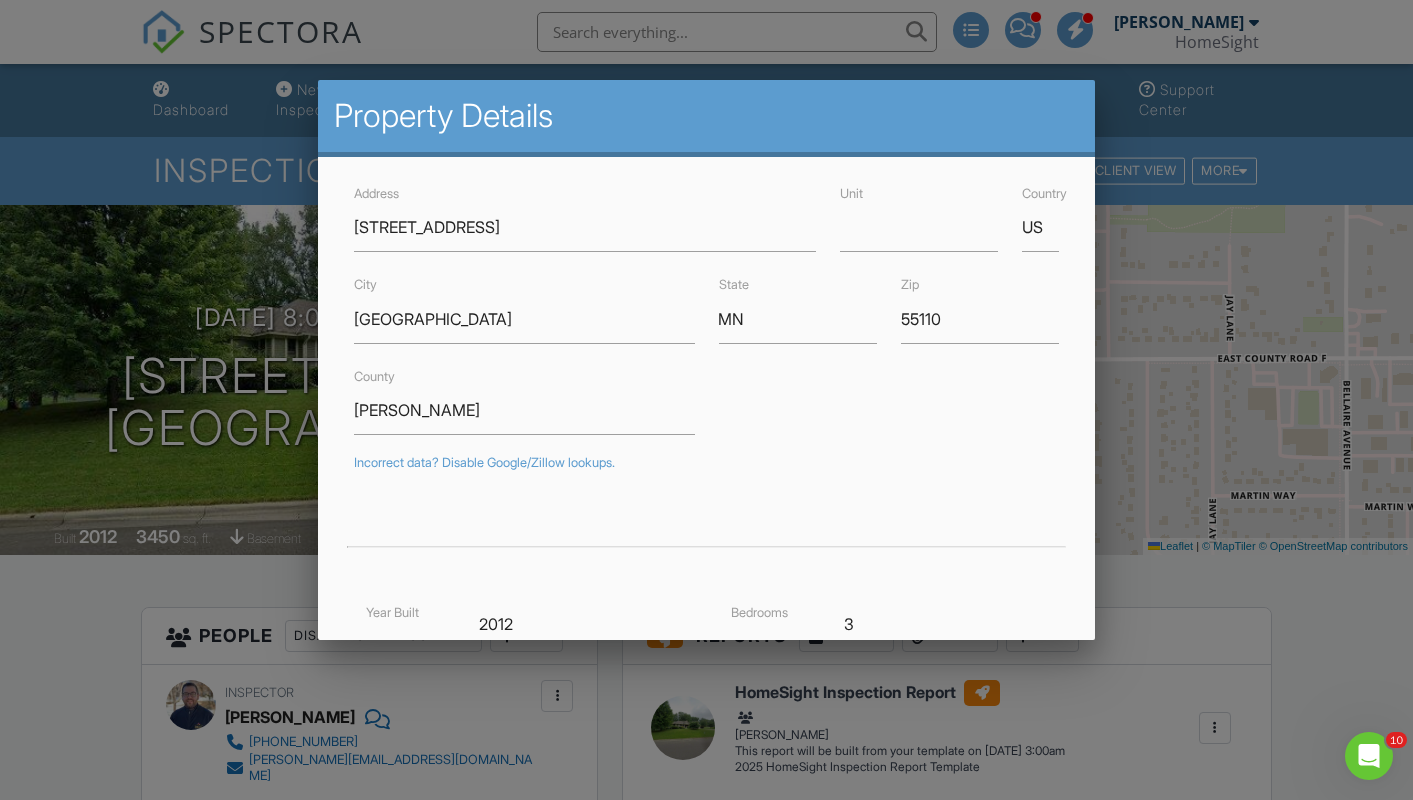 click at bounding box center (706, 400) 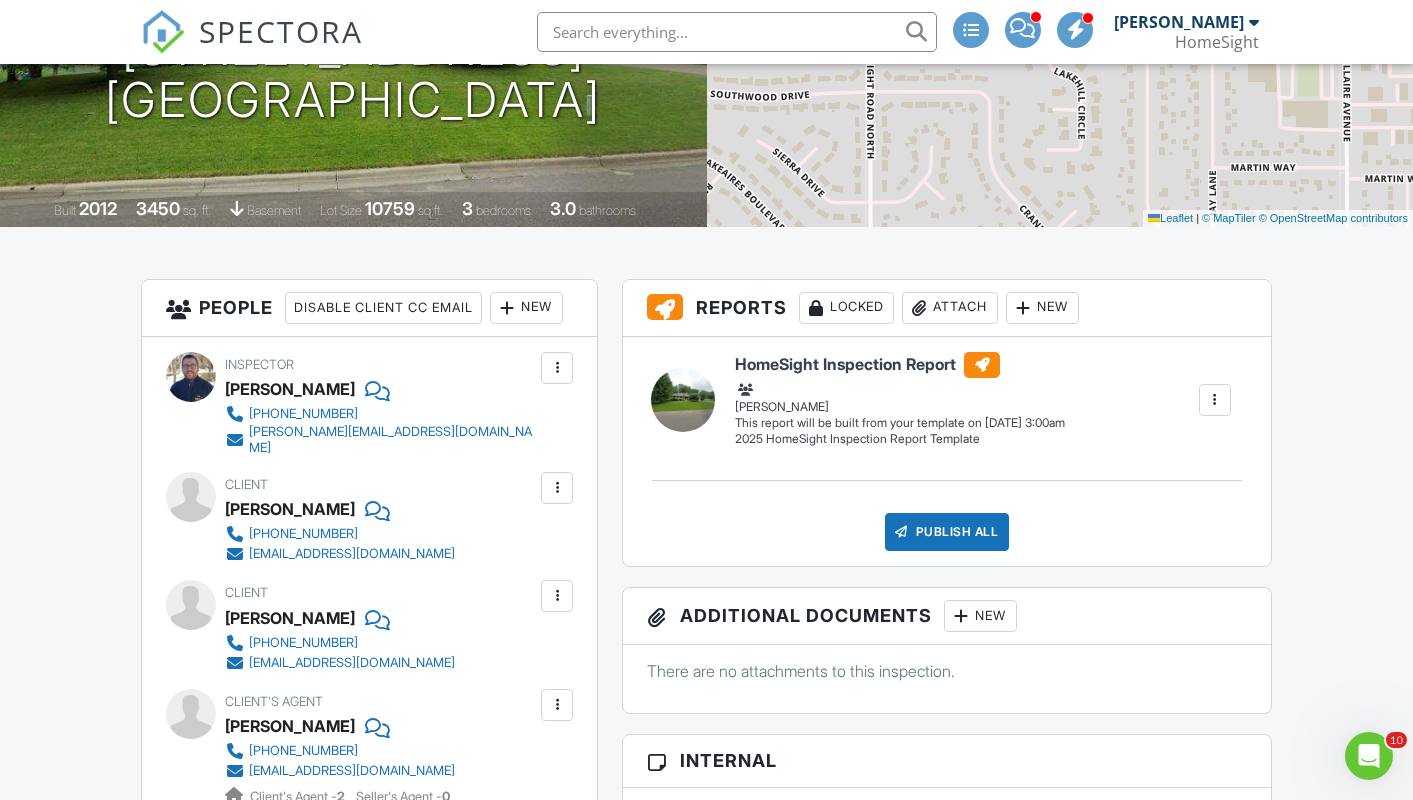 scroll, scrollTop: 0, scrollLeft: 0, axis: both 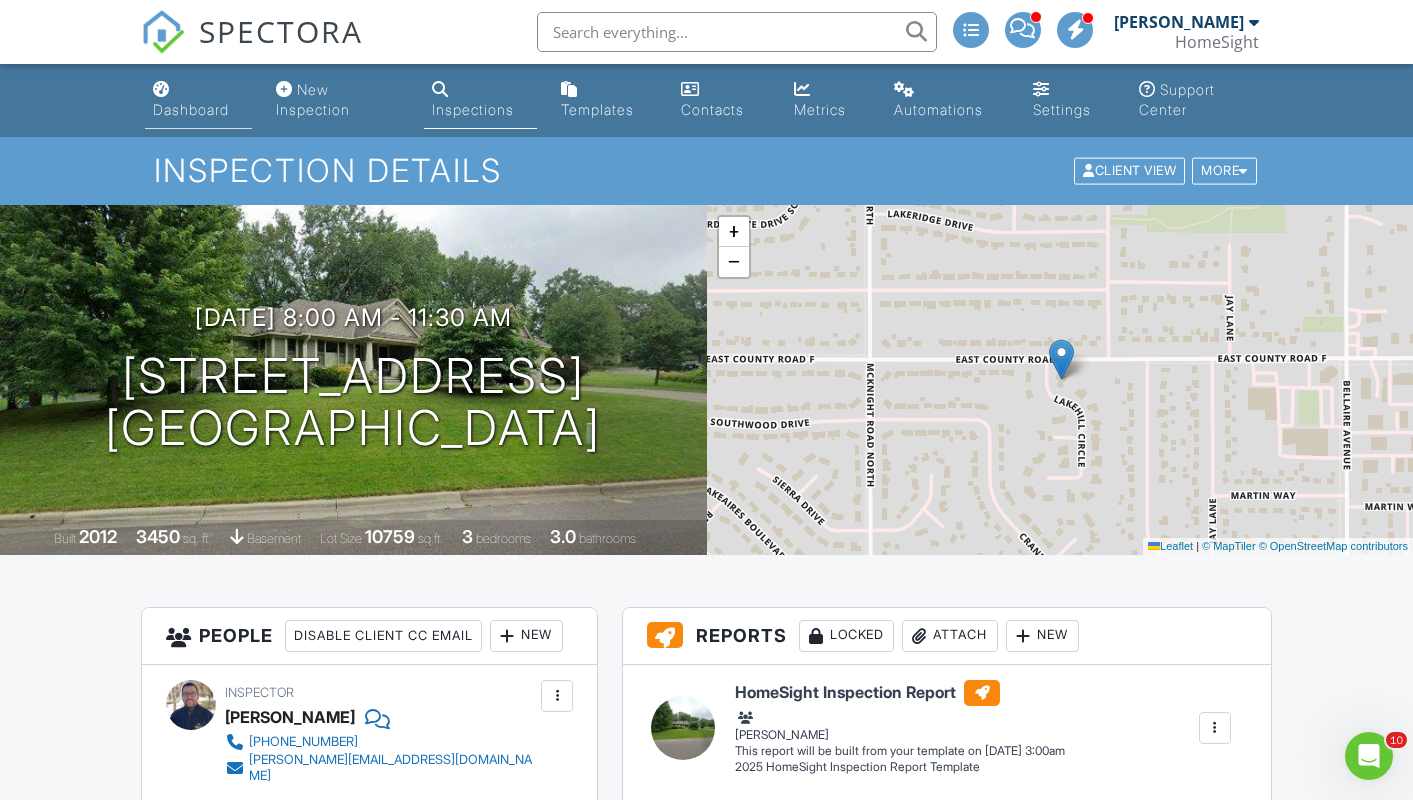 click on "Dashboard" at bounding box center (191, 109) 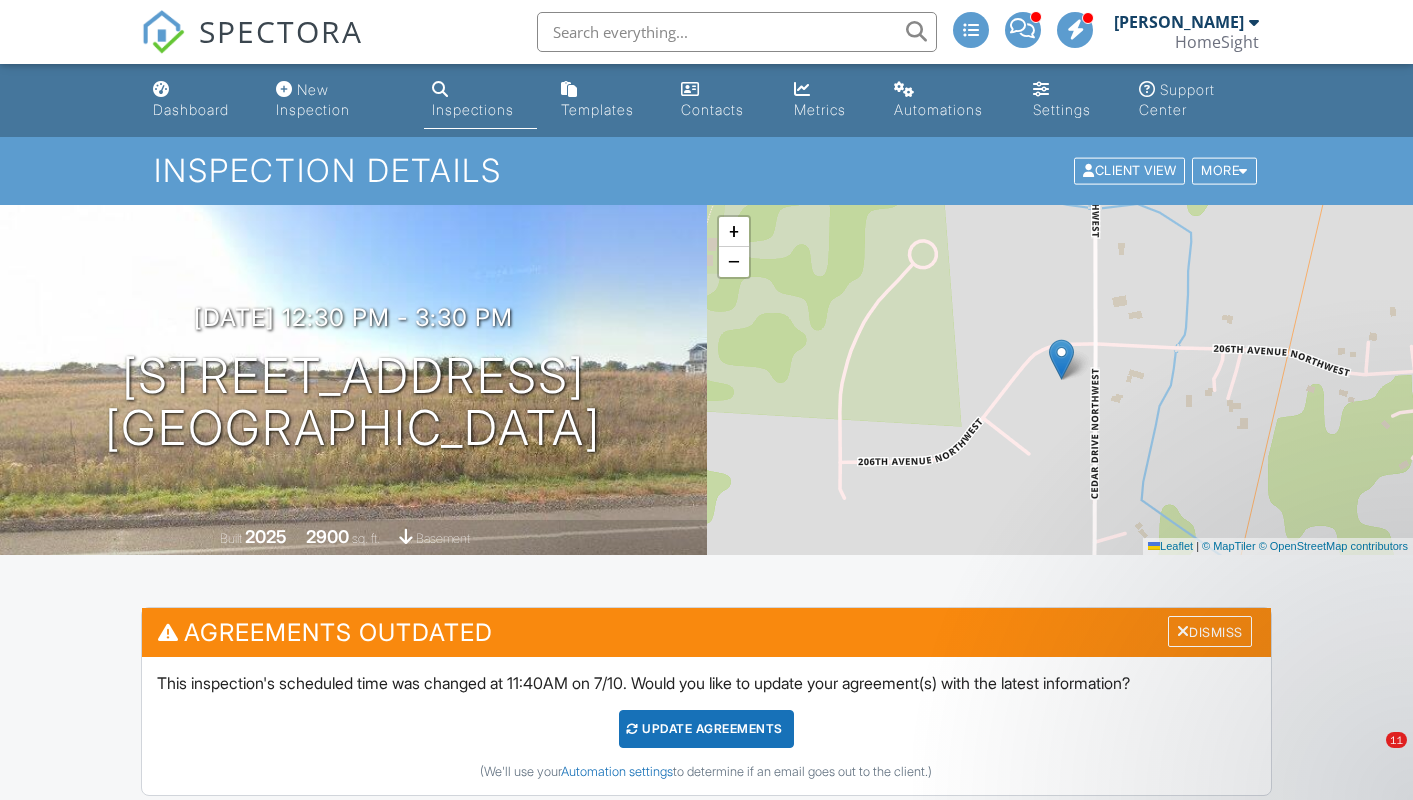 scroll, scrollTop: 0, scrollLeft: 0, axis: both 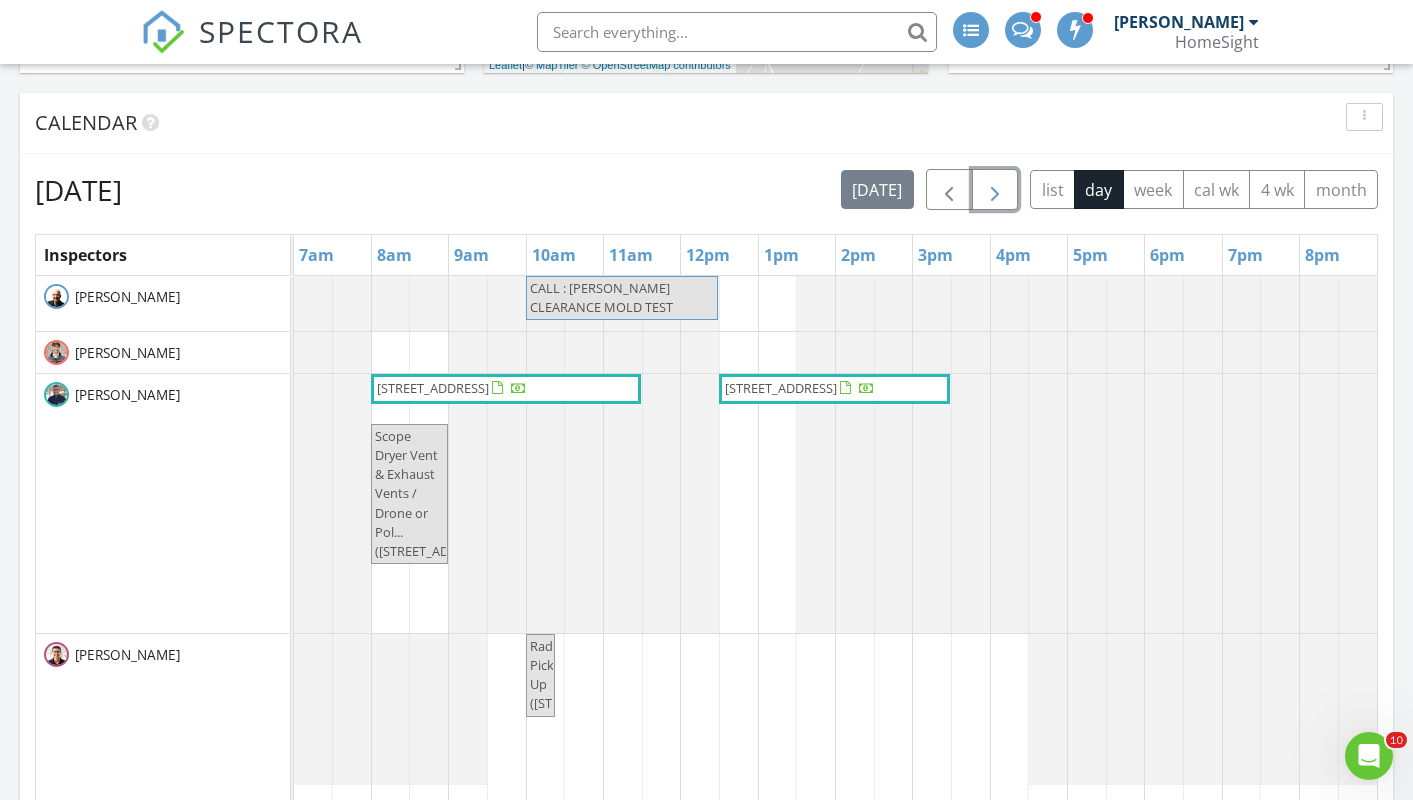 click at bounding box center (995, 190) 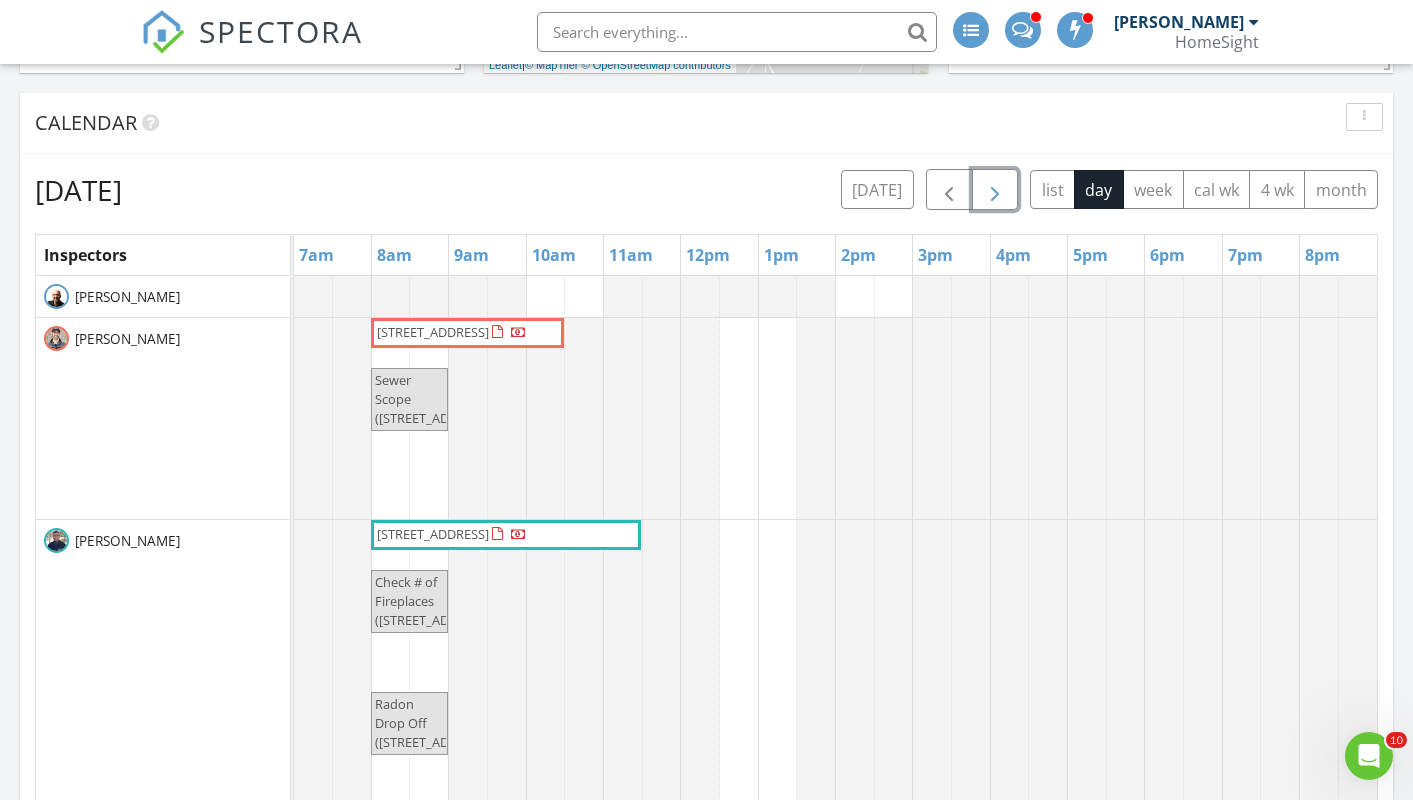 scroll, scrollTop: 116, scrollLeft: 0, axis: vertical 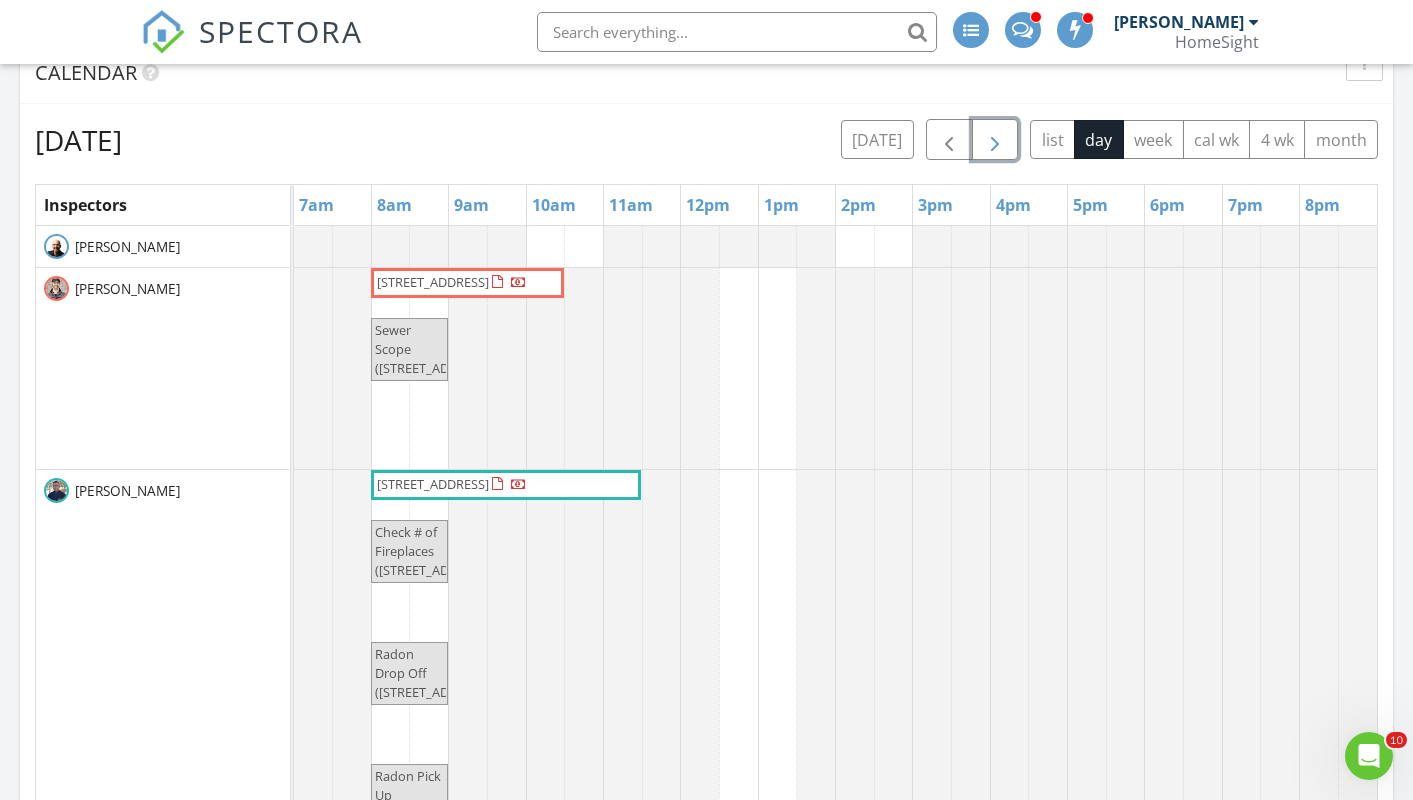 click at bounding box center (995, 140) 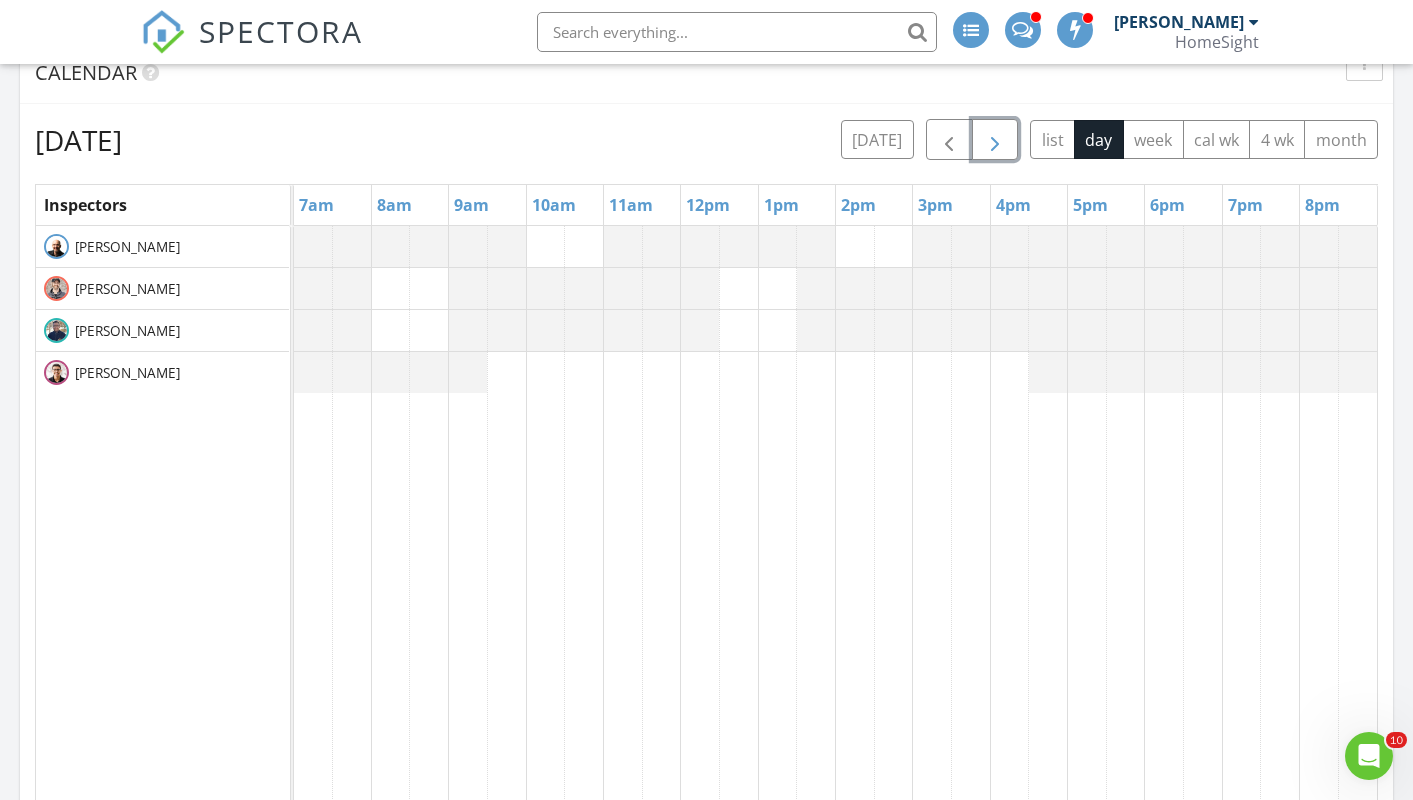 click at bounding box center (995, 140) 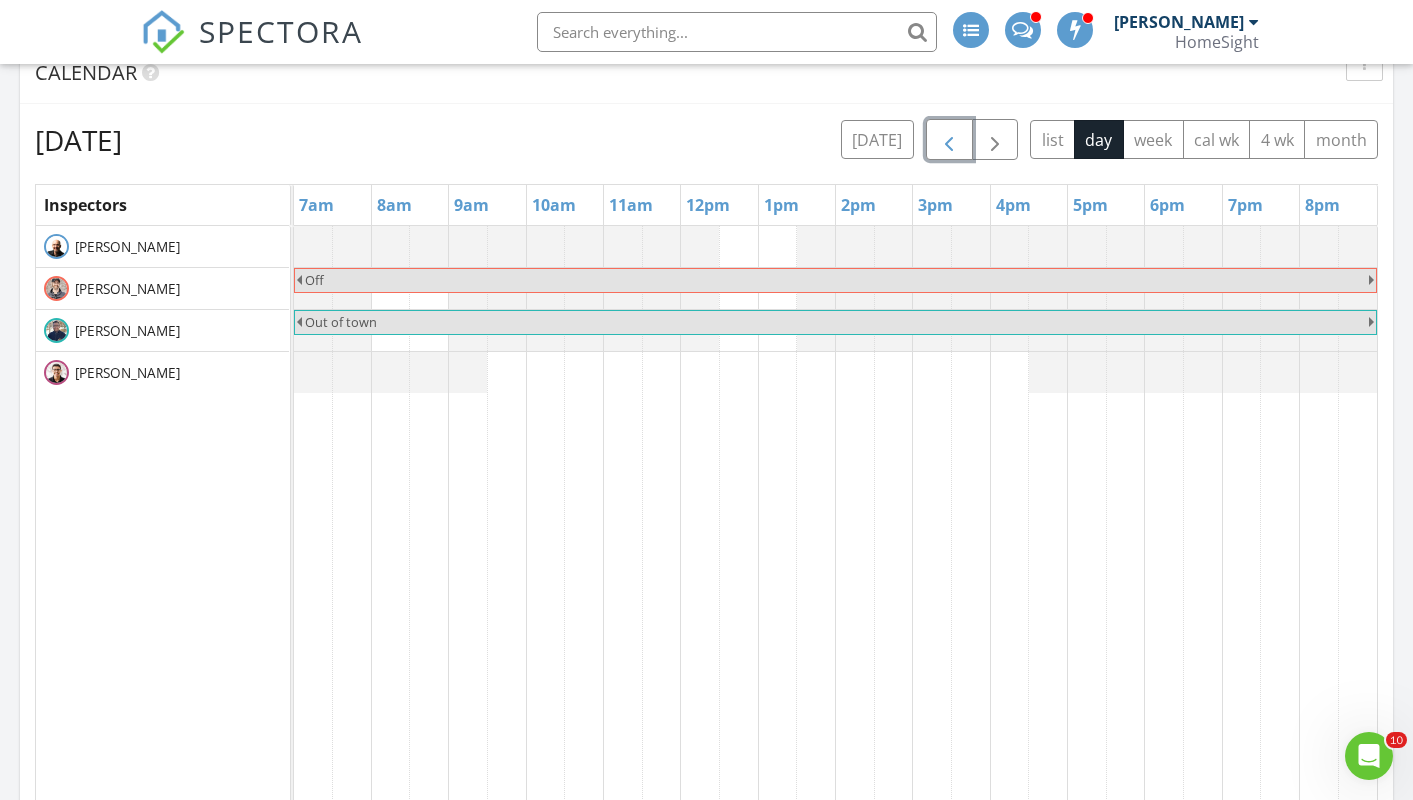 click at bounding box center (949, 140) 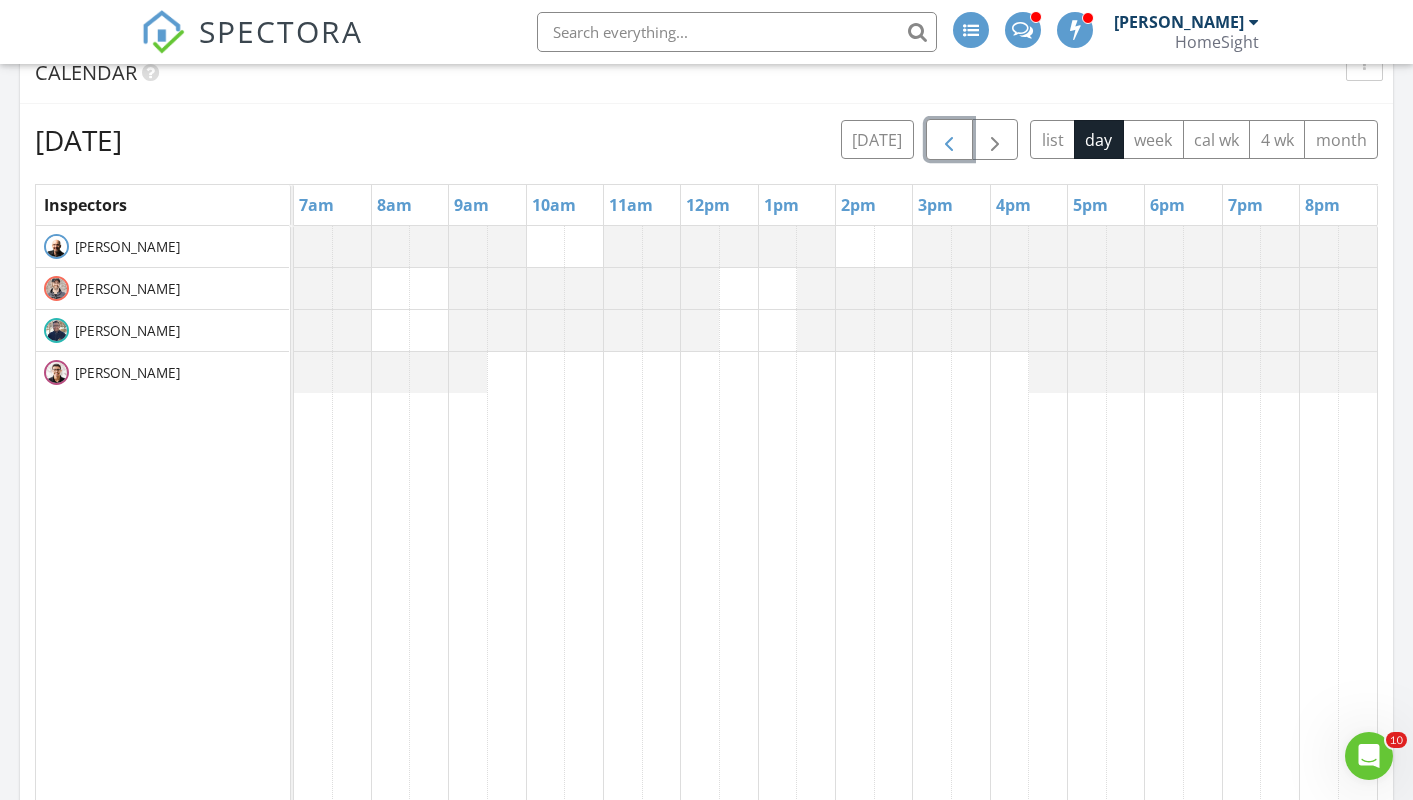 click at bounding box center (949, 140) 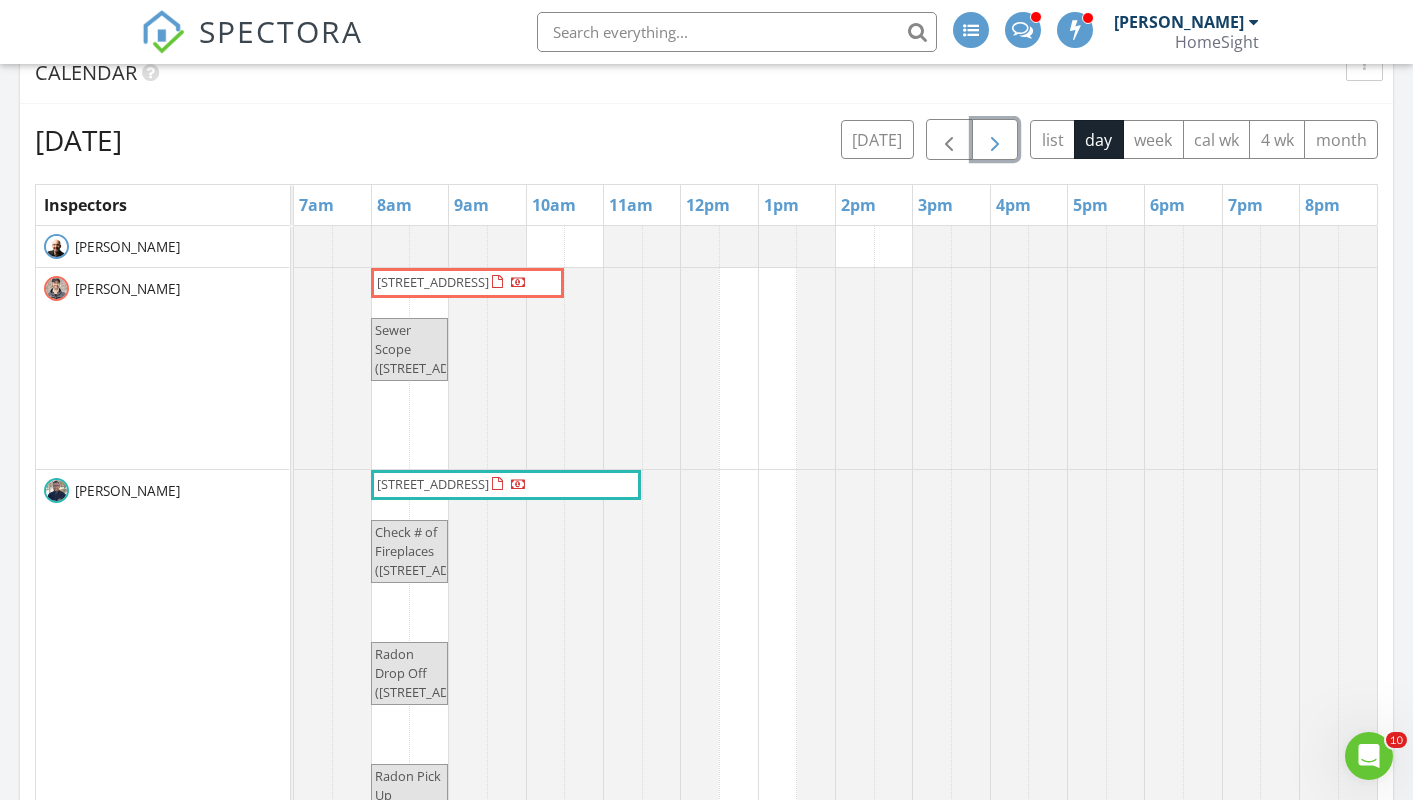 click at bounding box center [995, 140] 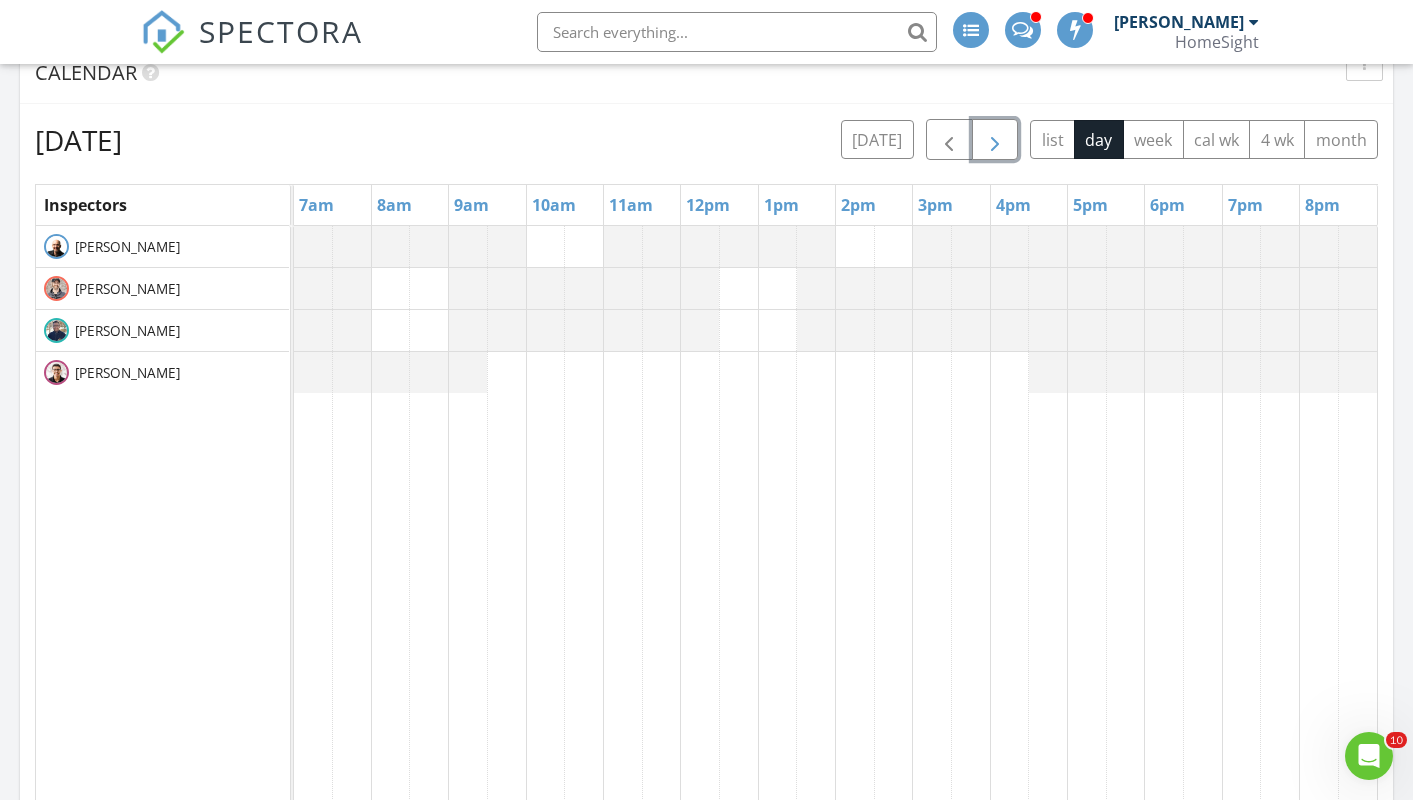 click at bounding box center (995, 140) 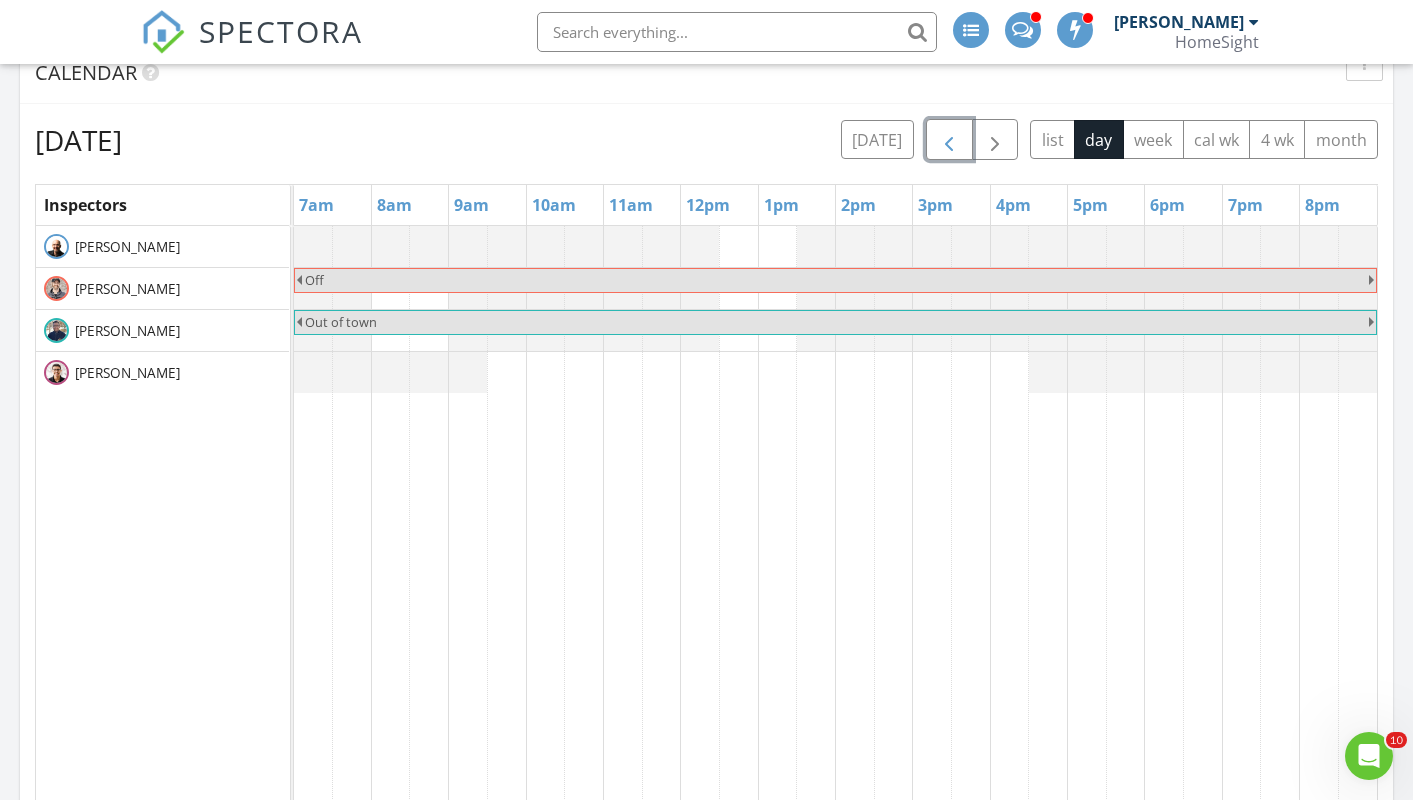 click at bounding box center [949, 140] 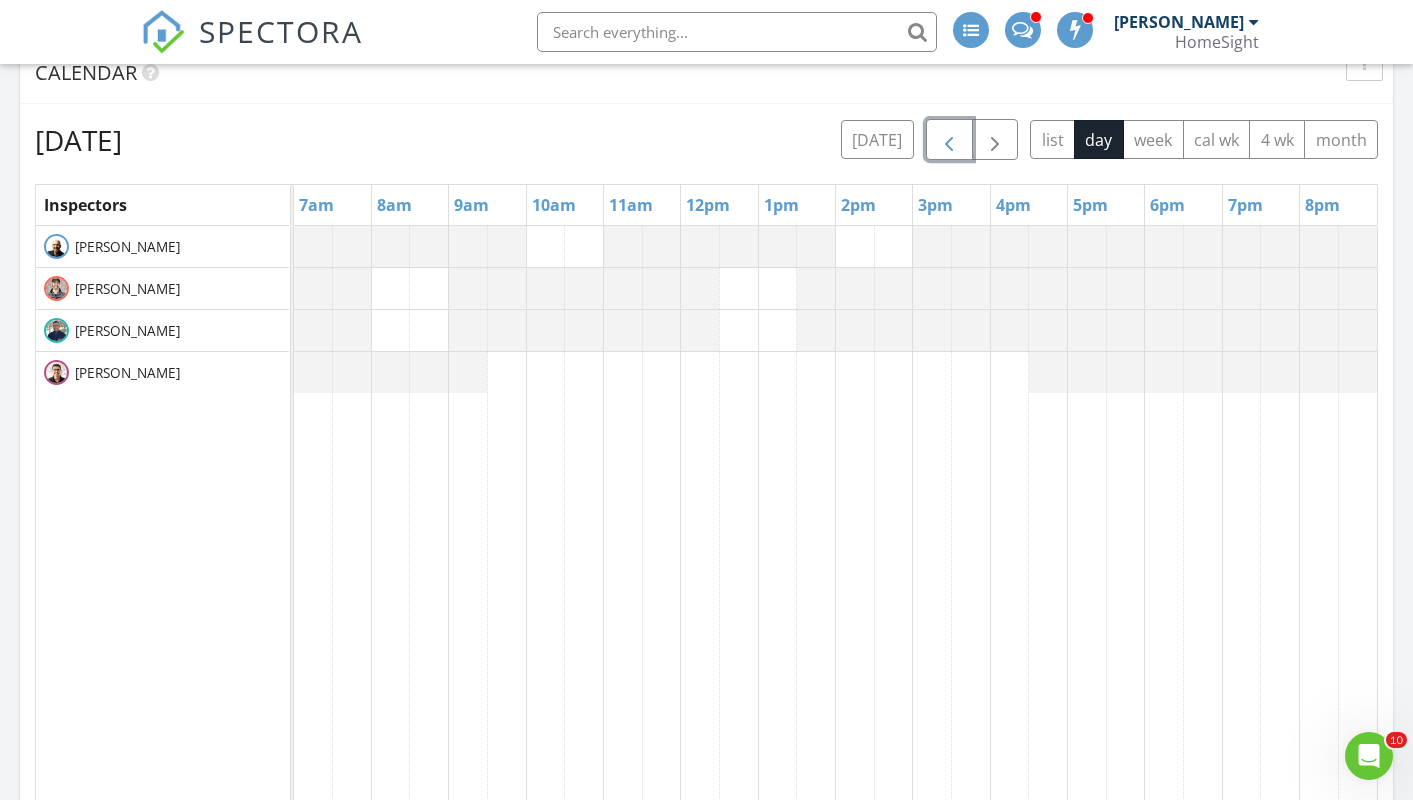 click at bounding box center [949, 140] 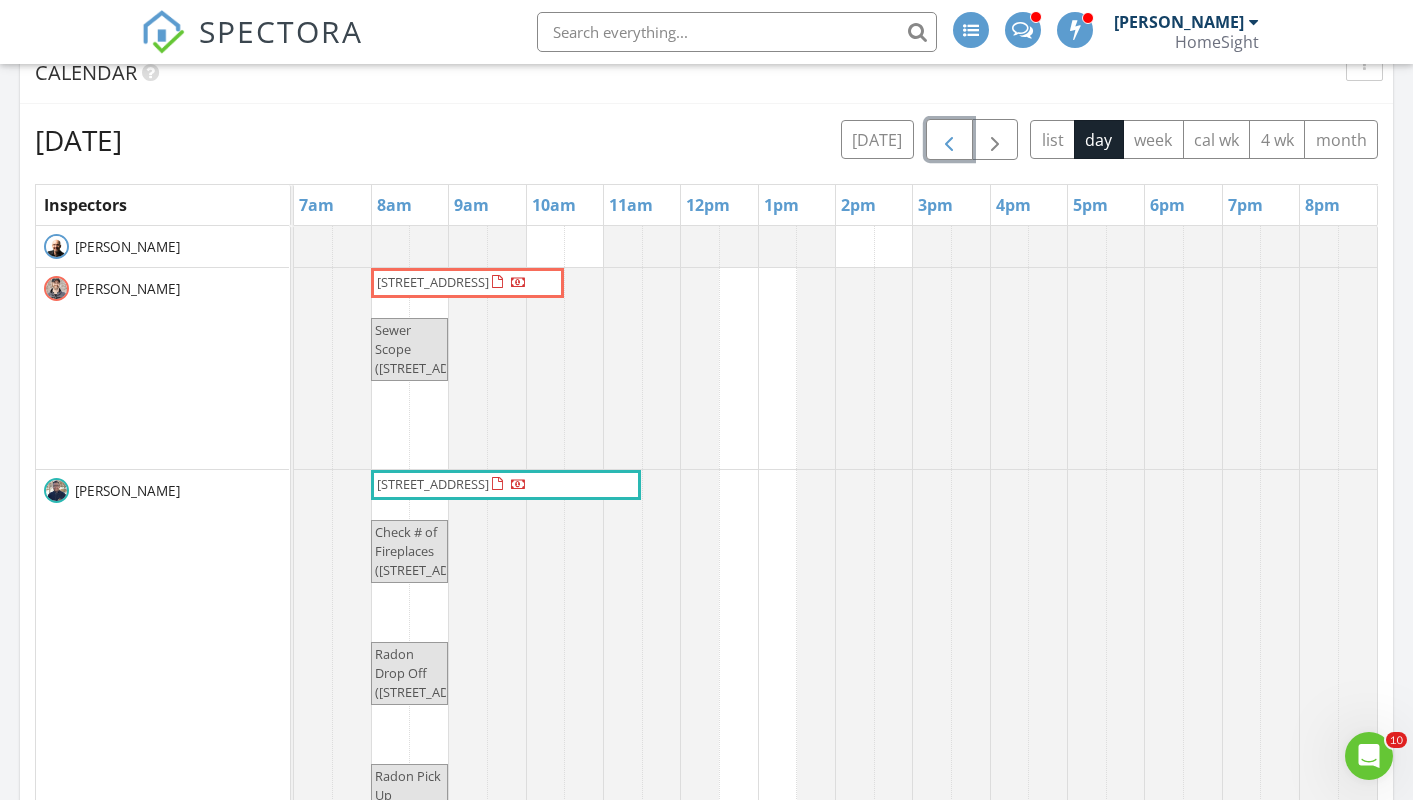 click on "[STREET_ADDRESS]
Sewer Scope ([STREET_ADDRESS])
[STREET_ADDRESS]
Check # of Fireplaces ([STREET_ADDRESS])
Radon Drop Off ([STREET_ADDRESS])
[GEOGRAPHIC_DATA] ([STREET_ADDRESS])" at bounding box center (835, 723) 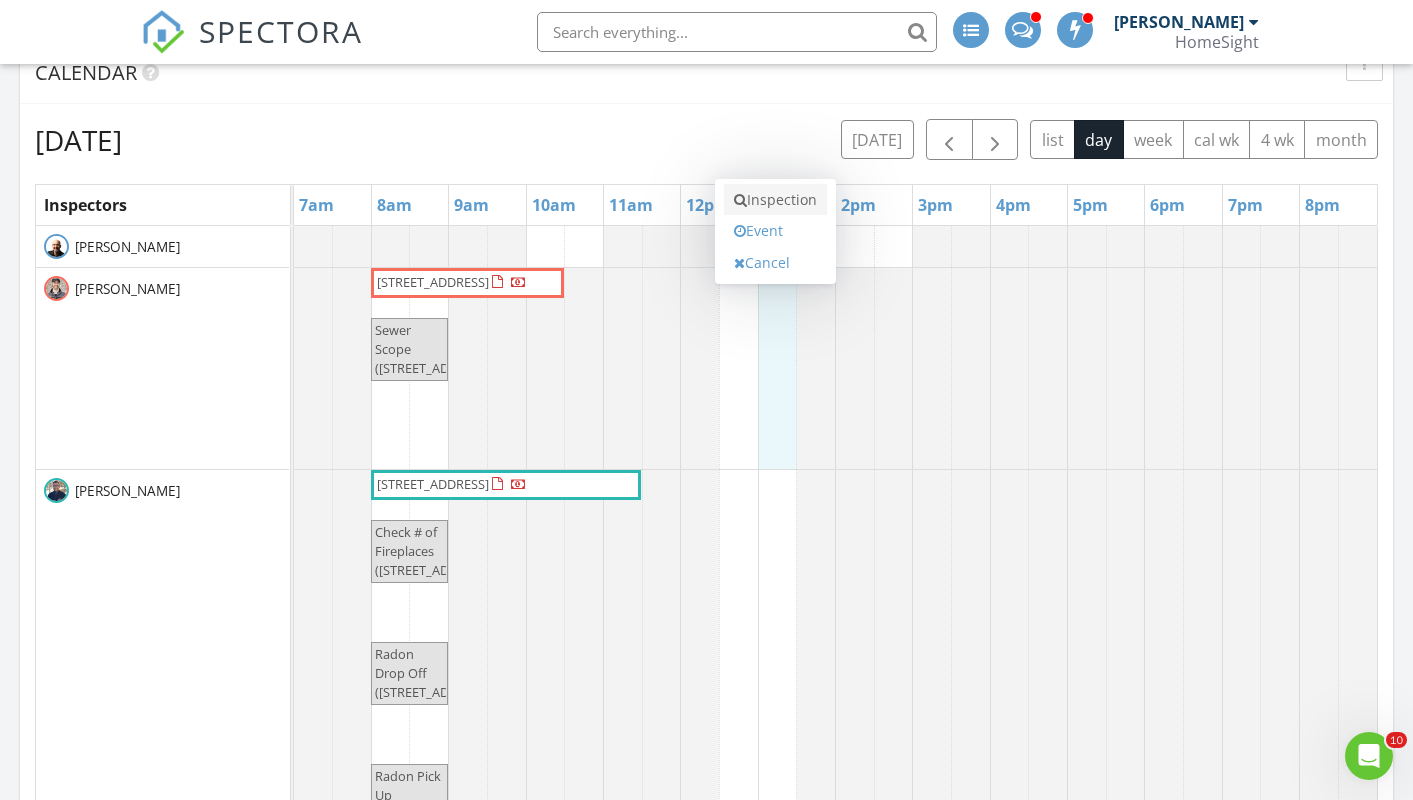 click on "Inspection" at bounding box center (775, 200) 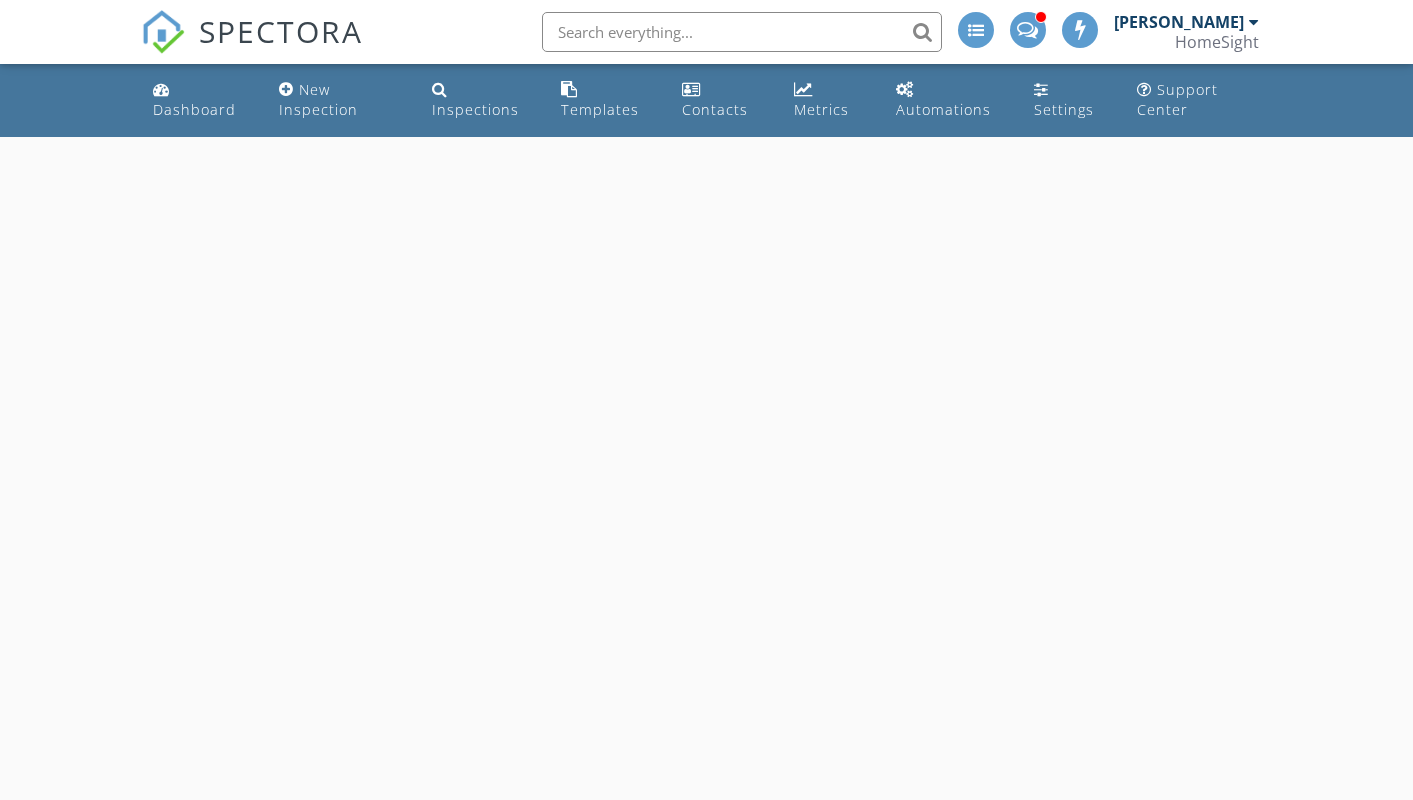 scroll, scrollTop: 0, scrollLeft: 0, axis: both 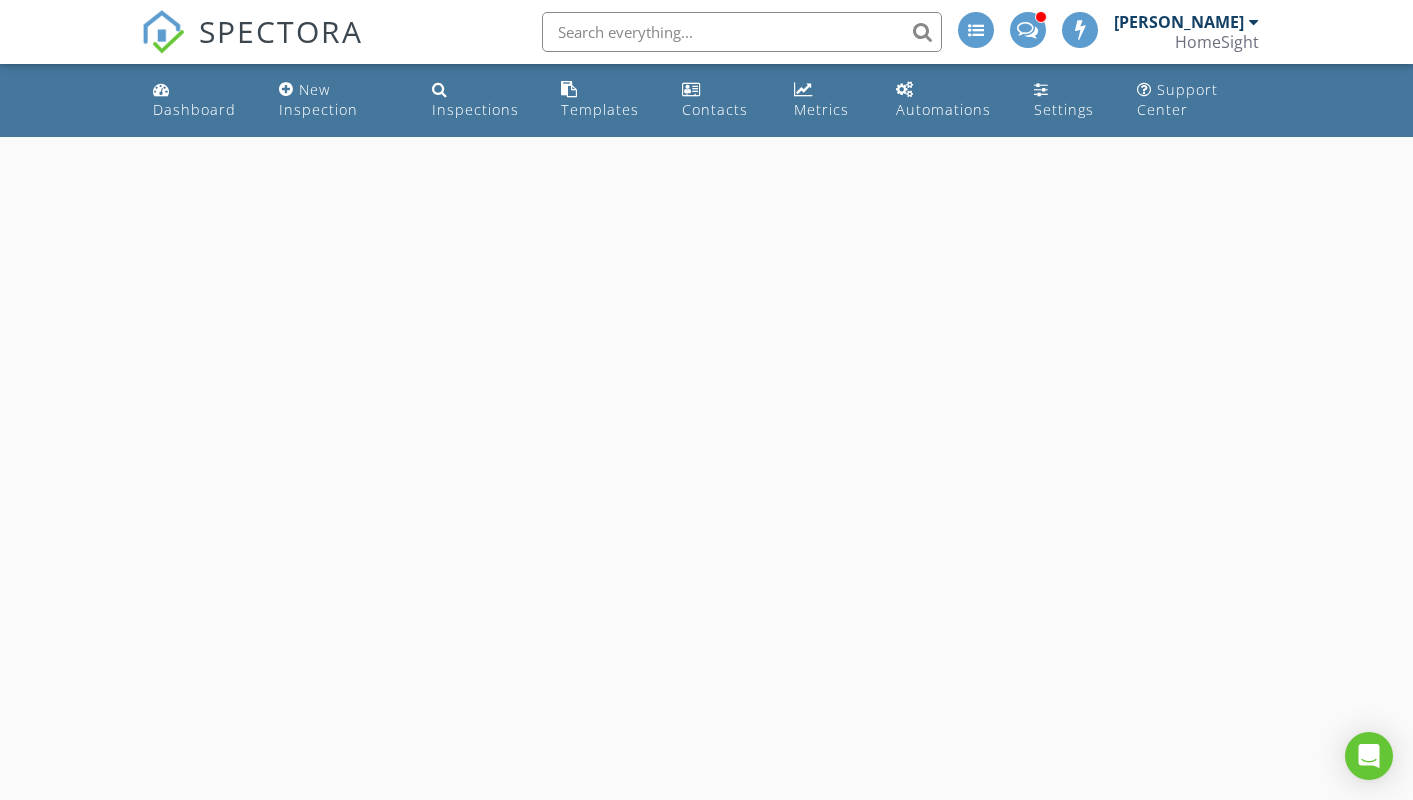select on "6" 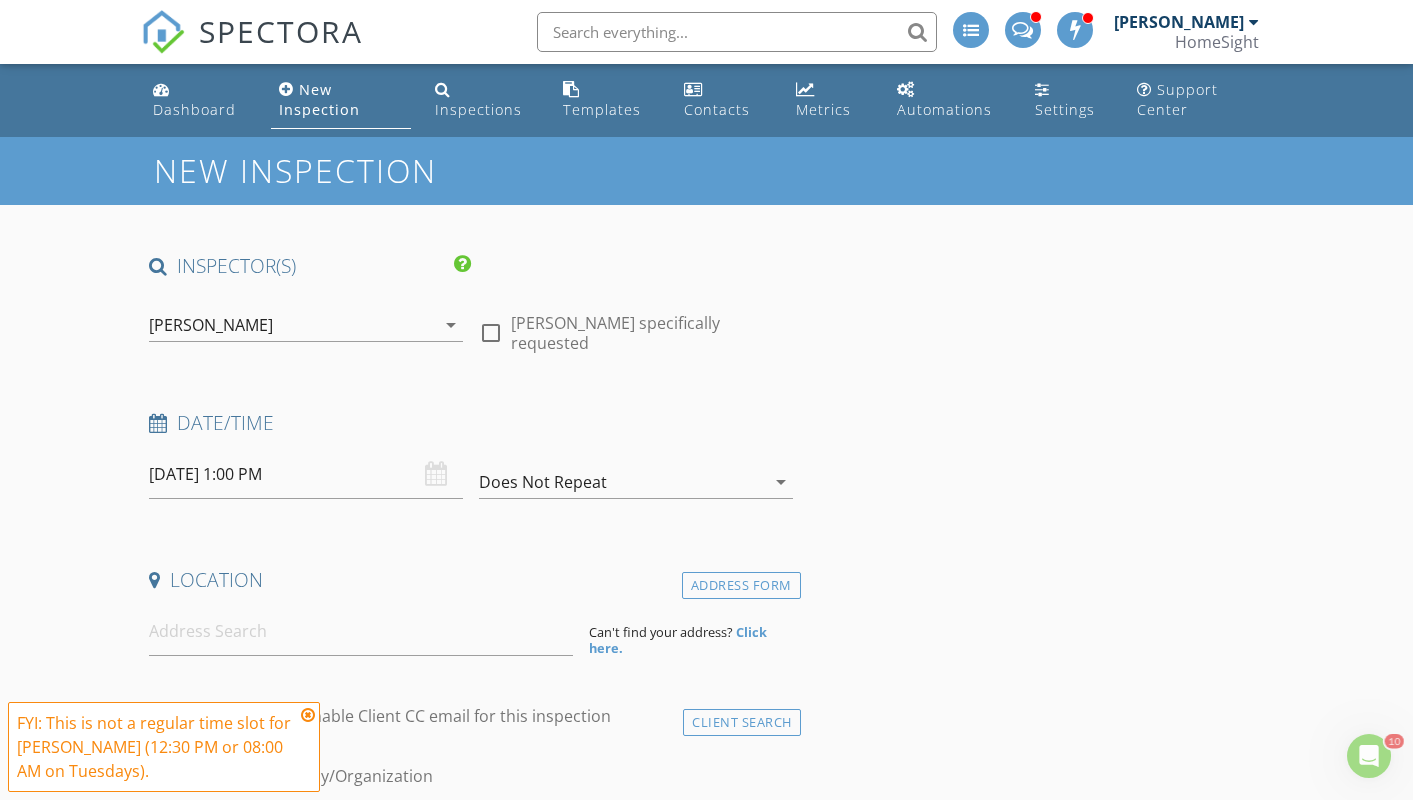 scroll, scrollTop: 0, scrollLeft: 0, axis: both 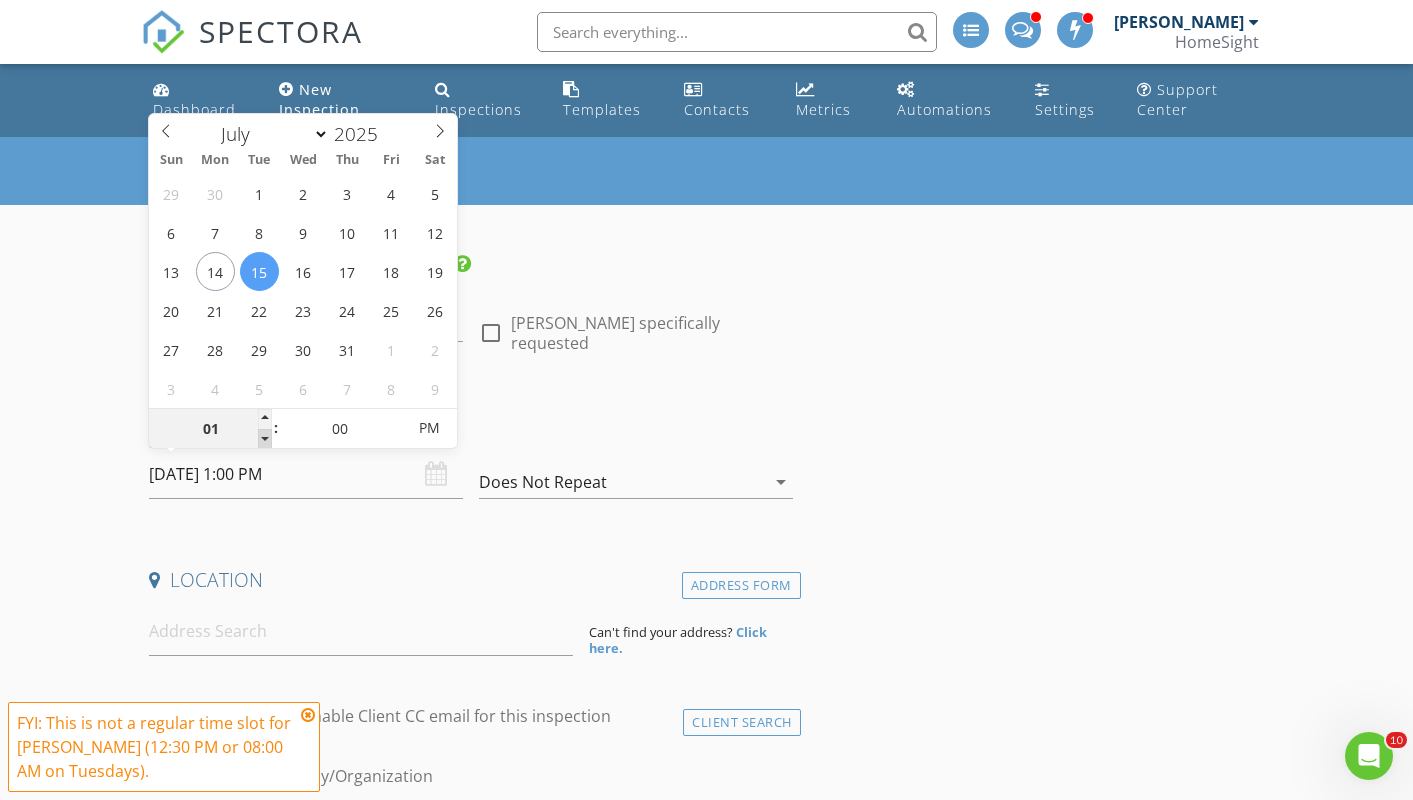 type on "12" 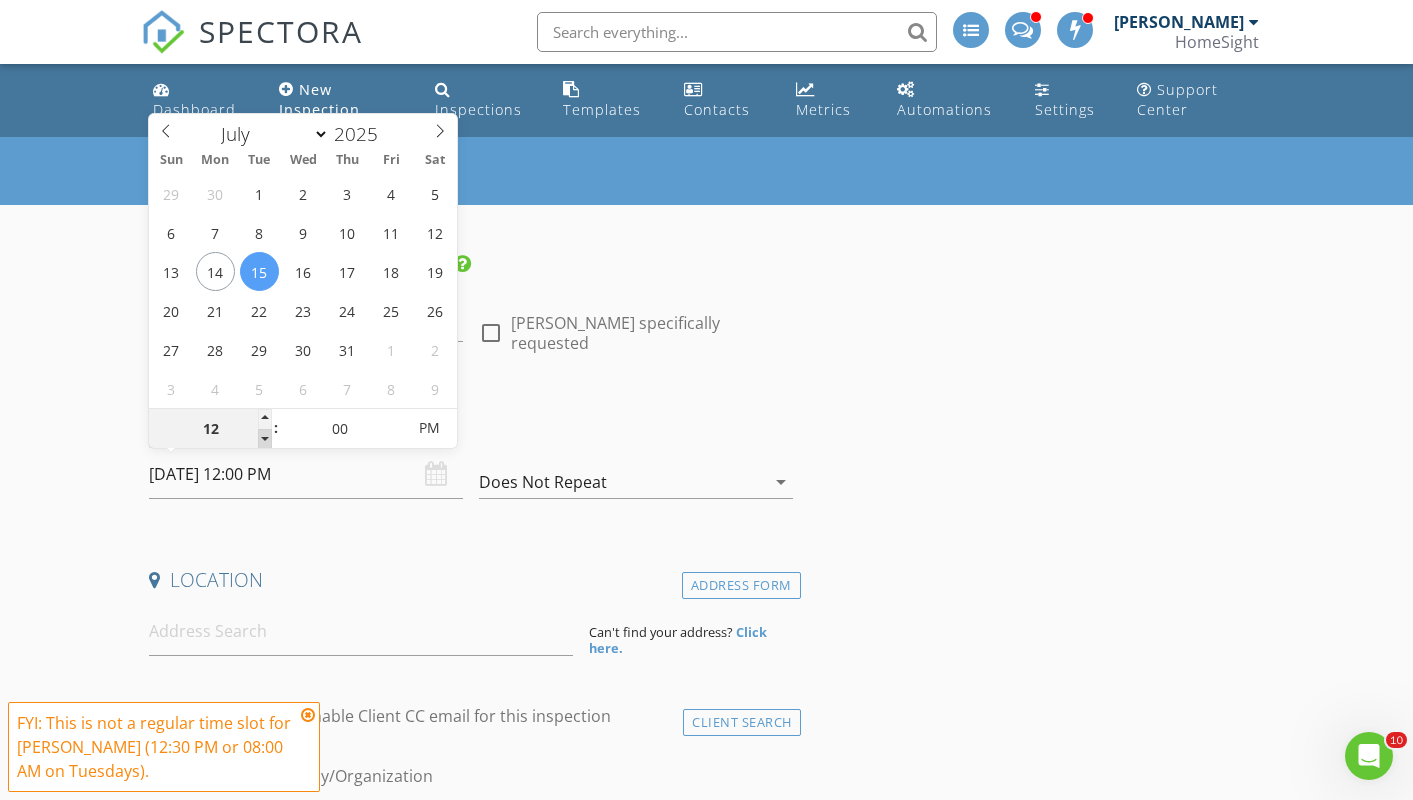 click at bounding box center [265, 439] 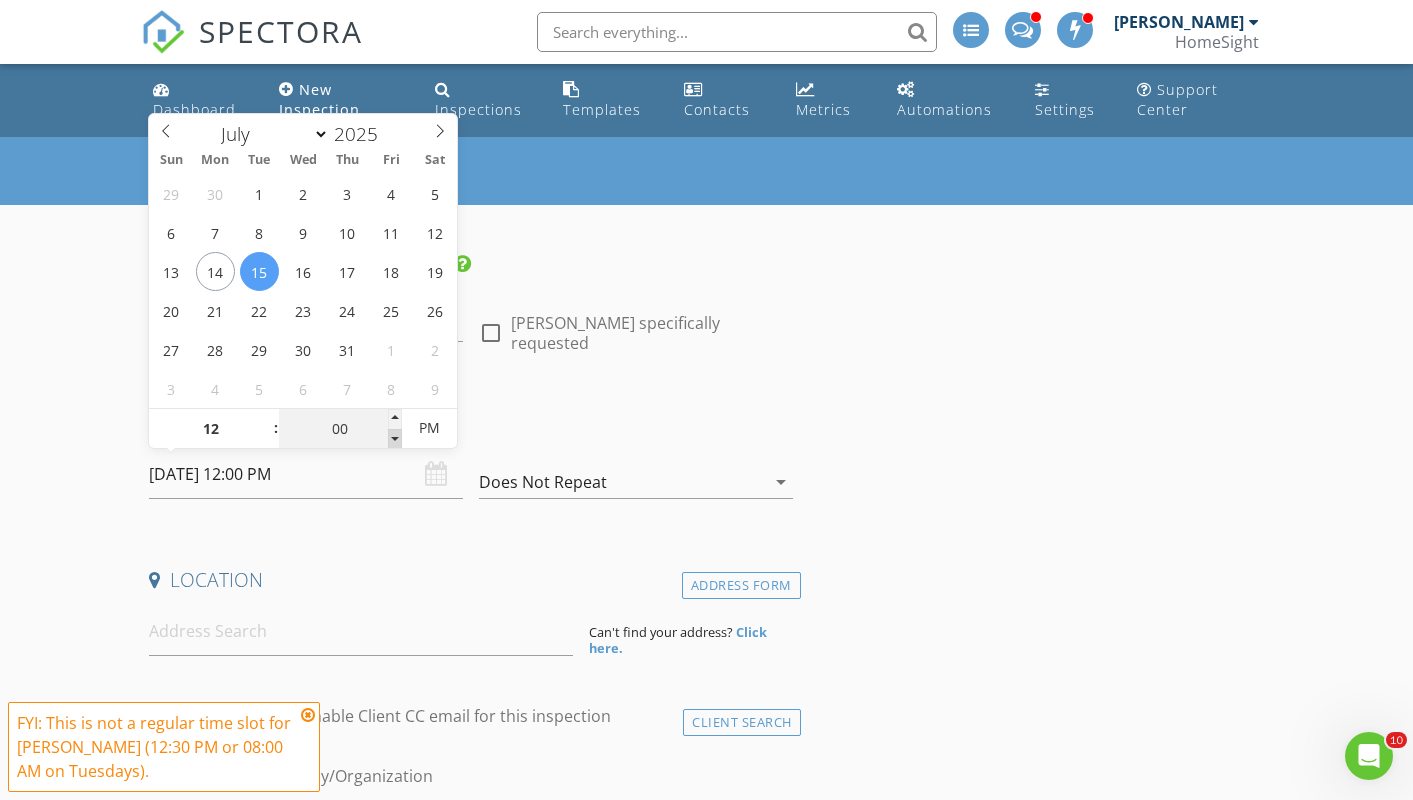 type on "11" 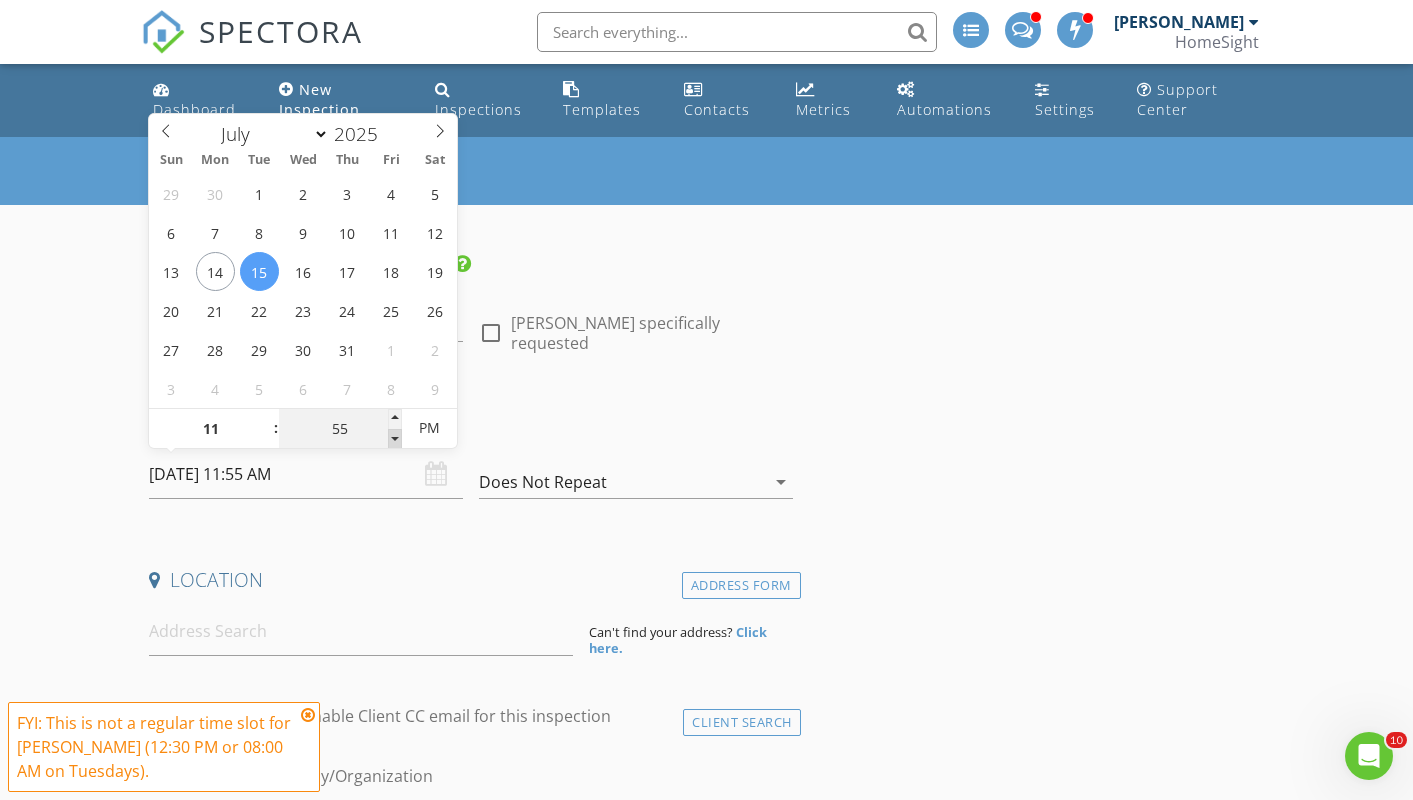 click at bounding box center [395, 439] 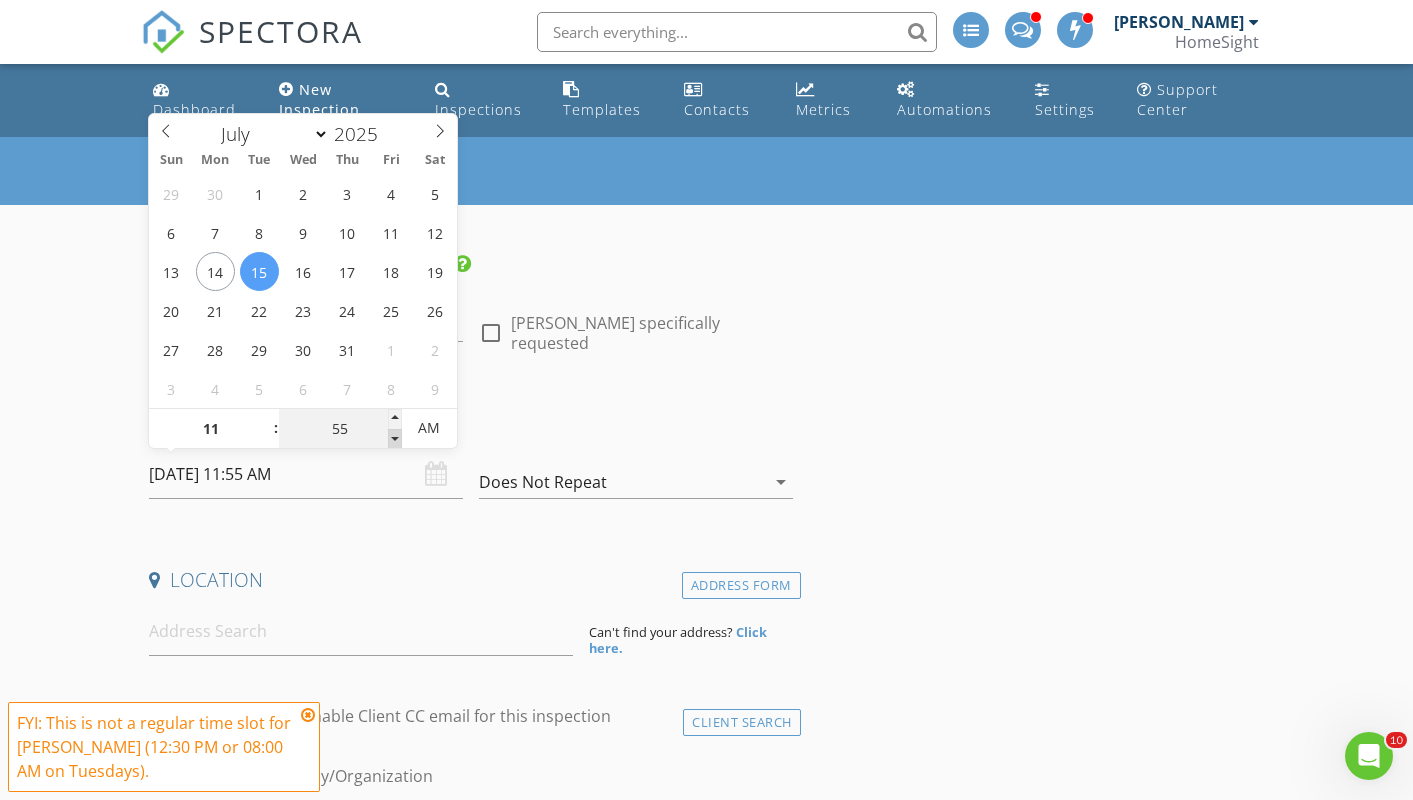type on "50" 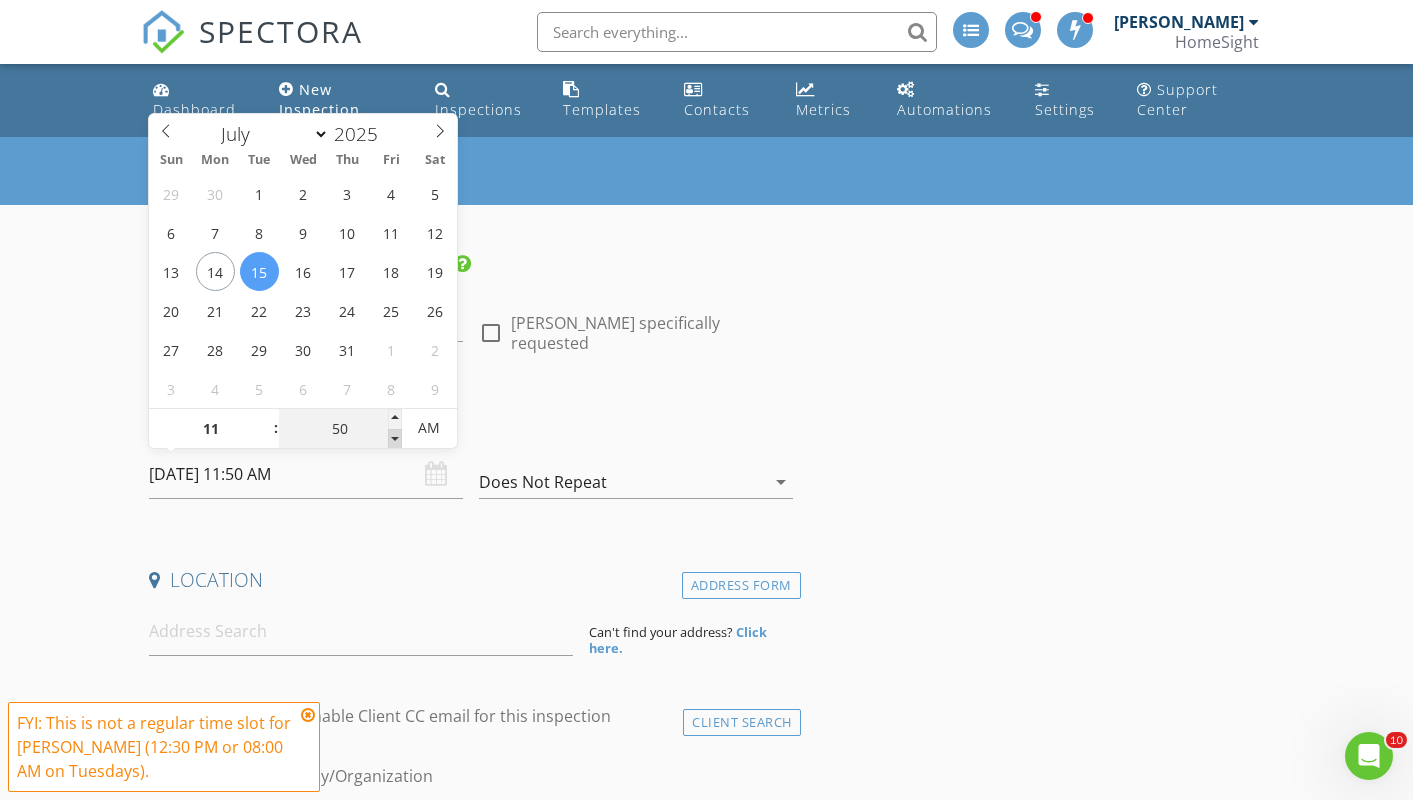 click at bounding box center [395, 439] 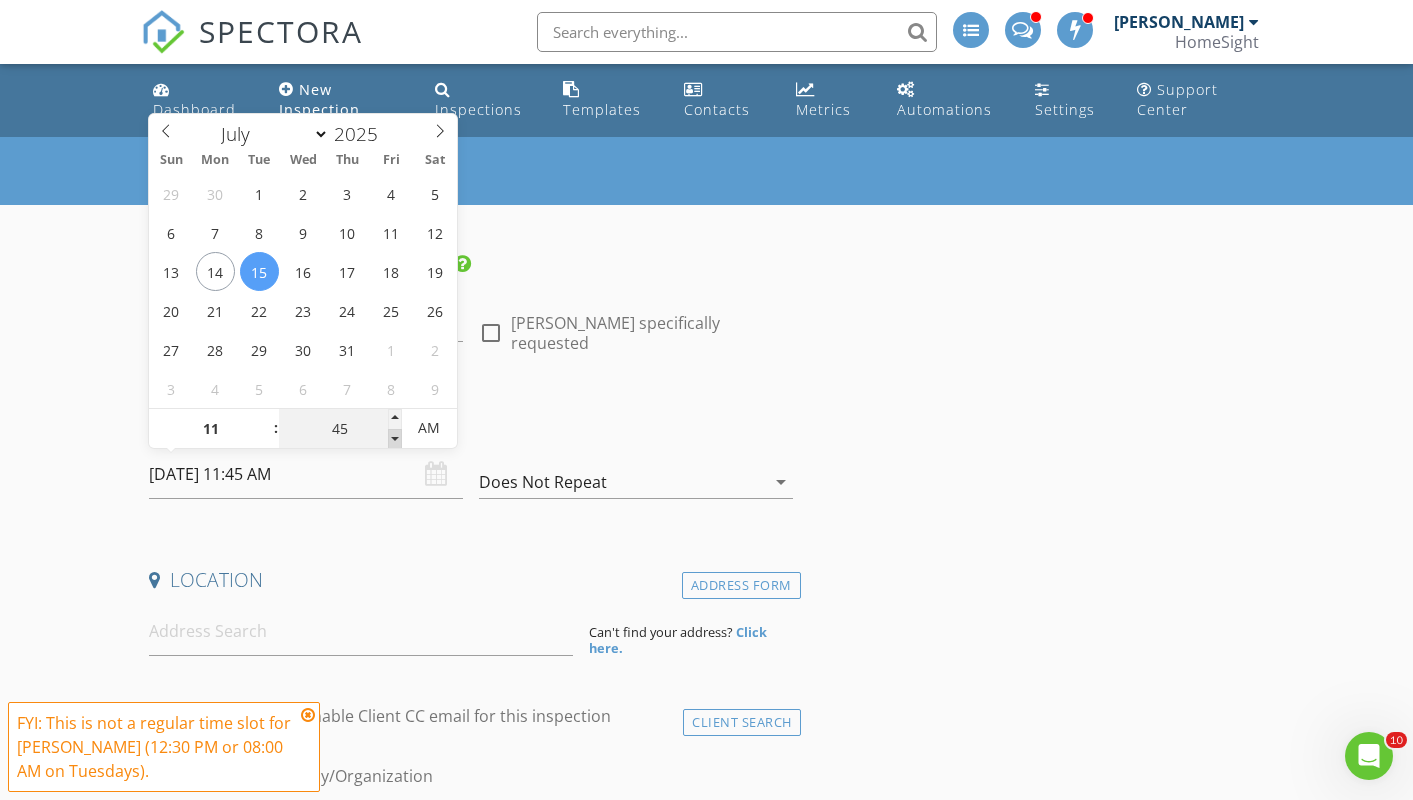 click at bounding box center (395, 439) 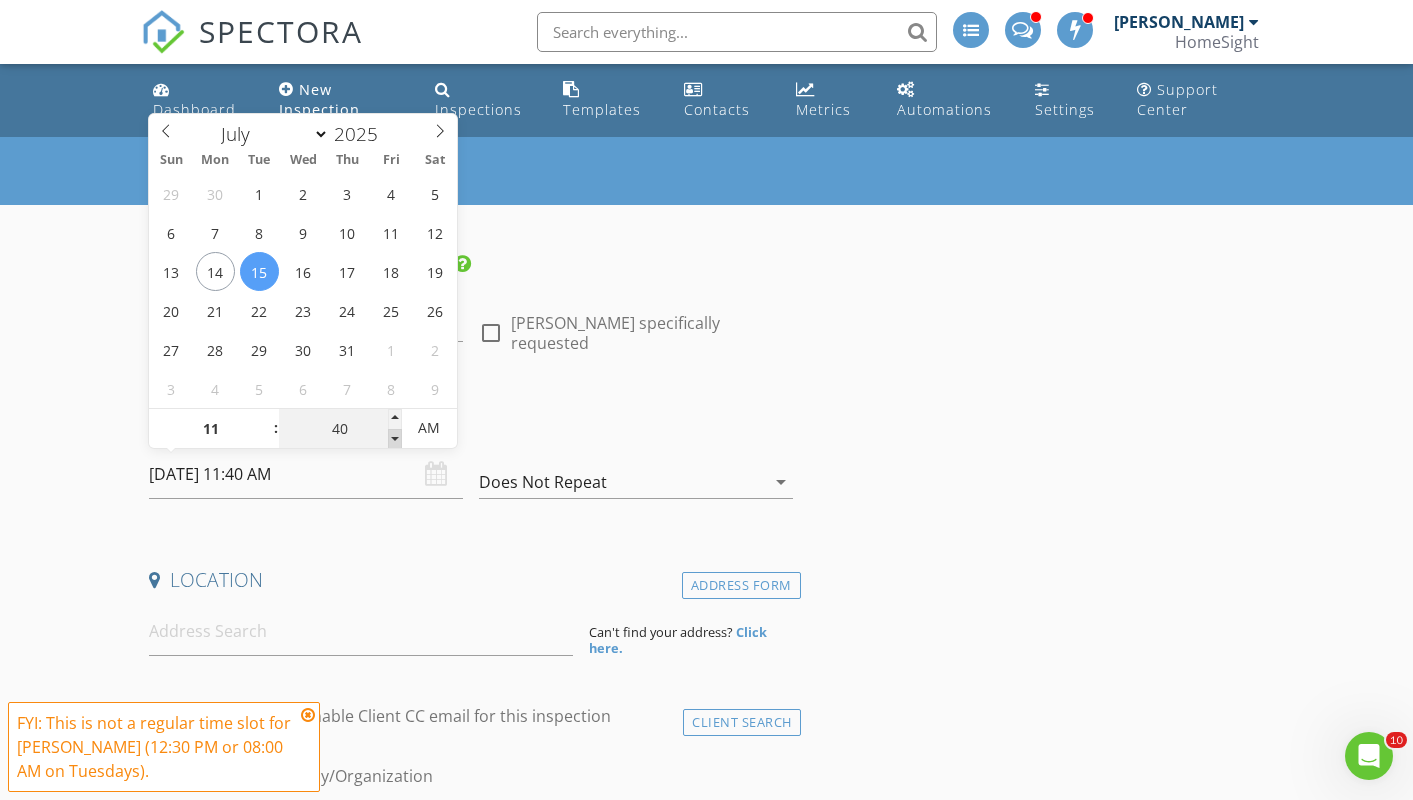 click at bounding box center [395, 439] 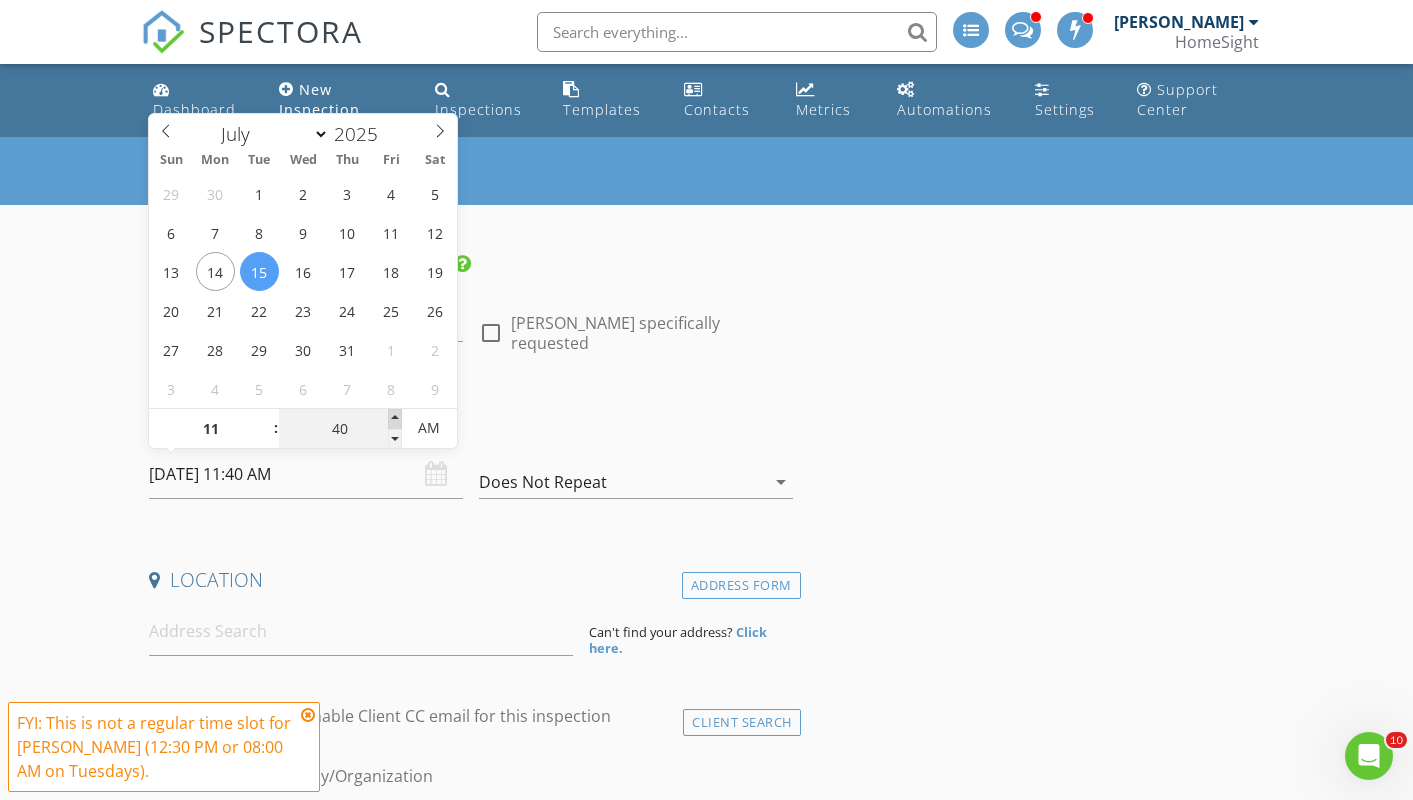 type on "45" 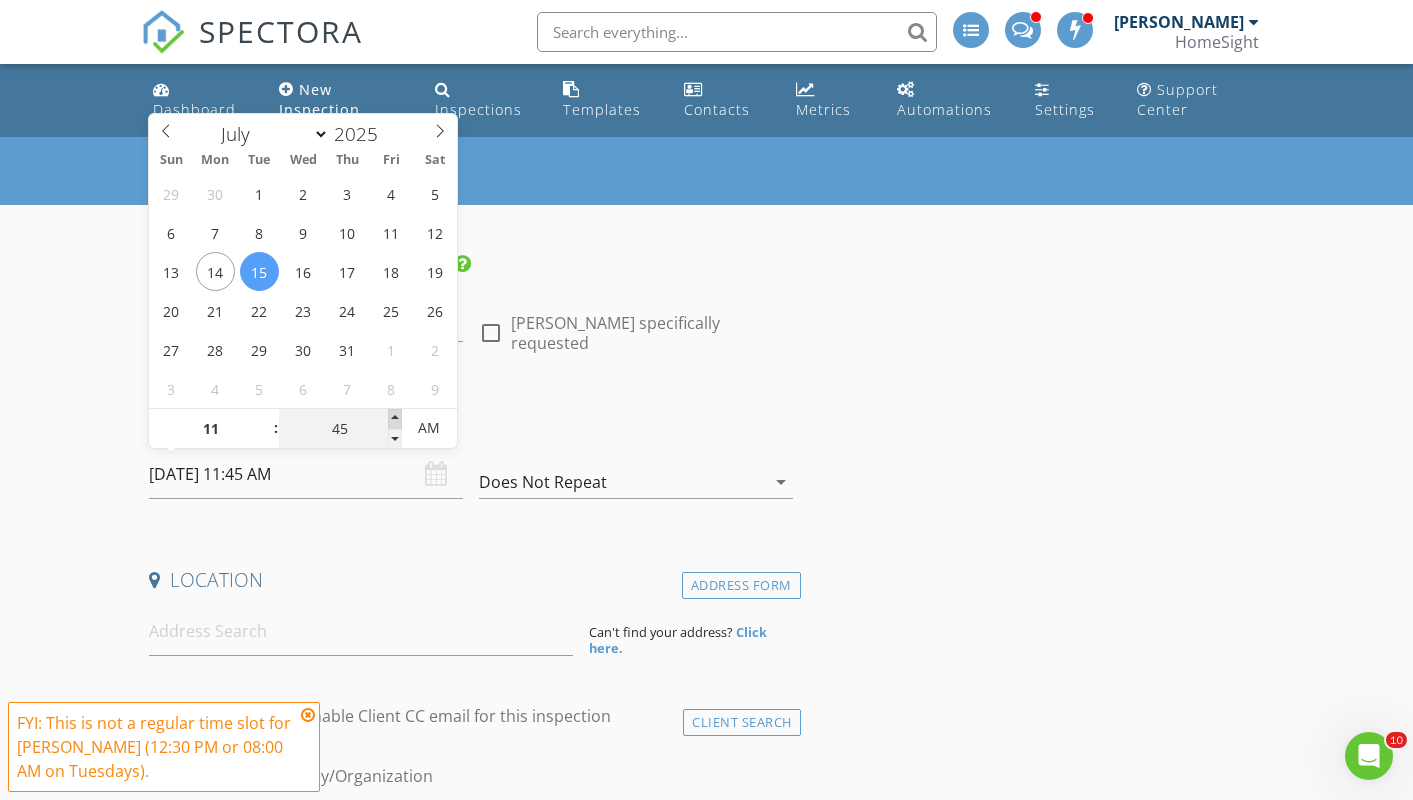 click at bounding box center [395, 419] 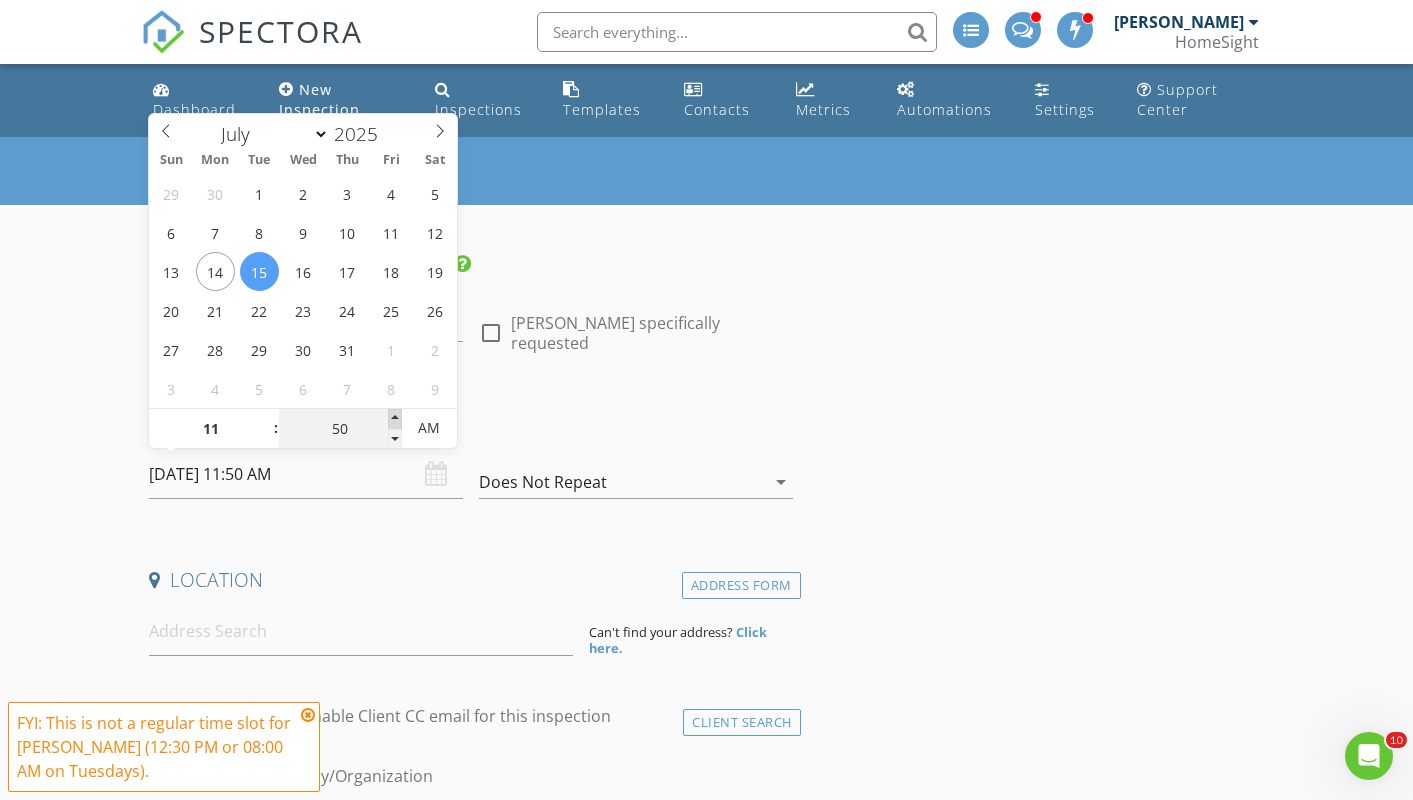click at bounding box center (395, 419) 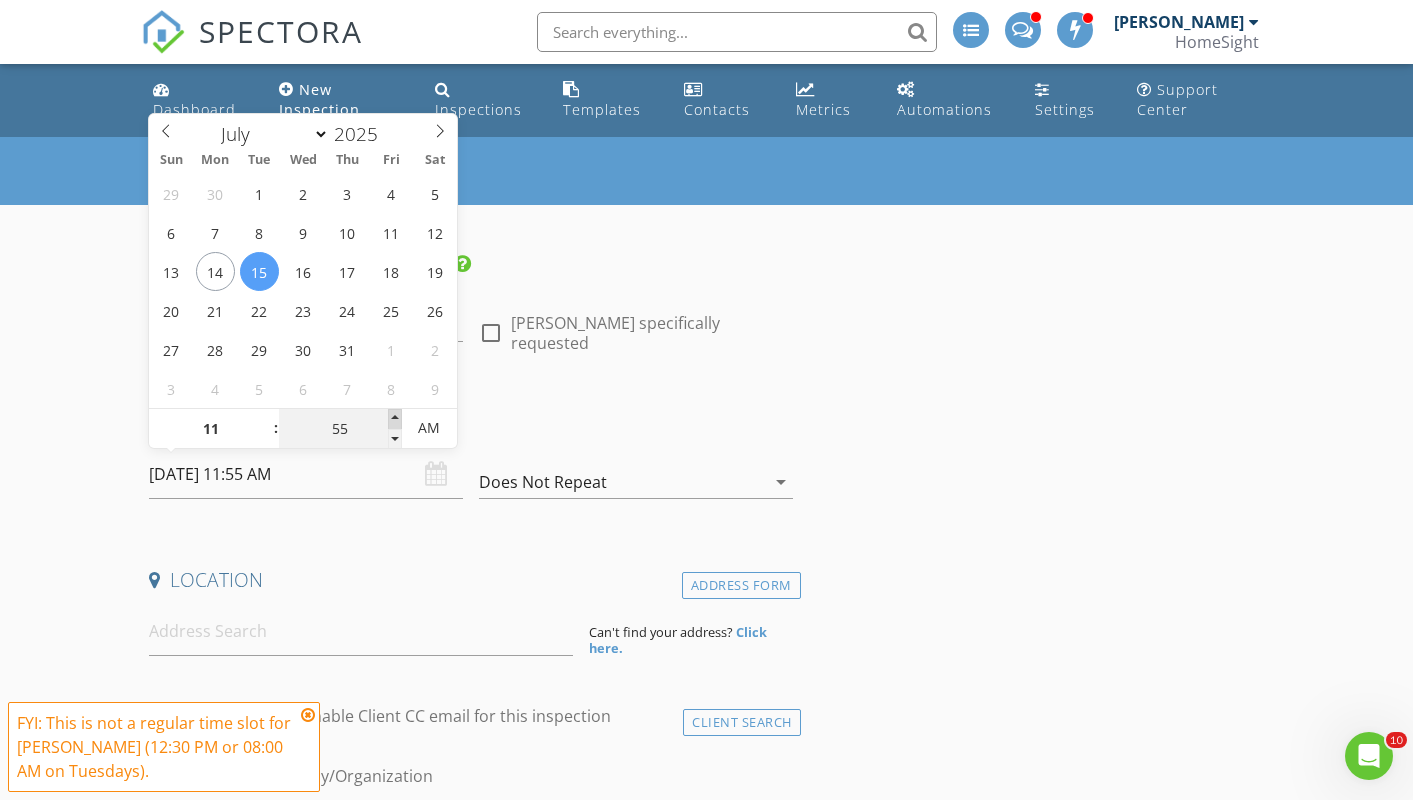 click at bounding box center [395, 419] 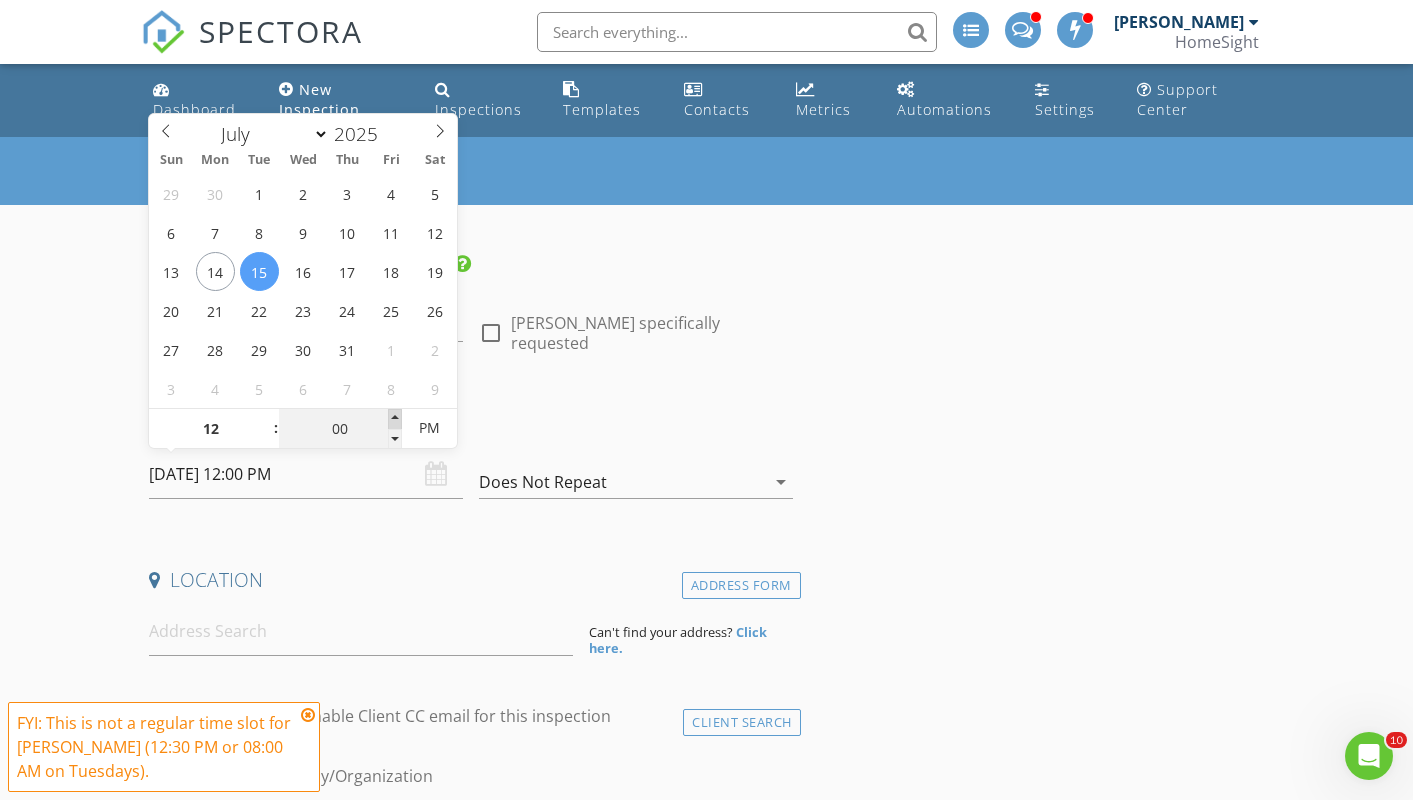 click at bounding box center [395, 419] 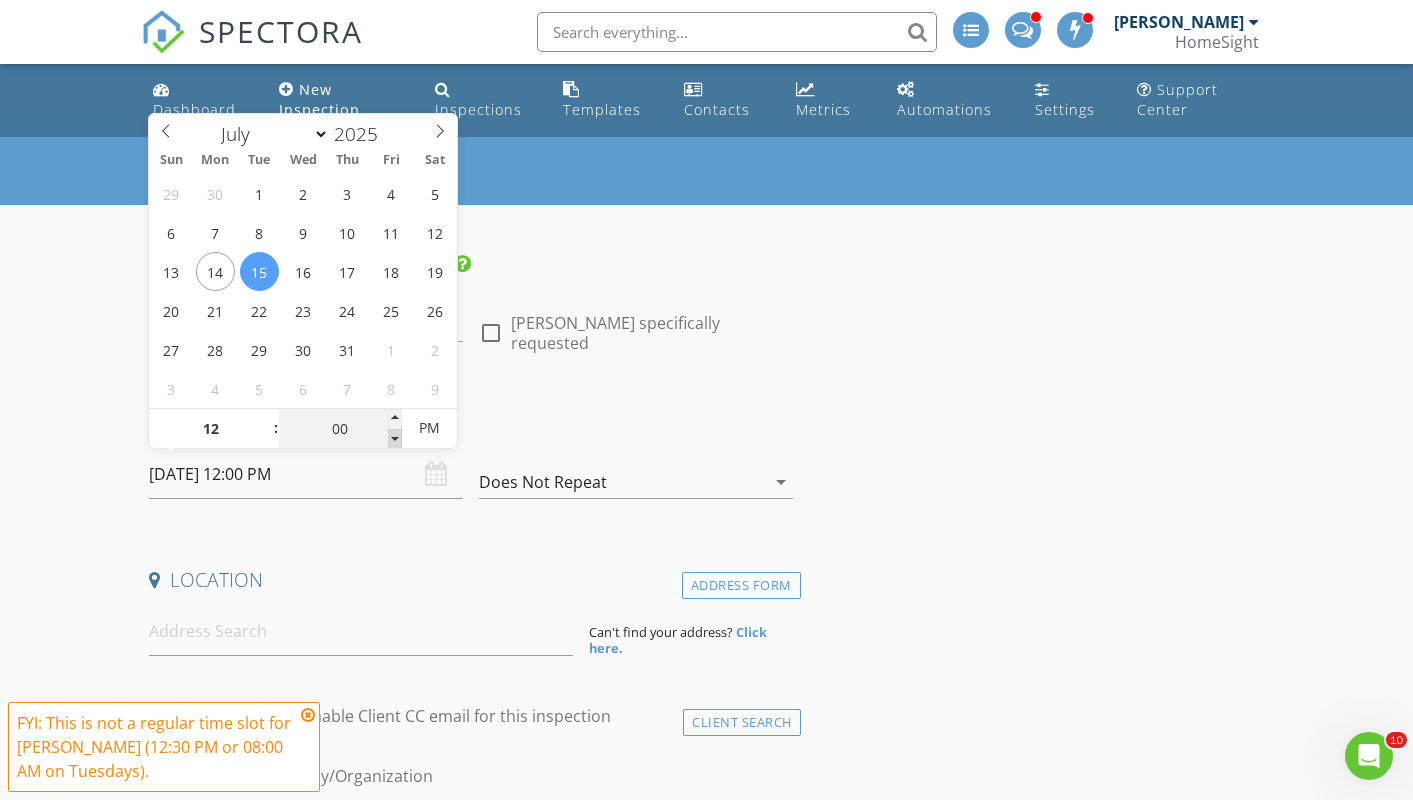 type on "11" 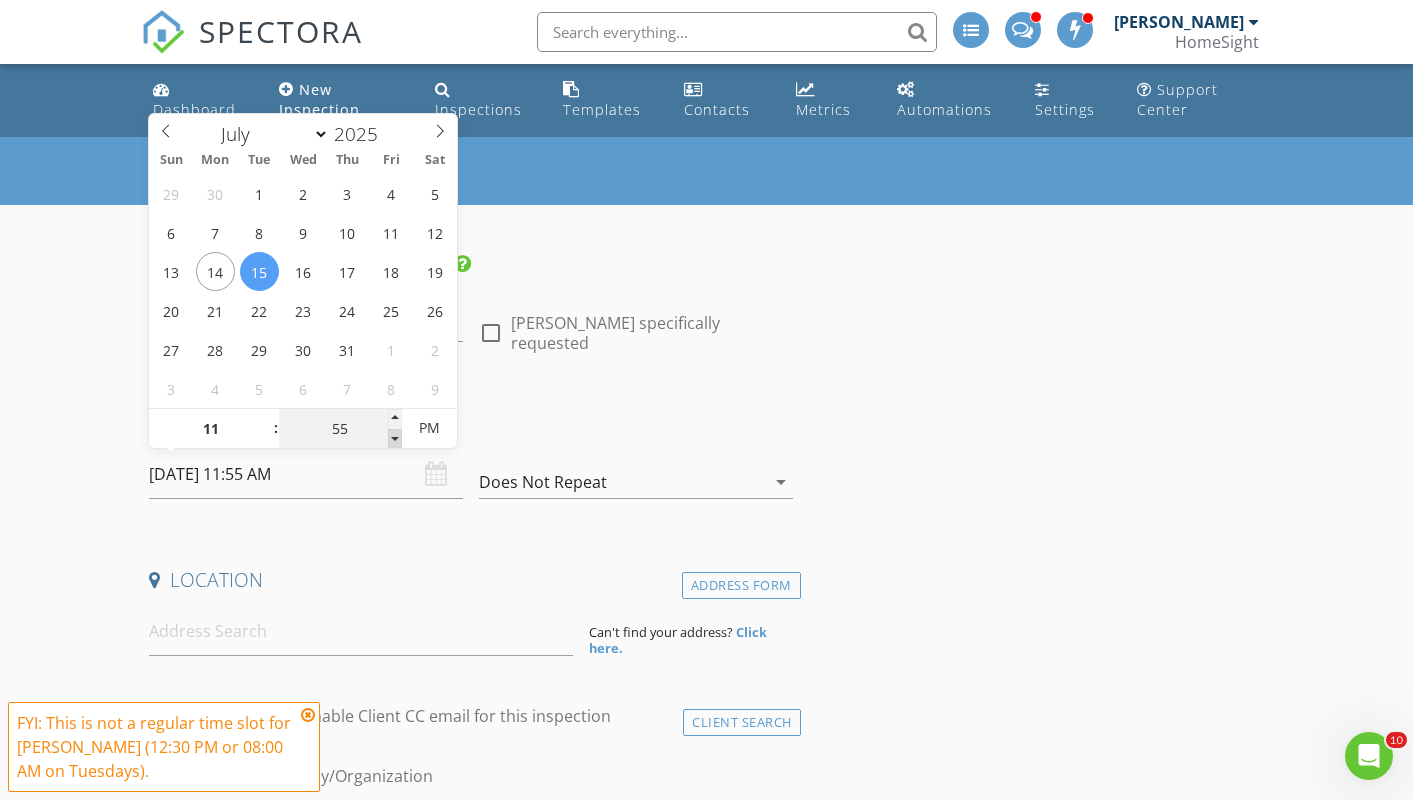 click at bounding box center (395, 439) 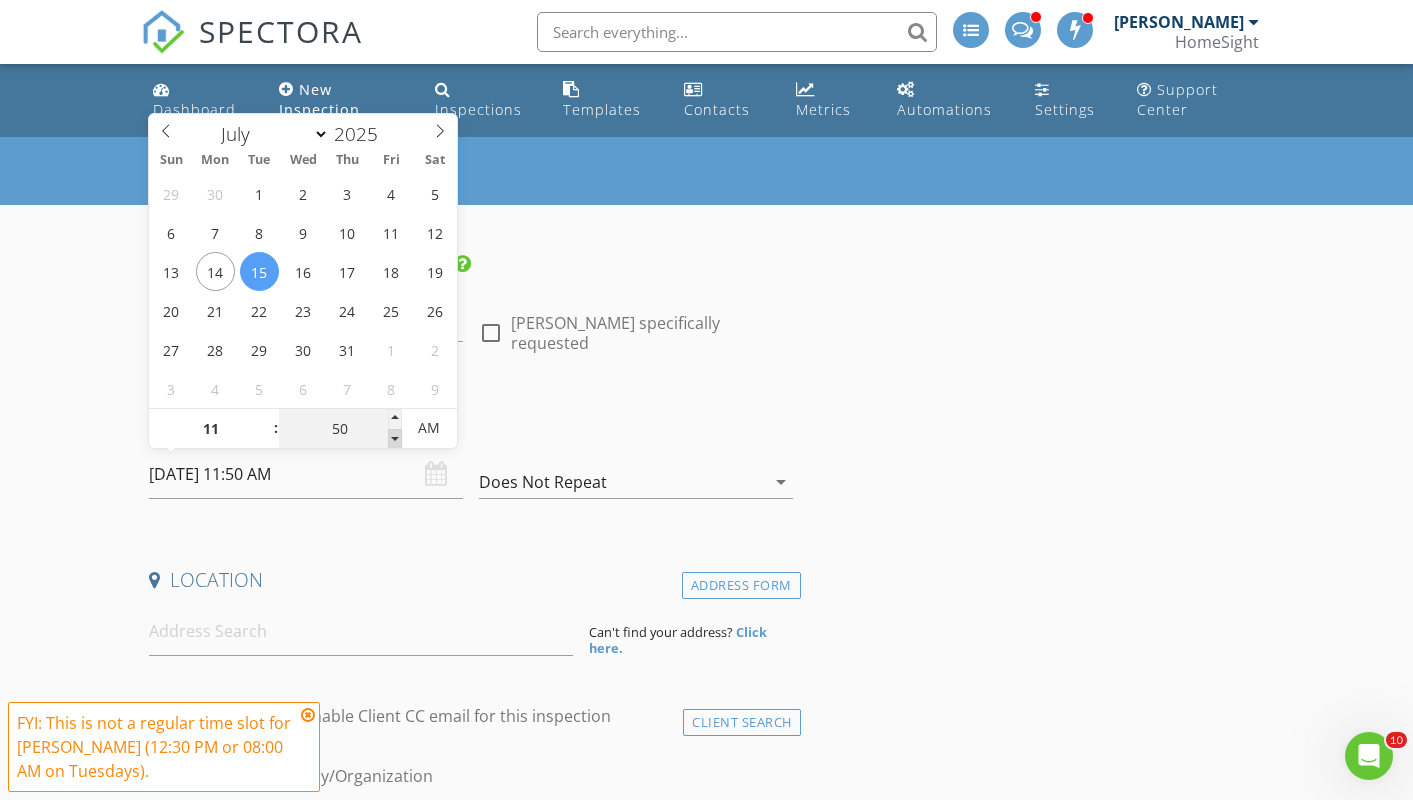 click at bounding box center (395, 439) 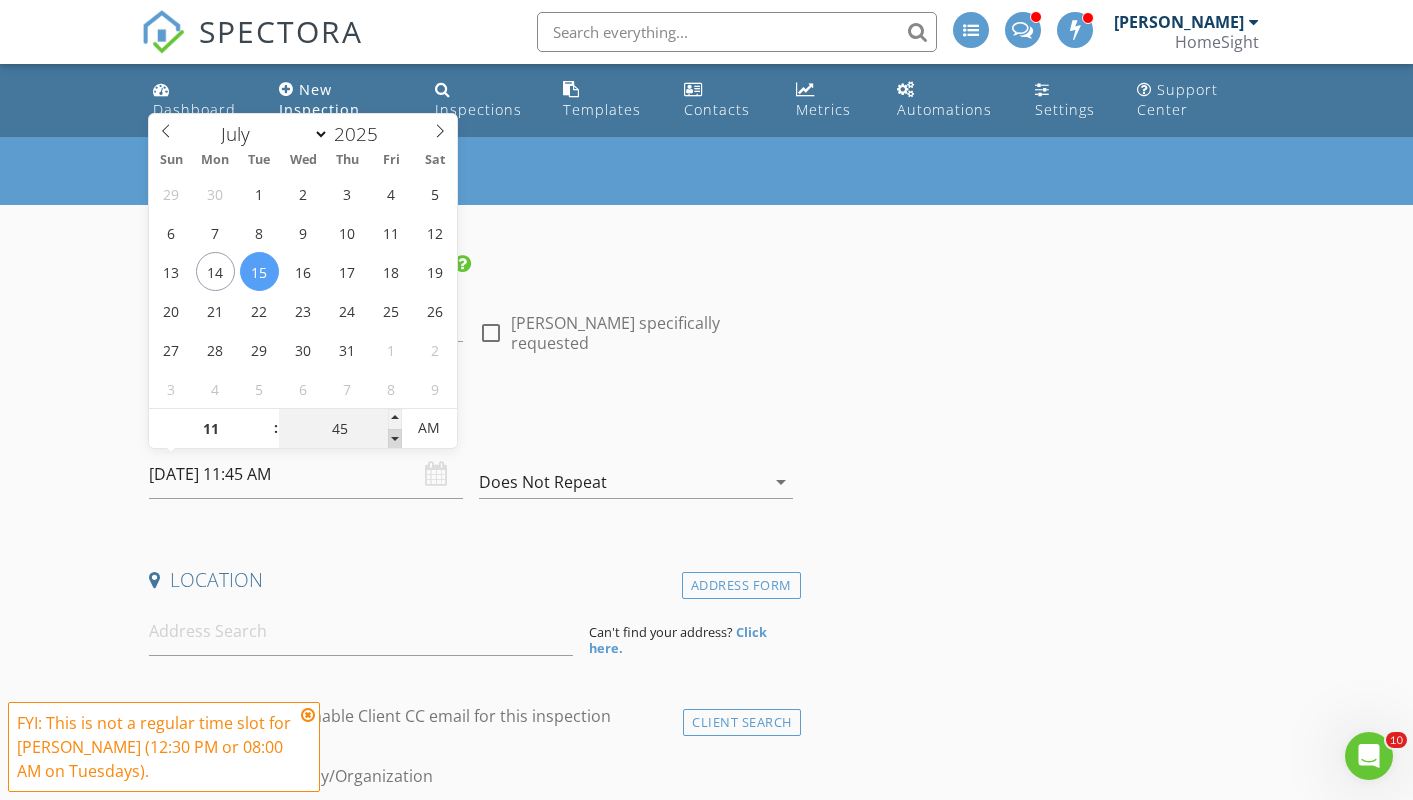 click at bounding box center (395, 439) 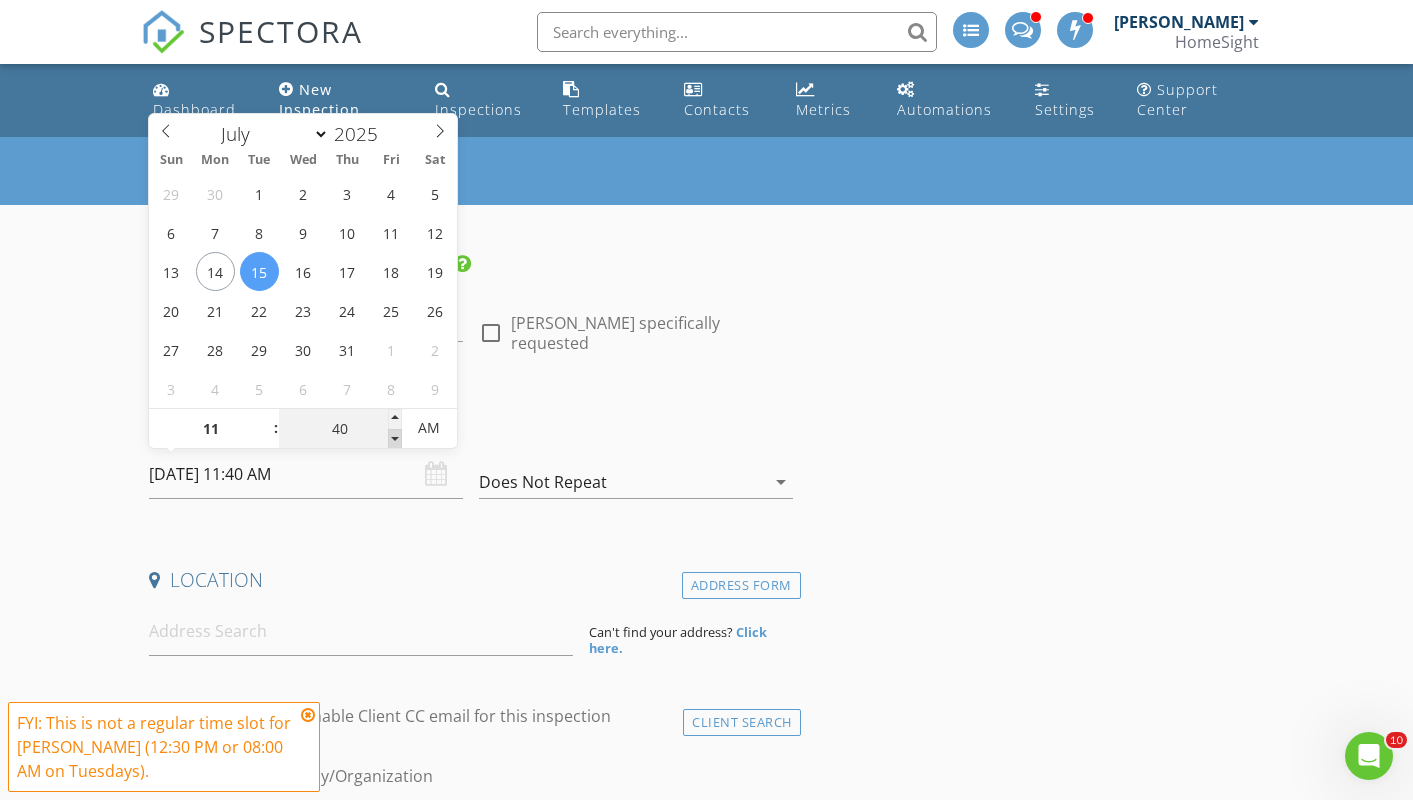 click at bounding box center [395, 439] 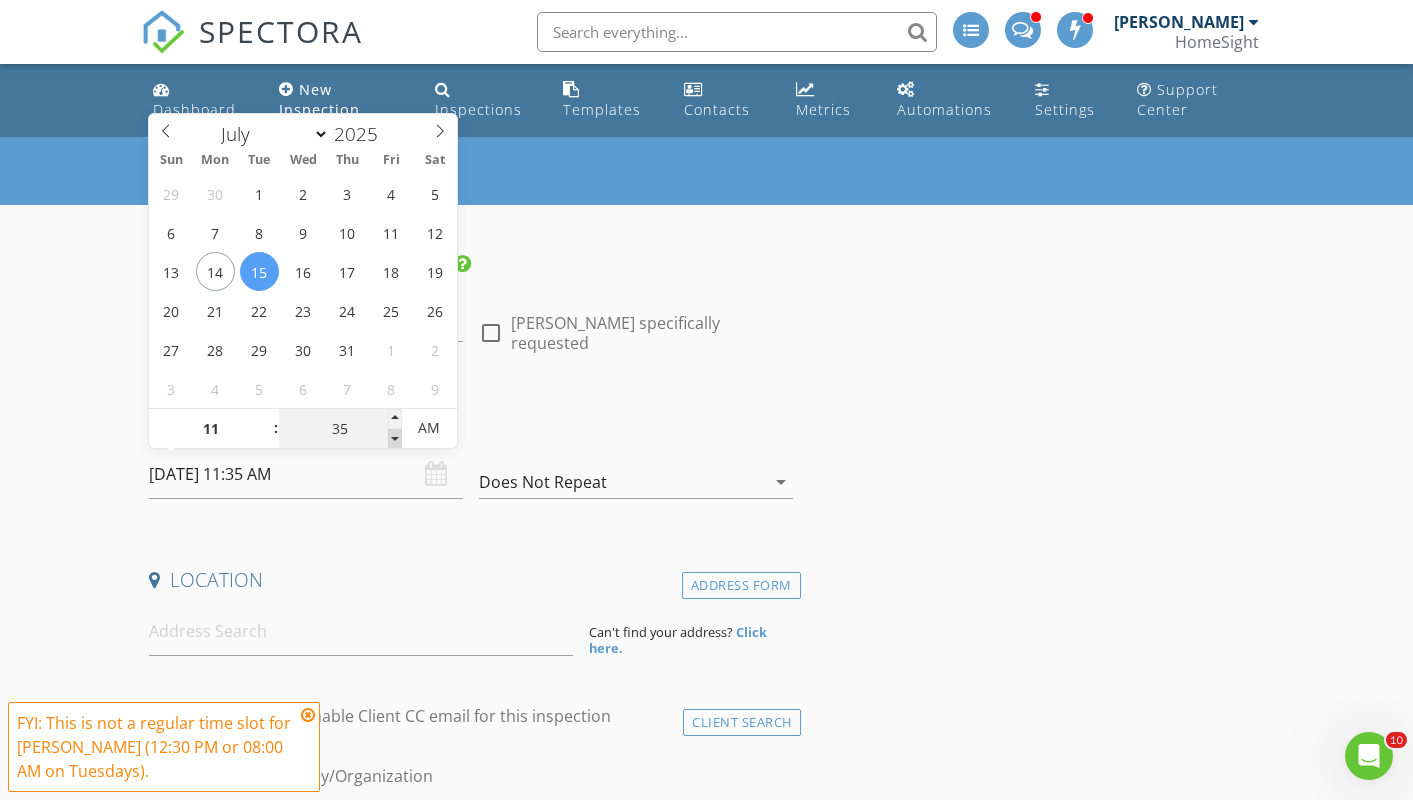 click at bounding box center (395, 439) 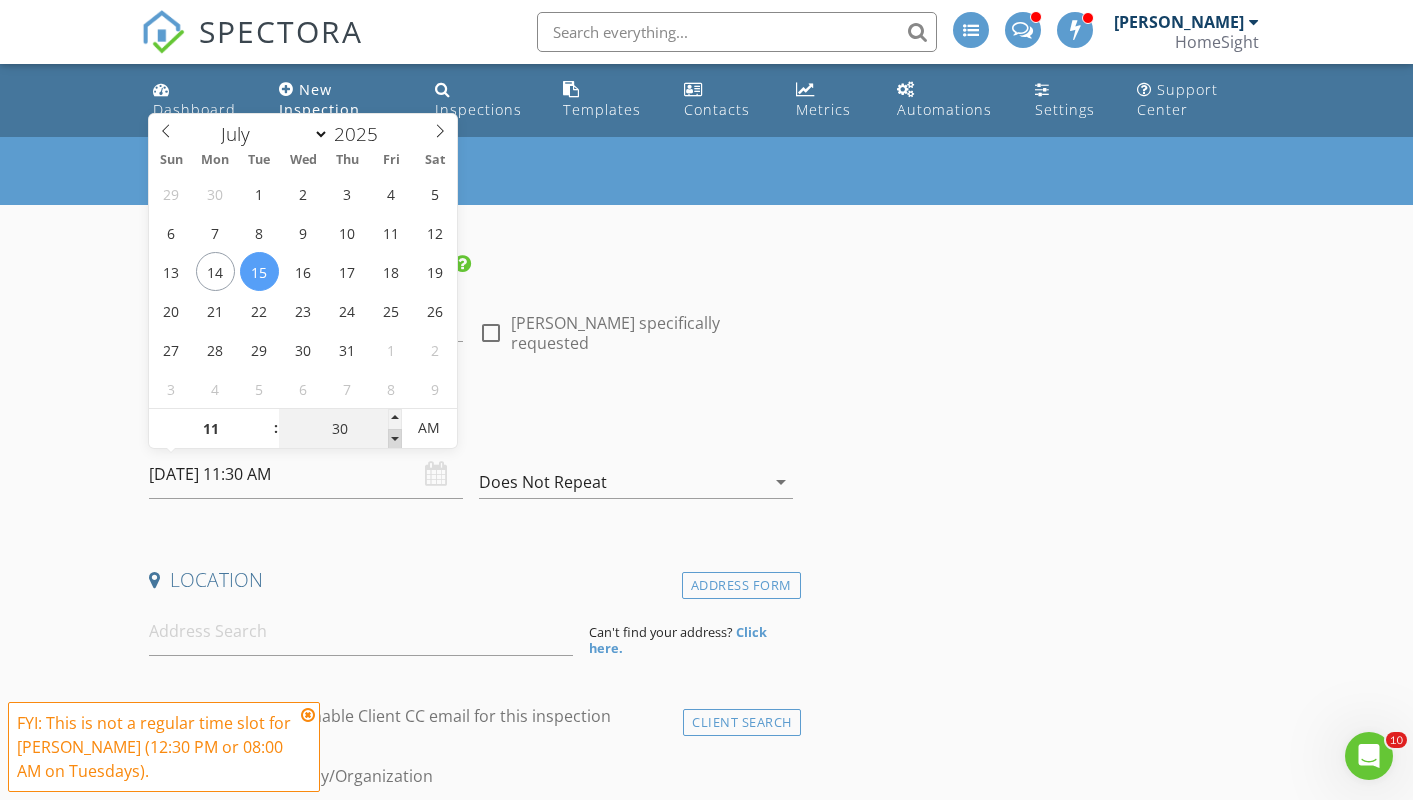 click at bounding box center (395, 439) 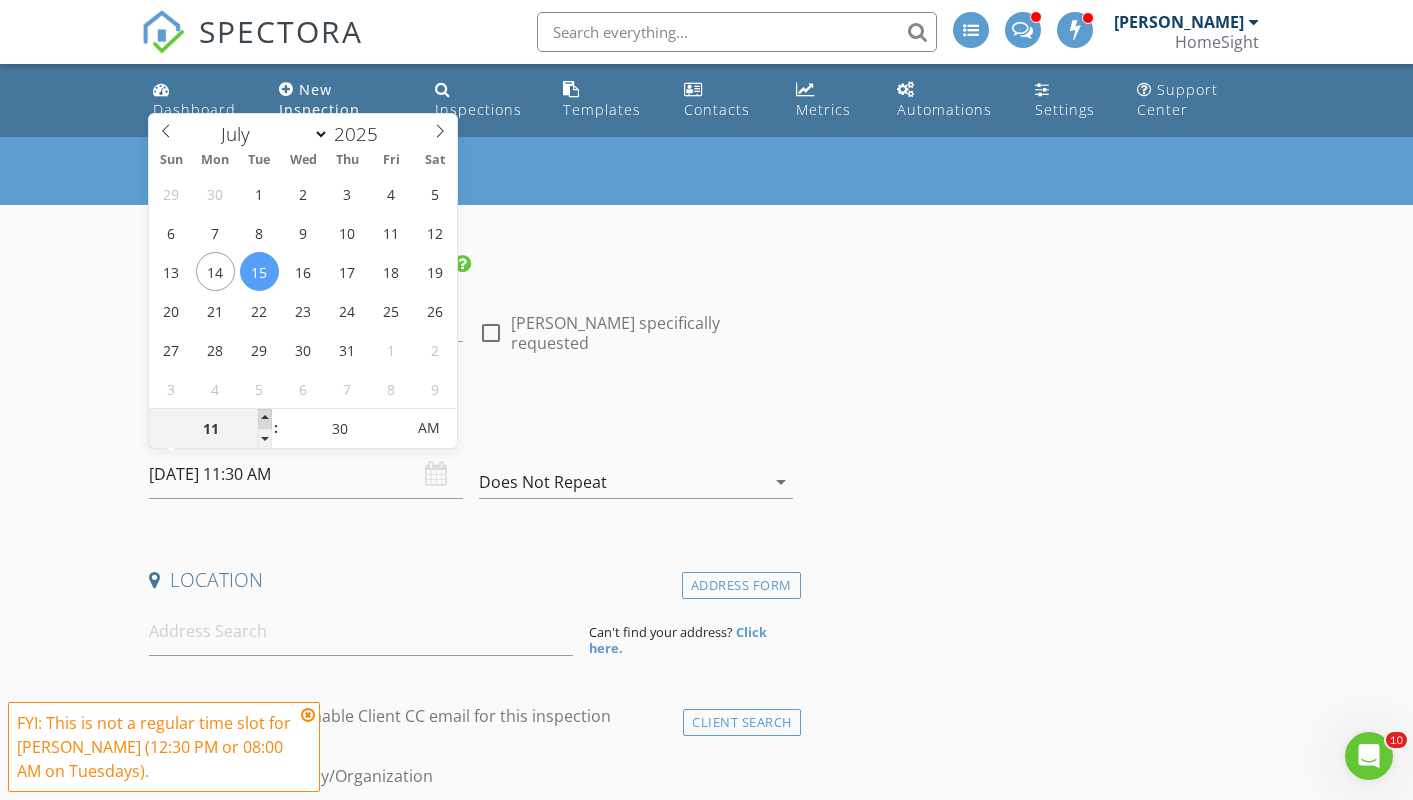 type on "12" 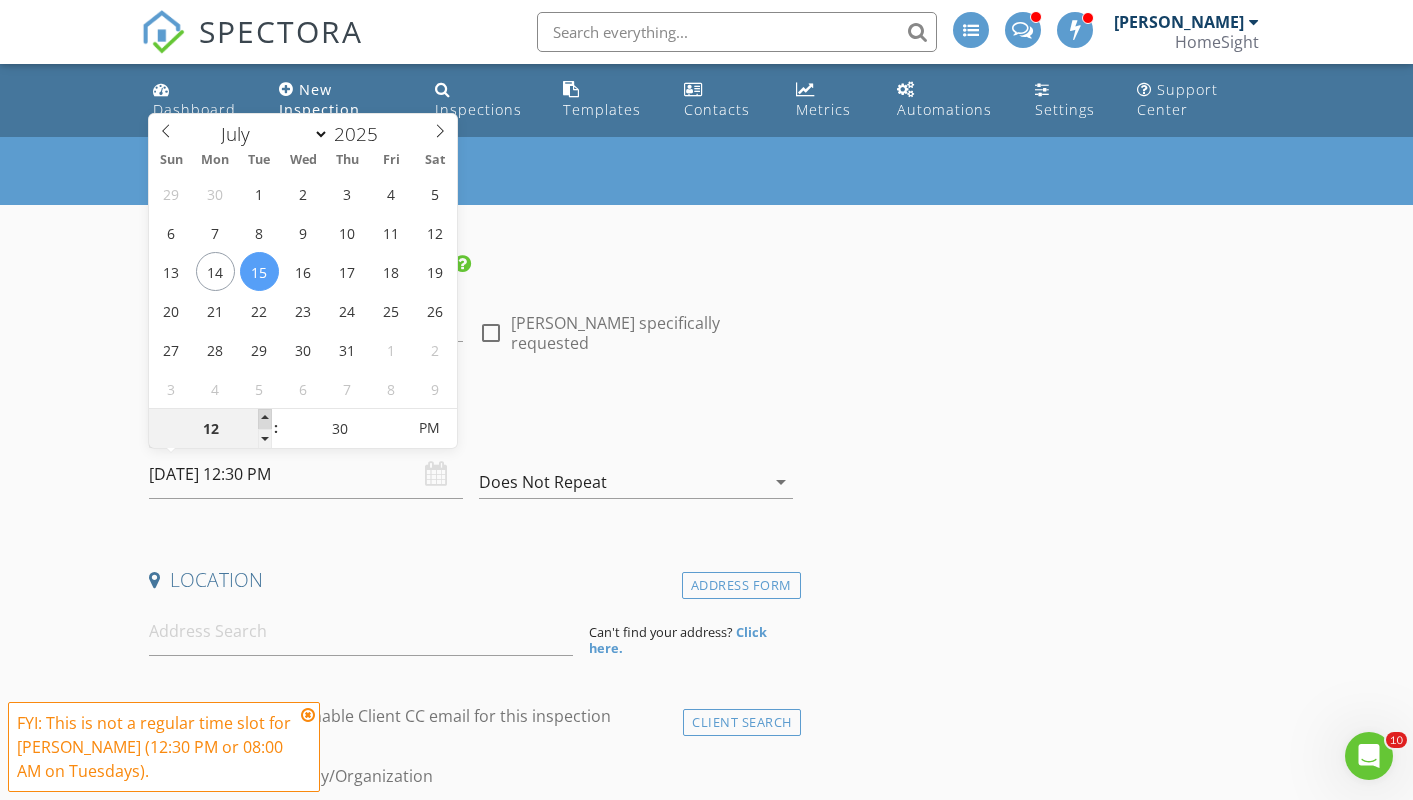 click at bounding box center [265, 419] 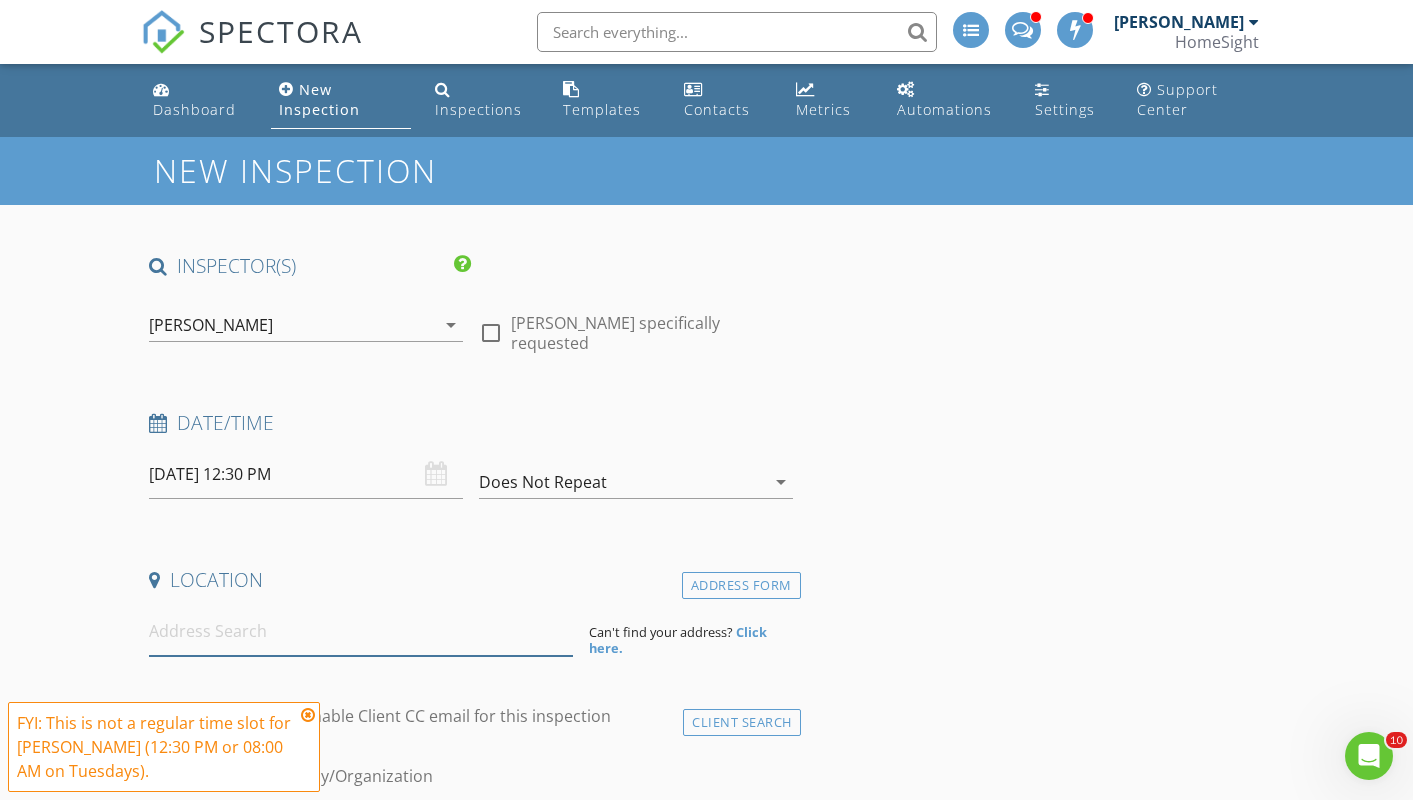 click at bounding box center [361, 631] 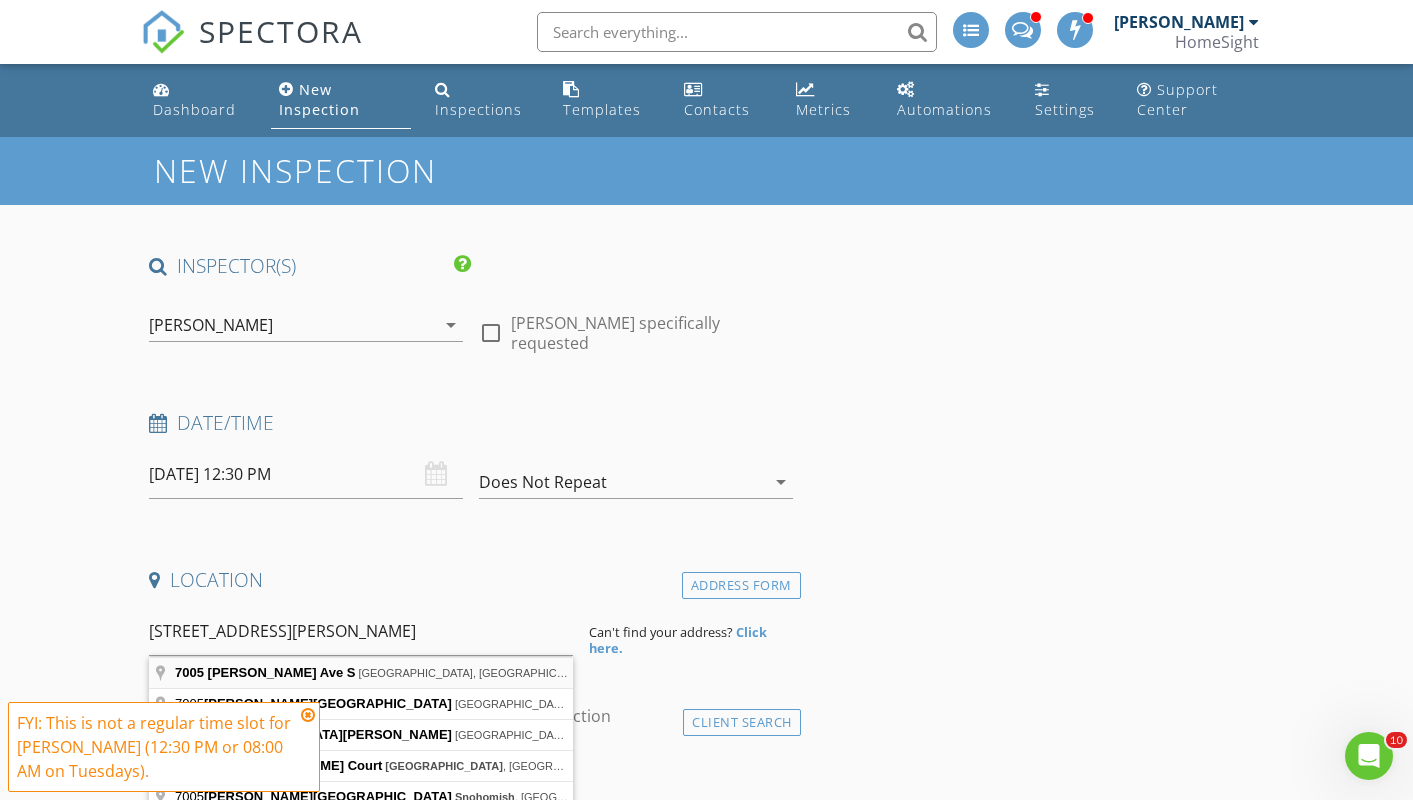 type on "7005 James Ave S, Minneapolis, MN, USA" 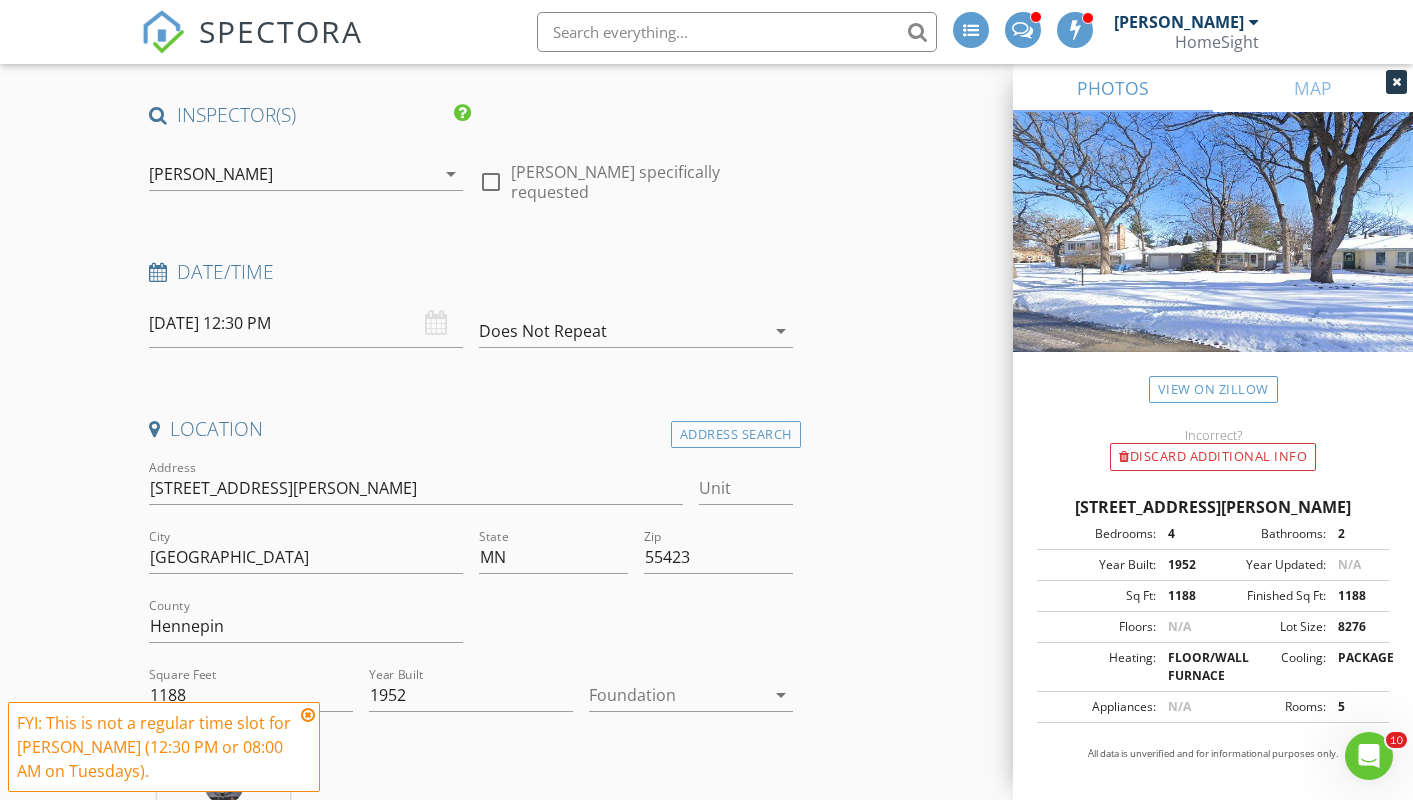 scroll, scrollTop: 397, scrollLeft: 0, axis: vertical 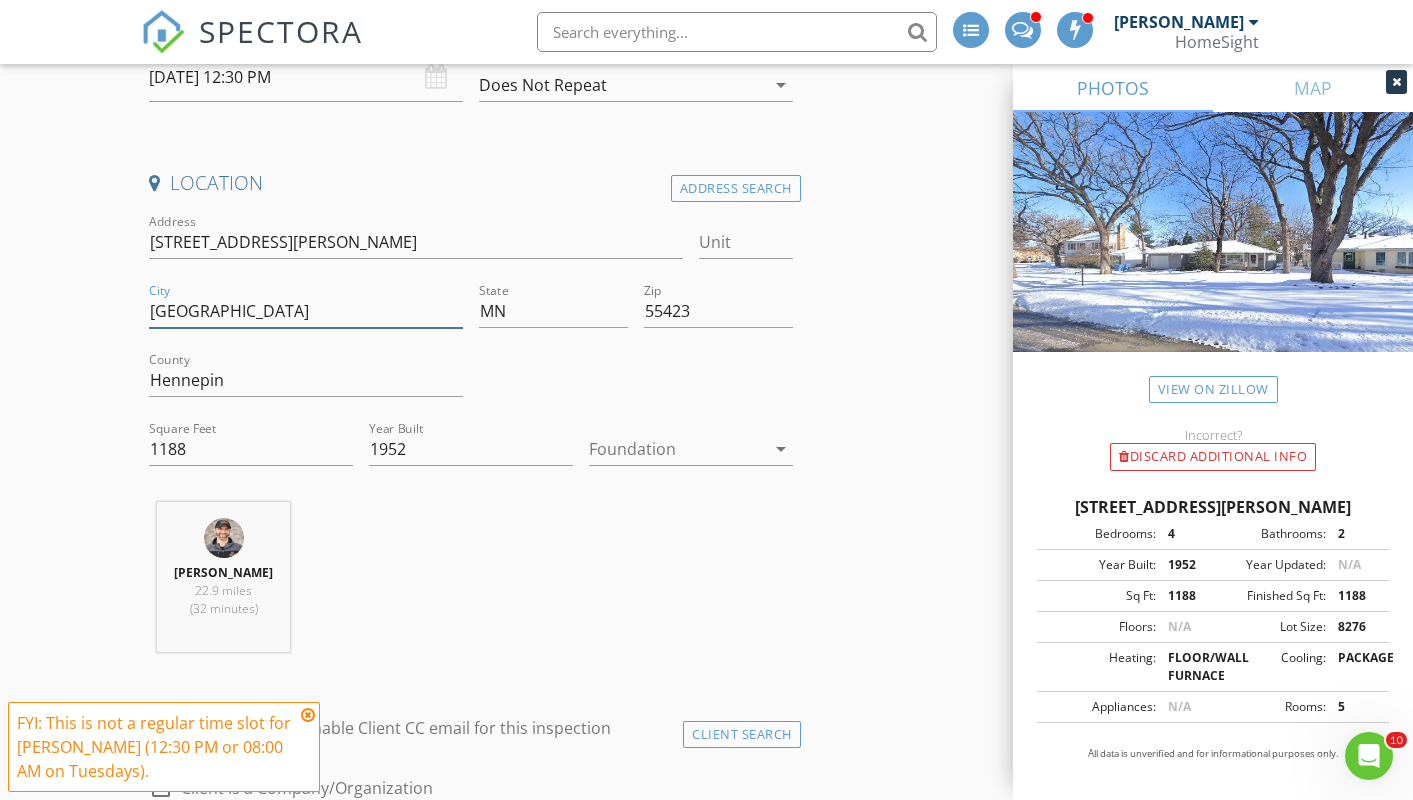 drag, startPoint x: 252, startPoint y: 314, endPoint x: 97, endPoint y: 314, distance: 155 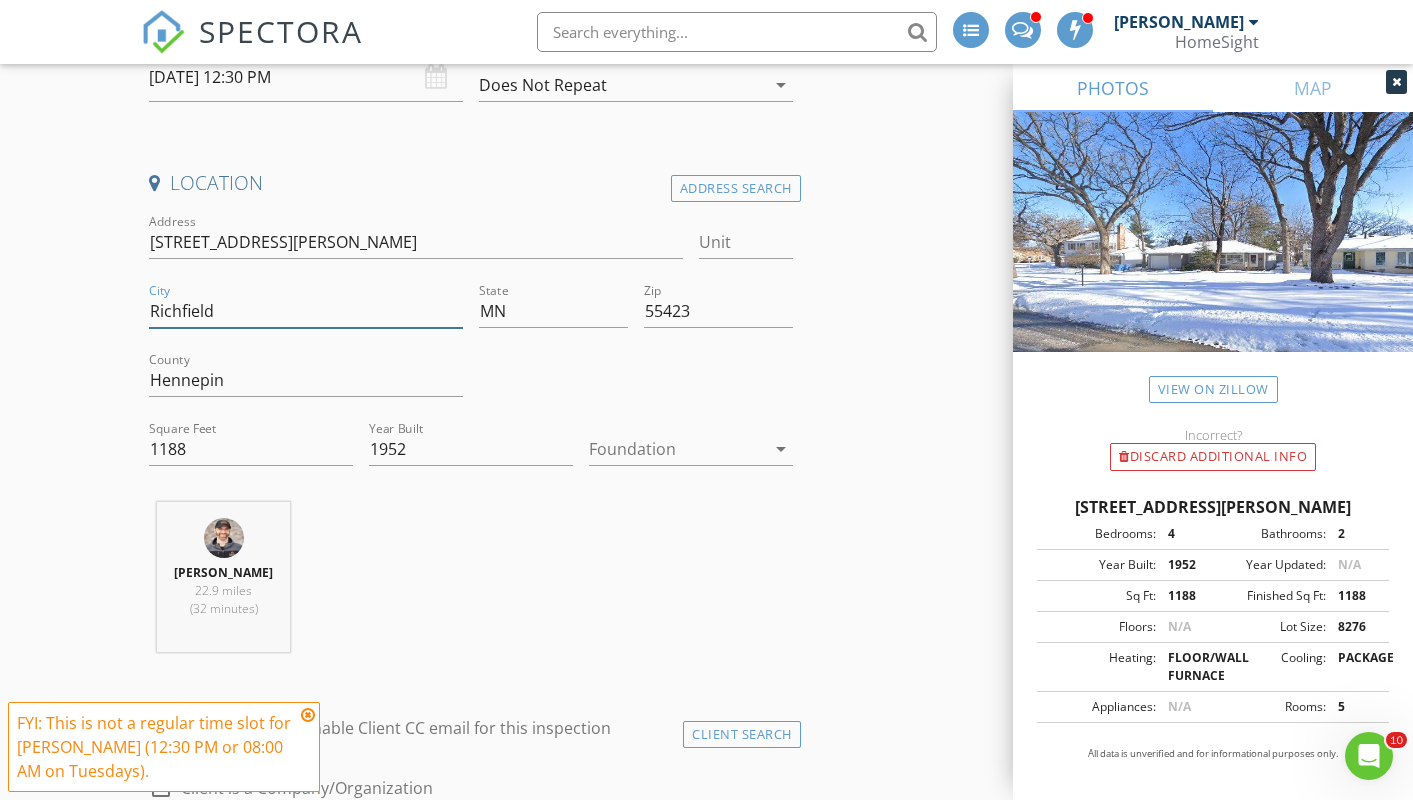 type on "Richfield" 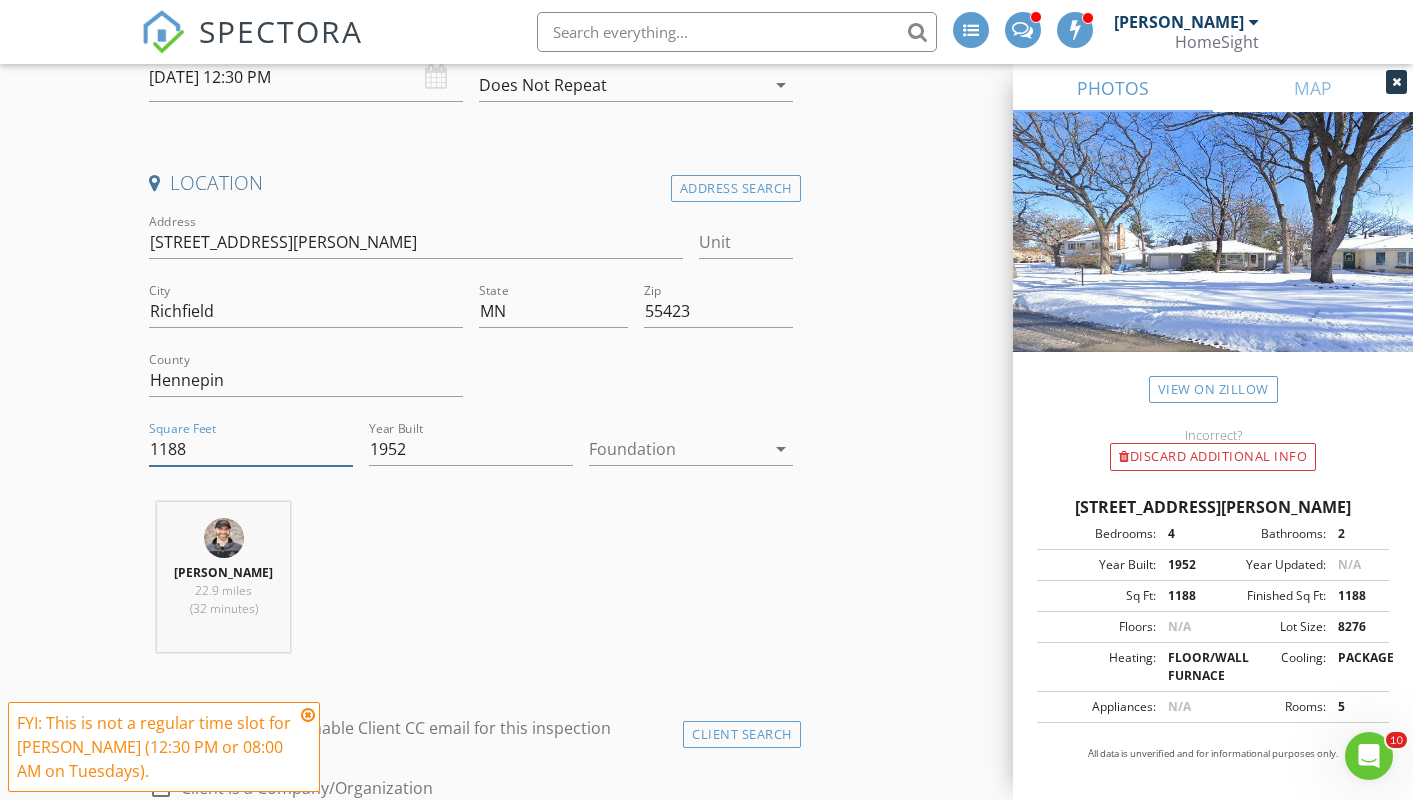 drag, startPoint x: 197, startPoint y: 450, endPoint x: 34, endPoint y: 450, distance: 163 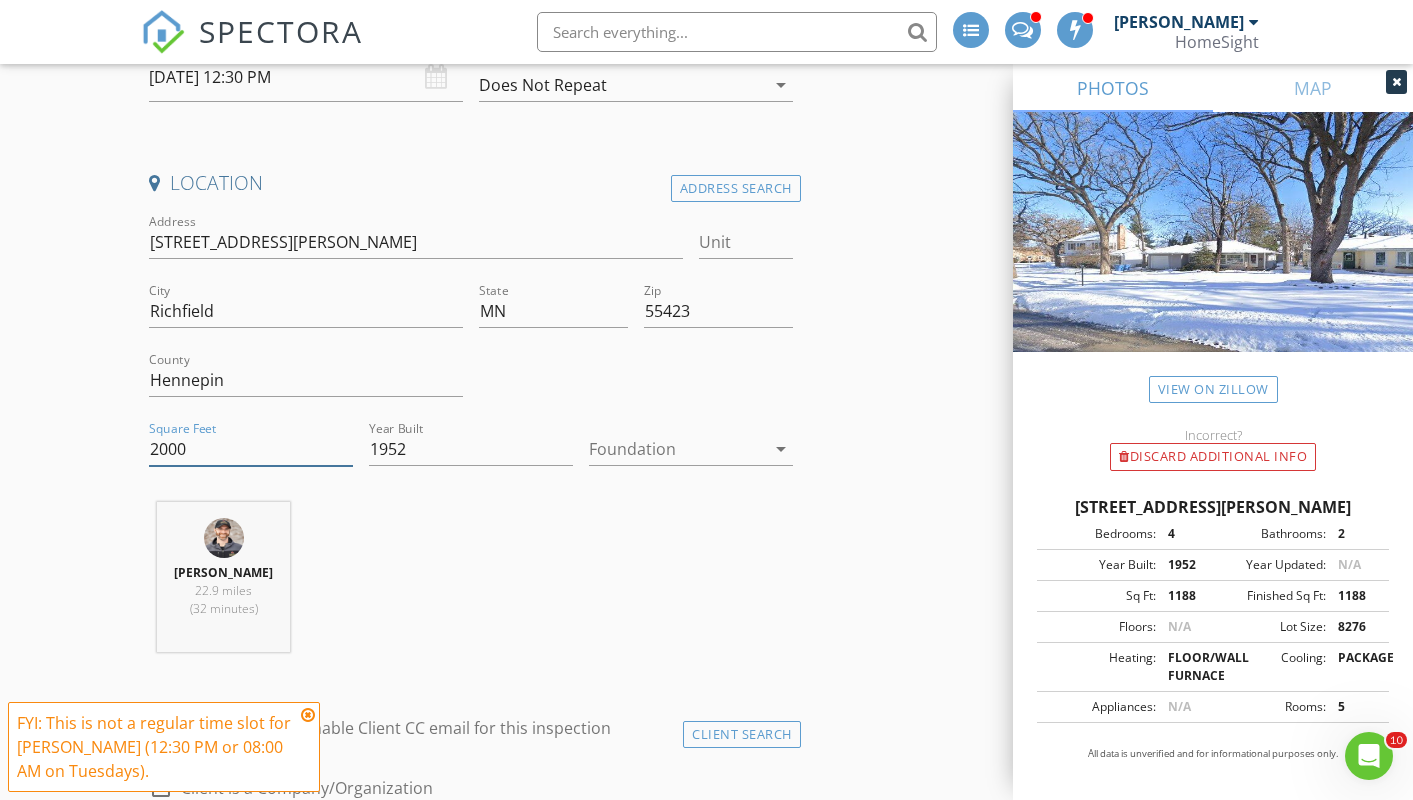 type on "2000" 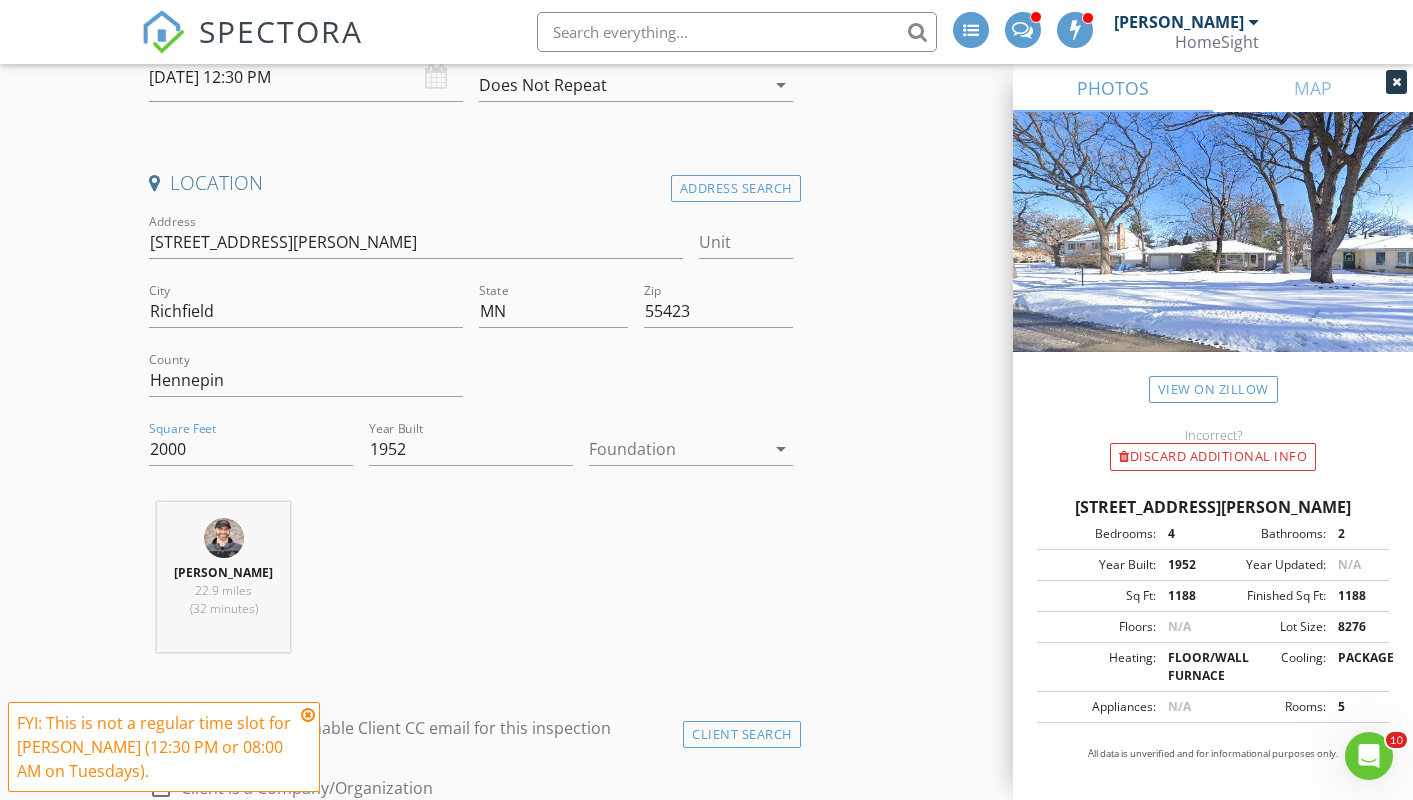 click on "Location
Address Search       Address 7005 James Ave S   Unit   City Richfield   State MN   Zip 55423   County Hennepin     Square Feet 2000   Year Built 1952   Foundation arrow_drop_down     Jim Bourbeau     22.9 miles     (32 minutes)" at bounding box center (470, 419) 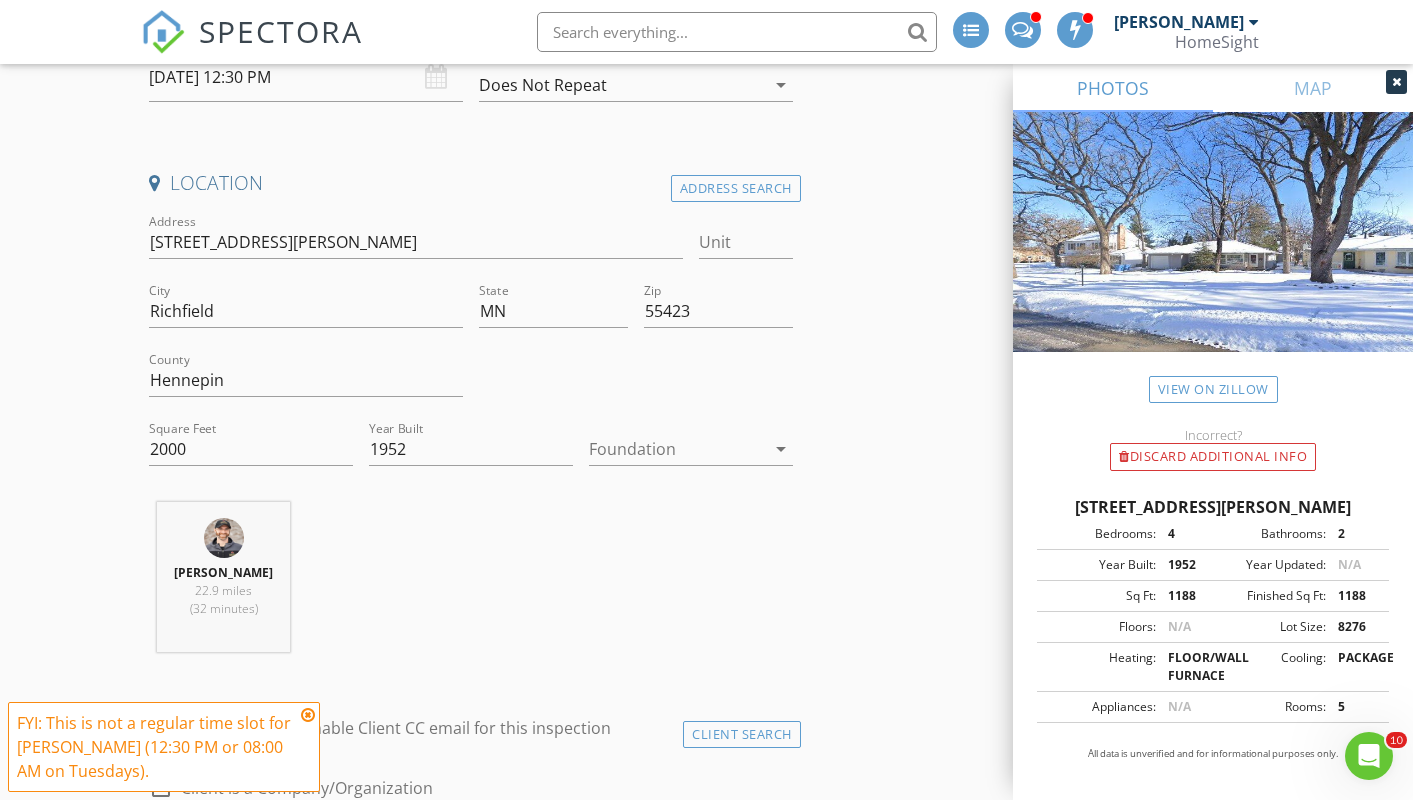 click at bounding box center (677, 449) 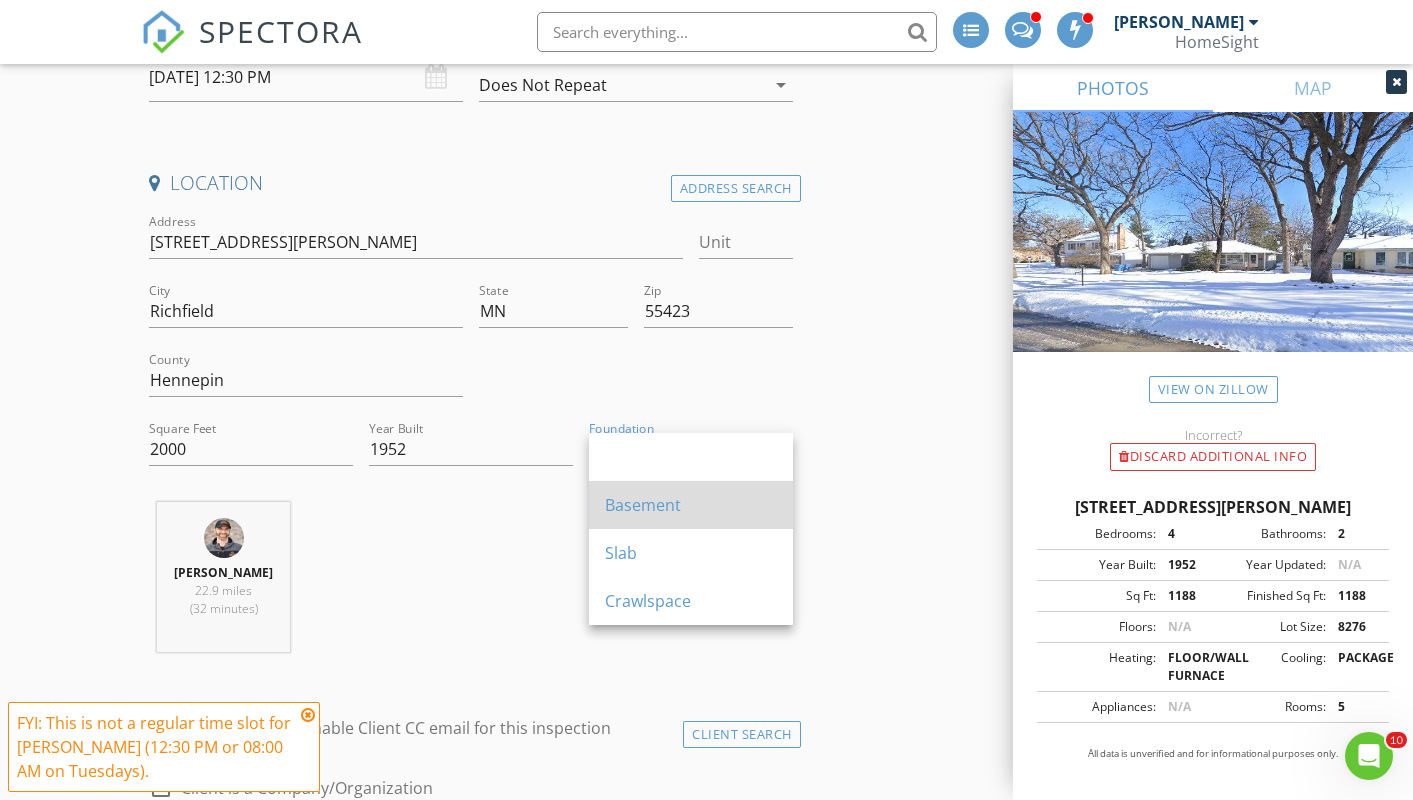 click on "Basement" at bounding box center (691, 505) 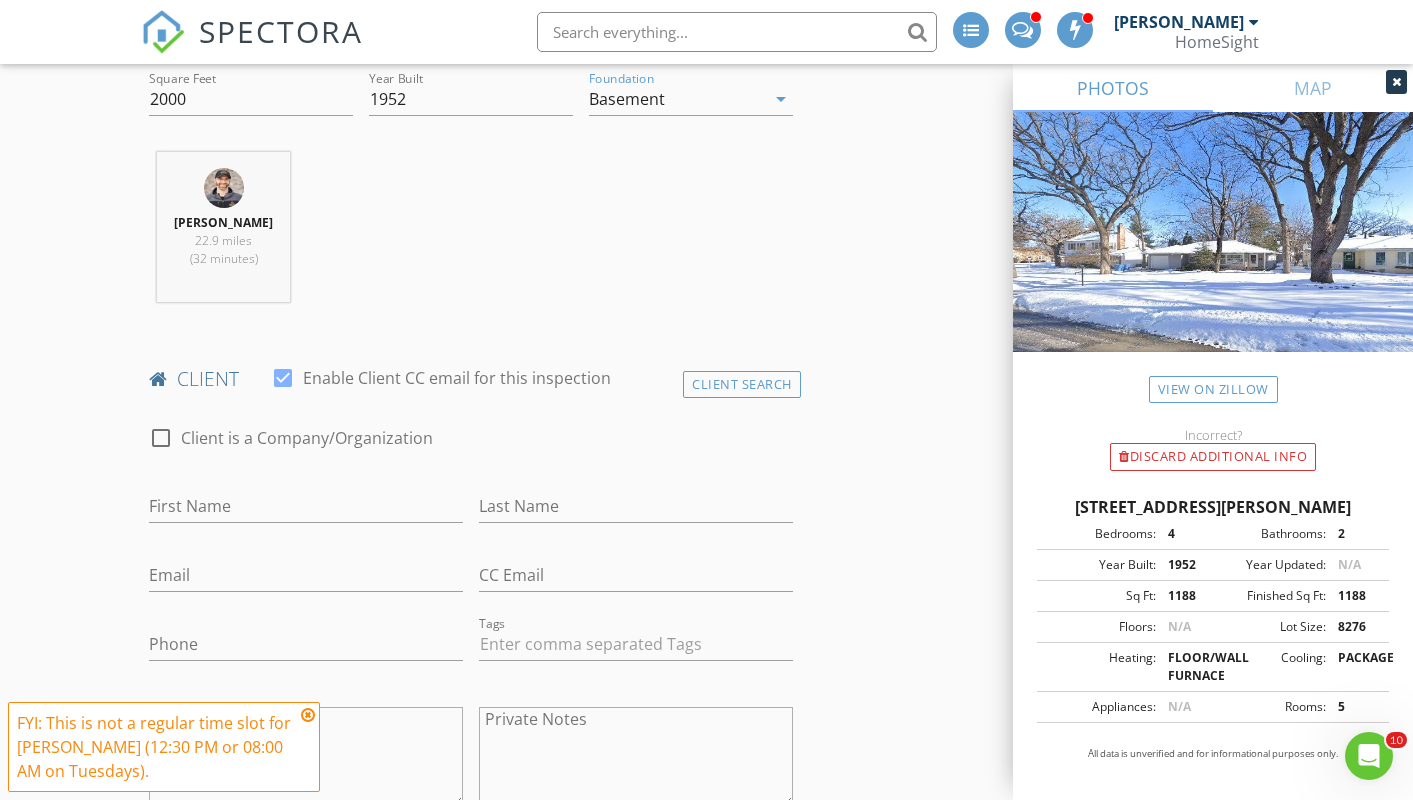 scroll, scrollTop: 755, scrollLeft: 0, axis: vertical 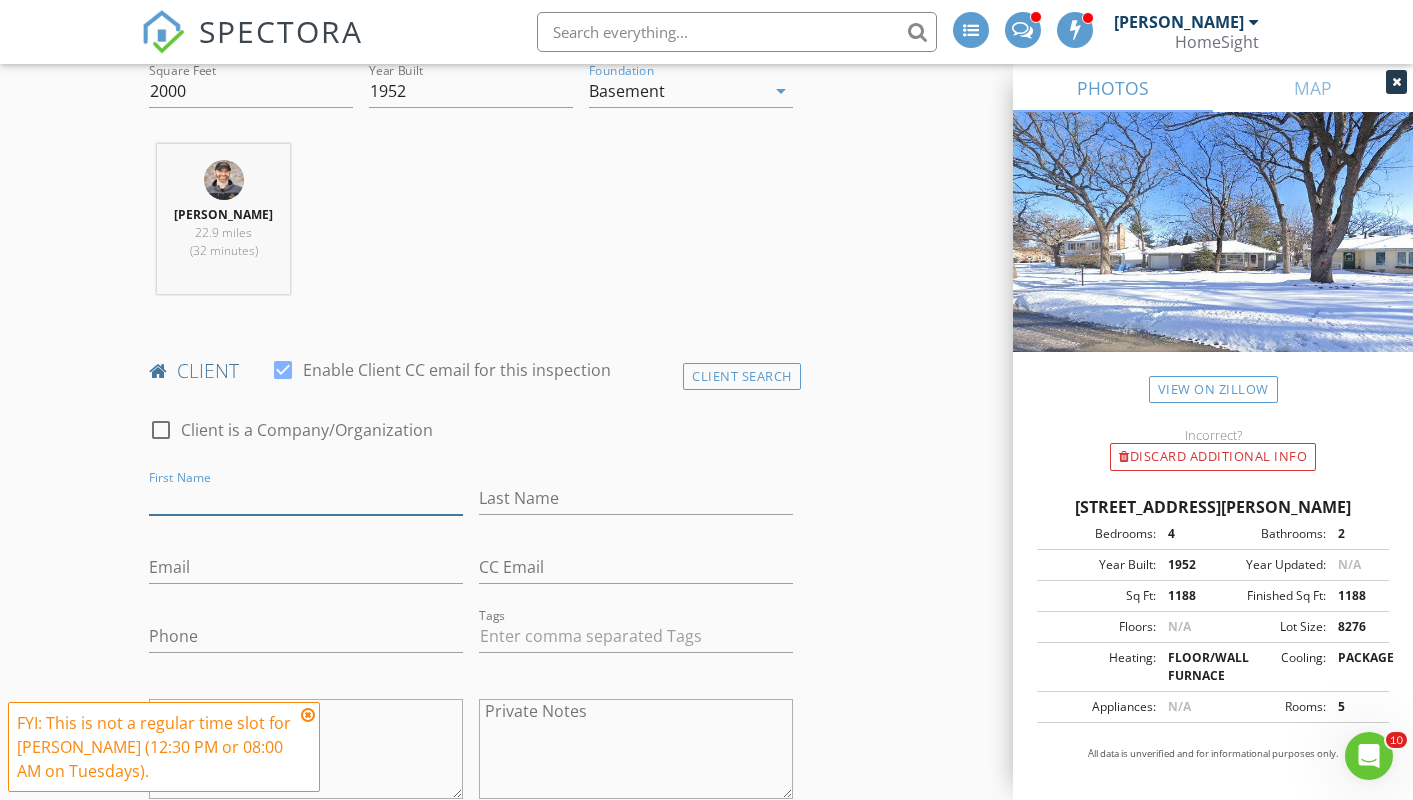 click on "First Name" at bounding box center [306, 498] 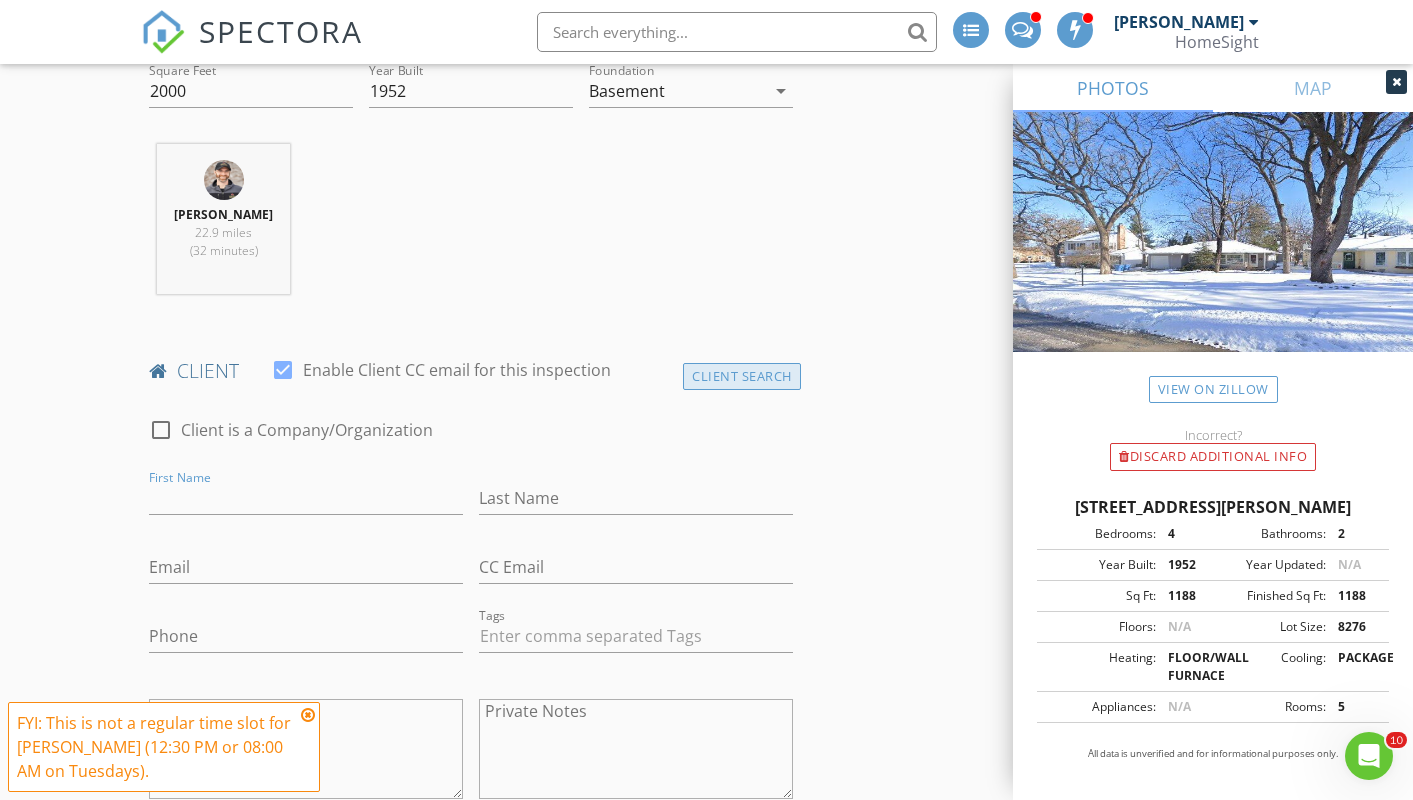 click on "Client Search" at bounding box center [742, 376] 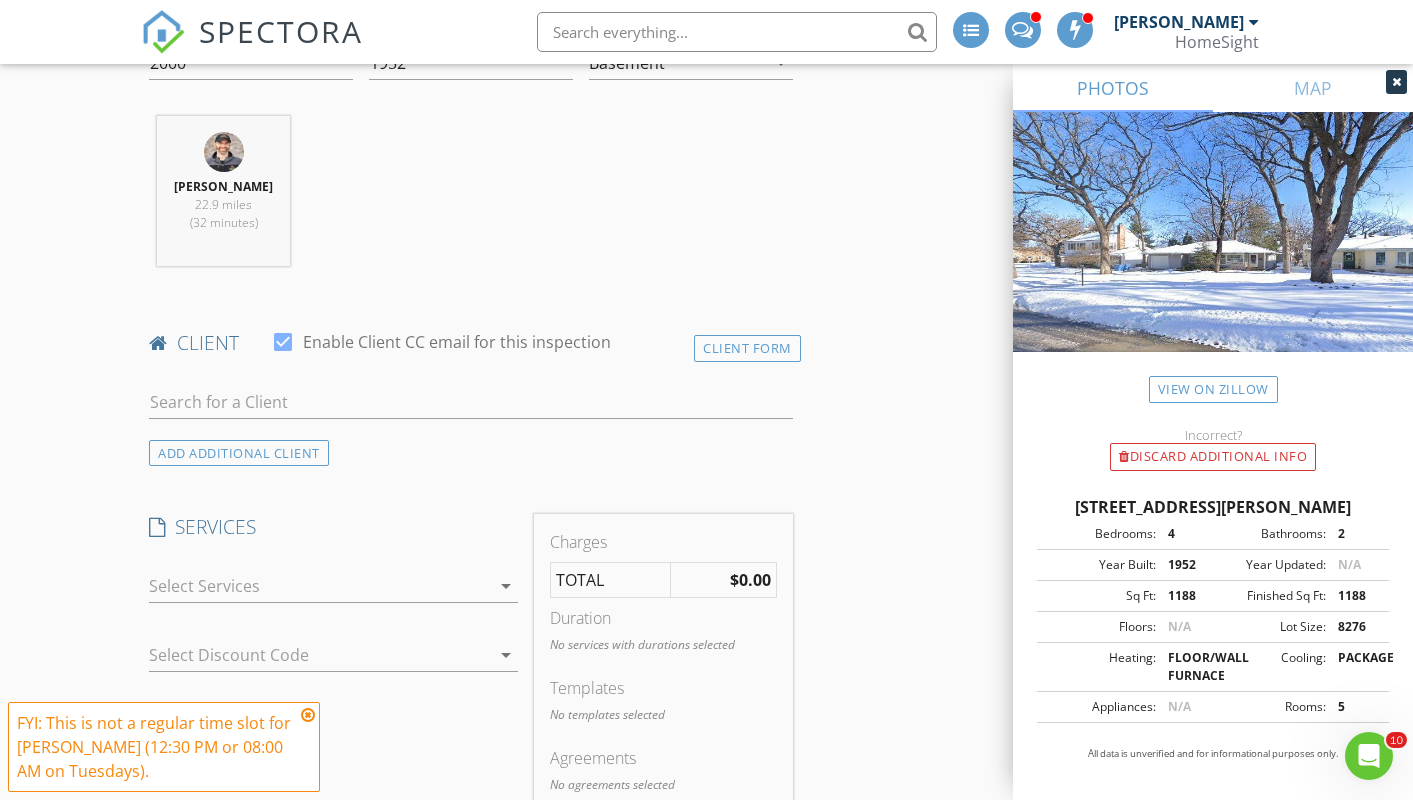 scroll, scrollTop: 789, scrollLeft: 0, axis: vertical 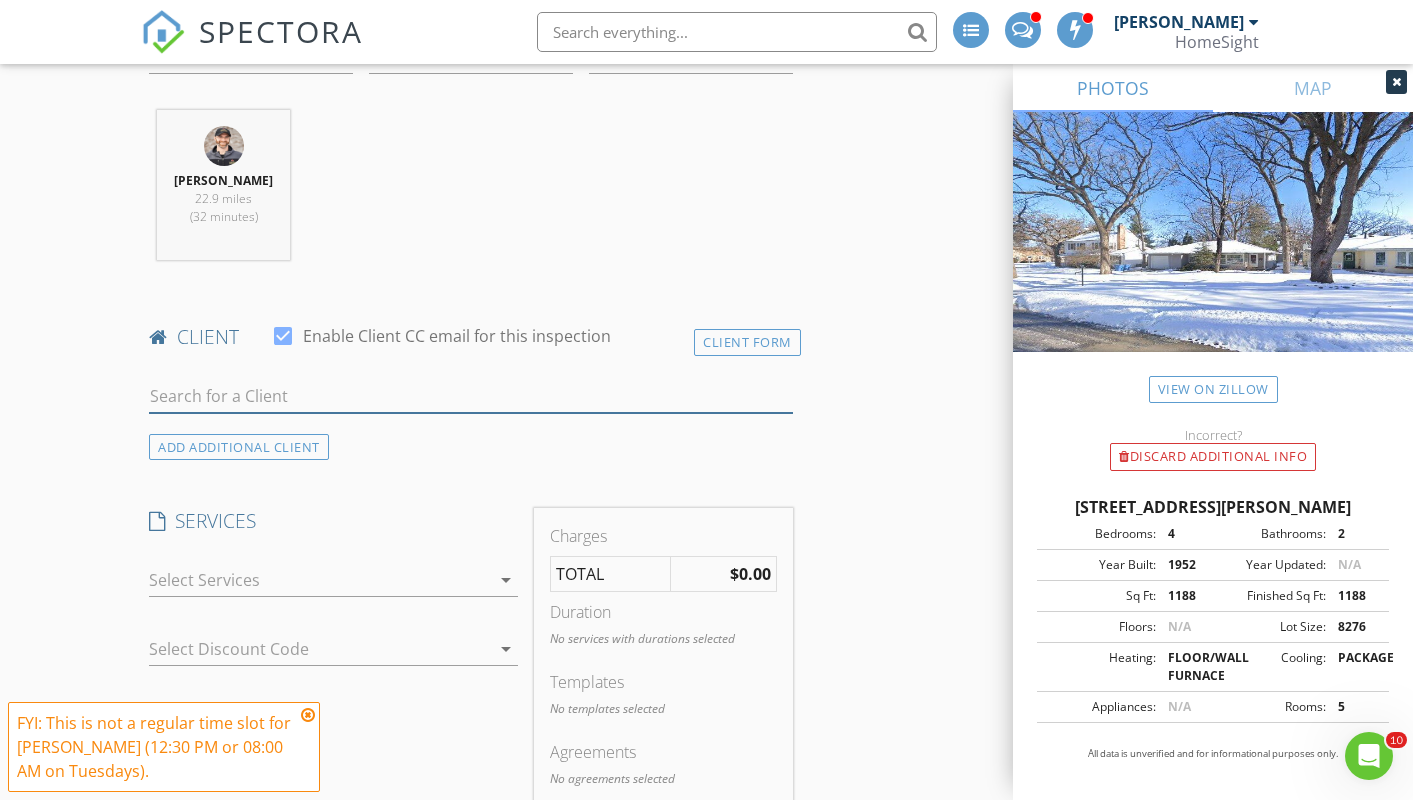 click at bounding box center (470, 396) 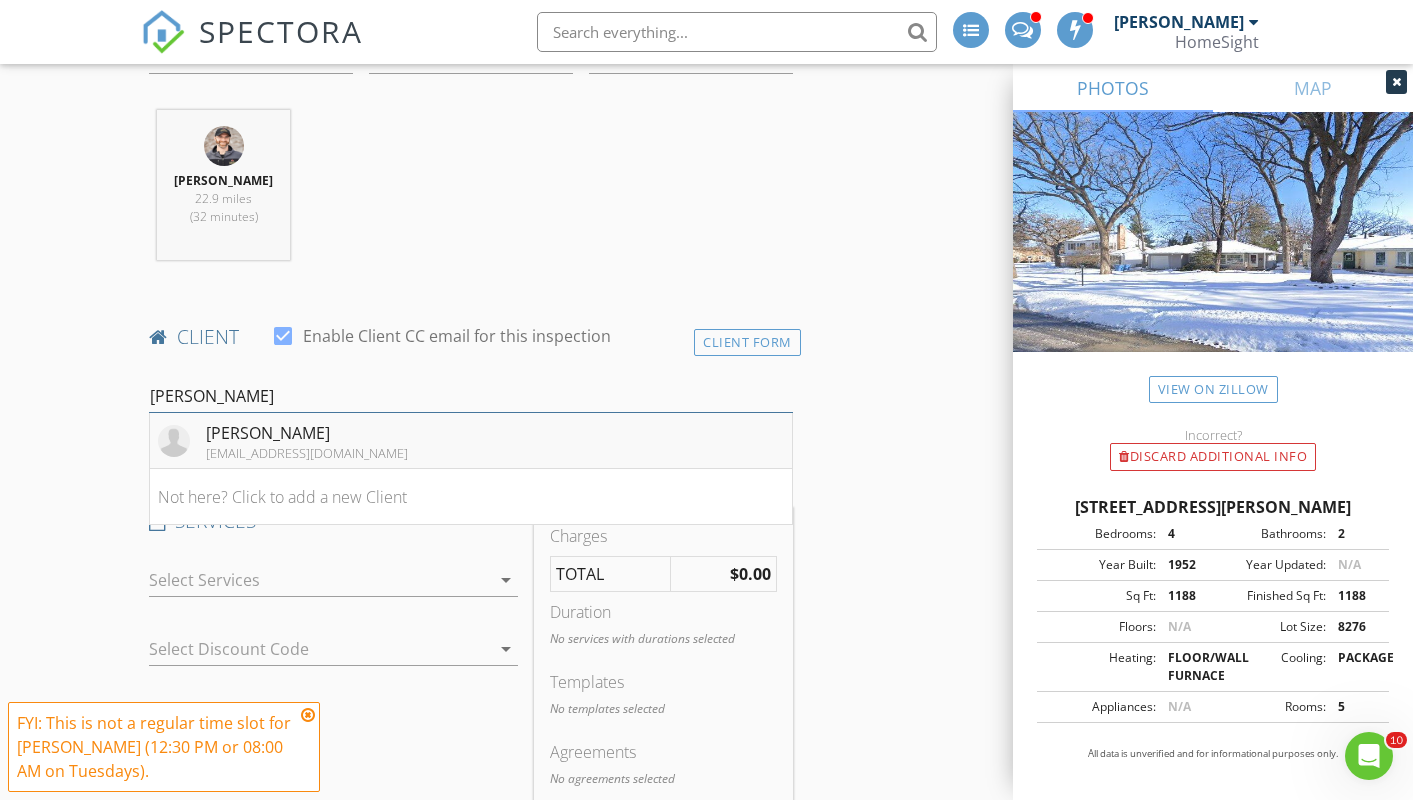 type on "[PERSON_NAME]" 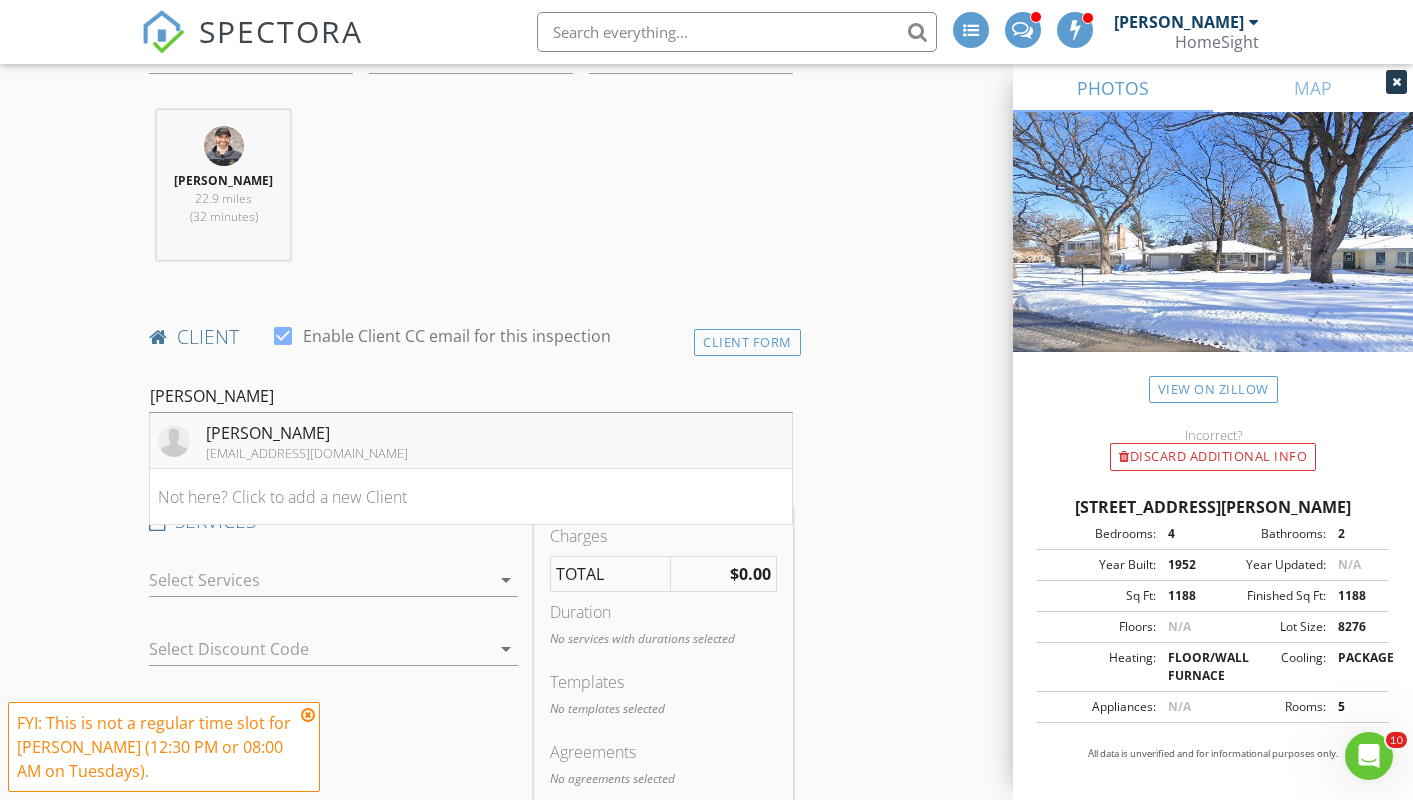 click on "[PERSON_NAME]" at bounding box center (307, 433) 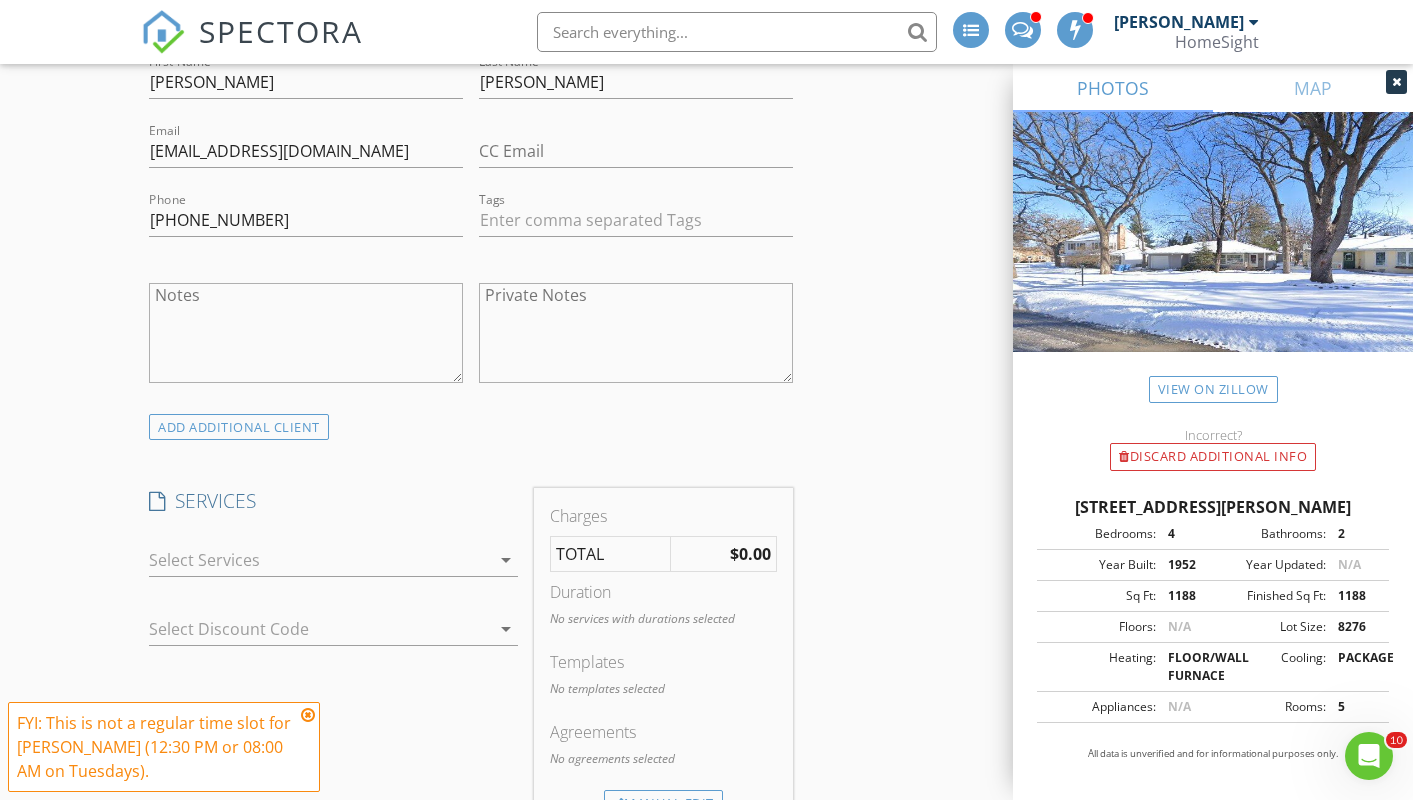 scroll, scrollTop: 1173, scrollLeft: 0, axis: vertical 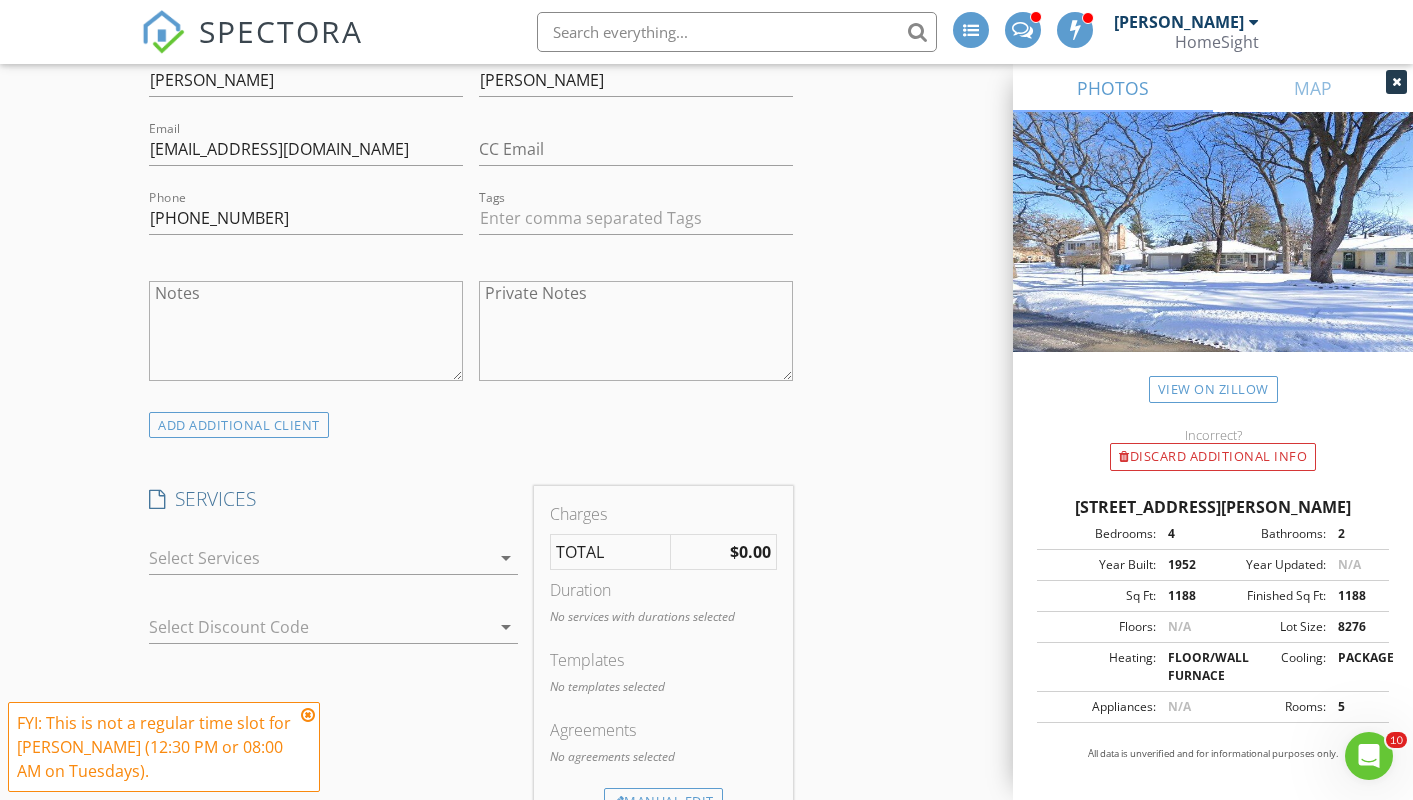 click on "arrow_drop_down" at bounding box center (506, 558) 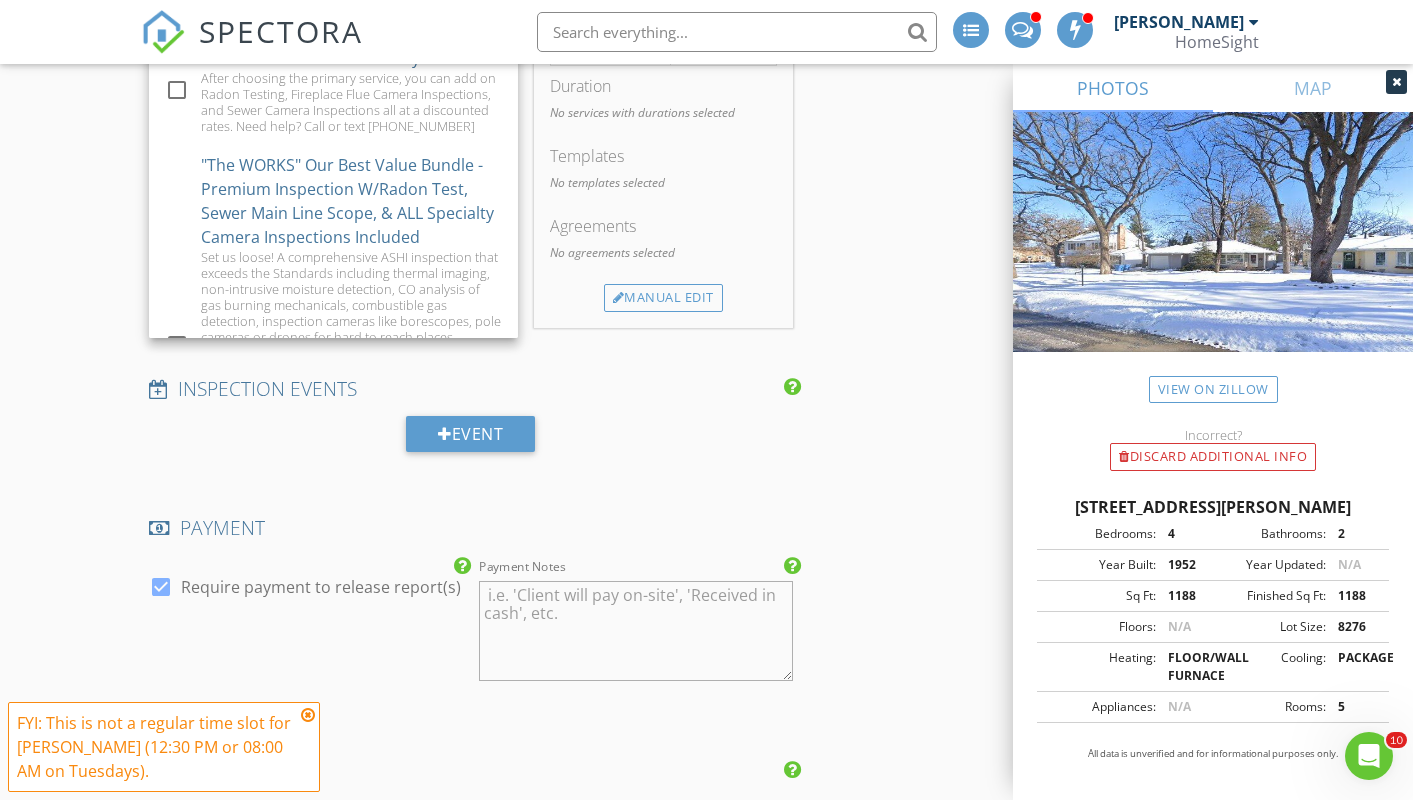 scroll, scrollTop: 1691, scrollLeft: 0, axis: vertical 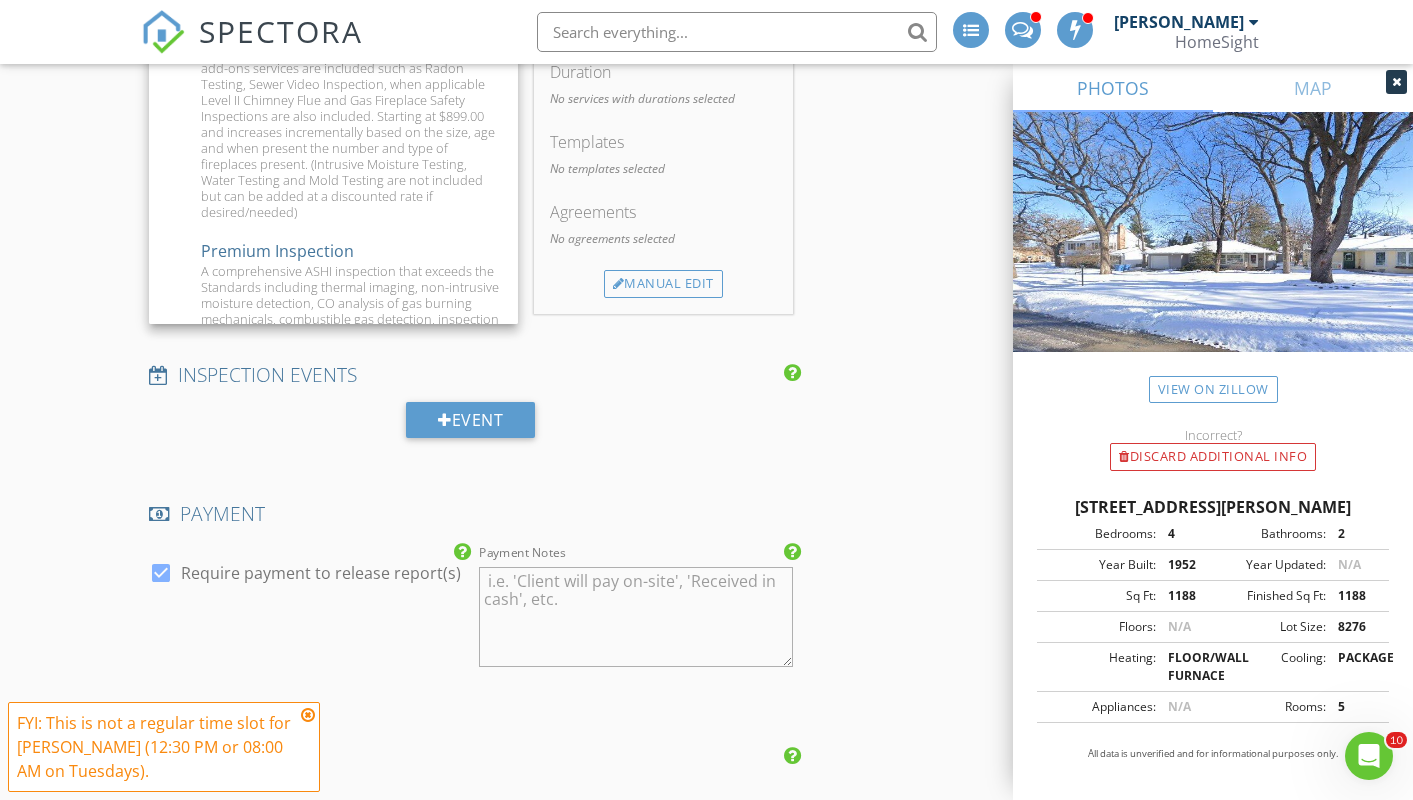 click on "INSPECTOR(S)
check_box_outline_blank   Matthew Brown     check_box   Jim Bourbeau   PRIMARY   check_box_outline_blank   Tim Douglass     check_box_outline_blank   Steven Carlson     Jim Bourbeau arrow_drop_down   check_box_outline_blank Jim Bourbeau specifically requested
Date/Time
07/15/2025 12:30 PM   Does Not Repeat arrow_drop_down
Location
Address Search       Address 7005 James Ave S   Unit   City Richfield   State MN   Zip 55423   County Hennepin     Square Feet 2000   Year Built 1952   Foundation Basement arrow_drop_down     Jim Bourbeau     22.9 miles     (32 minutes)
client
check_box Enable Client CC email for this inspection   Client Search     check_box_outline_blank Client is a Company/Organization     First Name Kelly   Last Name Cullen   Email kjcullen1998@gmail.com   CC Email   Phone 952-261-2479         Tags         Notes   Private Notes" at bounding box center (470, 902) 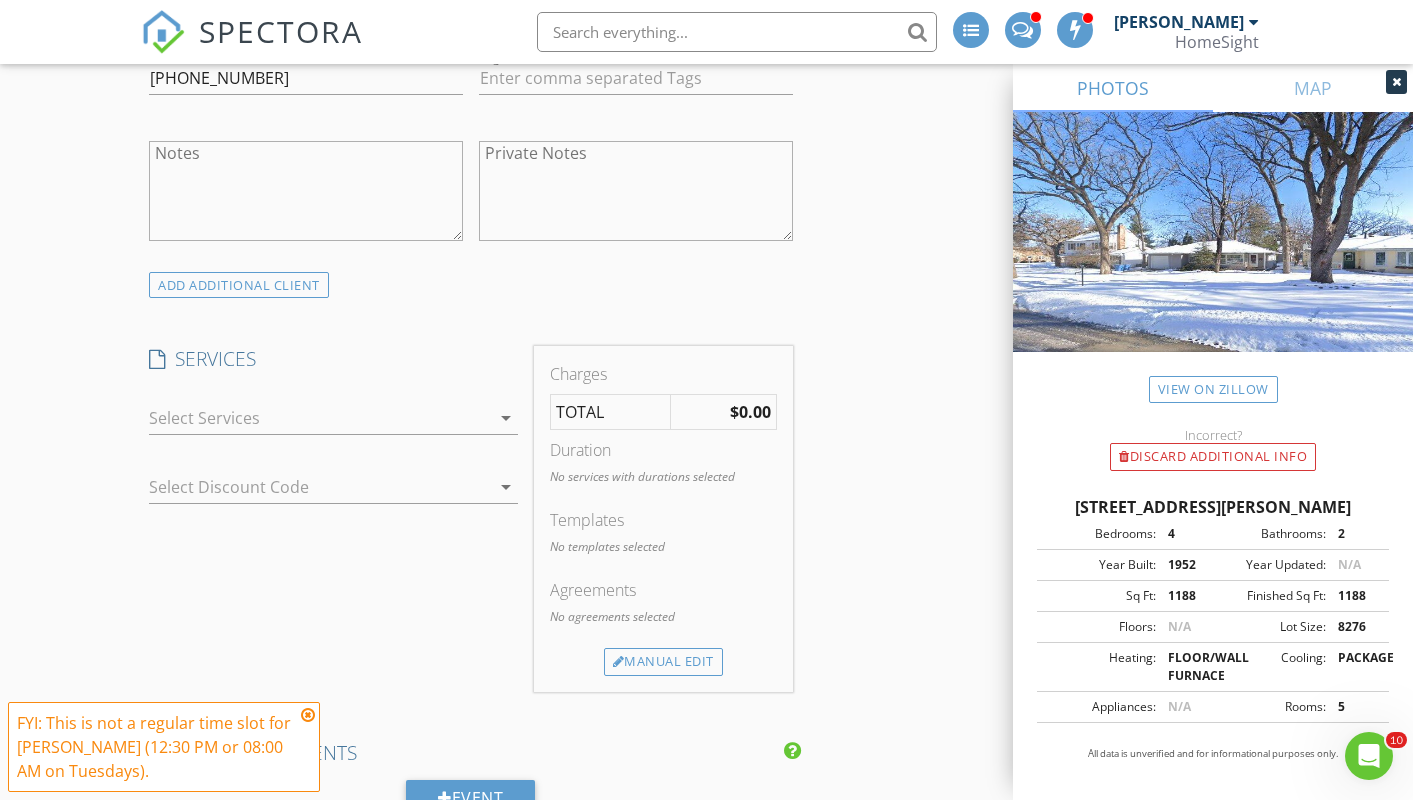 scroll, scrollTop: 1323, scrollLeft: 0, axis: vertical 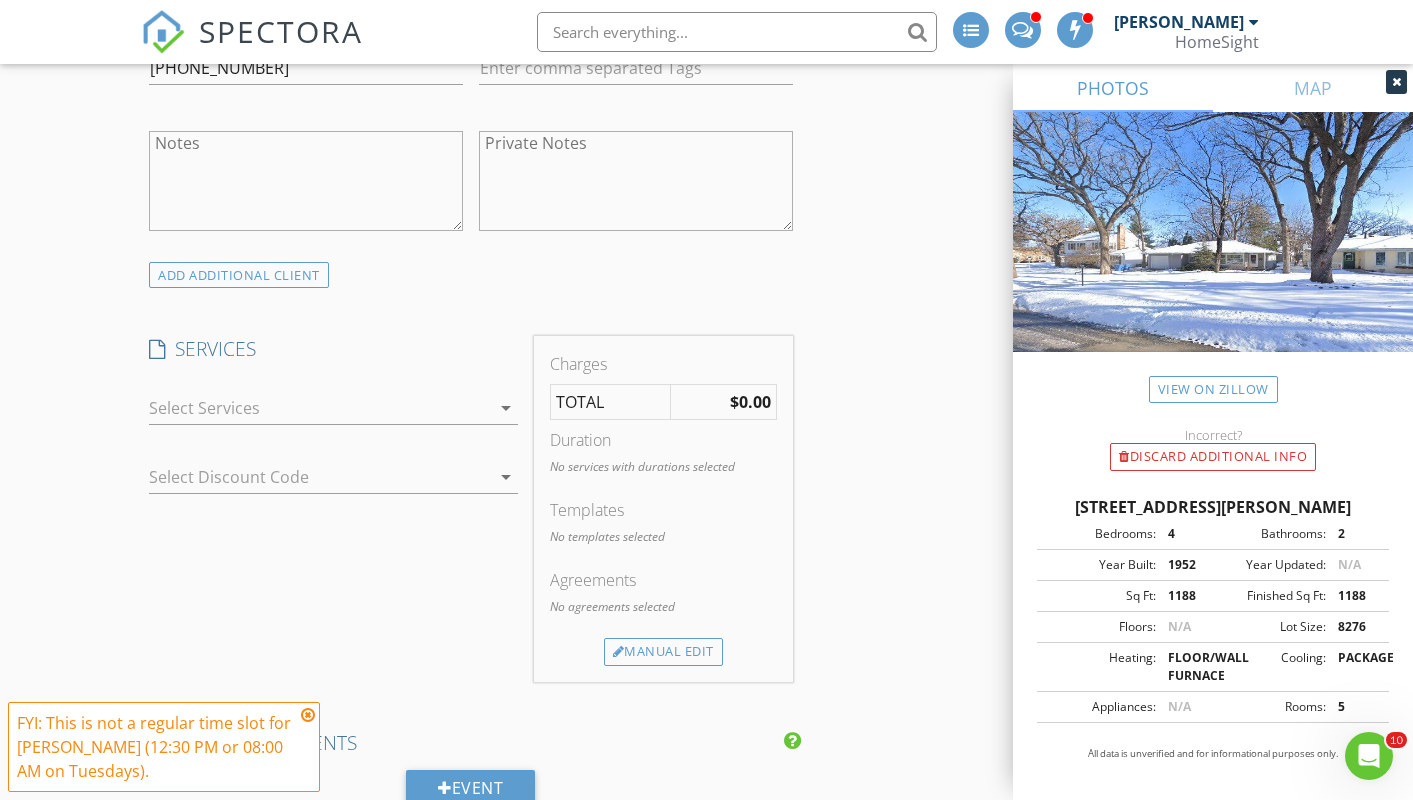 click on "arrow_drop_down" at bounding box center [506, 408] 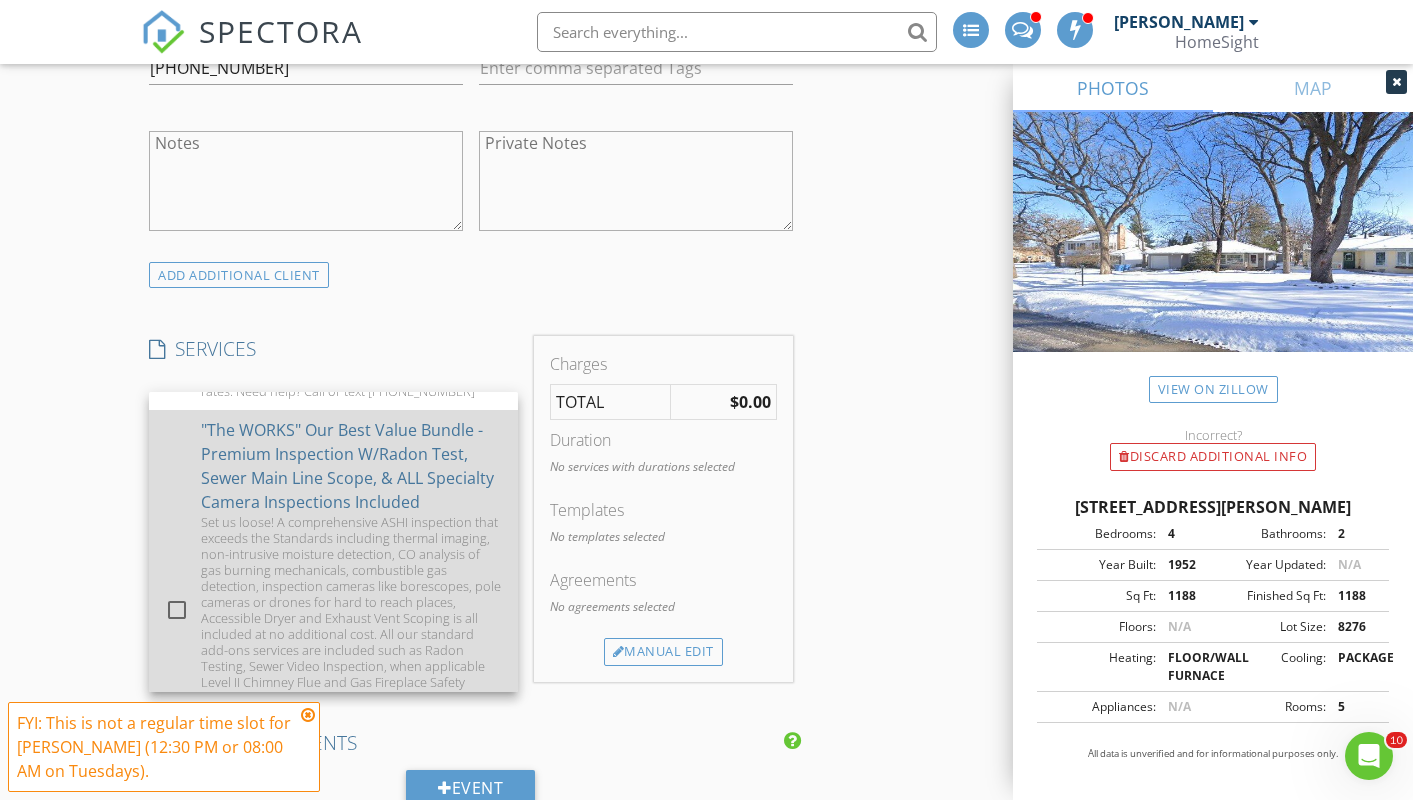 scroll, scrollTop: 90, scrollLeft: 0, axis: vertical 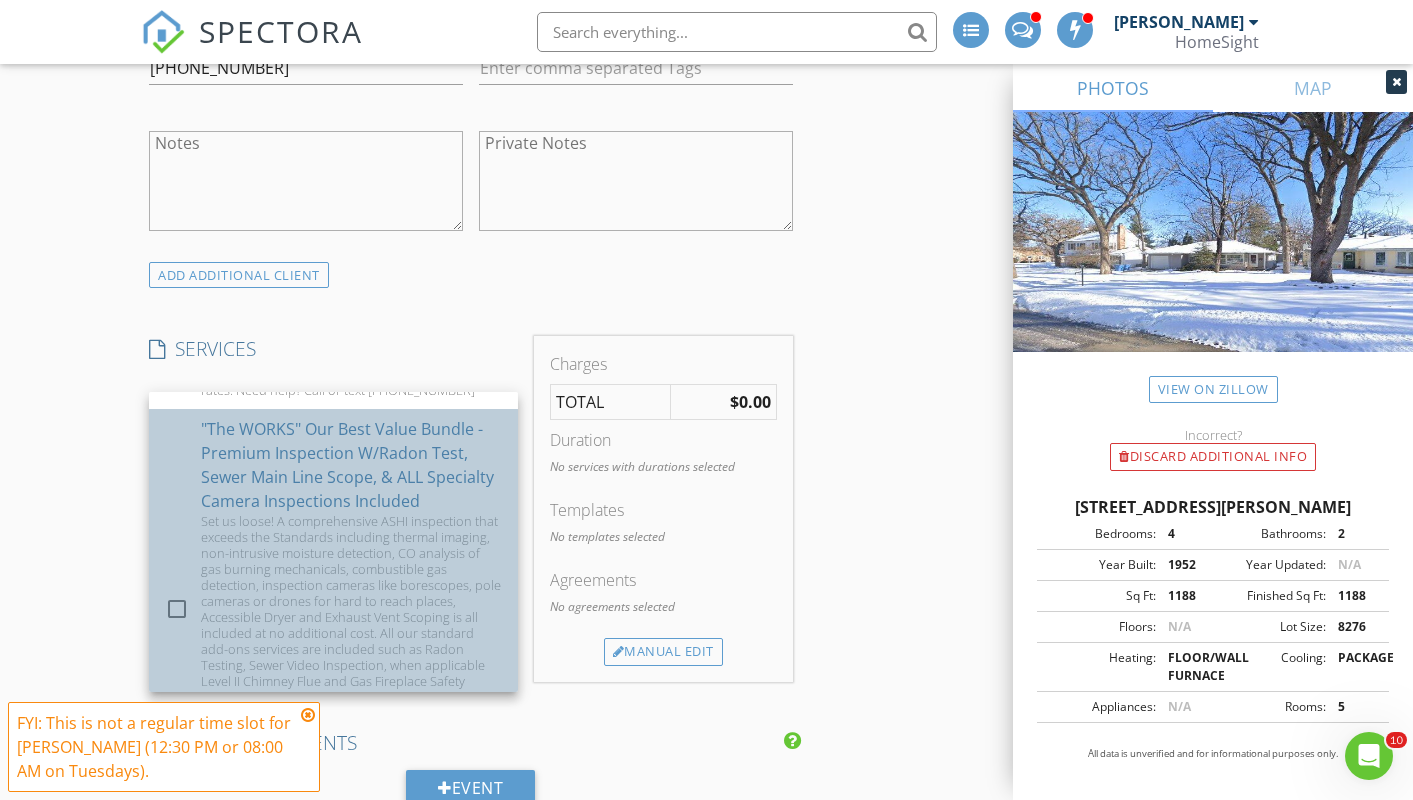 click on "check_box_outline_blank   "The WORKS" Our Best Value Bundle - Premium Inspection W/Radon Test, Sewer Main Line Scope, & ALL Specialty Camera Inspections Included    Set us loose! A comprehensive ASHI inspection that exceeds the Standards including thermal imaging, non-intrusive moisture detection, CO analysis of gas burning mechanicals, combustible gas detection, inspection cameras like borescopes, pole cameras or drones for hard to reach places, Accessible Dryer and Exhaust Vent Scoping is all included at no additional cost. All our standard add-ons services are included such as Radon Testing, Sewer Video Inspection, when applicable Level II Chimney Flue and Gas Fireplace Safety Inspections are also included. Starting at $899.00 and increases incrementally based on the size, age and when present the number and type of fireplaces present. (Intrusive Moisture Testing, Water Testing and Mold Testing are not included but can be added at a discounted rate if desired/needed)" at bounding box center [333, 610] 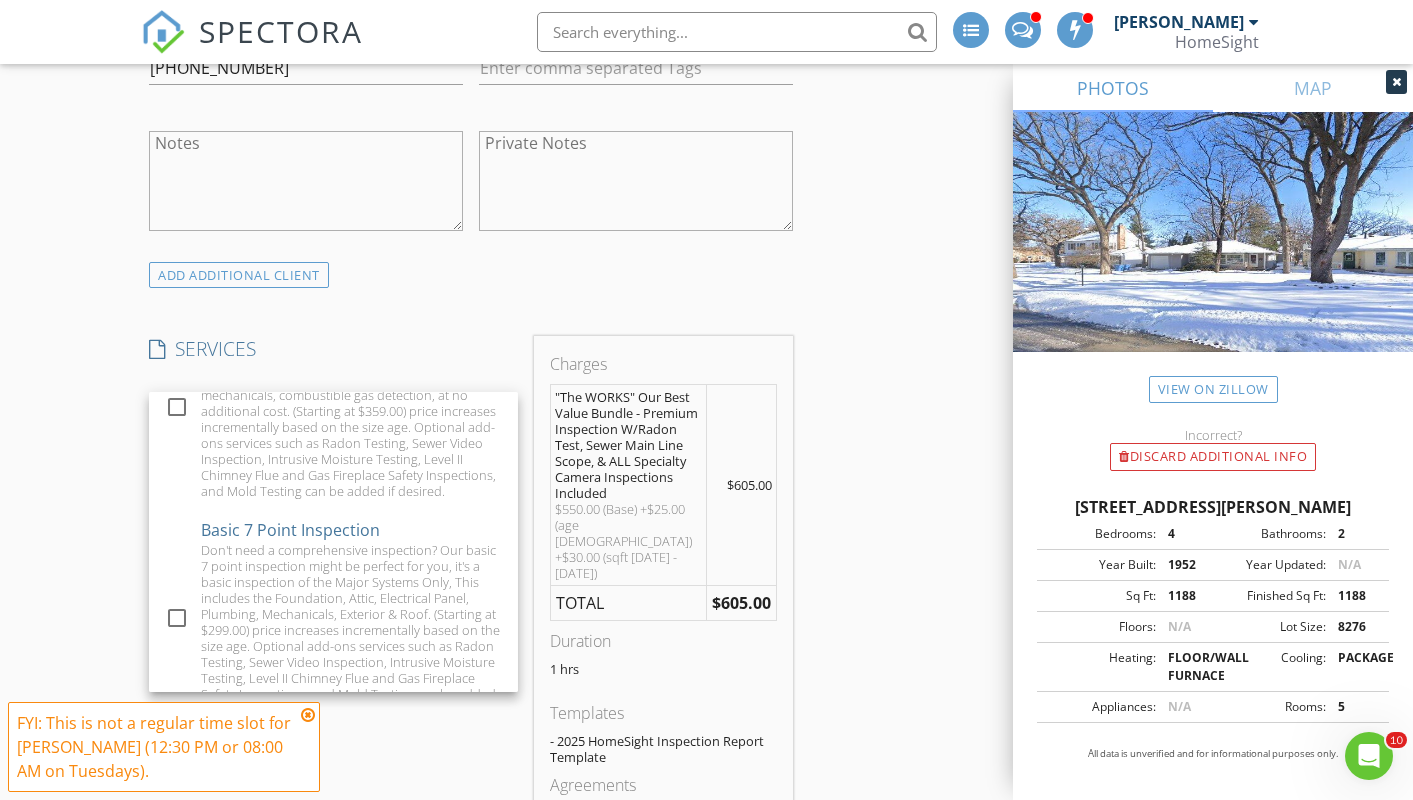 scroll, scrollTop: 873, scrollLeft: 0, axis: vertical 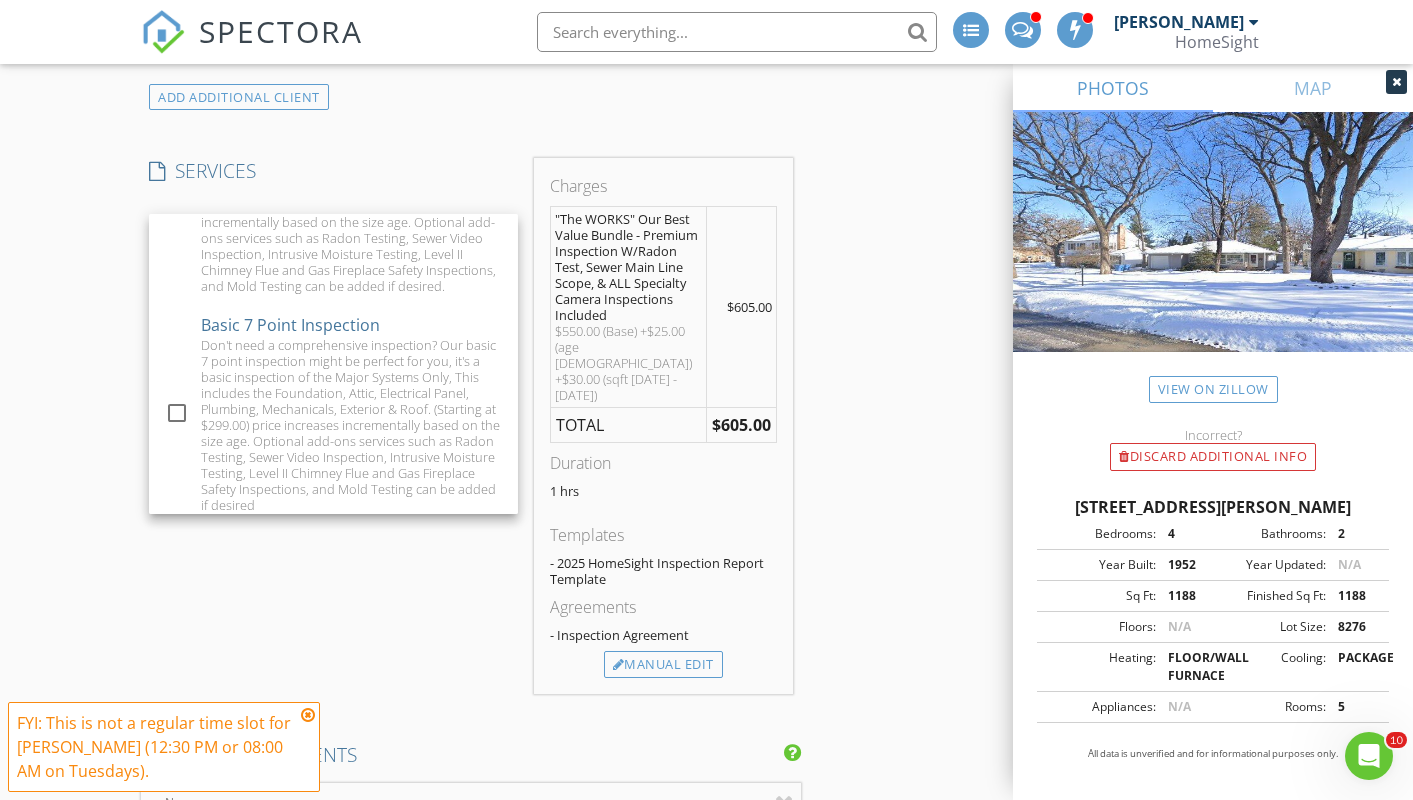 click on "FYI: This is not a regular time slot for Jim Bourbeau (12:30 PM or 08:00 AM on Tuesdays)." at bounding box center (164, 747) 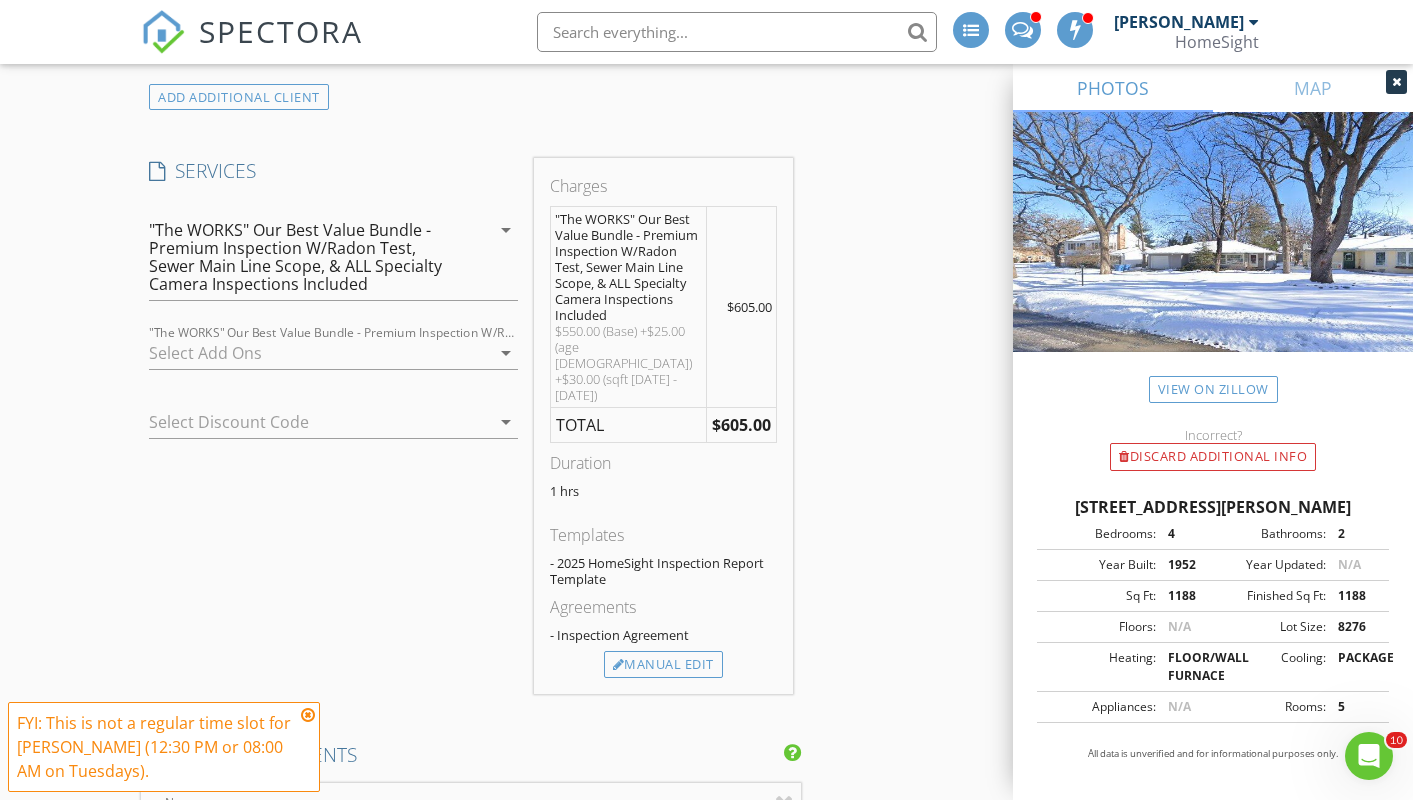 click at bounding box center [308, 715] 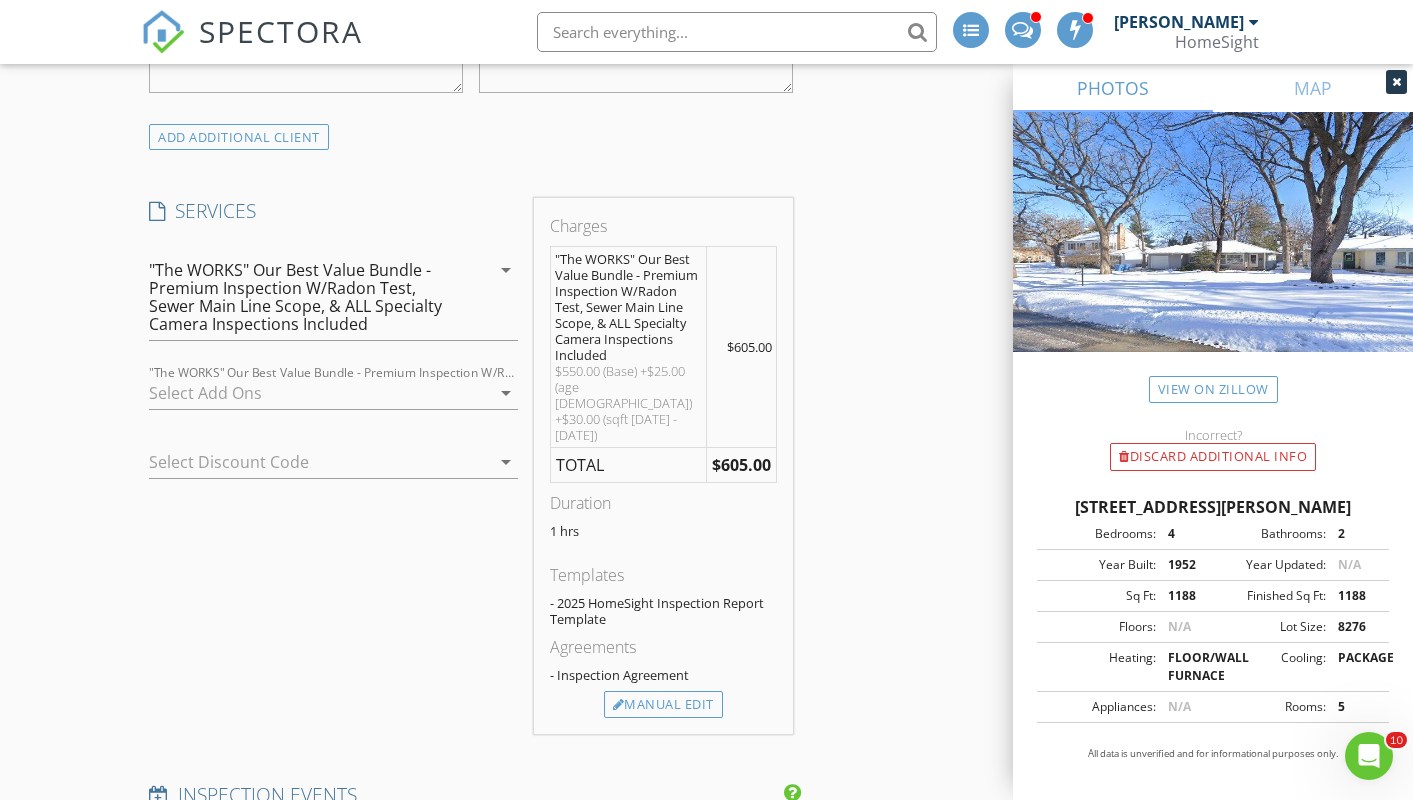 scroll, scrollTop: 1453, scrollLeft: 0, axis: vertical 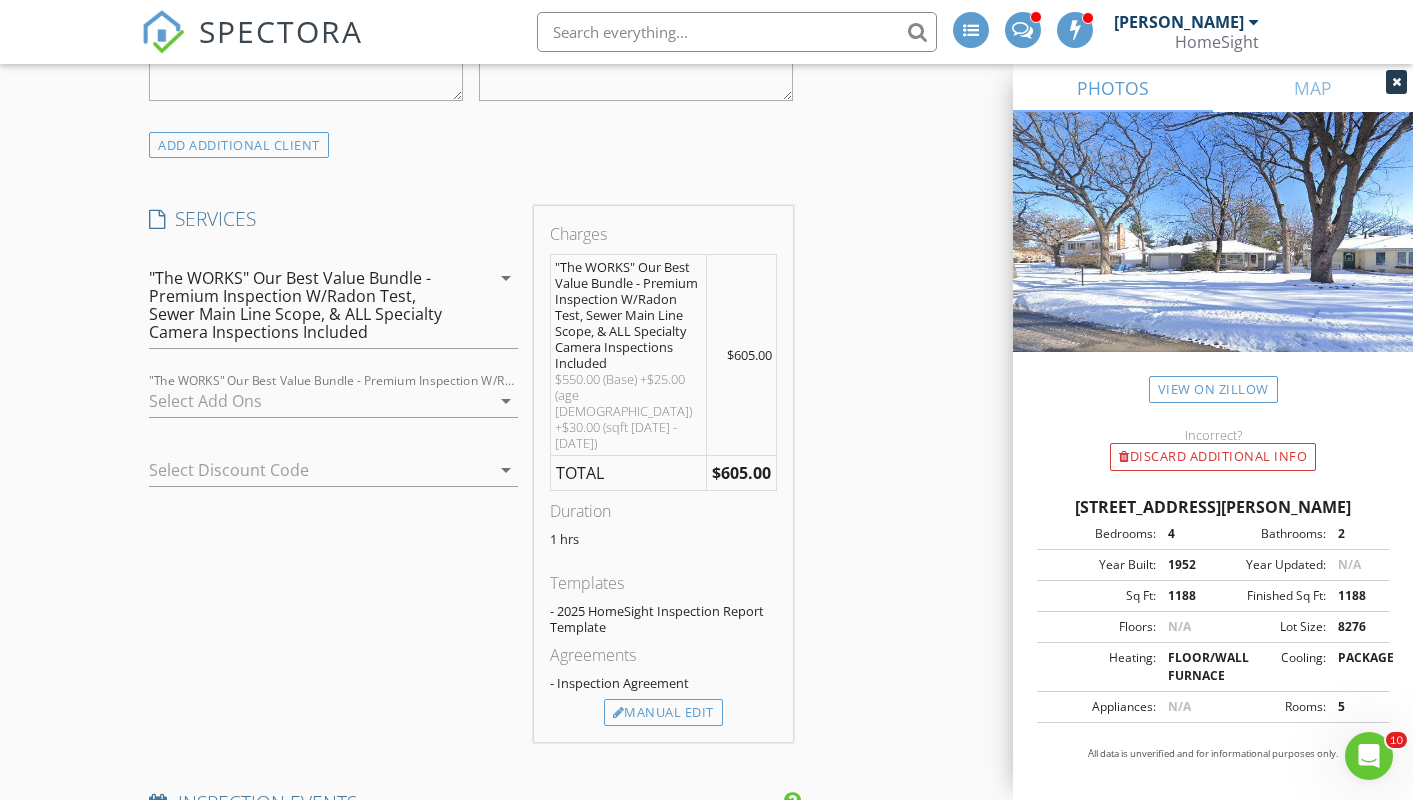 click on "arrow_drop_down" at bounding box center (506, 401) 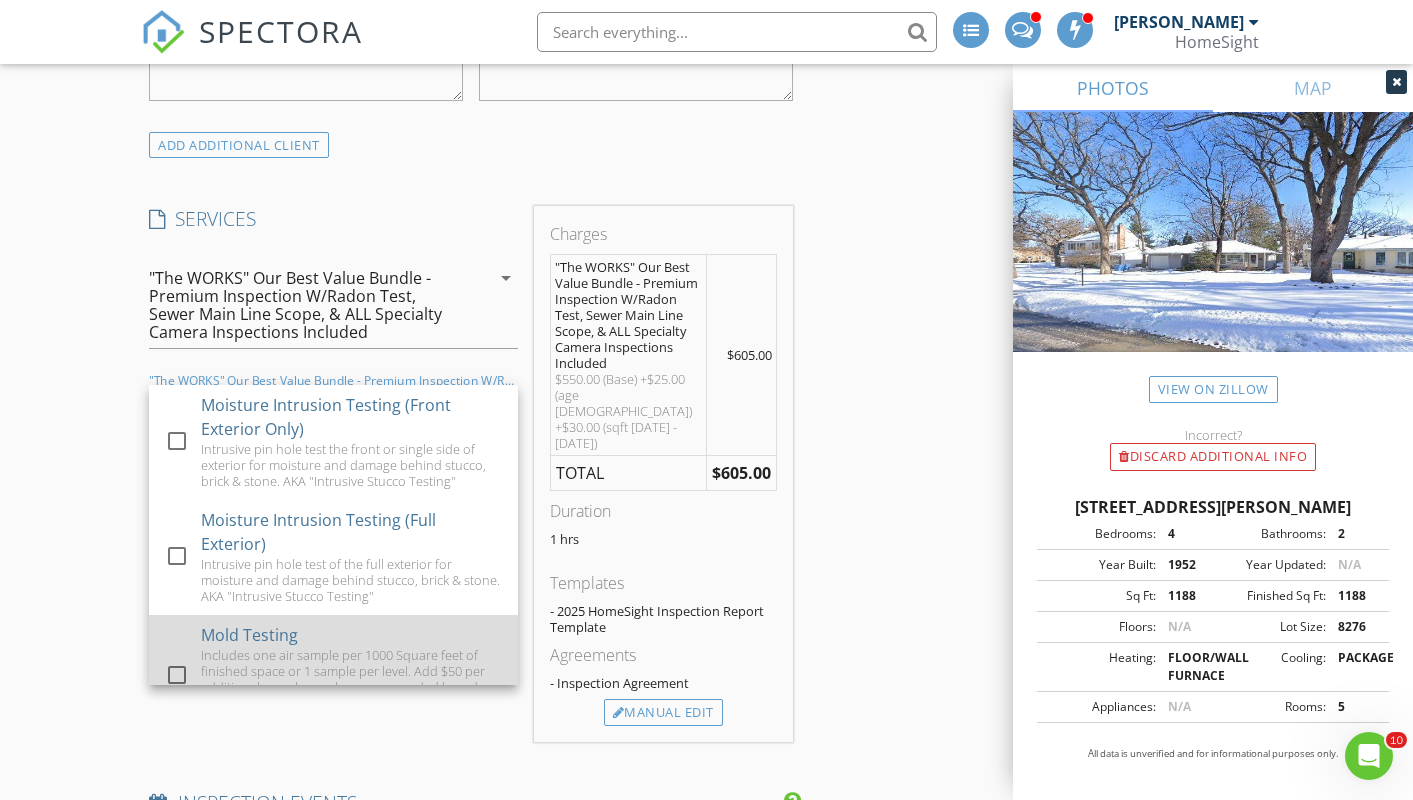 click on "check_box_outline_blank   Mold Testing   Includes one air sample per 1000 Square feet of finished space or 1 sample per level. Add $50 per additional sample may be recommended based on visible red-flags found. Results are delivered within 2 business days after sampling is performed." at bounding box center (333, 676) 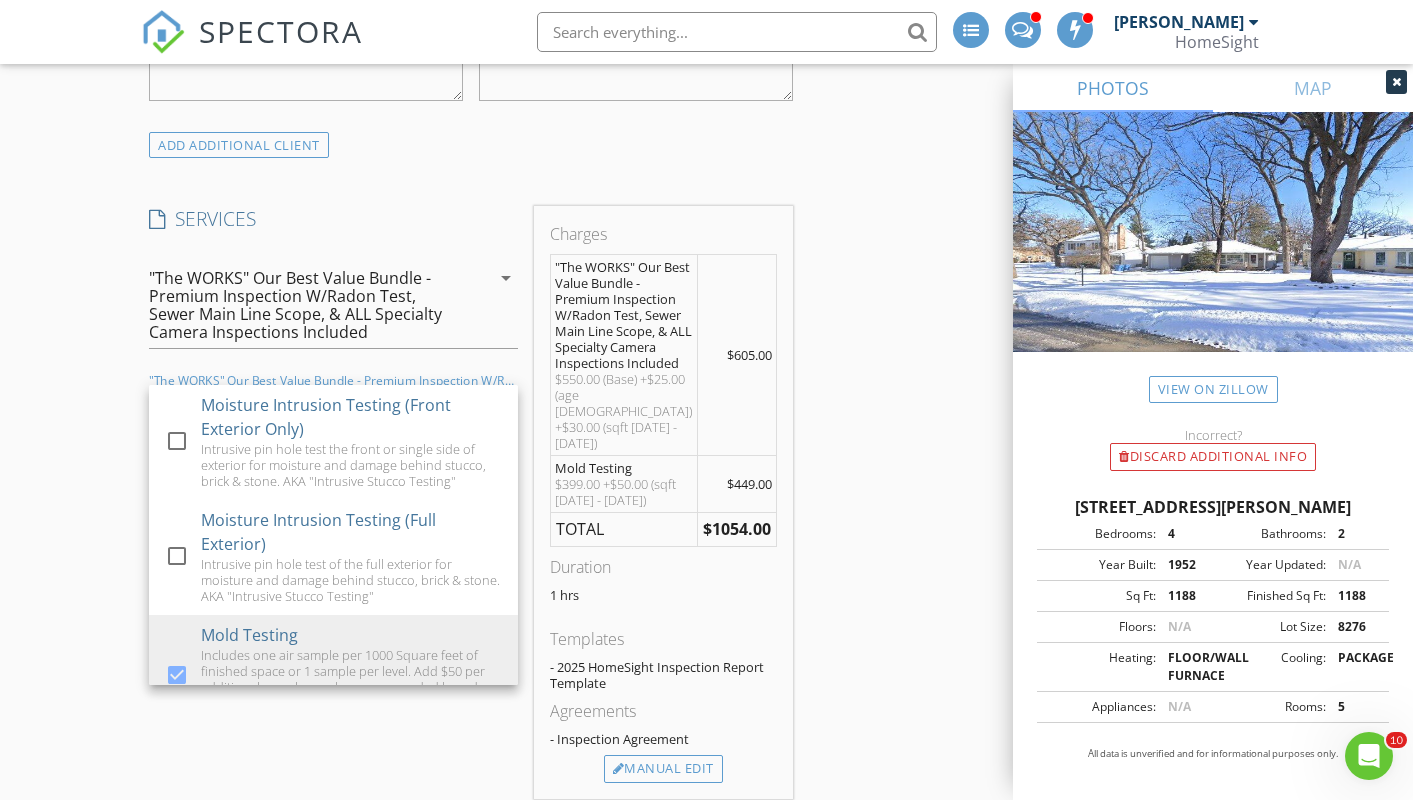 click on "New Inspection
INSPECTOR(S)
check_box_outline_blank   Matthew Brown     check_box   Jim Bourbeau   PRIMARY   check_box_outline_blank   Tim Douglass     check_box_outline_blank   Steven Carlson     Jim Bourbeau arrow_drop_down   check_box_outline_blank Jim Bourbeau specifically requested
Date/Time
07/15/2025 12:30 PM   Does Not Repeat arrow_drop_down
Location
Address Search       Address 7005 James Ave S   Unit   City Richfield   State MN   Zip 55423   County Hennepin     Square Feet 2000   Year Built 1952   Foundation Basement arrow_drop_down     Jim Bourbeau     22.9 miles     (32 minutes)
client
check_box Enable Client CC email for this inspection   Client Search     check_box_outline_blank Client is a Company/Organization     First Name Kelly   Last Name Cullen   Email kjcullen1998@gmail.com   CC Email   Phone 952-261-2479         Tags         Notes" at bounding box center [706, 2085] 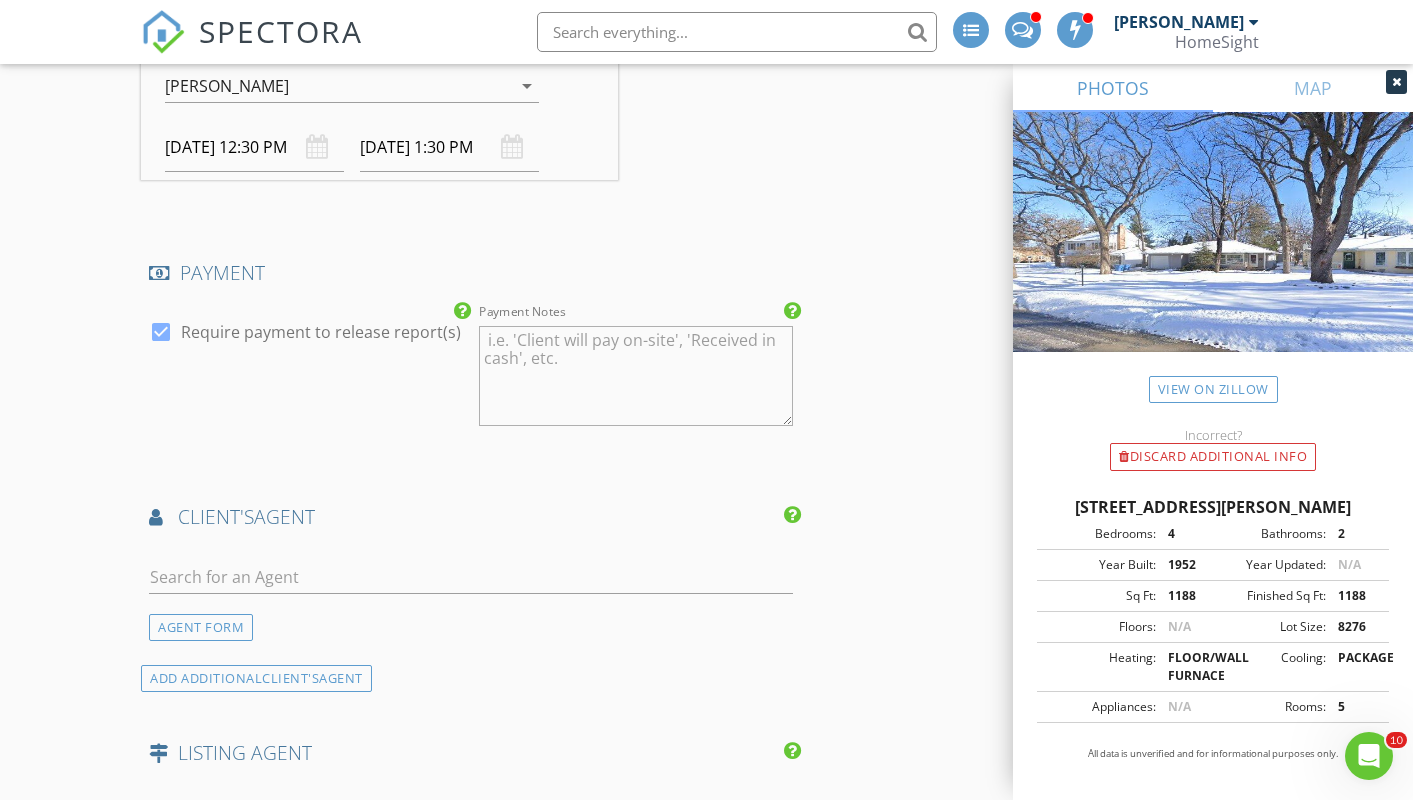scroll, scrollTop: 3779, scrollLeft: 0, axis: vertical 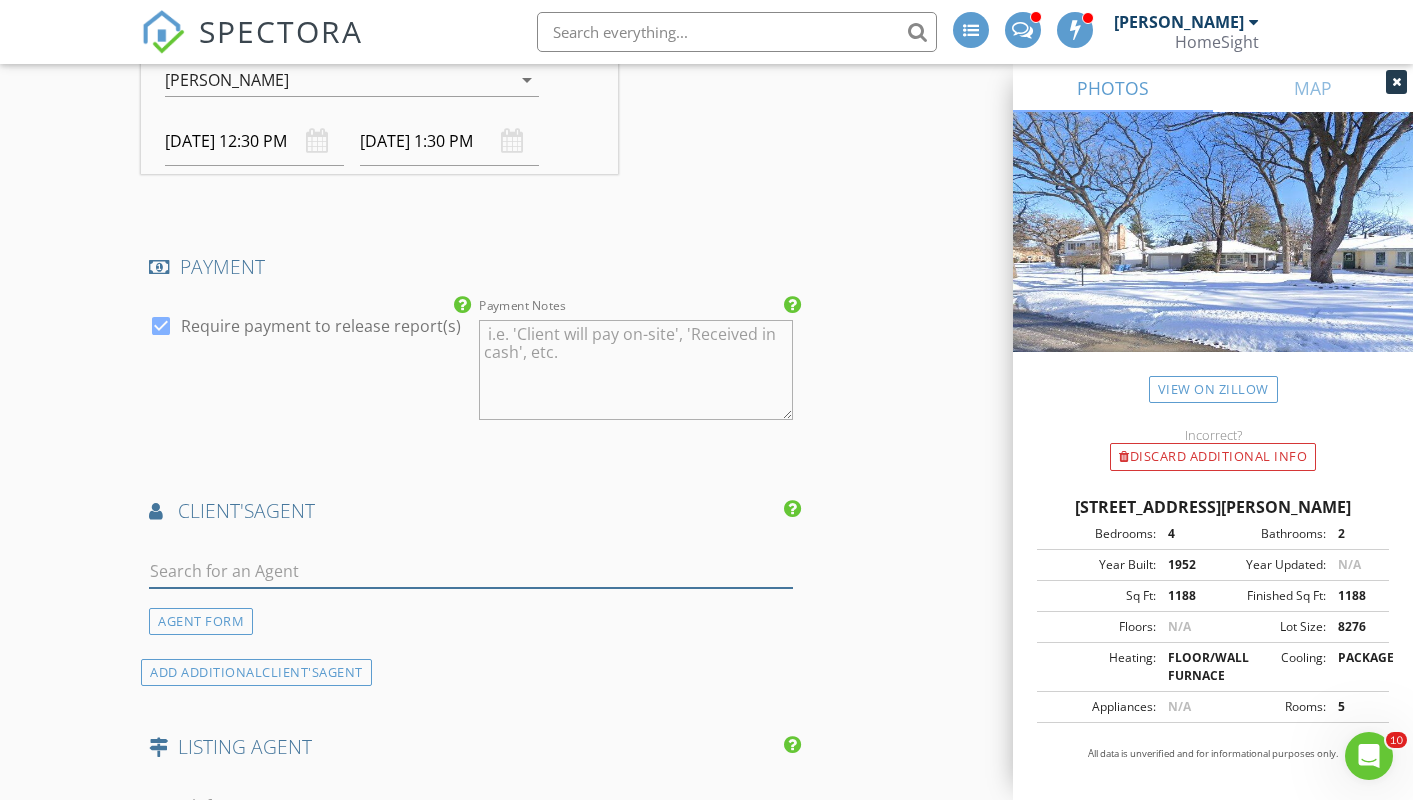 click at bounding box center [470, 571] 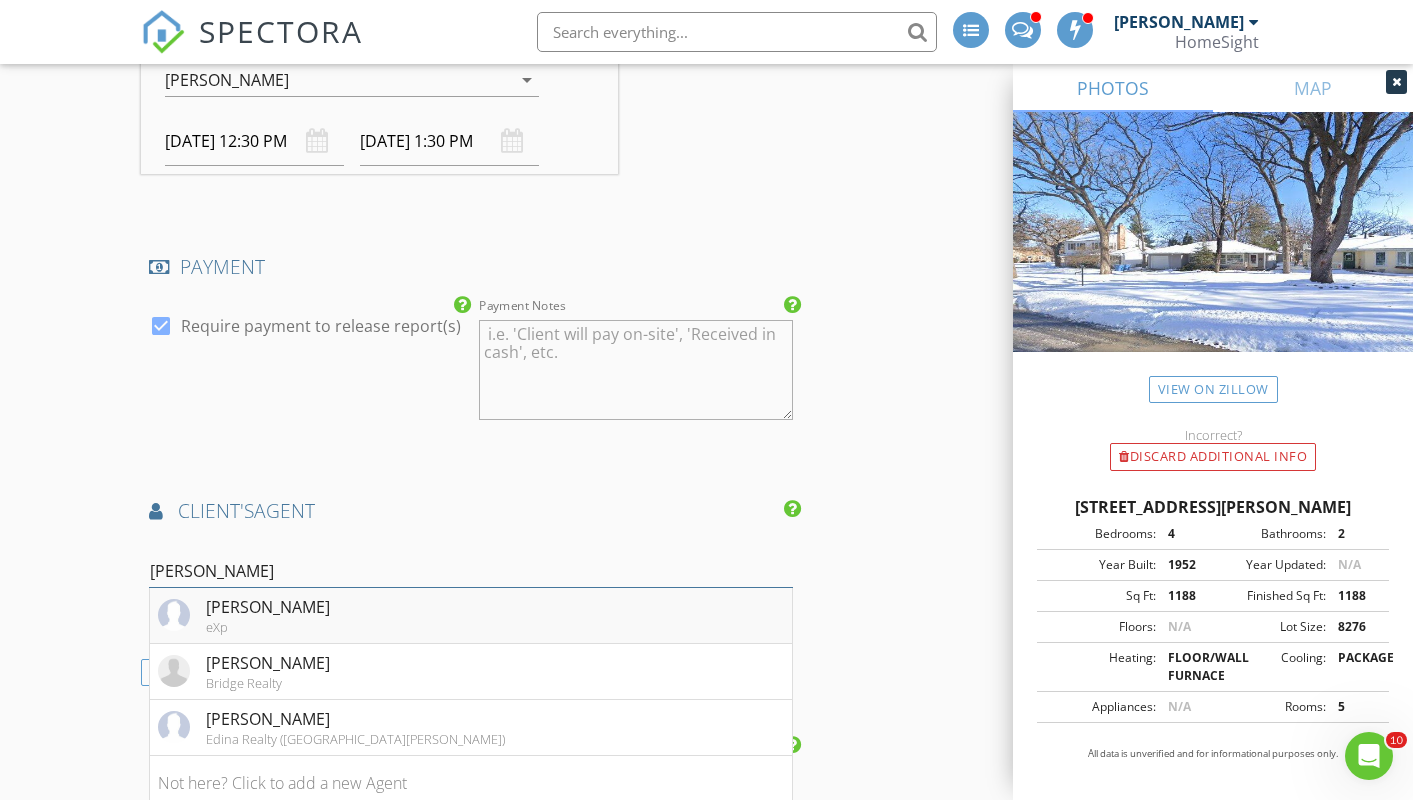type on "Ben Sai" 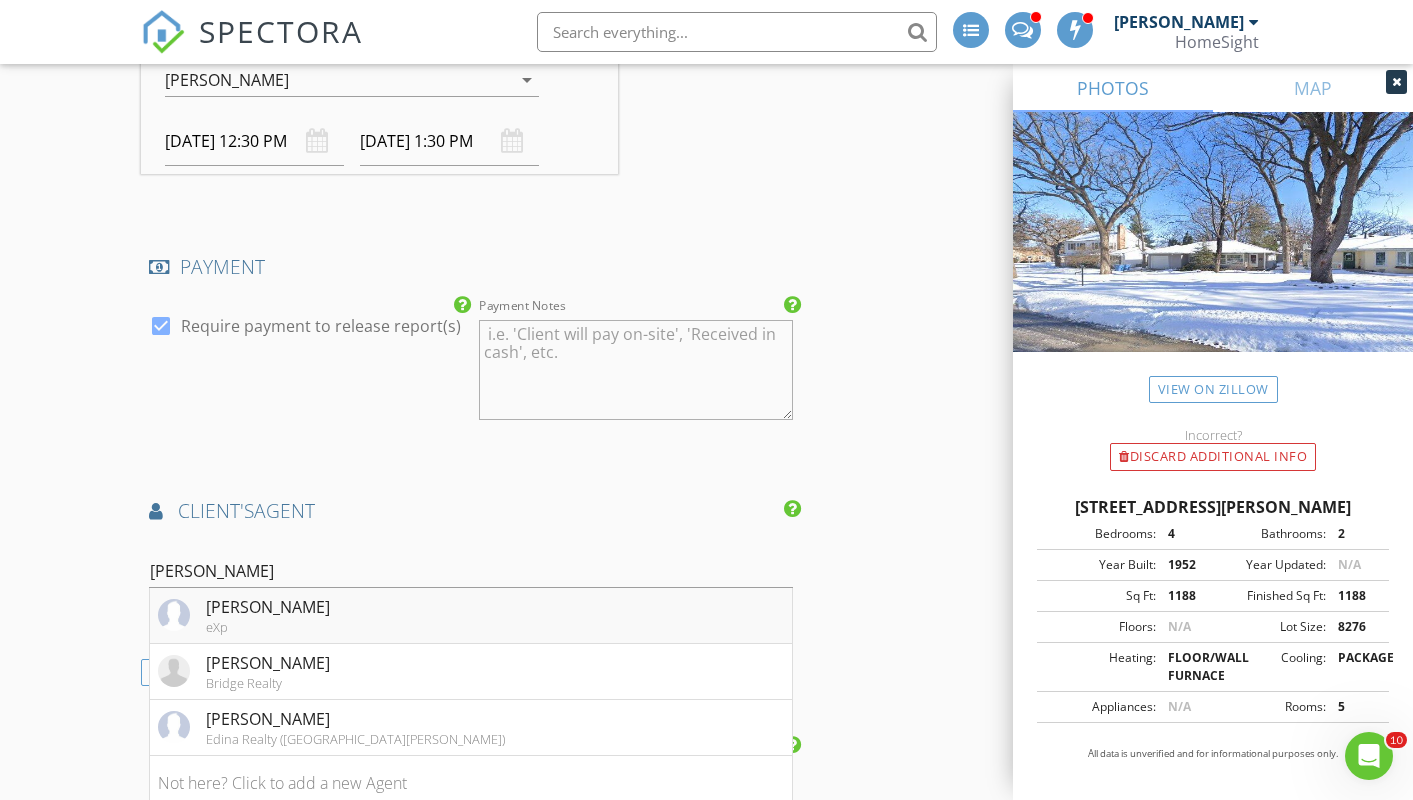 click on "Benjamin Saine" at bounding box center [268, 607] 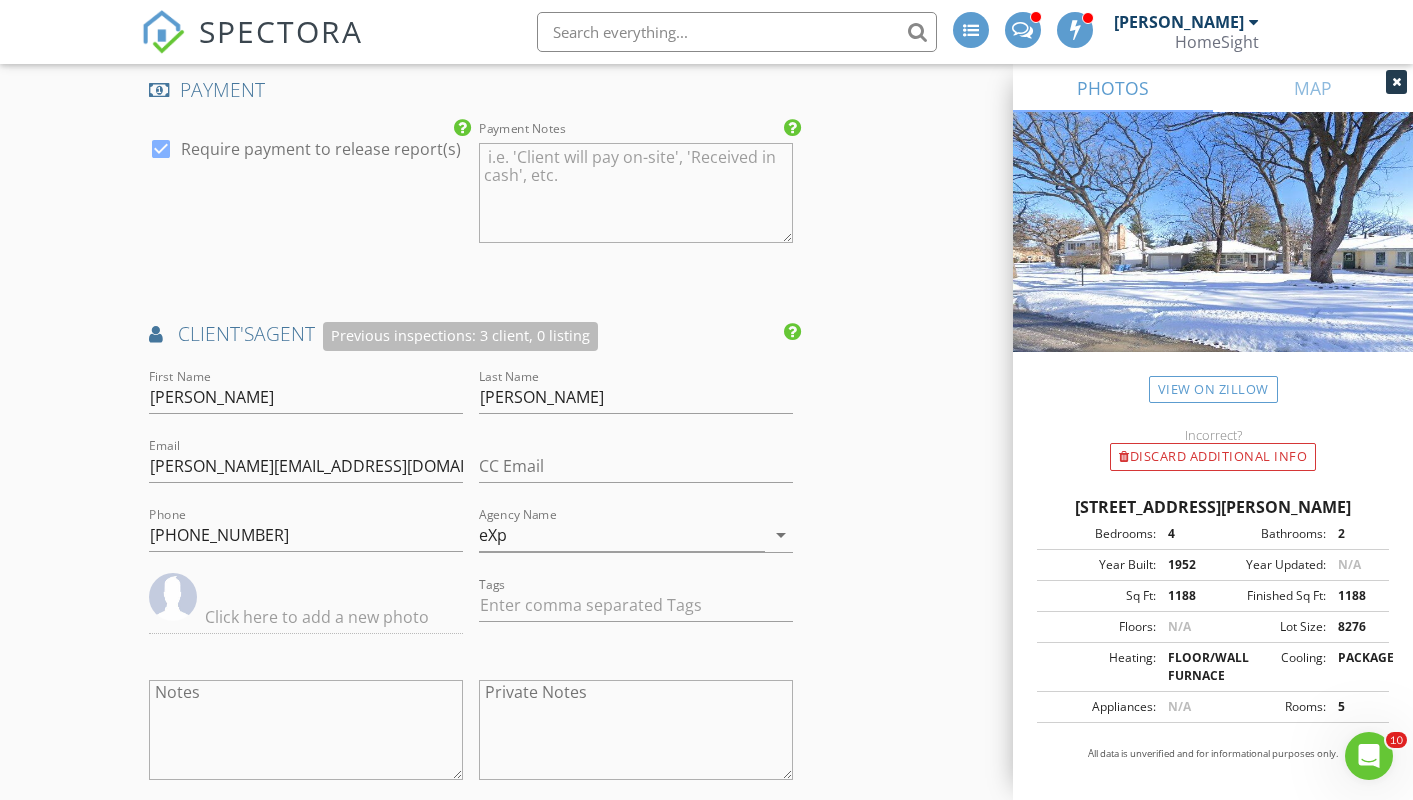 scroll, scrollTop: 3925, scrollLeft: 0, axis: vertical 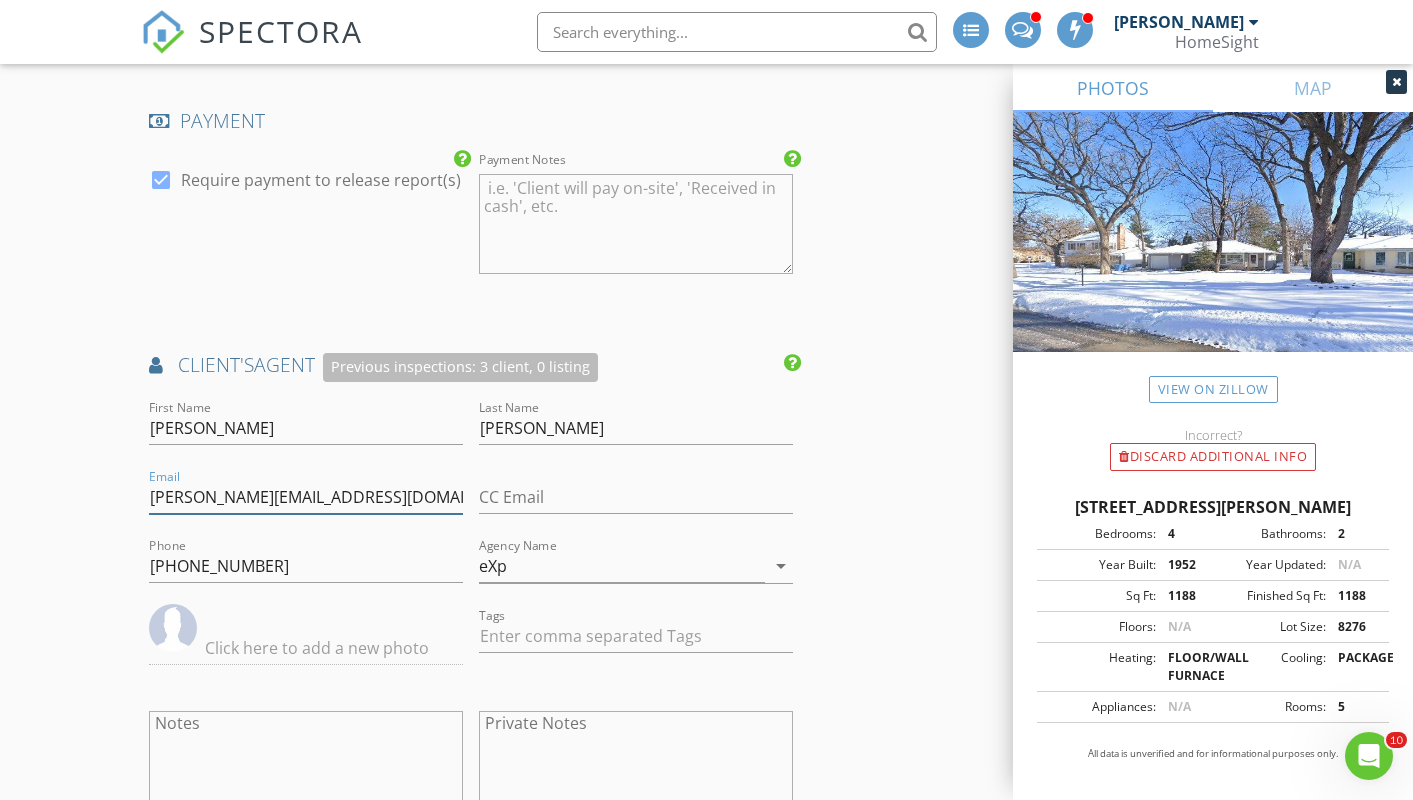 drag, startPoint x: 409, startPoint y: 467, endPoint x: 137, endPoint y: 456, distance: 272.22232 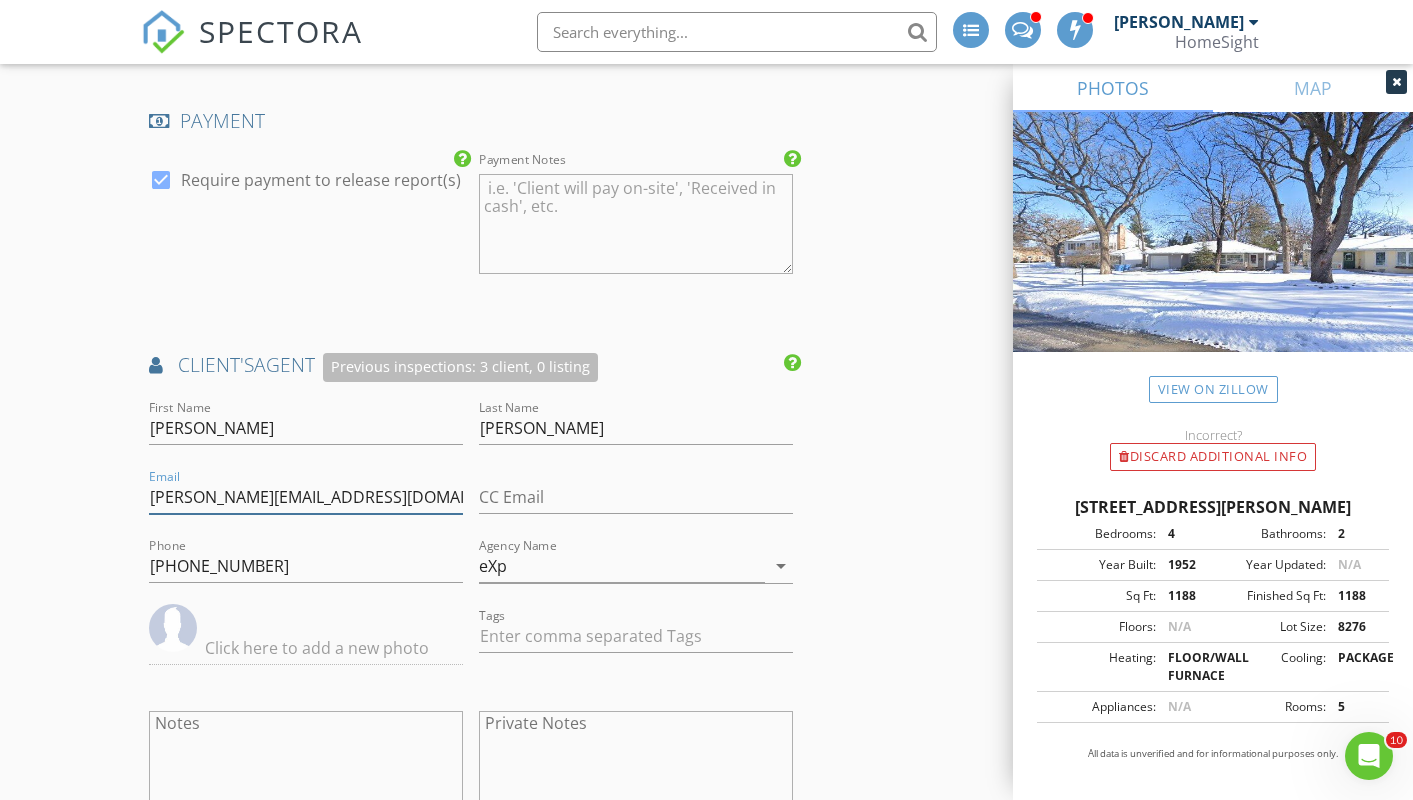 click on "New Inspection
INSPECTOR(S)
check_box_outline_blank   Matthew Brown     check_box   Jim Bourbeau   PRIMARY   check_box_outline_blank   Tim Douglass     check_box_outline_blank   Steven Carlson     Jim Bourbeau arrow_drop_down   check_box_outline_blank Jim Bourbeau specifically requested
Date/Time
07/15/2025 12:30 PM   Does Not Repeat arrow_drop_down
Location
Address Search       Address 7005 James Ave S   Unit   City Richfield   State MN   Zip 55423   County Hennepin     Square Feet 2000   Year Built 1952   Foundation Basement arrow_drop_down     Jim Bourbeau     22.9 miles     (32 minutes)
client
check_box Enable Client CC email for this inspection   Client Search     check_box_outline_blank Client is a Company/Organization     First Name Kelly   Last Name Cullen   Email kjcullen1998@gmail.com   CC Email   Phone 952-261-2479         Tags         Notes" at bounding box center [706, -197] 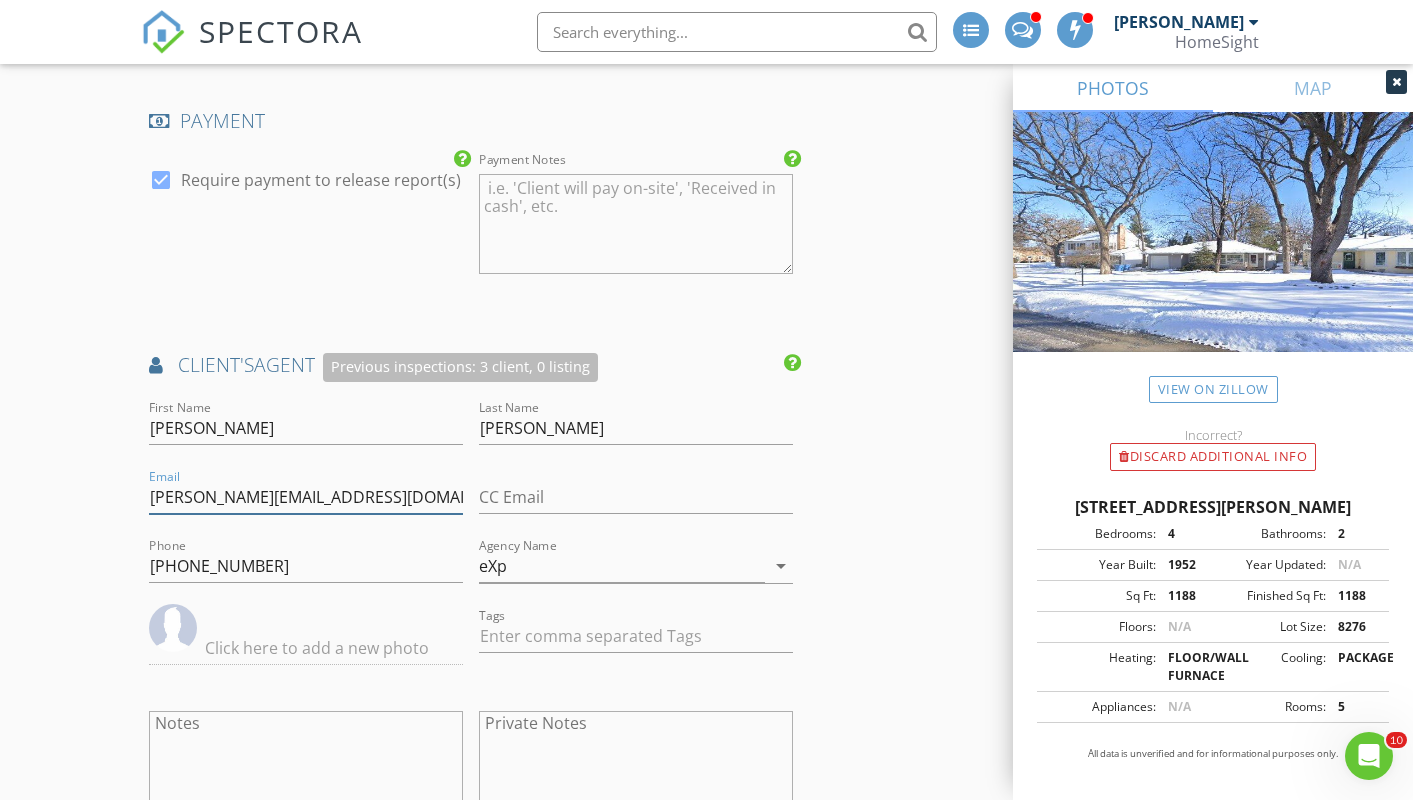 drag, startPoint x: 236, startPoint y: 463, endPoint x: 366, endPoint y: 472, distance: 130.31117 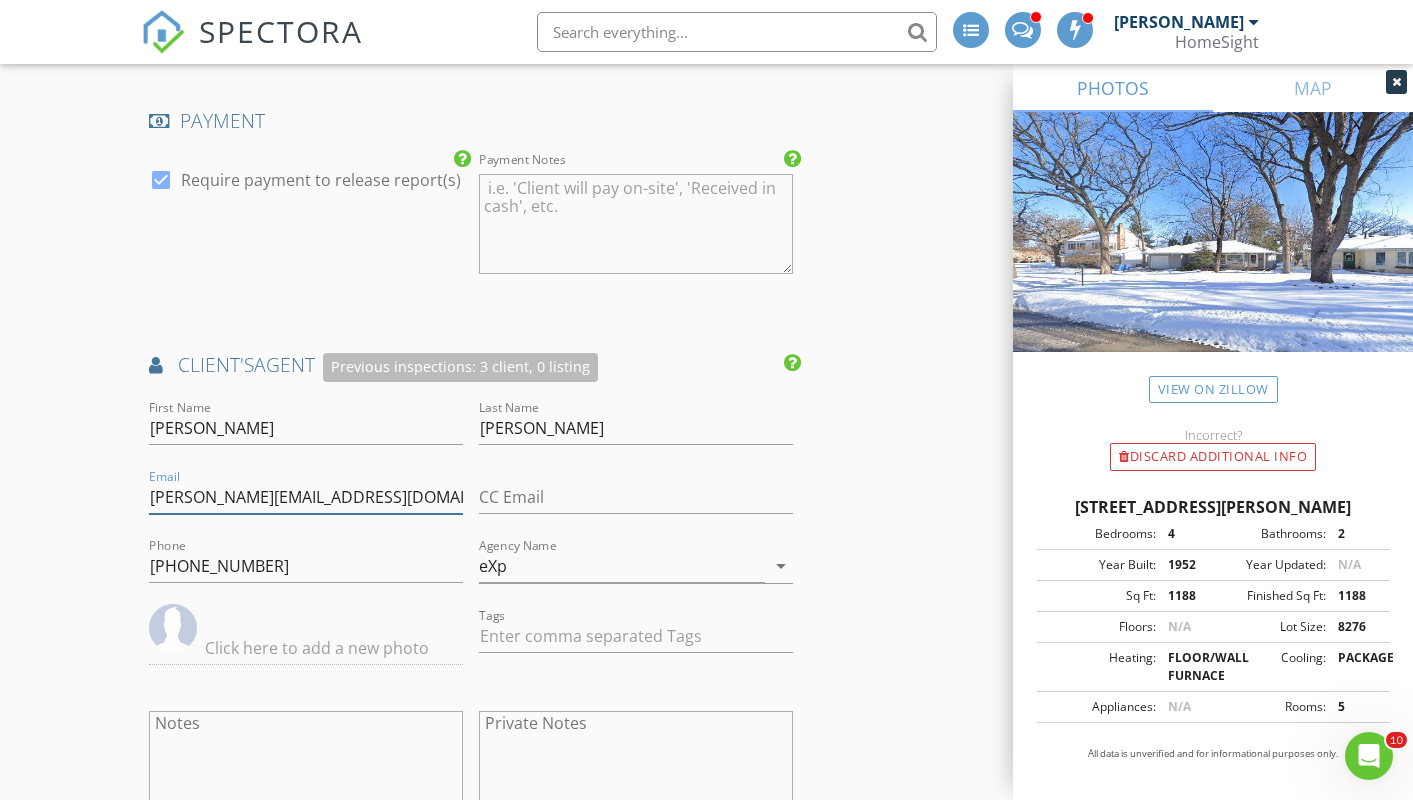 click on "benjamin@thepropertygeeks.com" at bounding box center (306, 497) 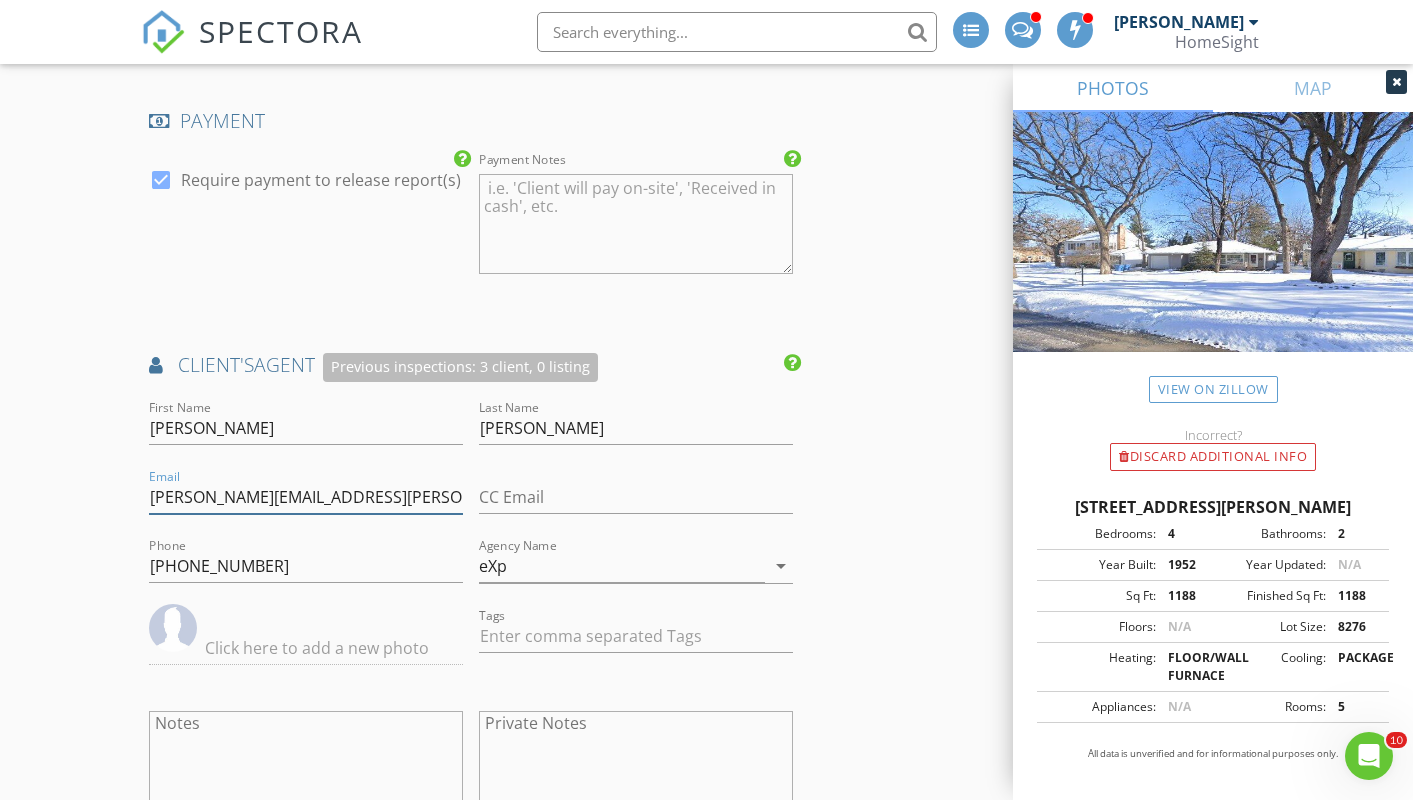 click on "benjamin.saine@gmail.com" at bounding box center [306, 497] 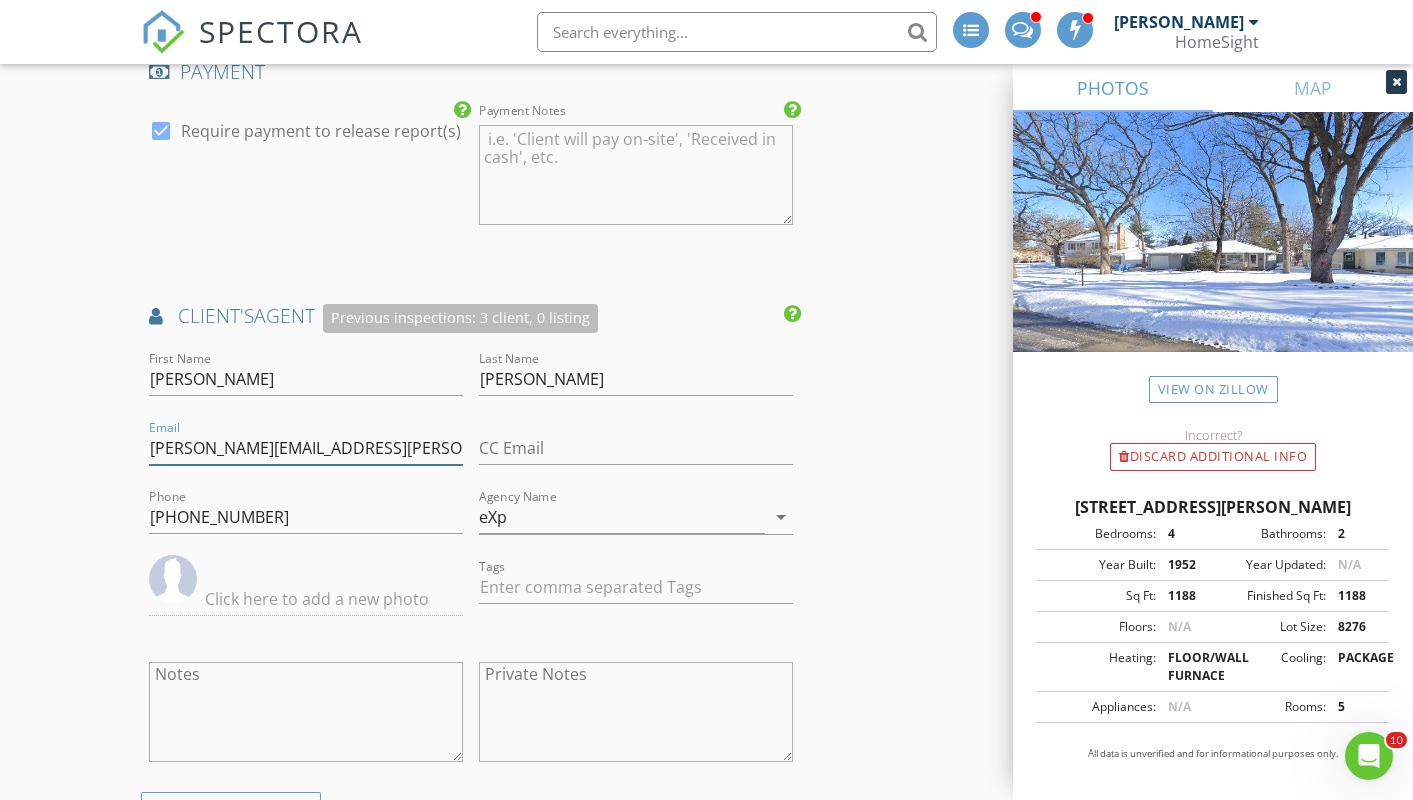 scroll, scrollTop: 3970, scrollLeft: 0, axis: vertical 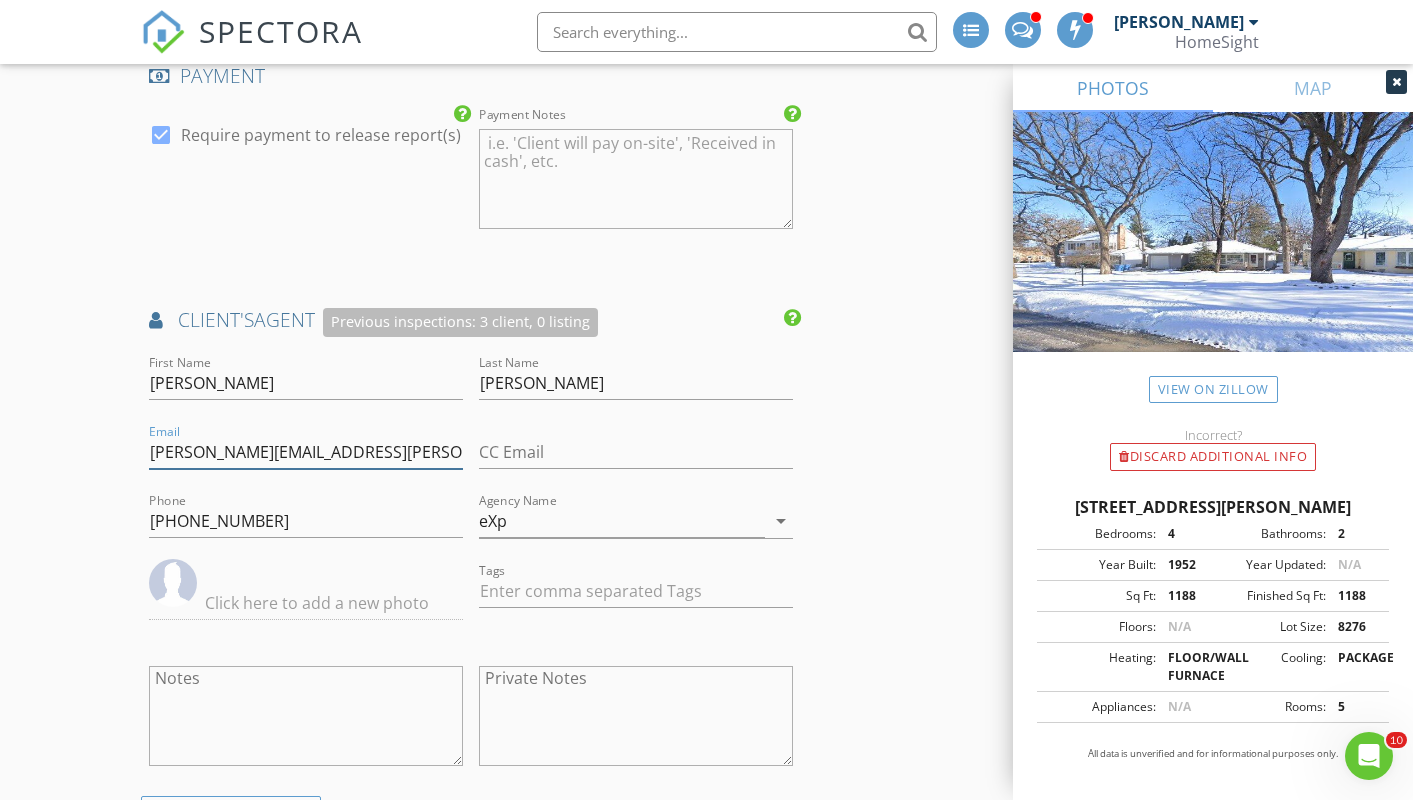 drag, startPoint x: 354, startPoint y: 416, endPoint x: 81, endPoint y: 418, distance: 273.00732 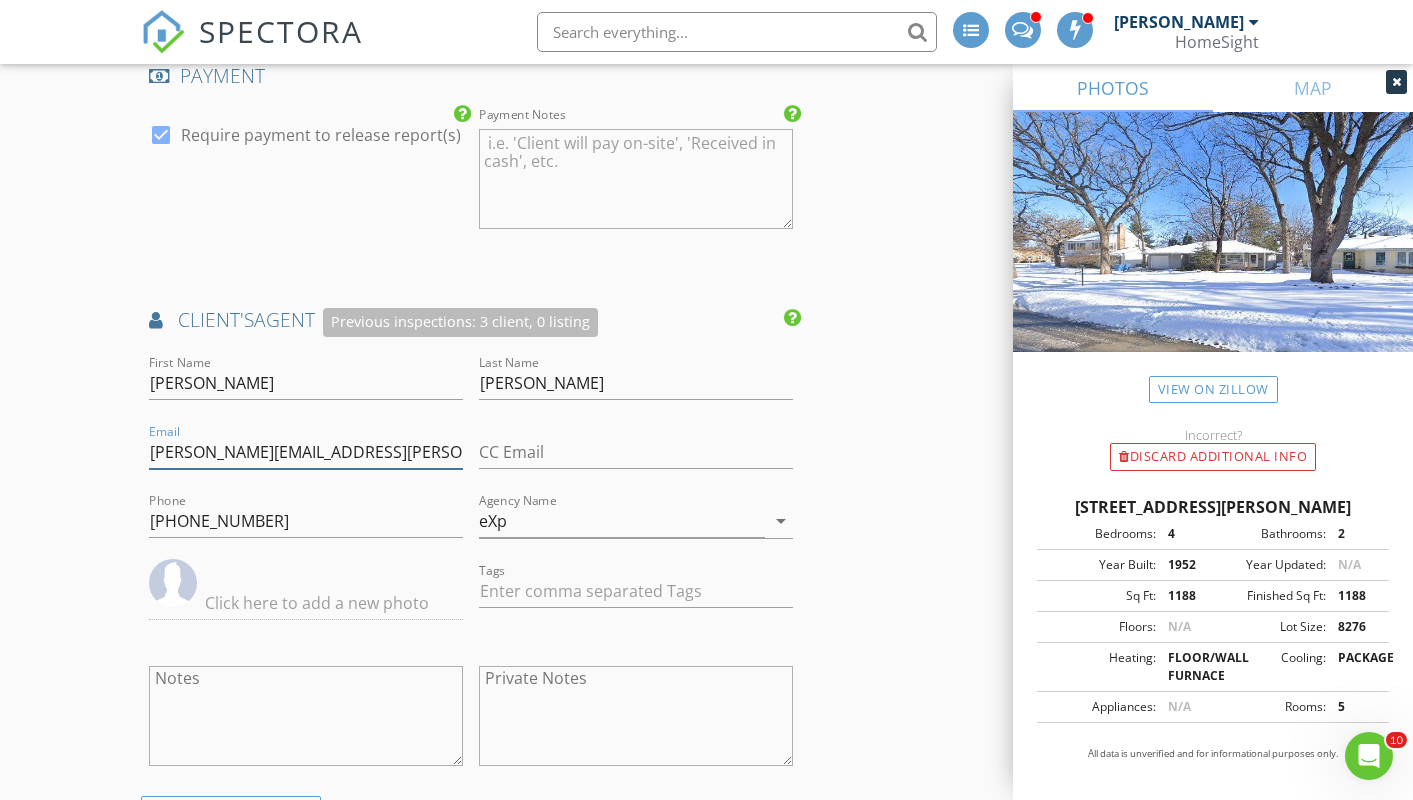 click on "New Inspection
INSPECTOR(S)
check_box_outline_blank   Matthew Brown     check_box   Jim Bourbeau   PRIMARY   check_box_outline_blank   Tim Douglass     check_box_outline_blank   Steven Carlson     Jim Bourbeau arrow_drop_down   check_box_outline_blank Jim Bourbeau specifically requested
Date/Time
07/15/2025 12:30 PM   Does Not Repeat arrow_drop_down
Location
Address Search       Address 7005 James Ave S   Unit   City Richfield   State MN   Zip 55423   County Hennepin     Square Feet 2000   Year Built 1952   Foundation Basement arrow_drop_down     Jim Bourbeau     22.9 miles     (32 minutes)
client
check_box Enable Client CC email for this inspection   Client Search     check_box_outline_blank Client is a Company/Organization     First Name Kelly   Last Name Cullen   Email kjcullen1998@gmail.com   CC Email   Phone 952-261-2479         Tags         Notes" at bounding box center (706, -242) 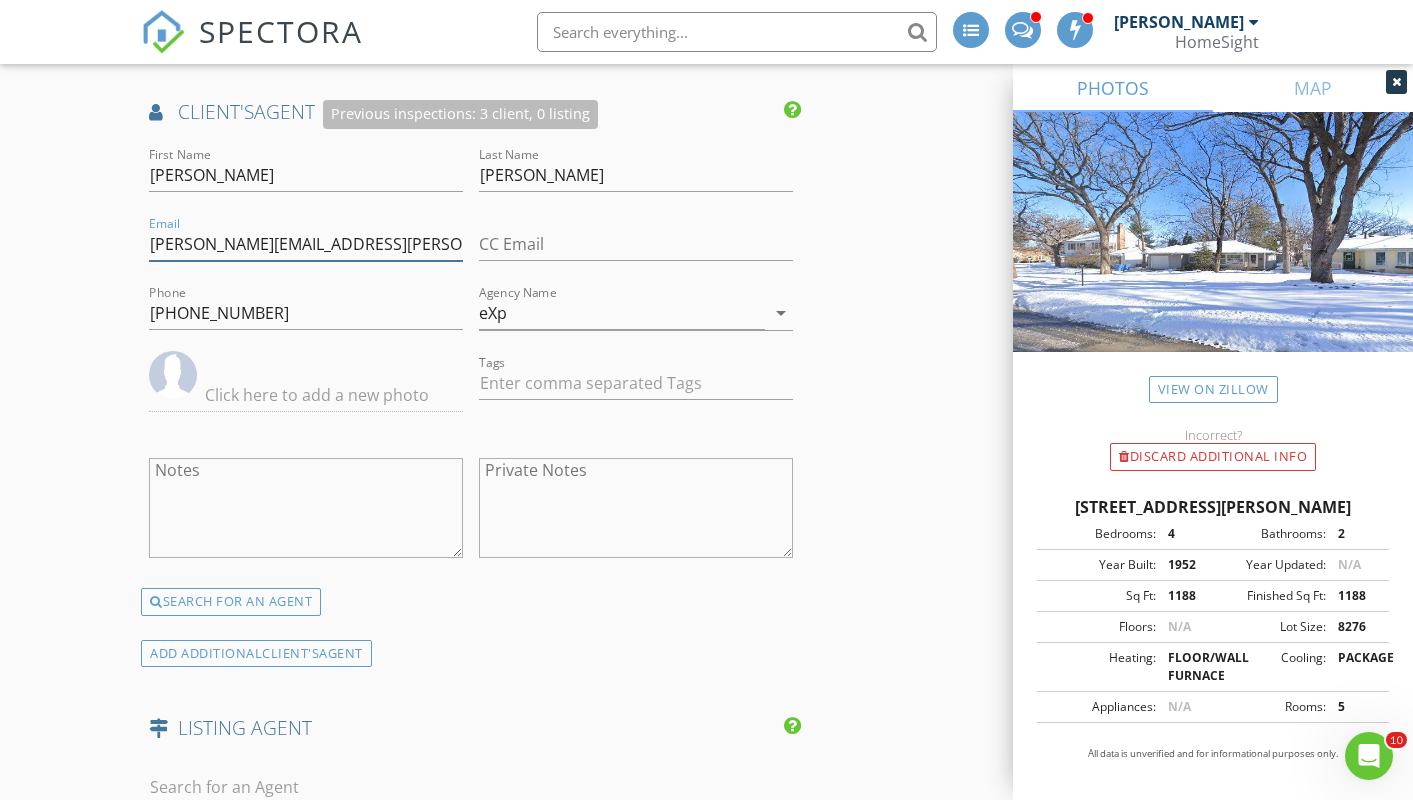 scroll, scrollTop: 4184, scrollLeft: 0, axis: vertical 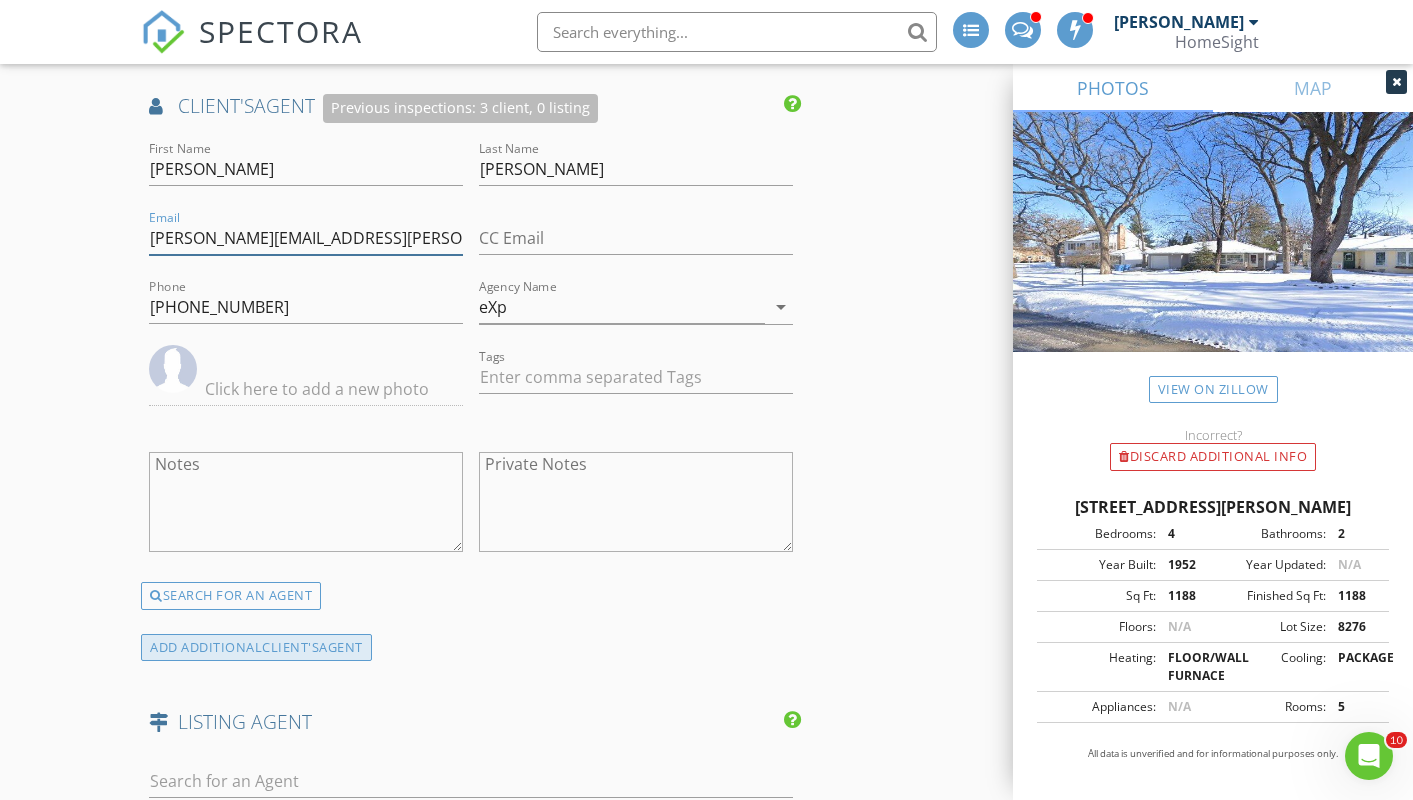 type on "benjamin.saine@gmail.com" 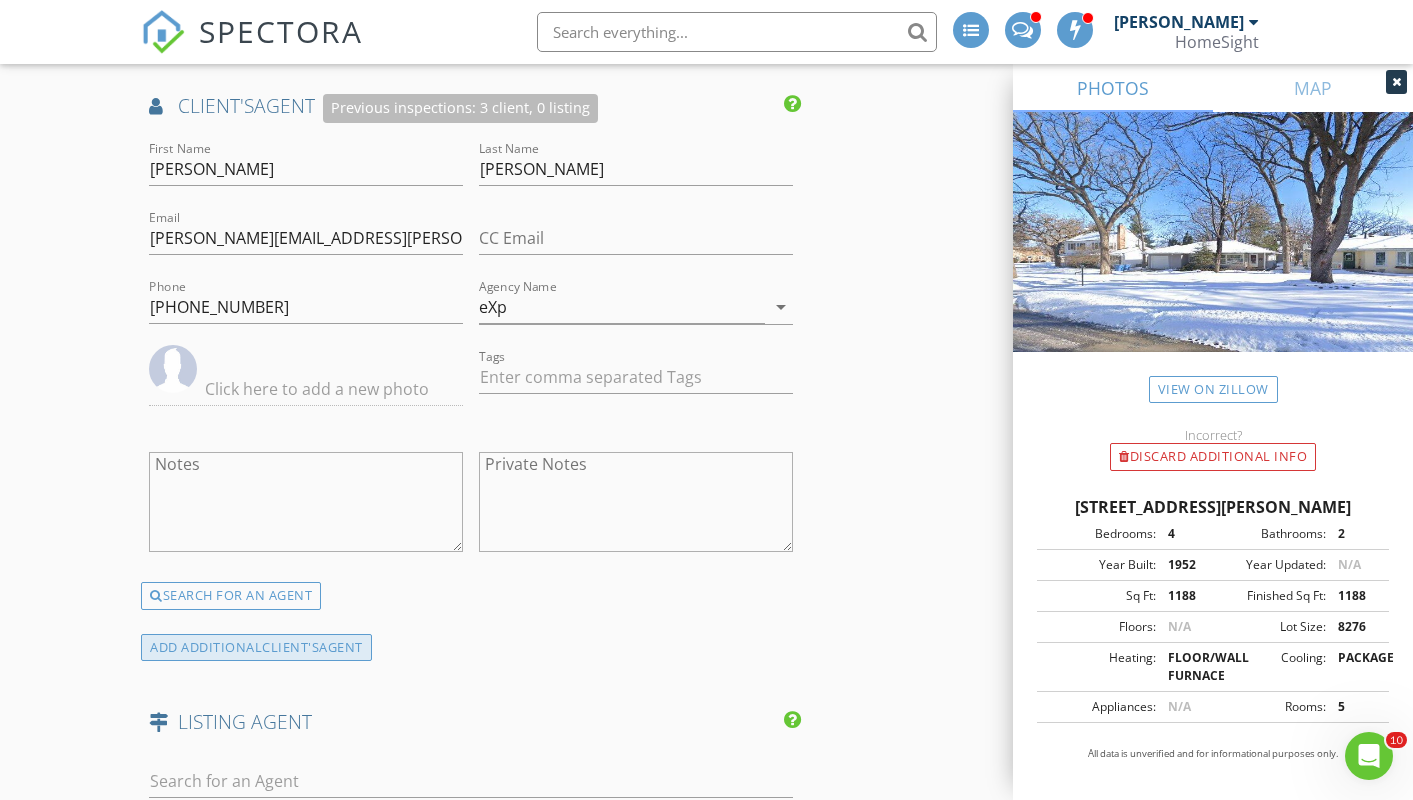 click on "ADD ADDITIONAL
client's  AGENT" at bounding box center (256, 647) 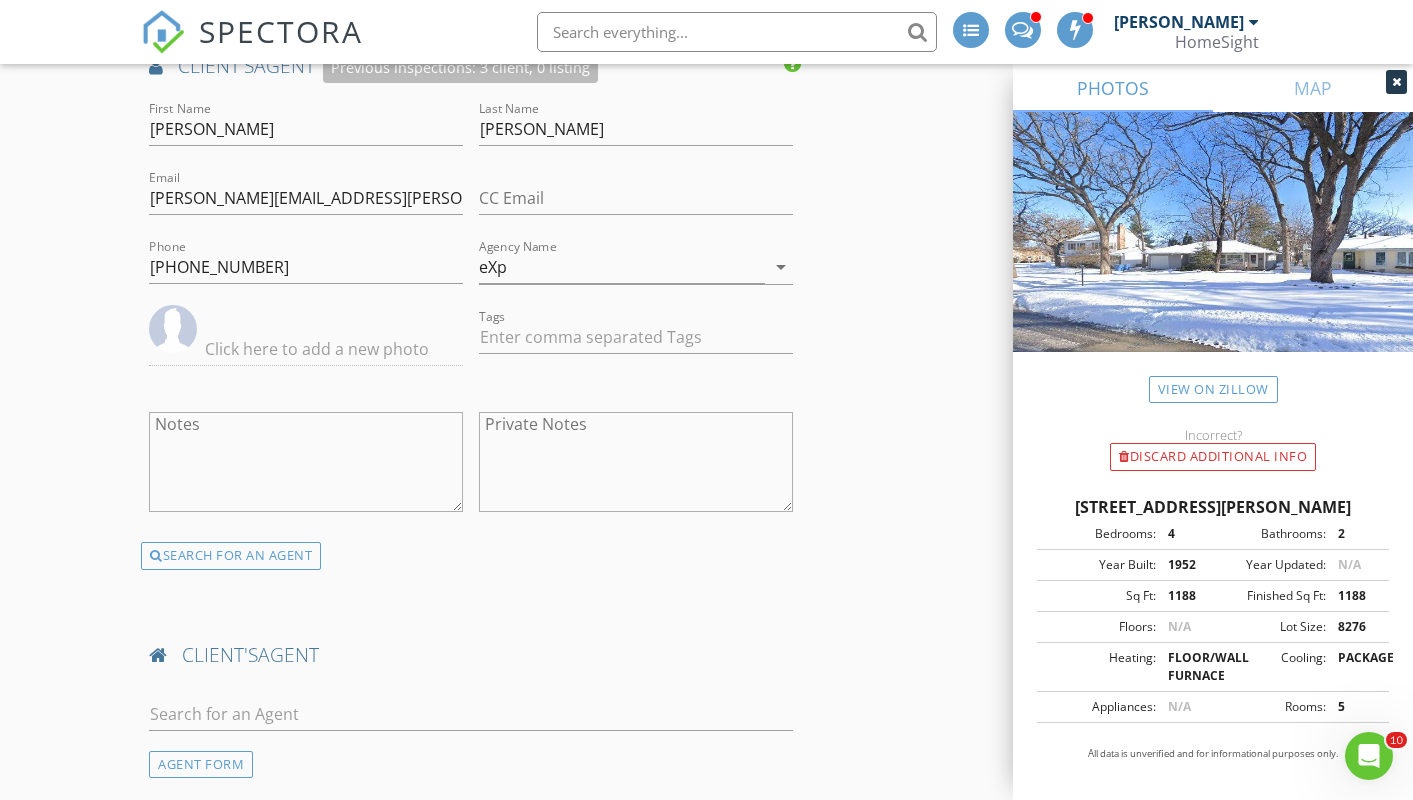 scroll, scrollTop: 4231, scrollLeft: 0, axis: vertical 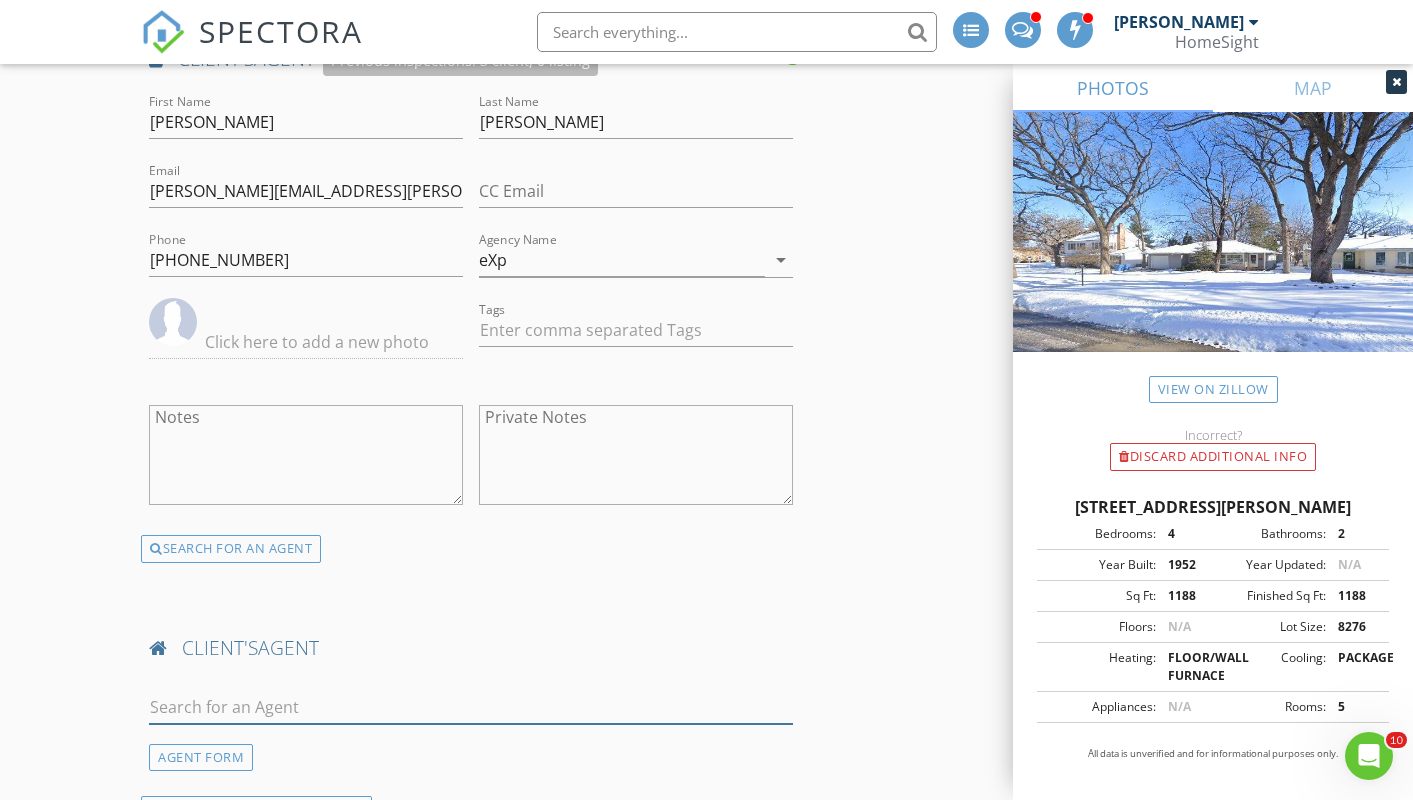 click at bounding box center (470, 707) 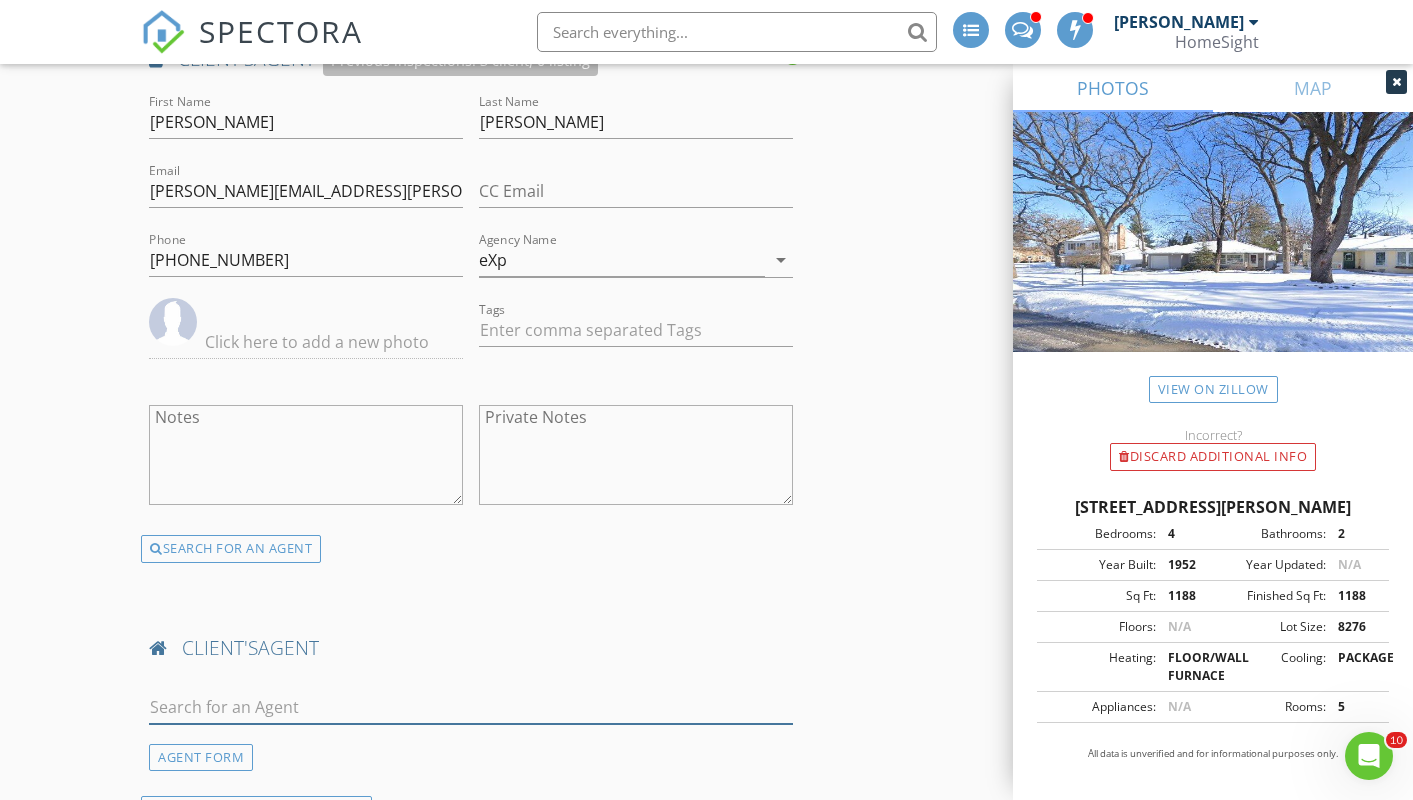 paste on "[PERSON_NAME][EMAIL_ADDRESS][PERSON_NAME][DOMAIN_NAME]" 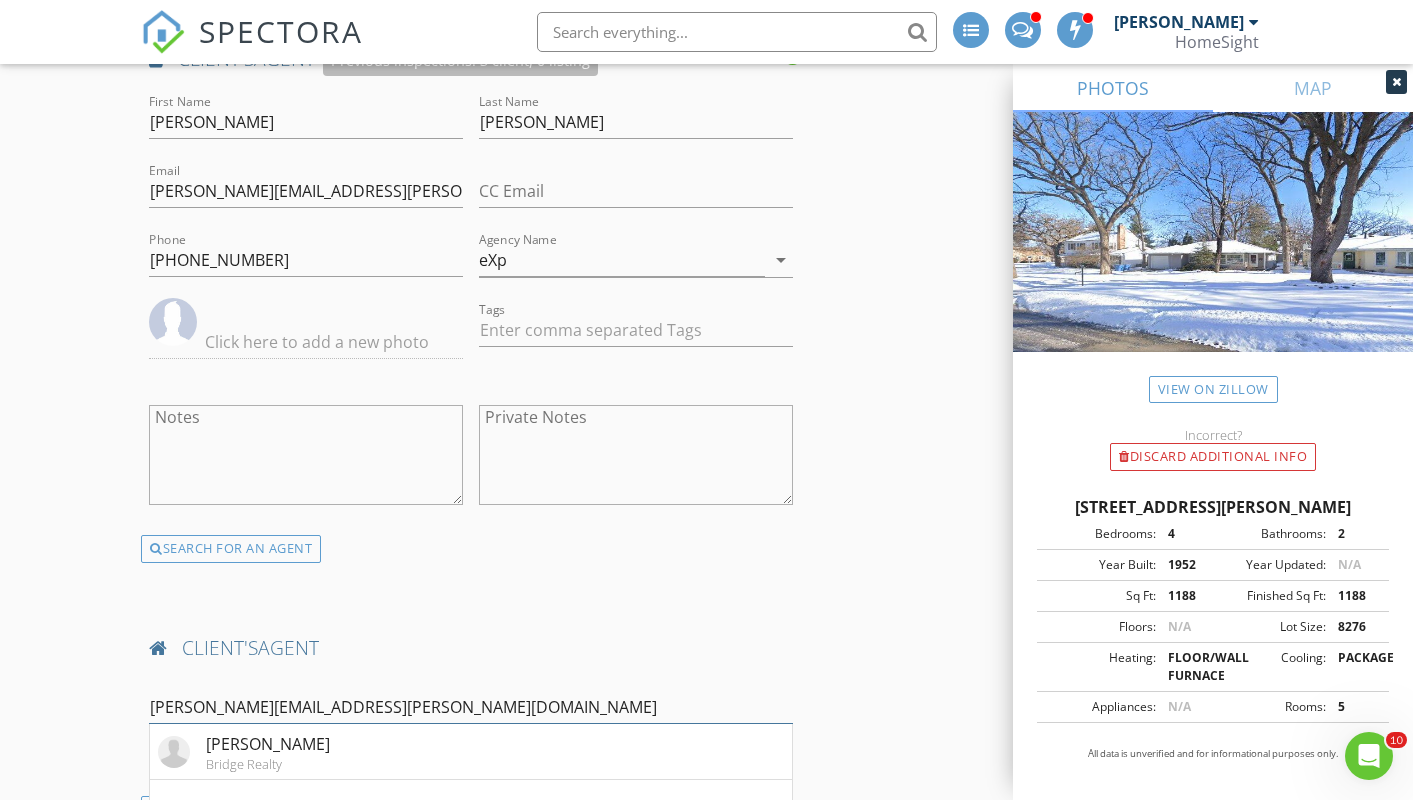 type on "[PERSON_NAME][EMAIL_ADDRESS][PERSON_NAME][DOMAIN_NAME]" 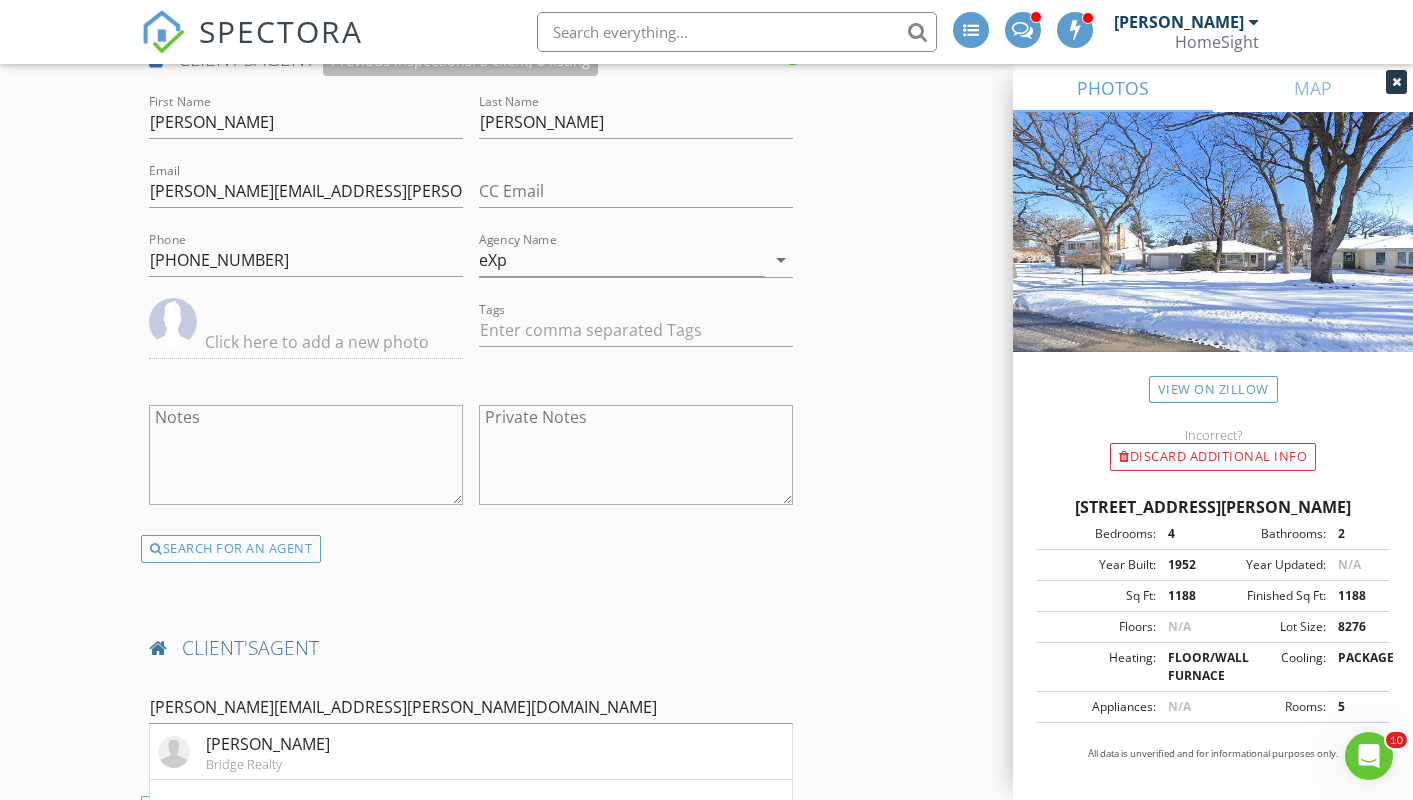 click on "[PERSON_NAME]" at bounding box center (268, 744) 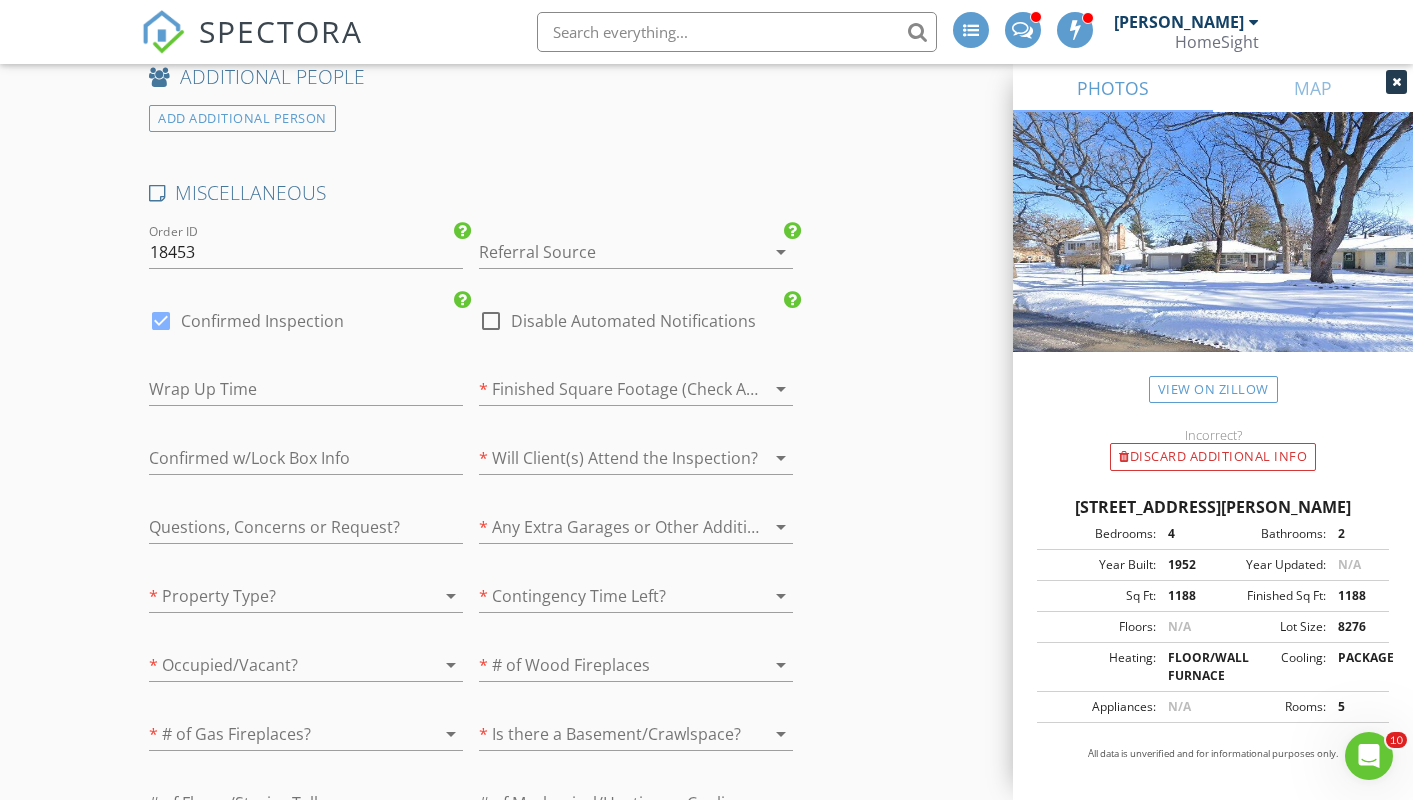 scroll, scrollTop: 5627, scrollLeft: 0, axis: vertical 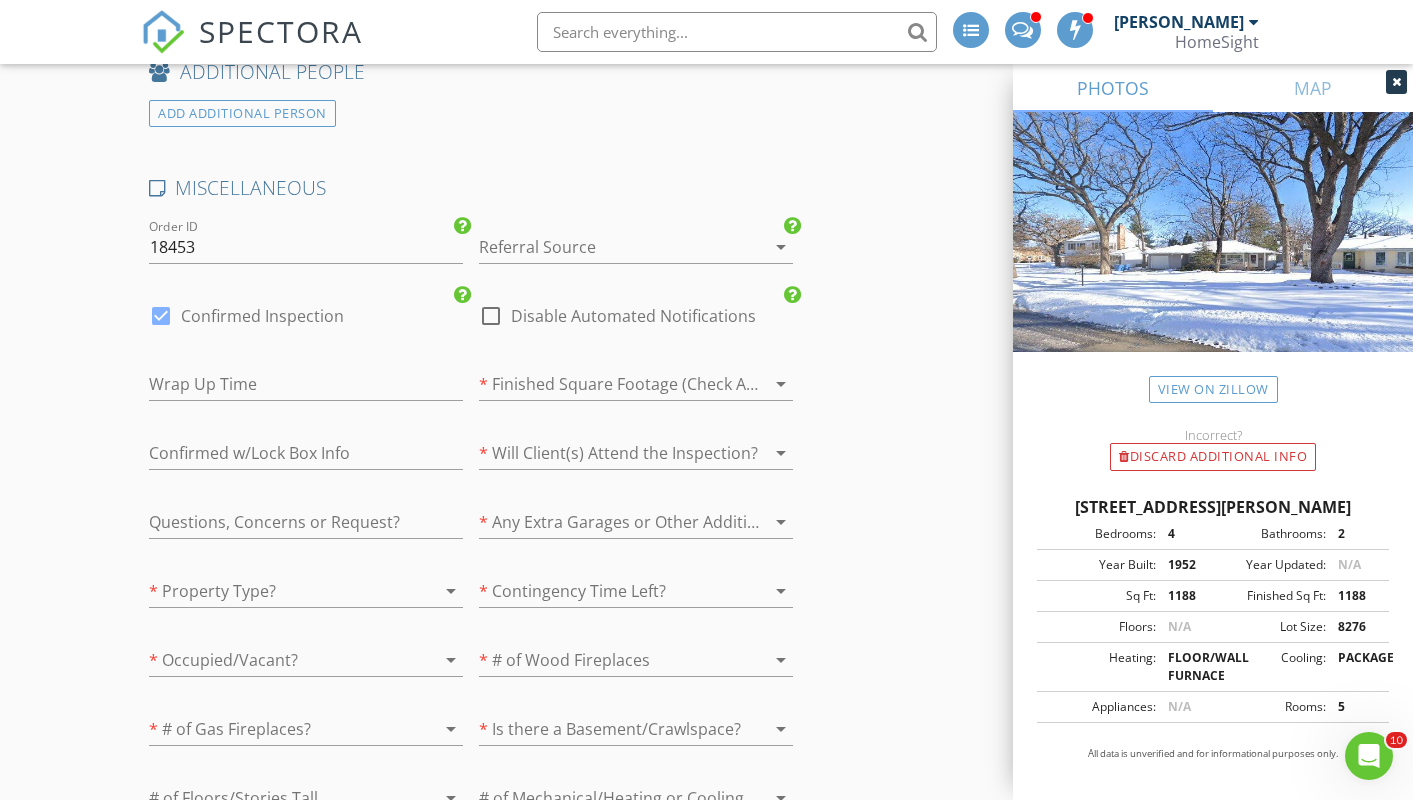 click at bounding box center (278, 591) 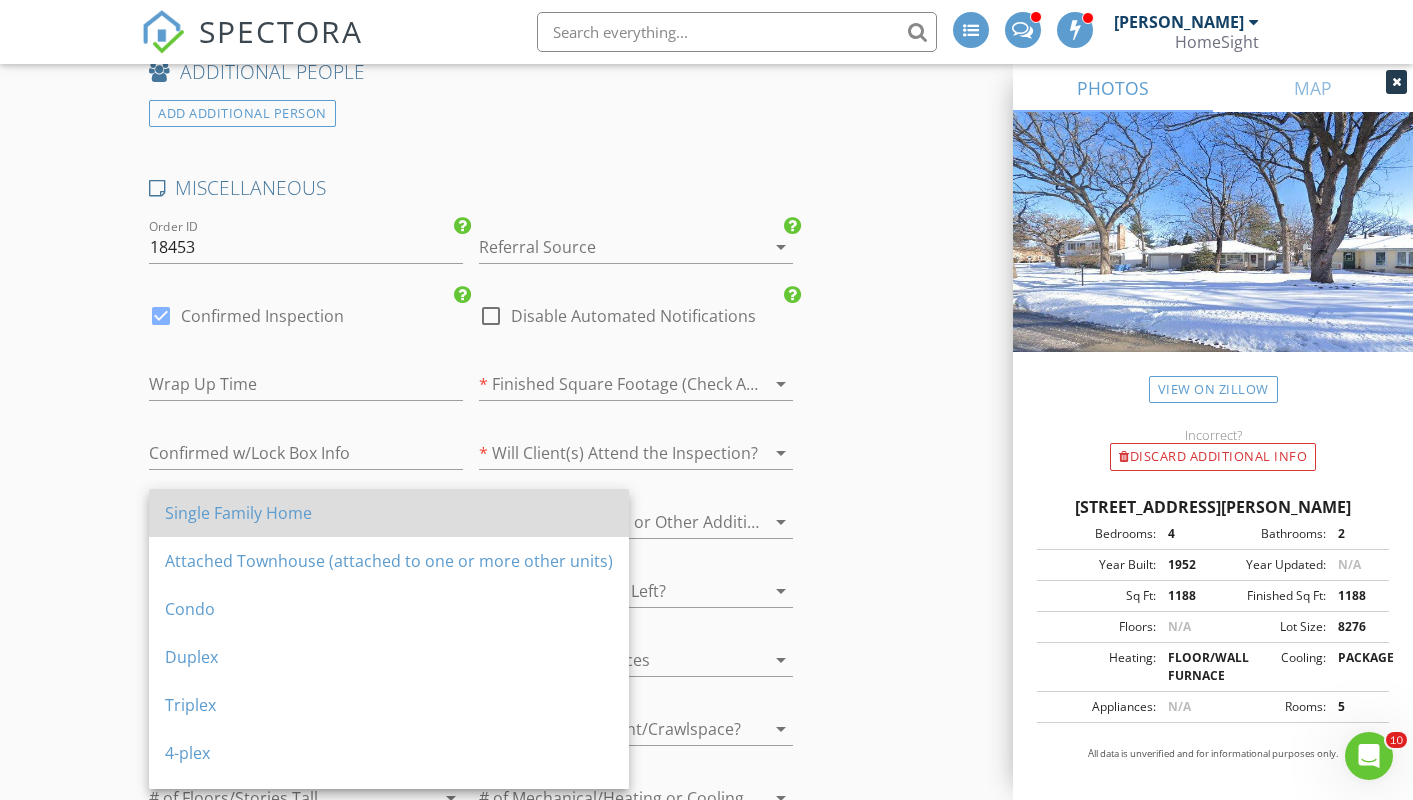 click on "Single Family Home" at bounding box center (389, 513) 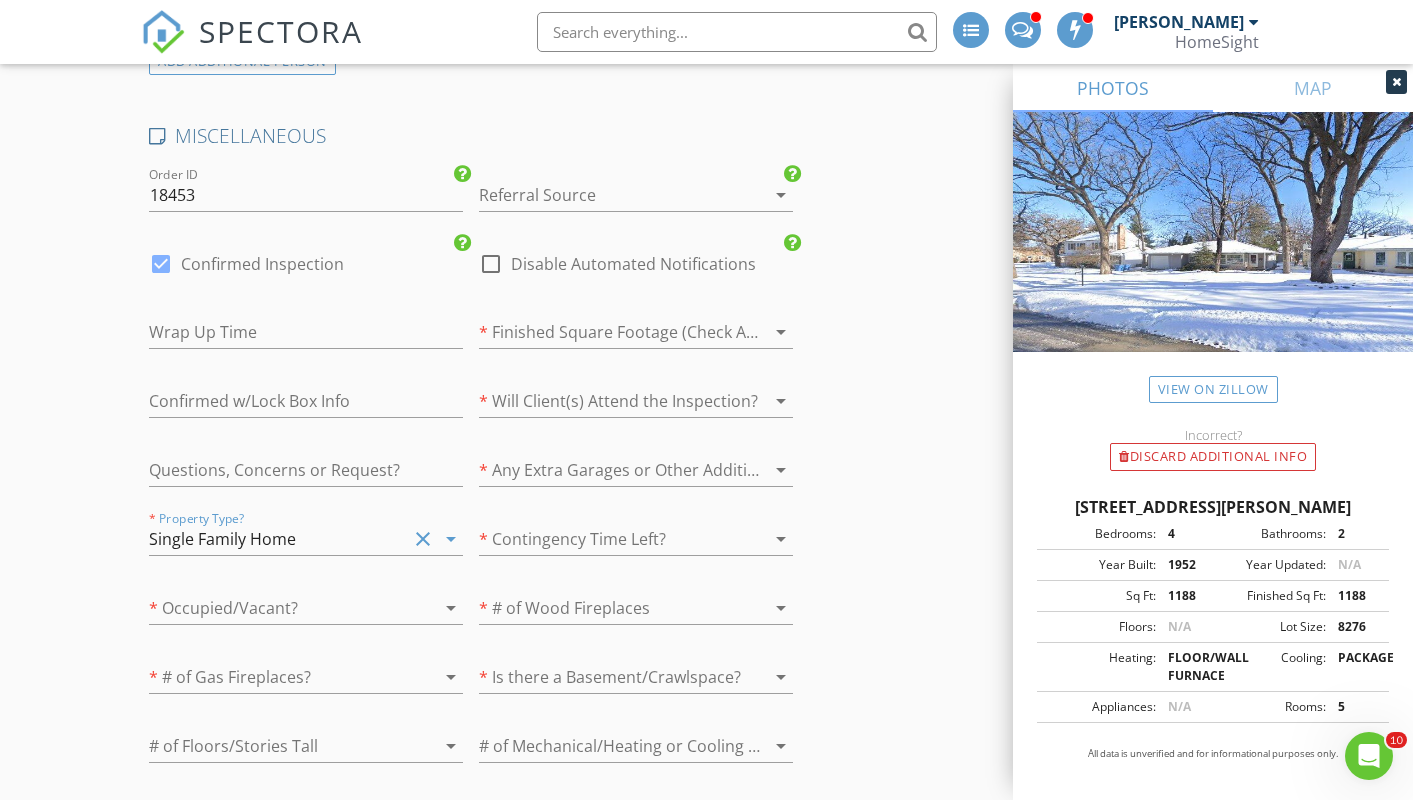 scroll, scrollTop: 5724, scrollLeft: 0, axis: vertical 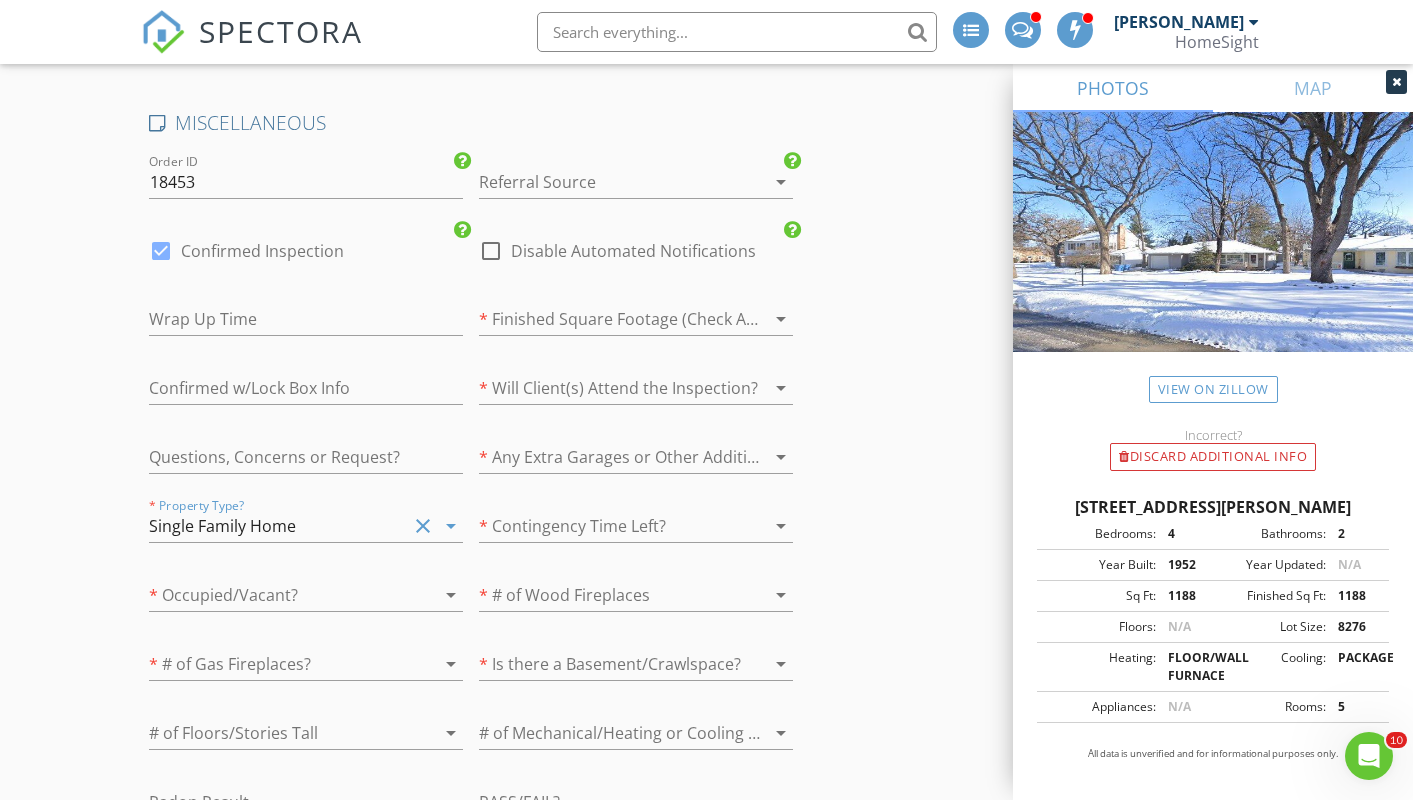 click on "arrow_drop_down" at bounding box center (451, 595) 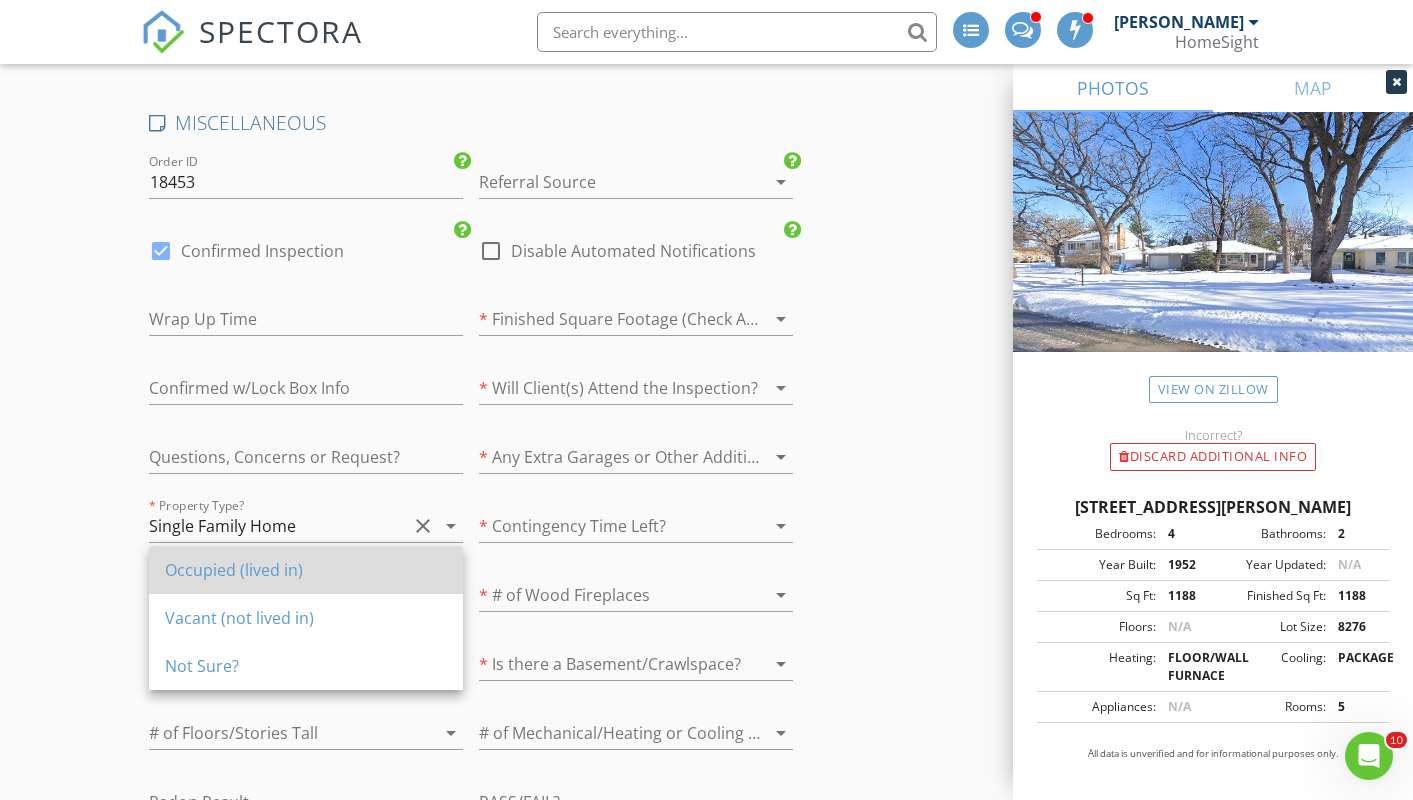 click on "Occupied (lived in)" at bounding box center [306, 570] 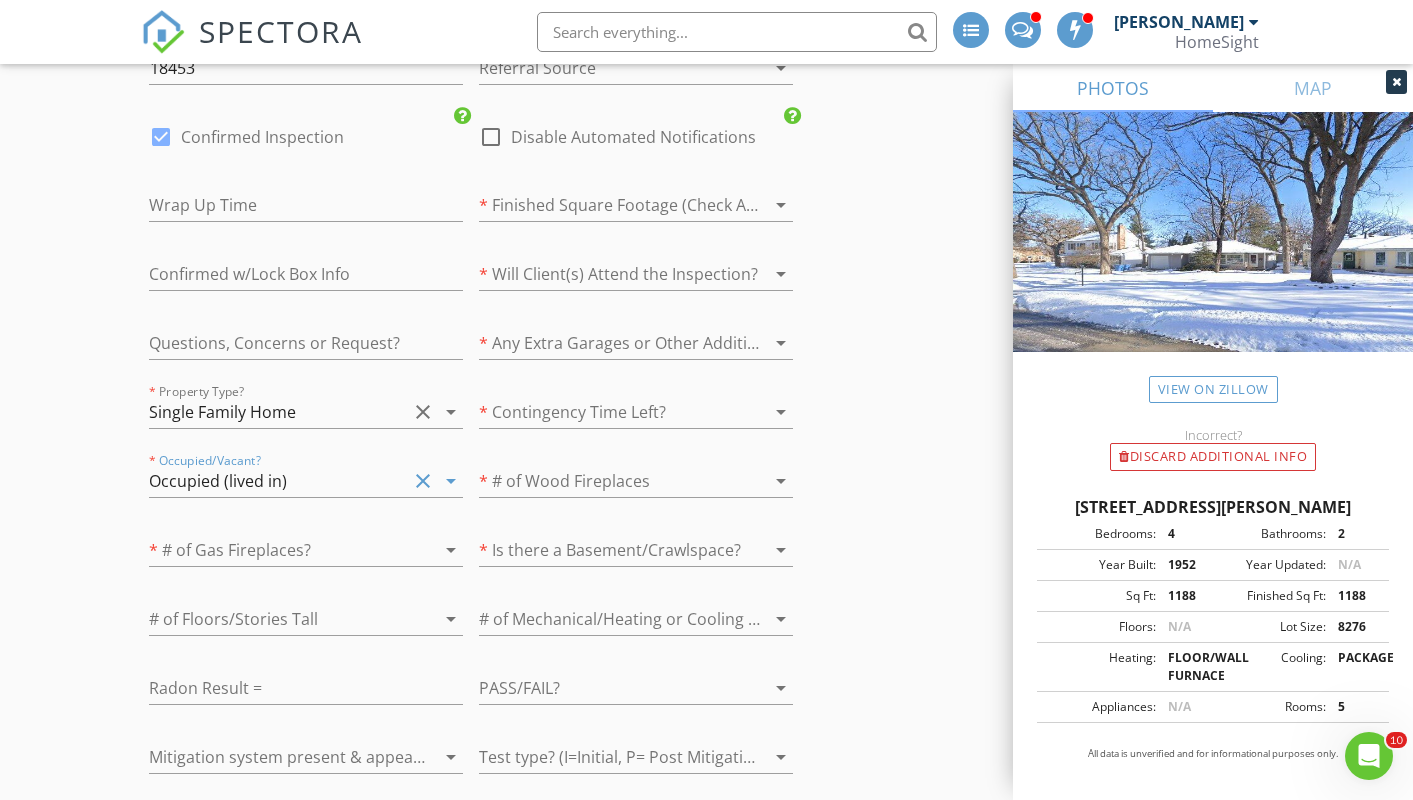 scroll, scrollTop: 5724, scrollLeft: 0, axis: vertical 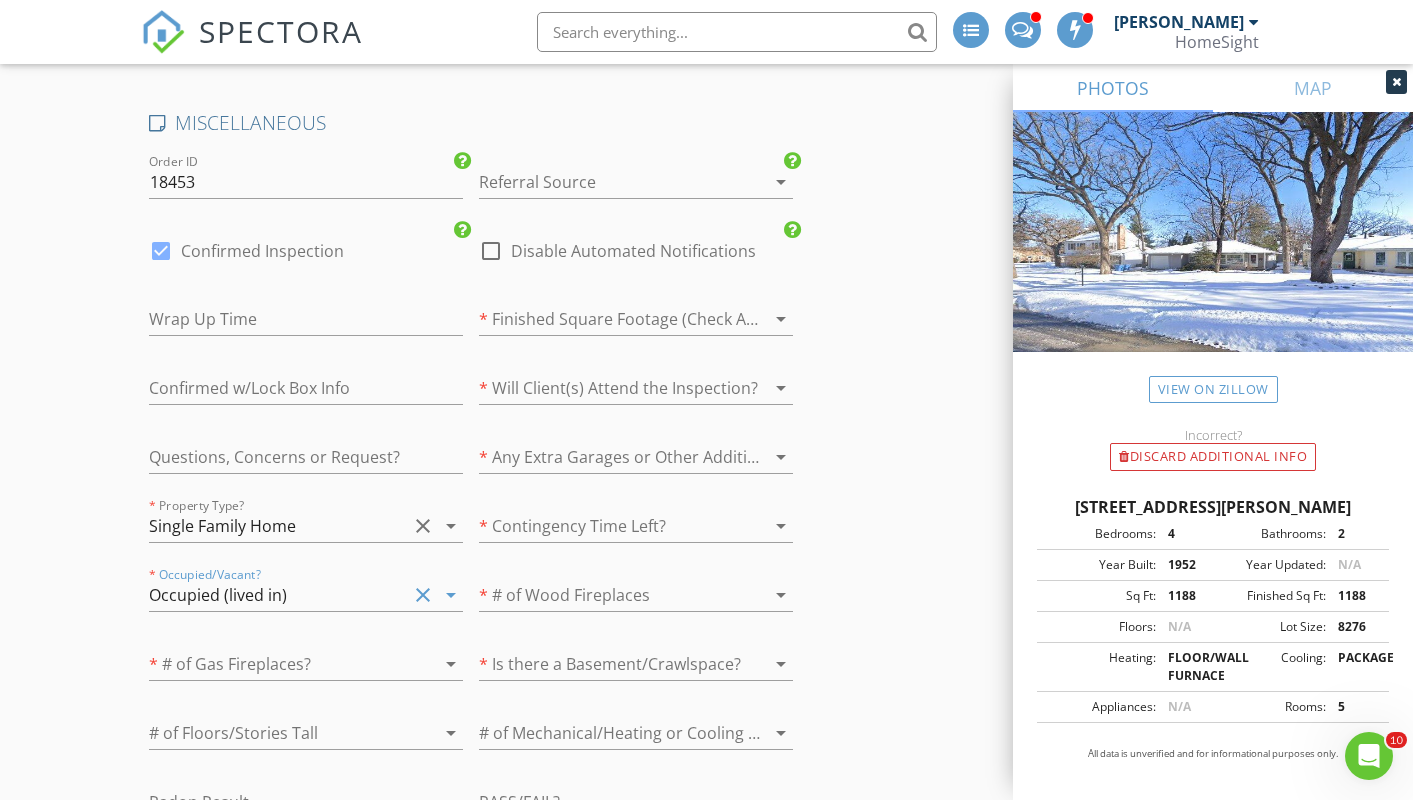 click at bounding box center (608, 595) 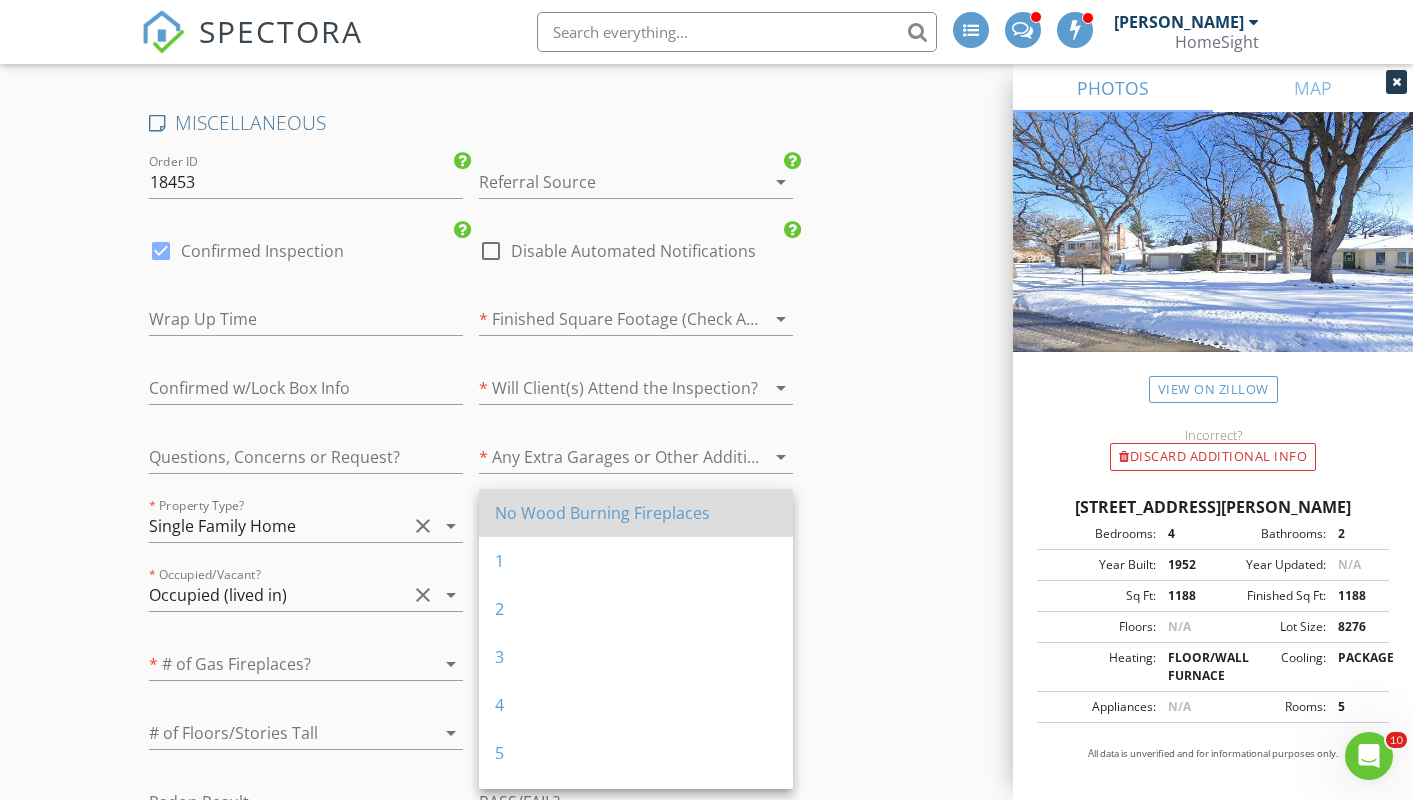 click on "No Wood Burning Fireplaces" at bounding box center [636, 513] 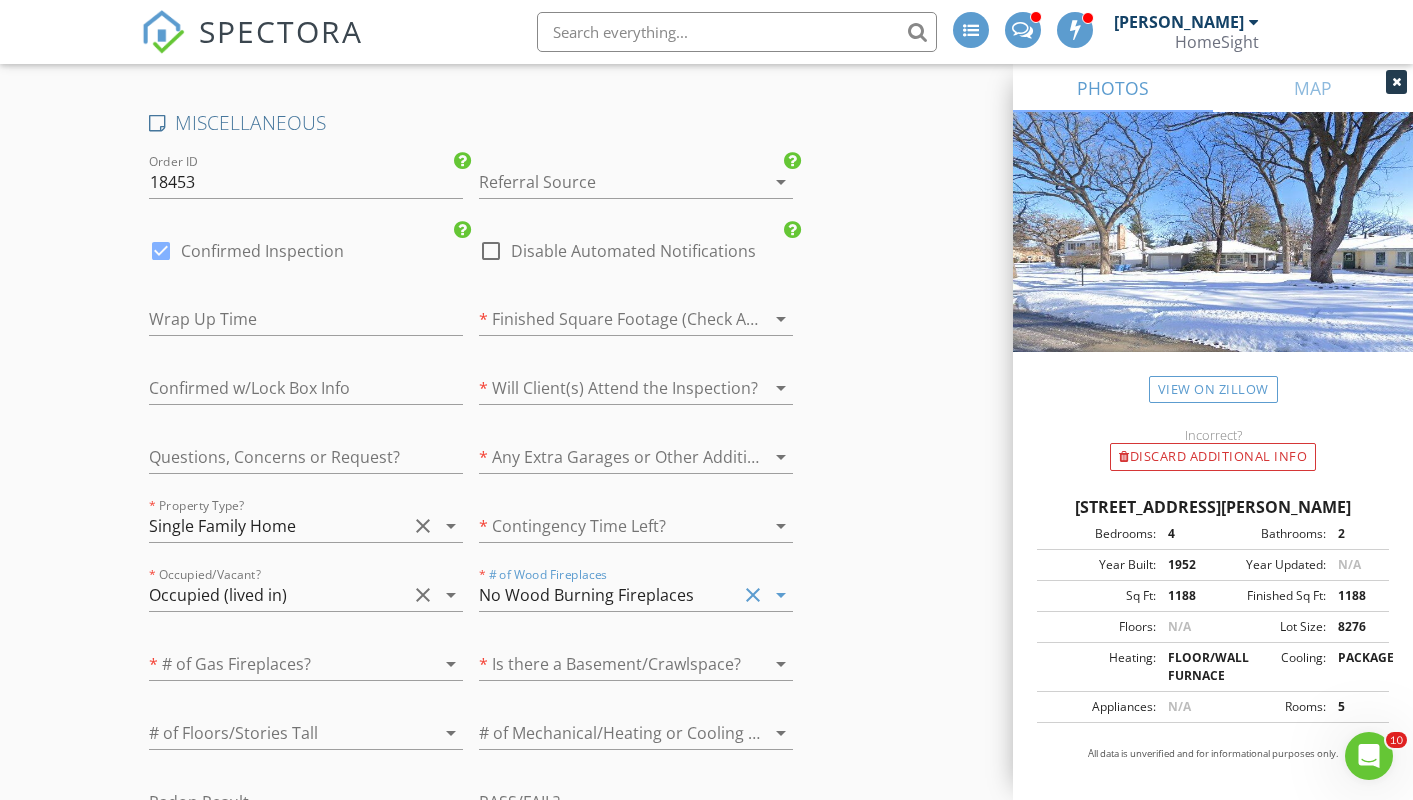 click at bounding box center [421, 664] 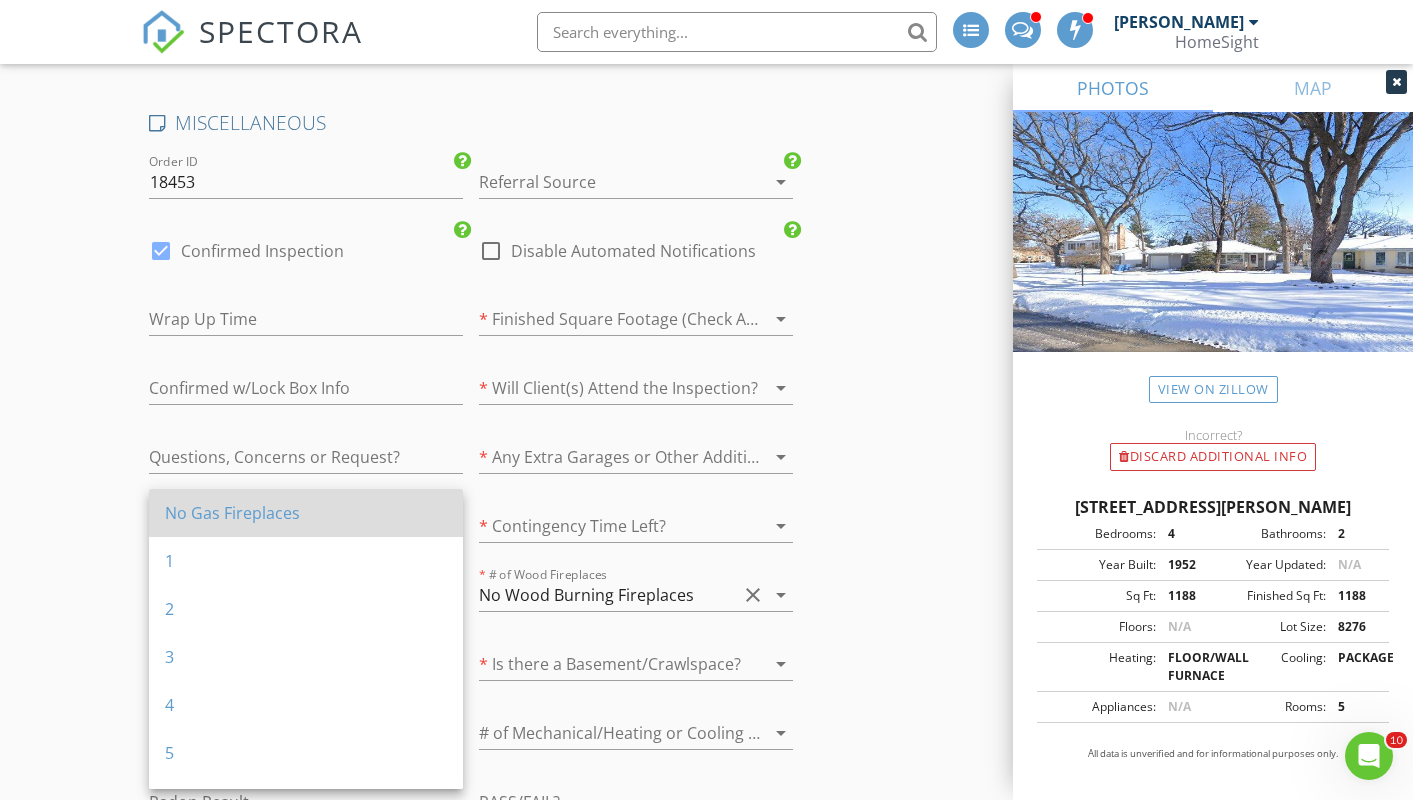 click on "No Gas Fireplaces" at bounding box center [306, 513] 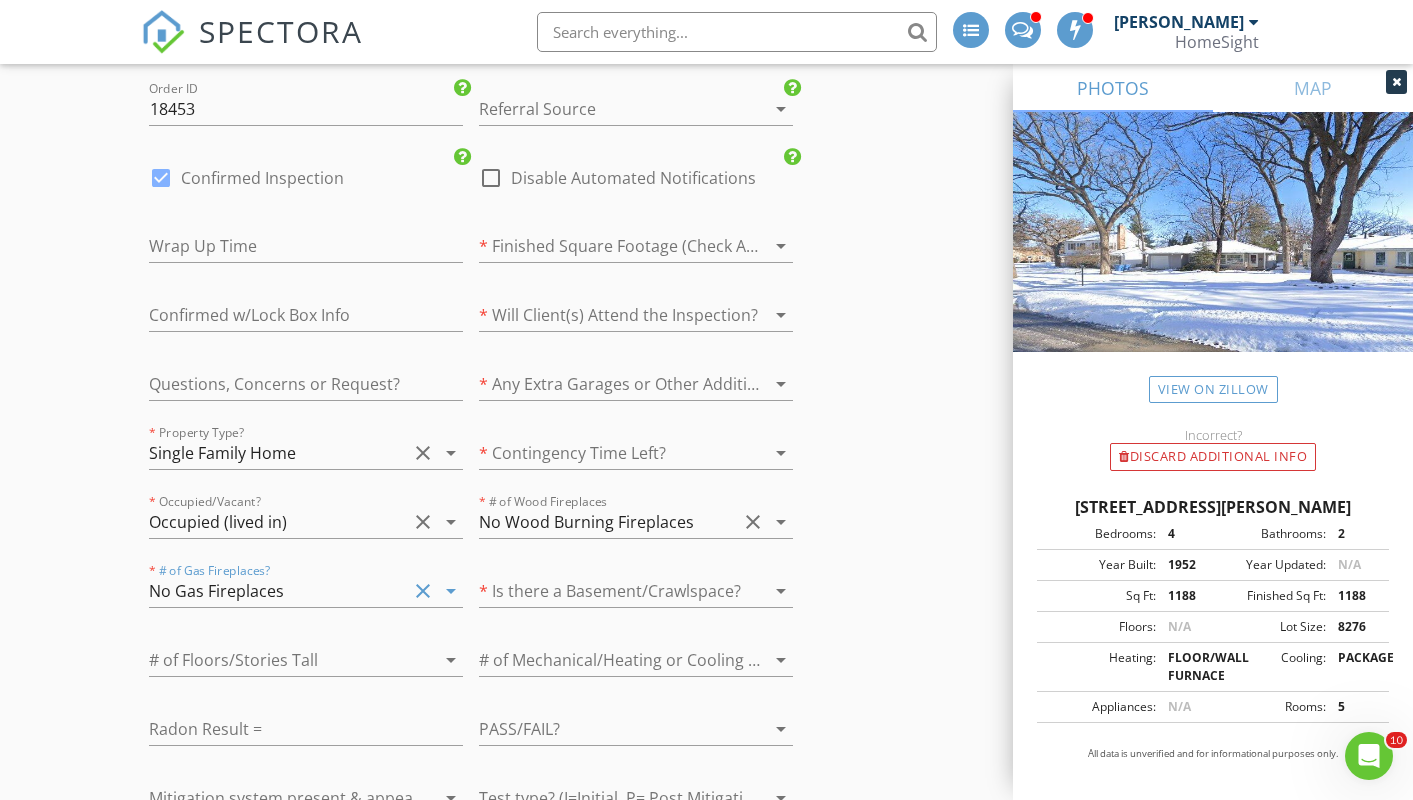 scroll, scrollTop: 5838, scrollLeft: 0, axis: vertical 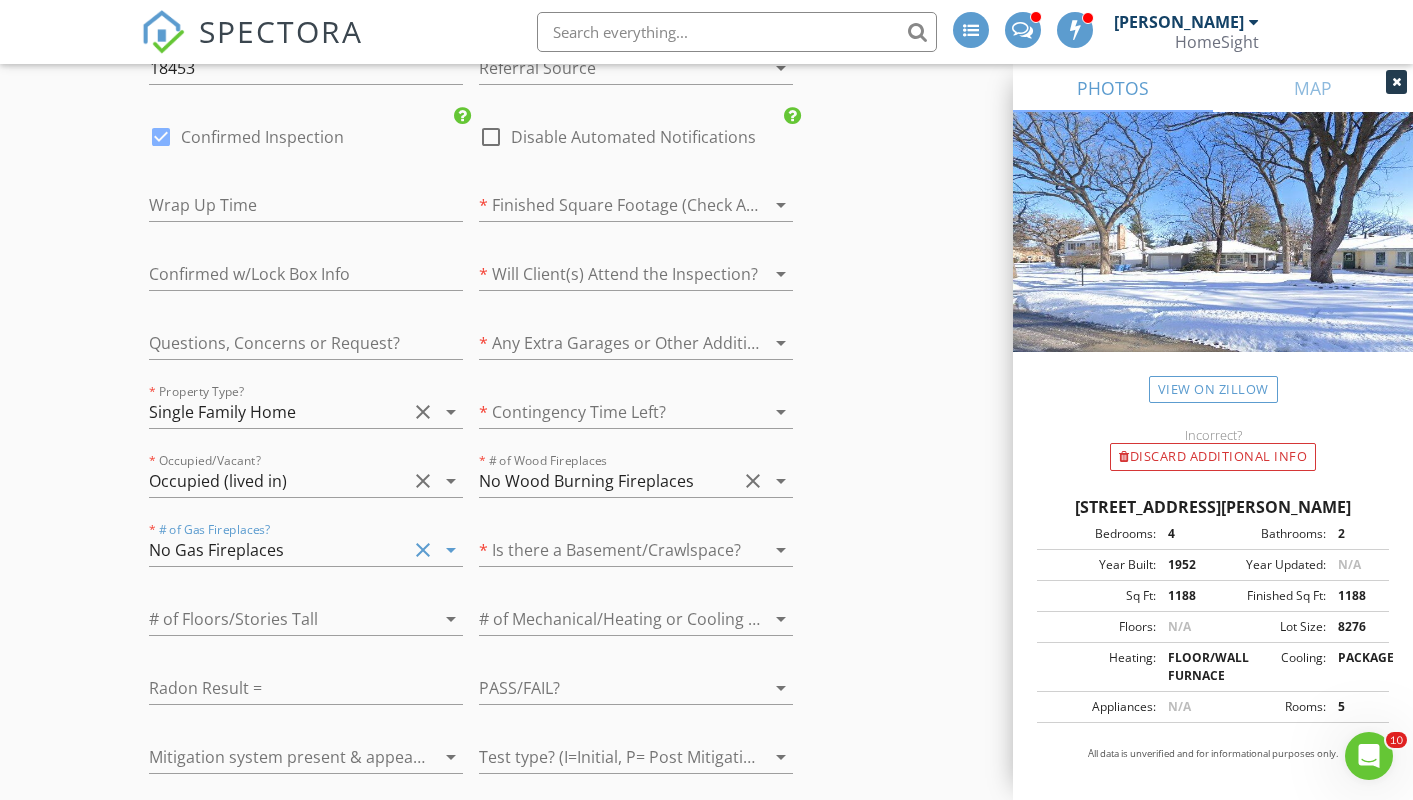 click on "arrow_drop_down" at bounding box center [451, 481] 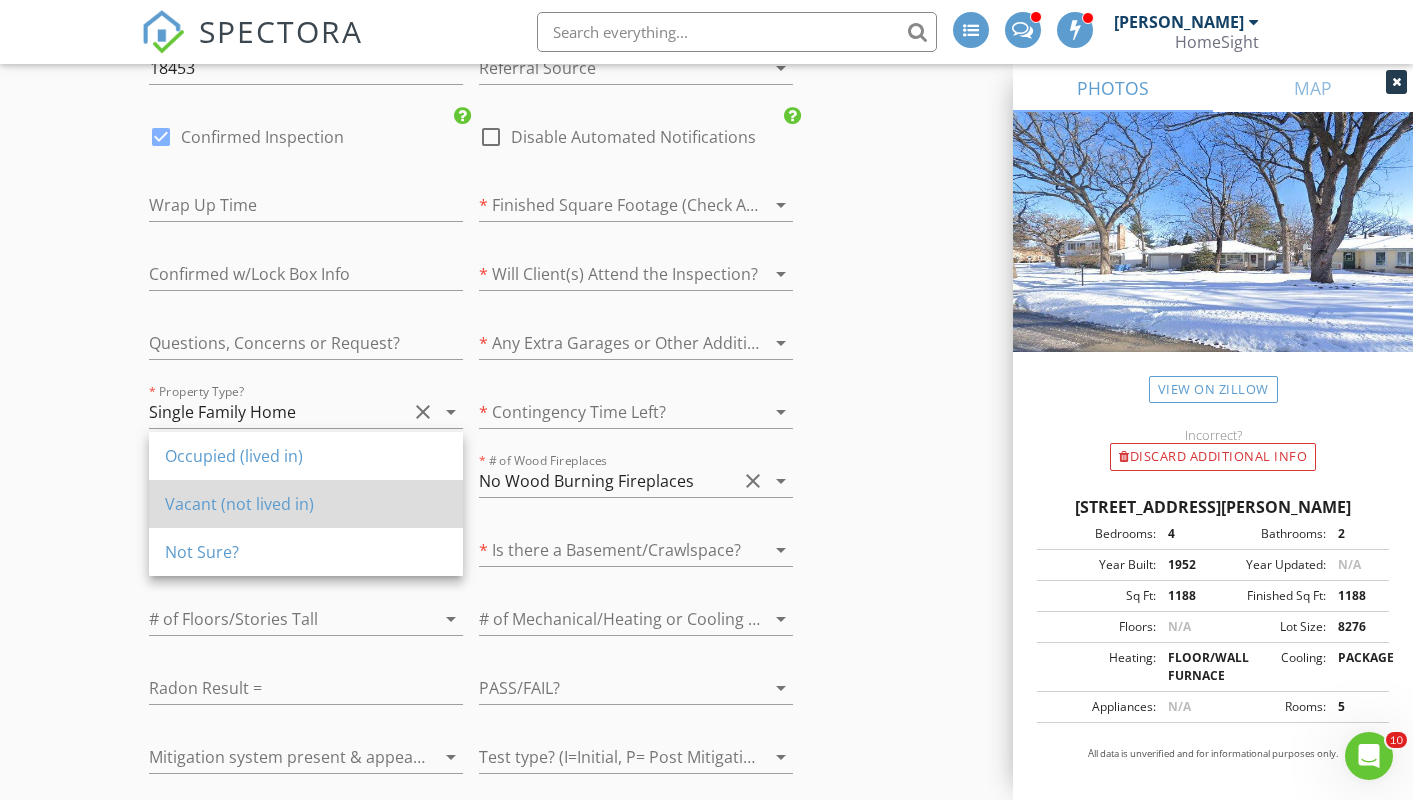 click on "Vacant (not lived in)" at bounding box center [306, 504] 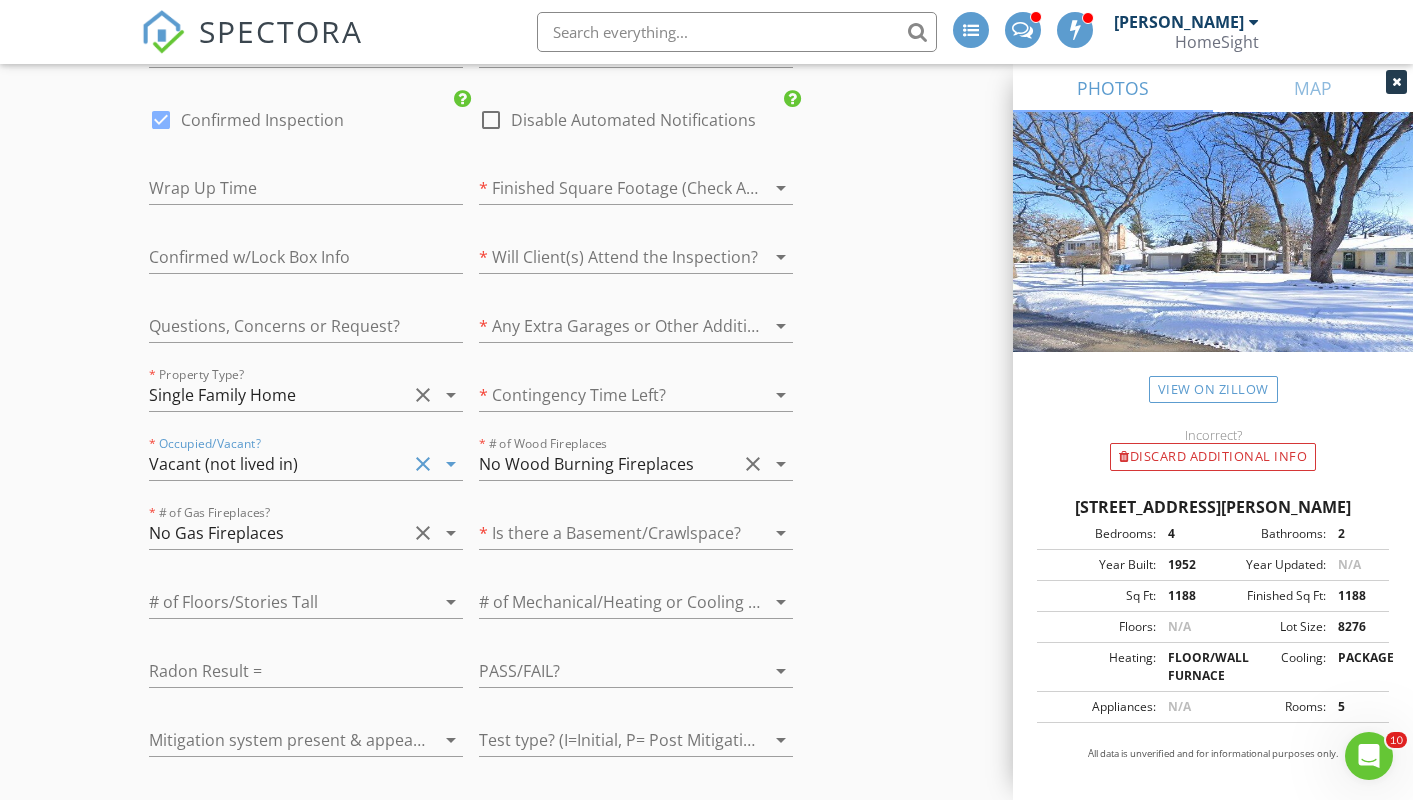 scroll, scrollTop: 5857, scrollLeft: 0, axis: vertical 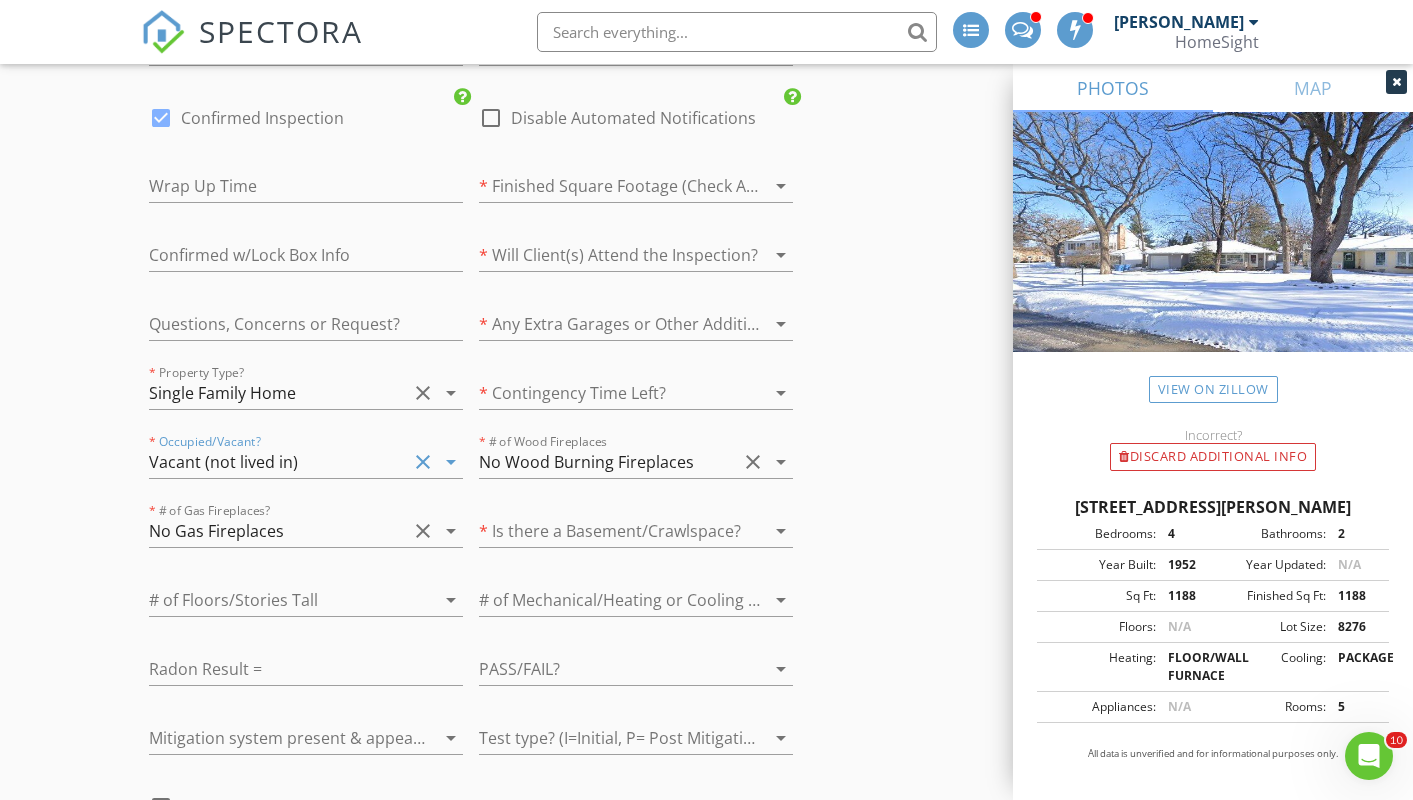 click on "arrow_drop_down" at bounding box center [781, 393] 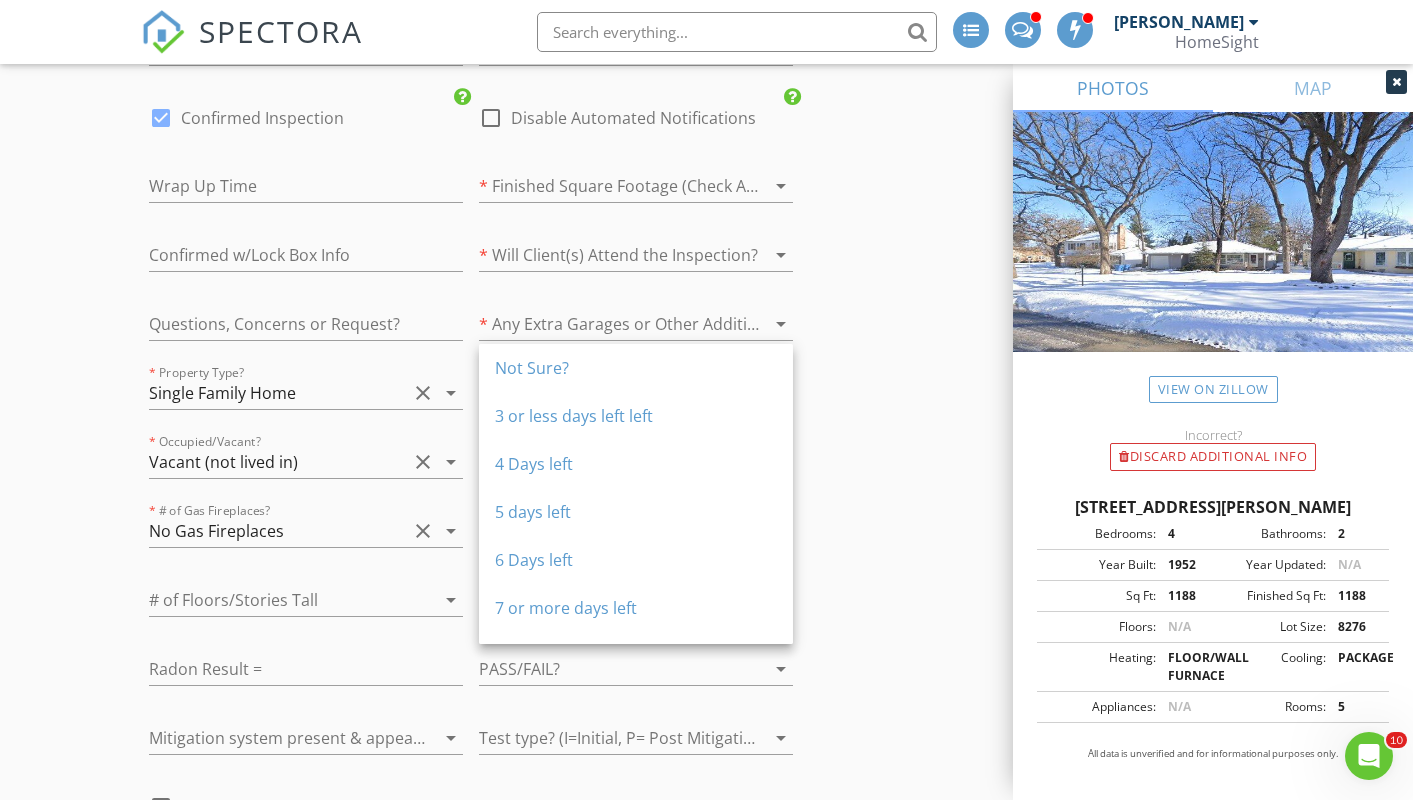 click on "5 days left" at bounding box center (636, 512) 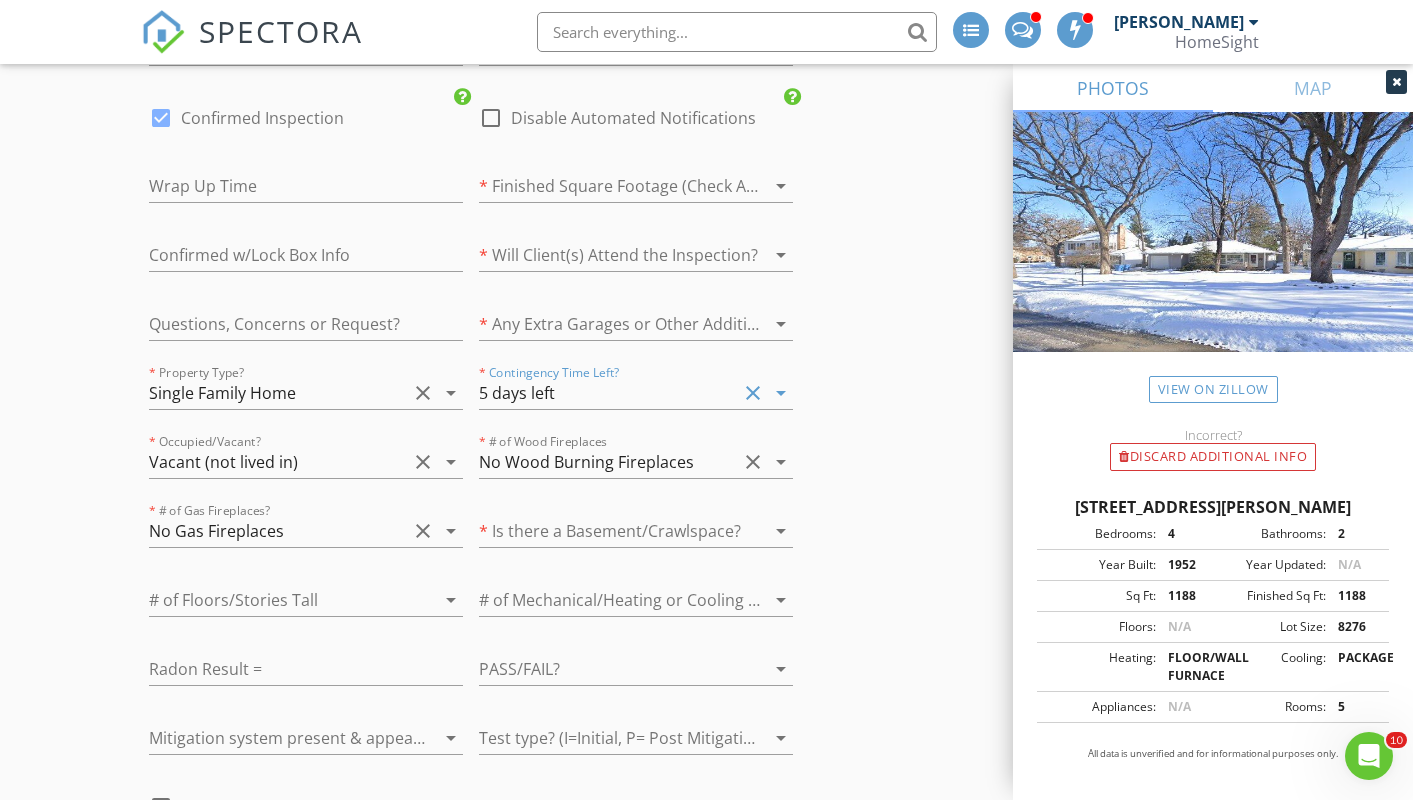 click at bounding box center [608, 531] 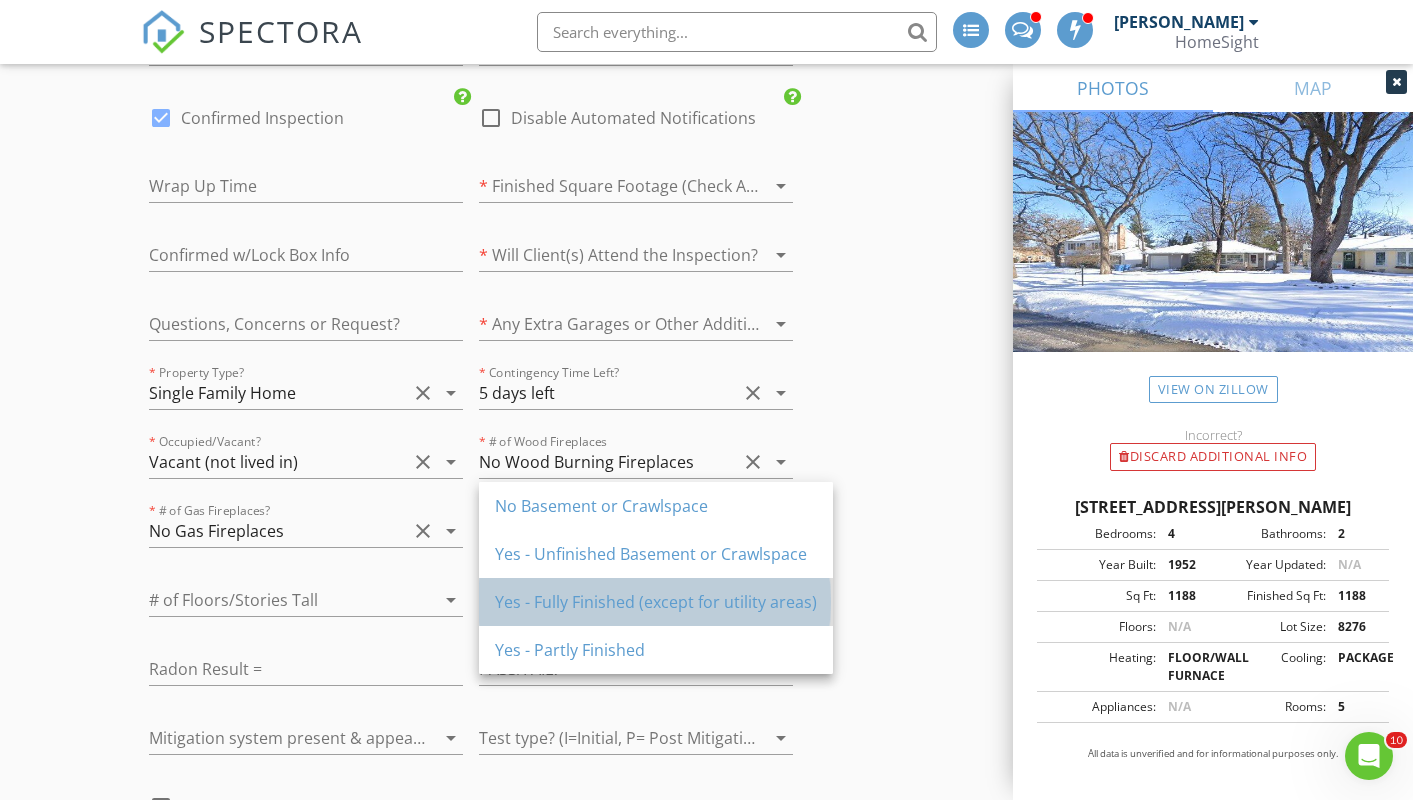 click on "Yes - Fully Finished (except for utility areas)" at bounding box center (656, 602) 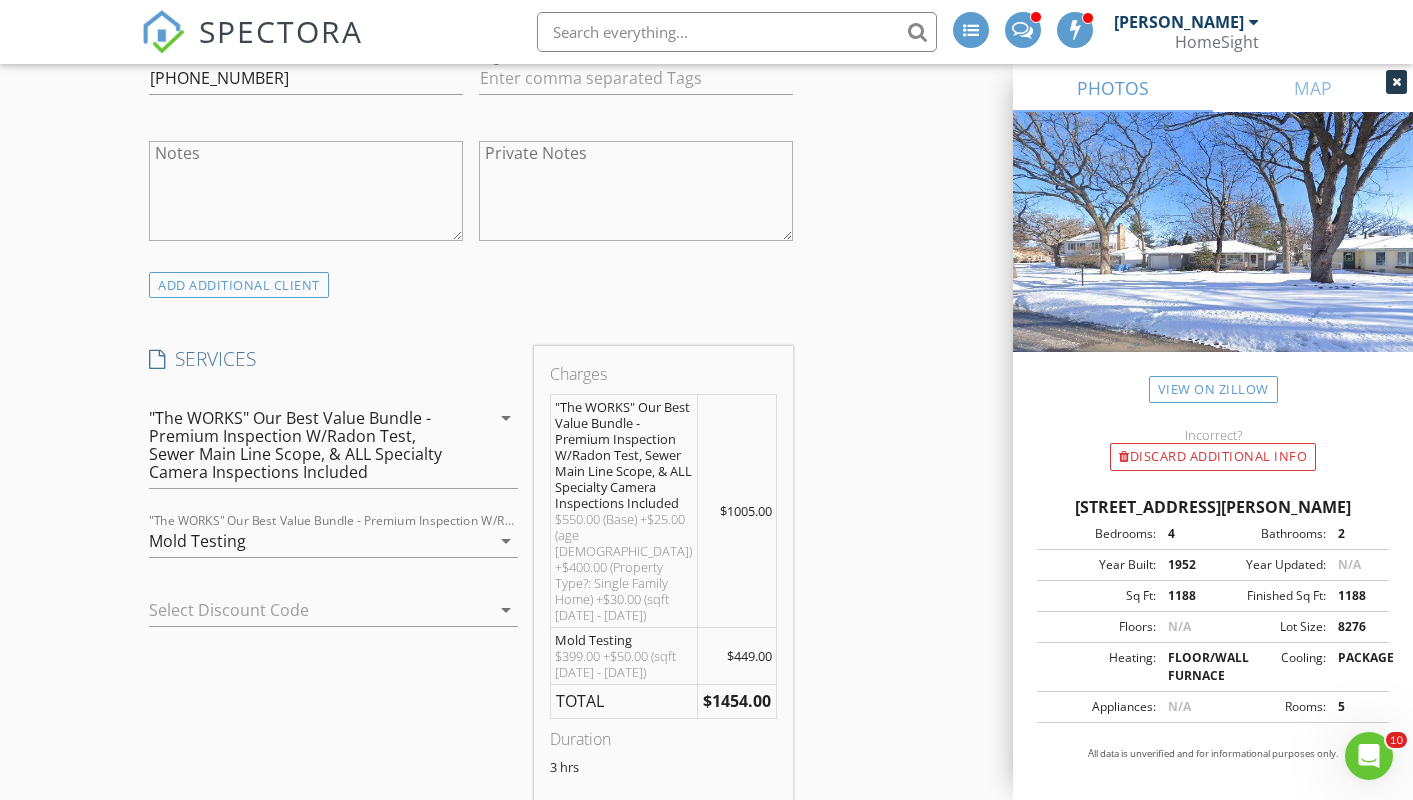 scroll, scrollTop: 1343, scrollLeft: 0, axis: vertical 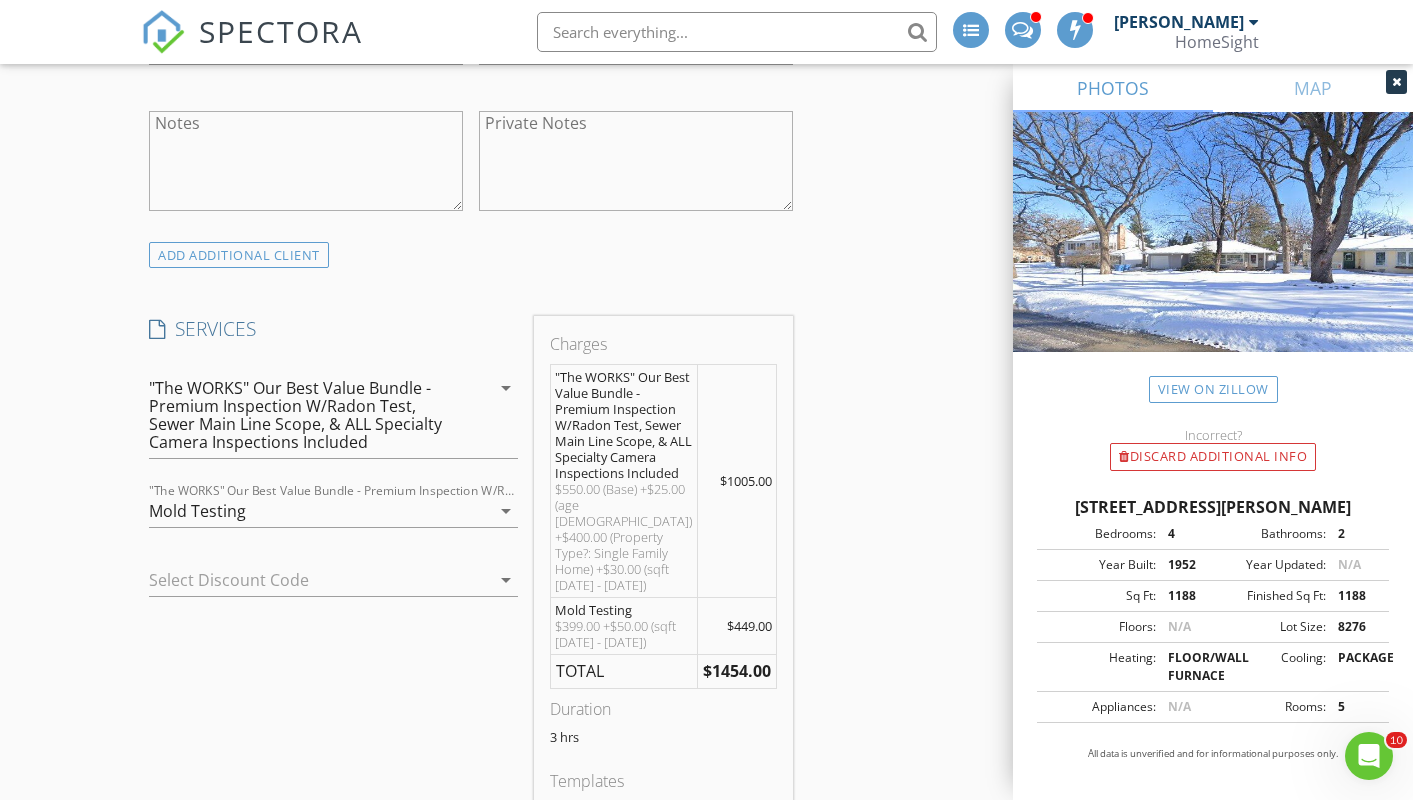 click at bounding box center (305, 580) 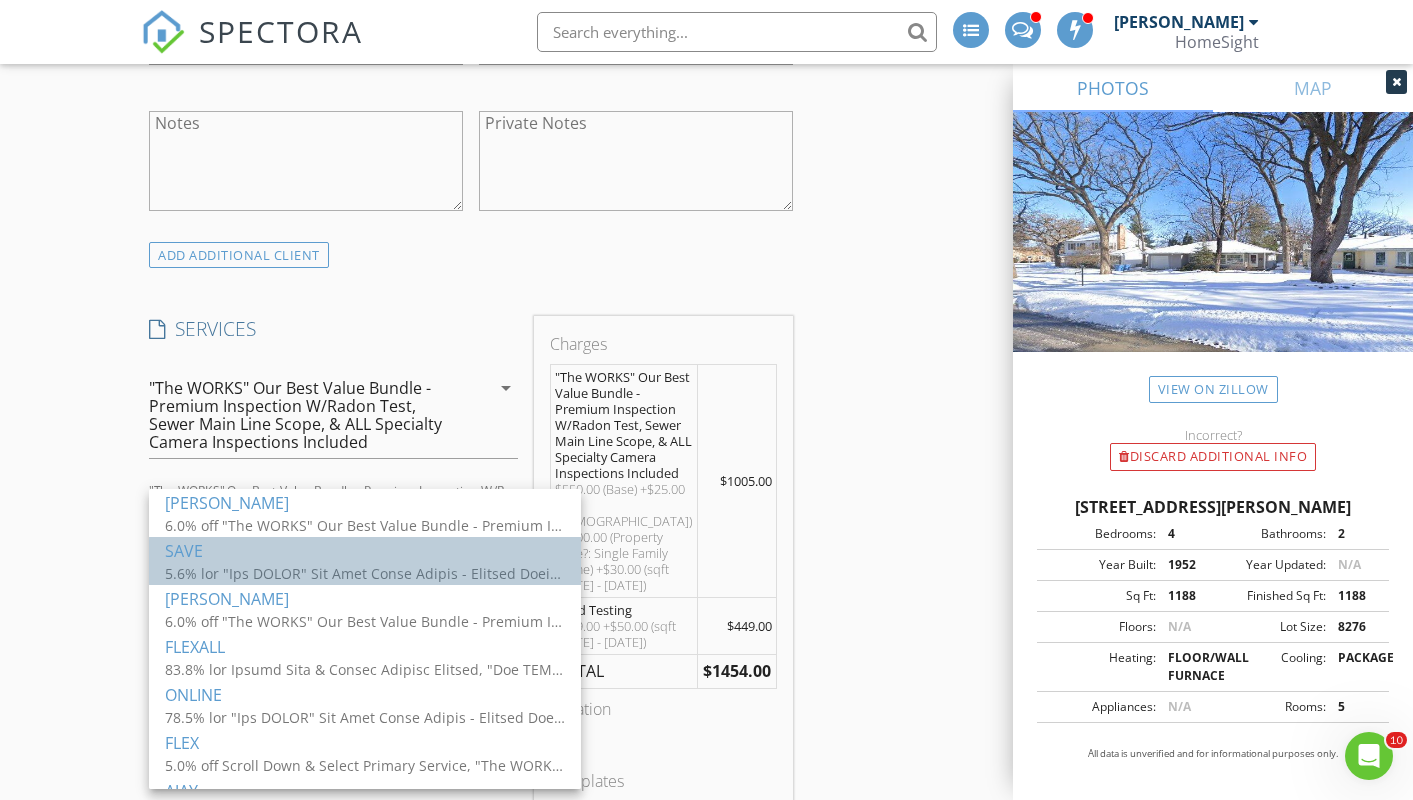 click on "SAVE" at bounding box center [365, 550] 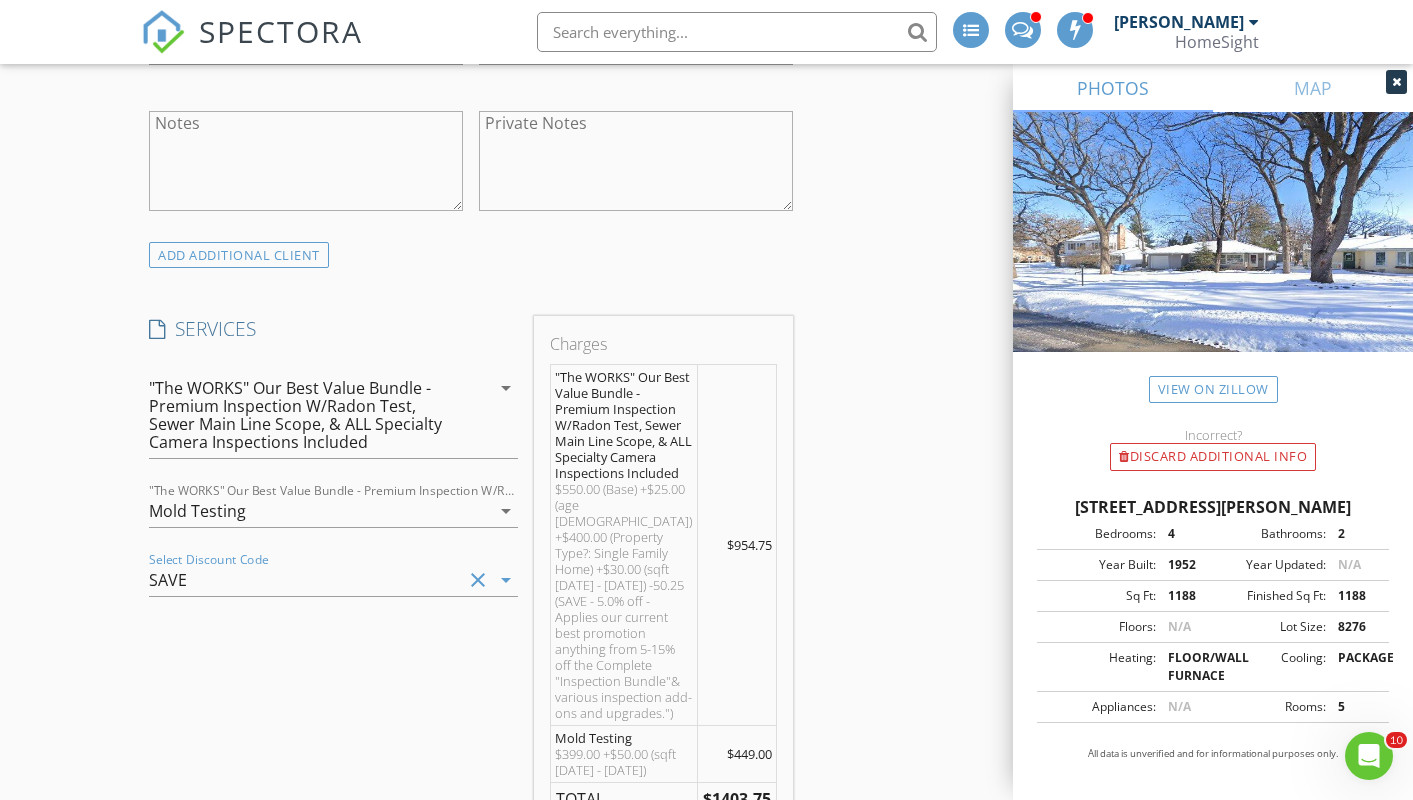 click on "New Inspection
INSPECTOR(S)
check_box_outline_blank   Matthew Brown     check_box   Jim Bourbeau   PRIMARY   check_box_outline_blank   Tim Douglass     check_box_outline_blank   Steven Carlson     Jim Bourbeau arrow_drop_down   check_box_outline_blank Jim Bourbeau specifically requested
Date/Time
07/15/2025 12:30 PM   Does Not Repeat arrow_drop_down
Location
Address Search       Address 7005 James Ave S   Unit   City Richfield   State MN   Zip 55423   County Hennepin     Square Feet 2000   Year Built 1952   Foundation Basement arrow_drop_down     Jim Bourbeau     22.9 miles     (32 minutes)
client
check_box Enable Client CC email for this inspection   Client Search     check_box_outline_blank Client is a Company/Organization     First Name Kelly   Last Name Cullen   Email kjcullen1998@gmail.com   CC Email   Phone 952-261-2479         Tags         Notes" at bounding box center [706, 2767] 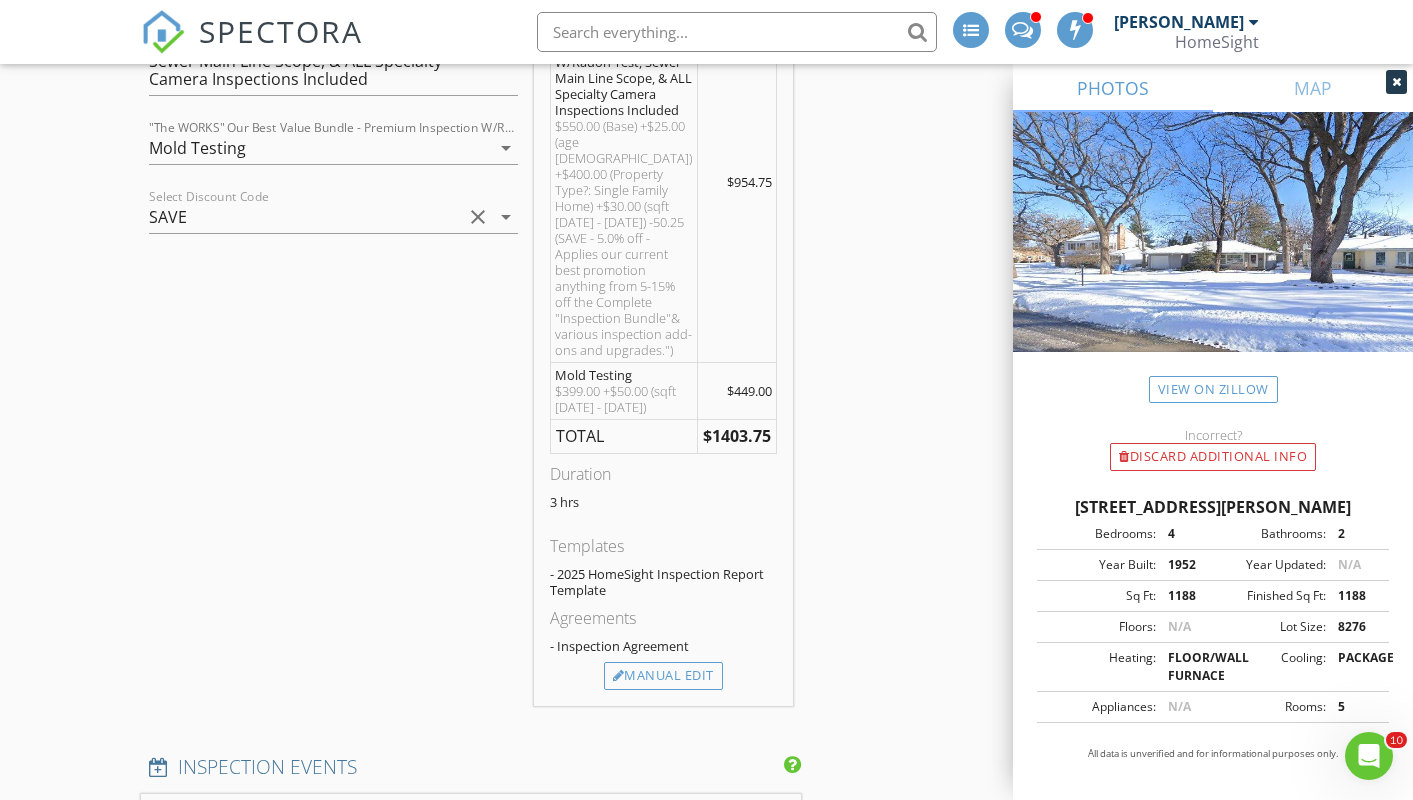scroll, scrollTop: 1708, scrollLeft: 0, axis: vertical 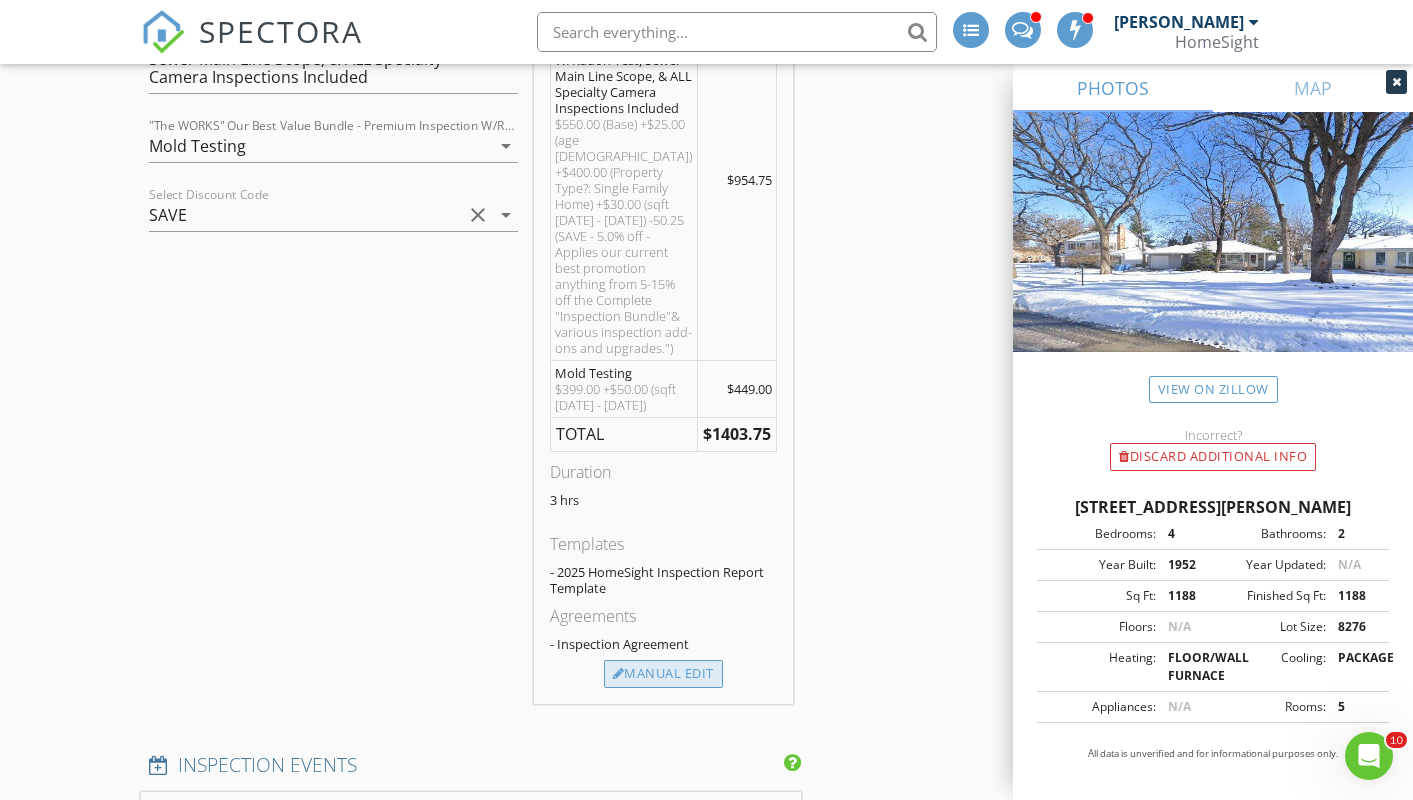 click on "Manual Edit" at bounding box center (663, 674) 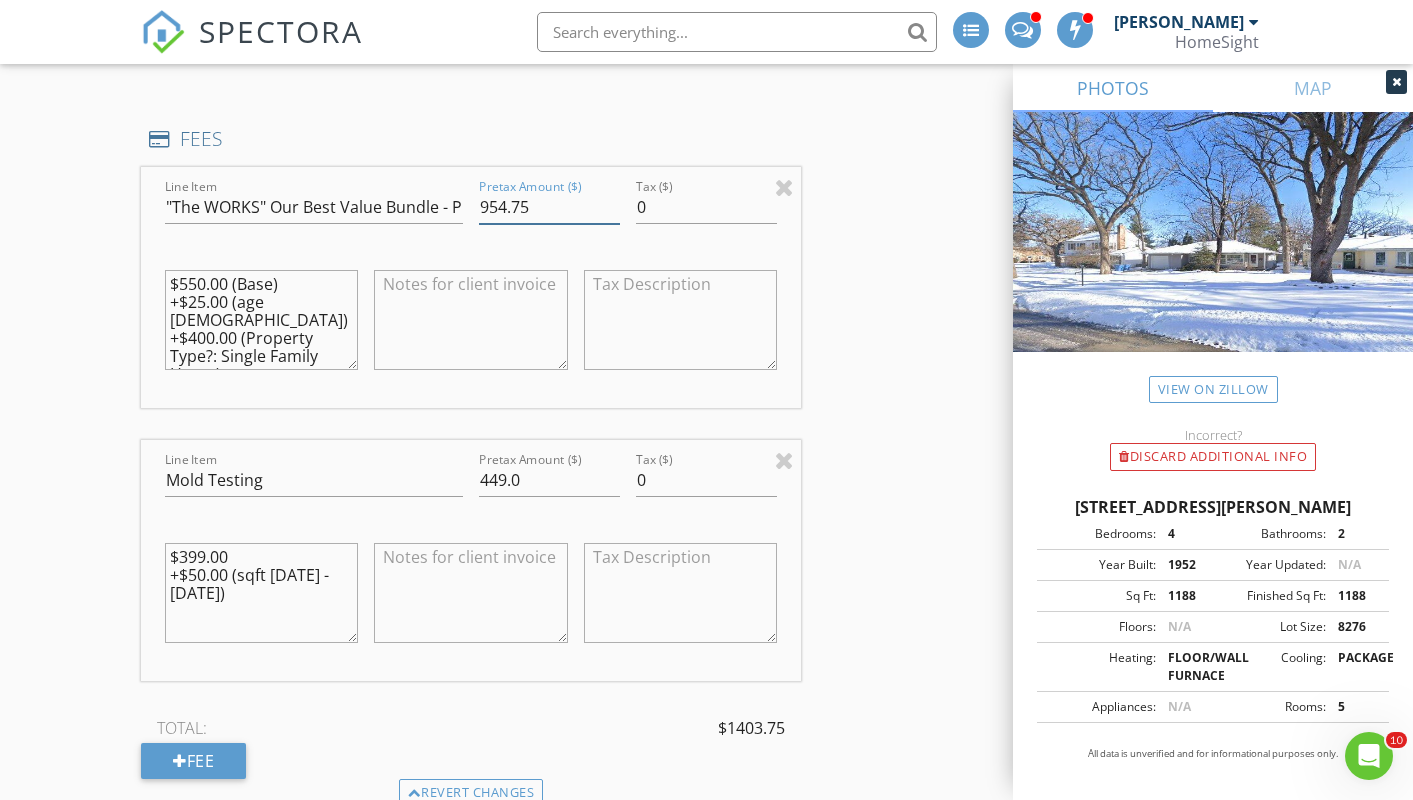 drag, startPoint x: 498, startPoint y: 208, endPoint x: 557, endPoint y: 214, distance: 59.3043 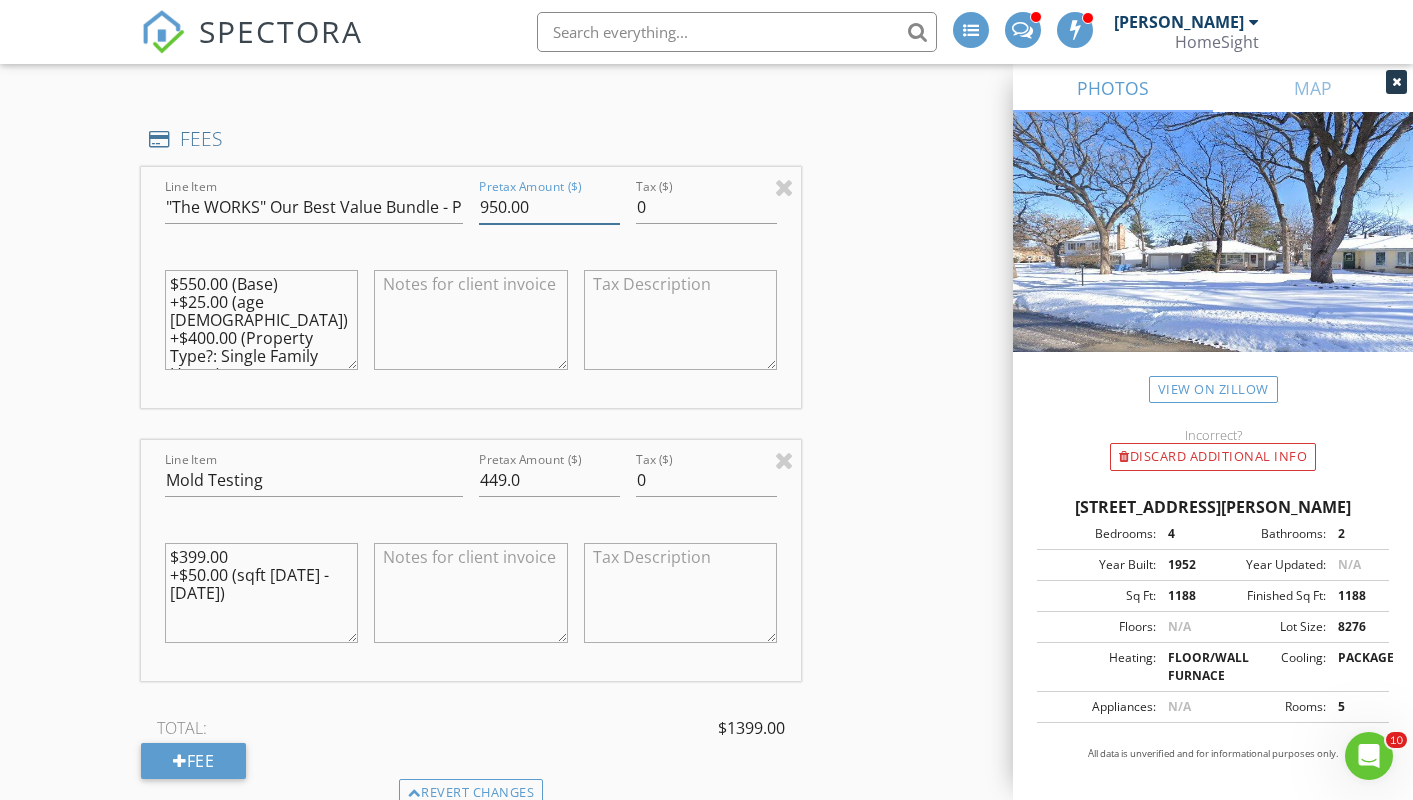 type on "950.00" 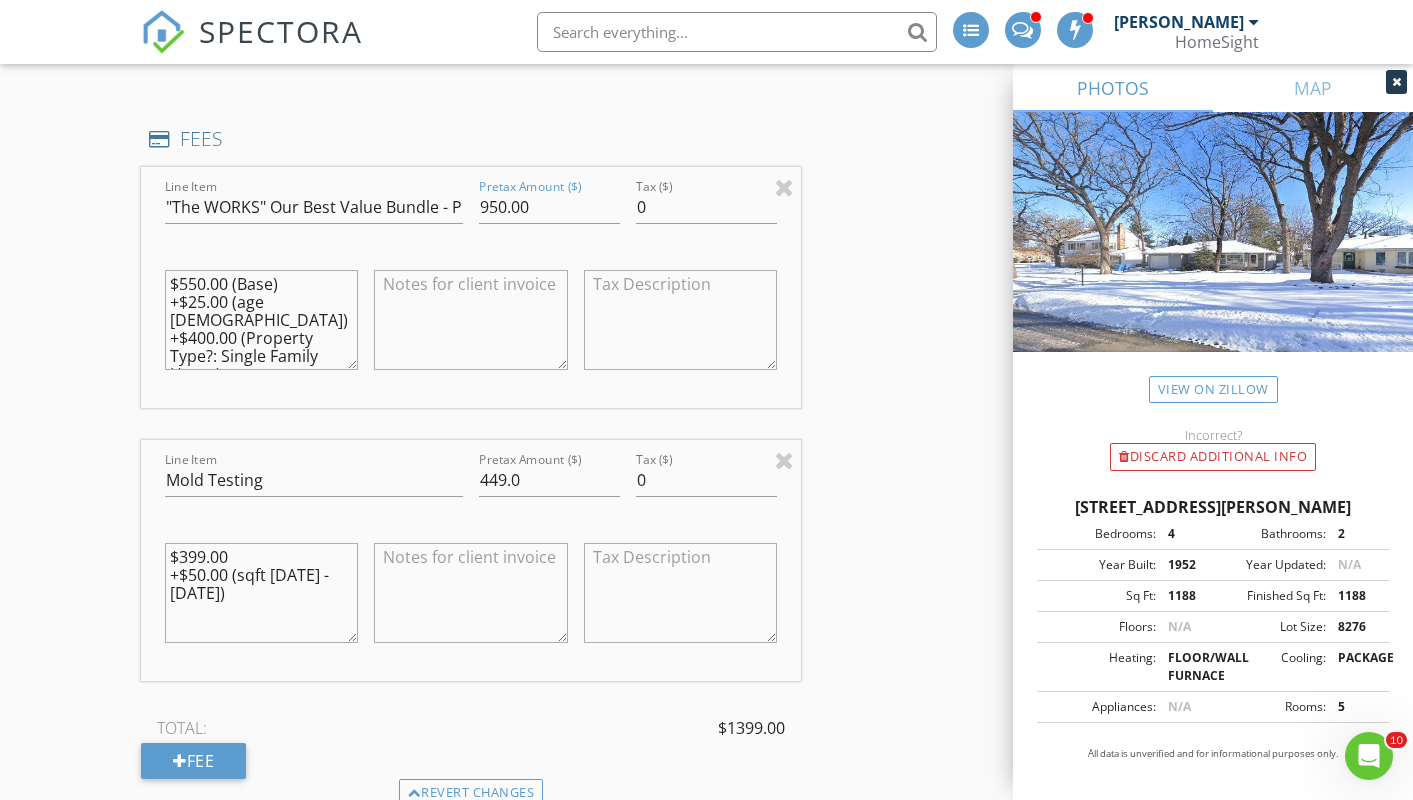click at bounding box center [706, 238] 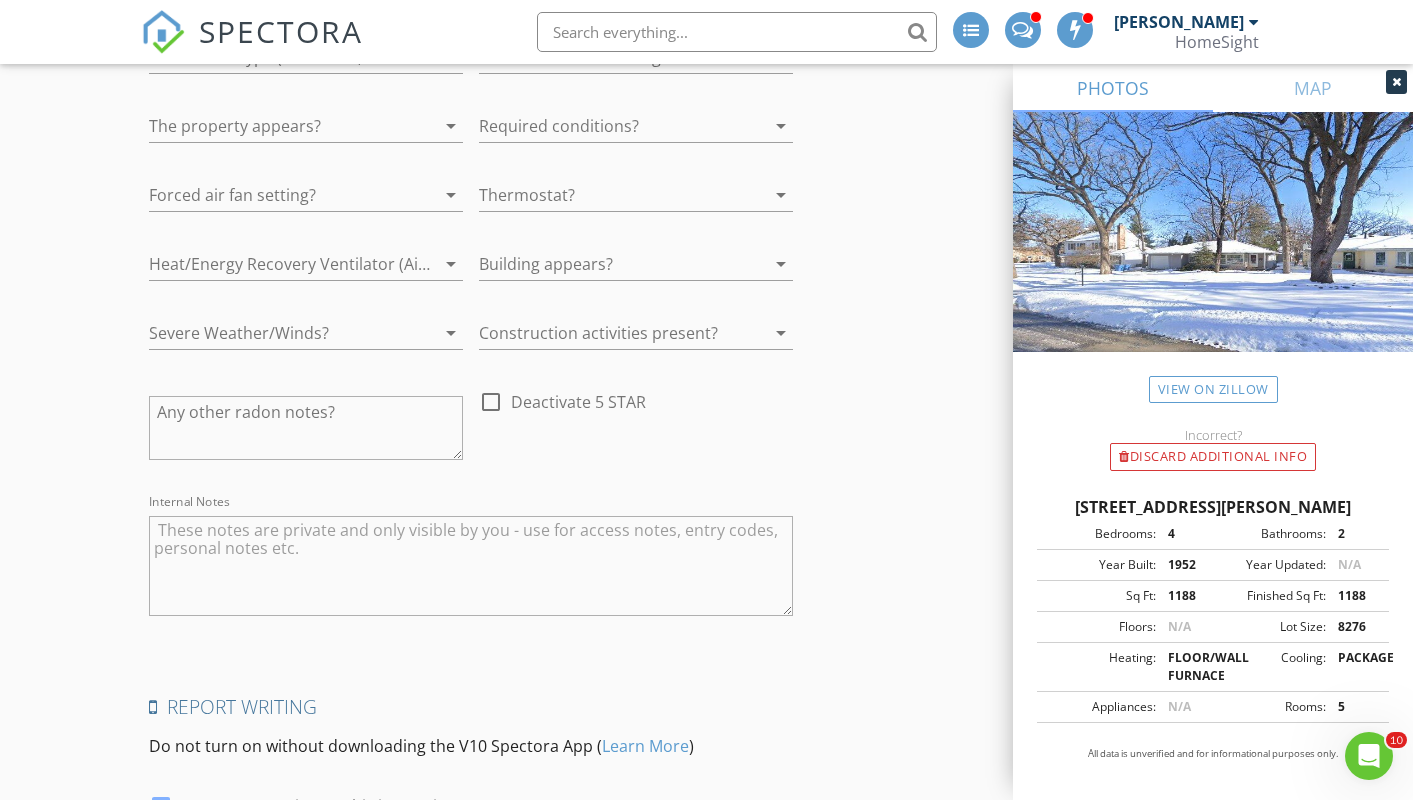 scroll, scrollTop: 7383, scrollLeft: 0, axis: vertical 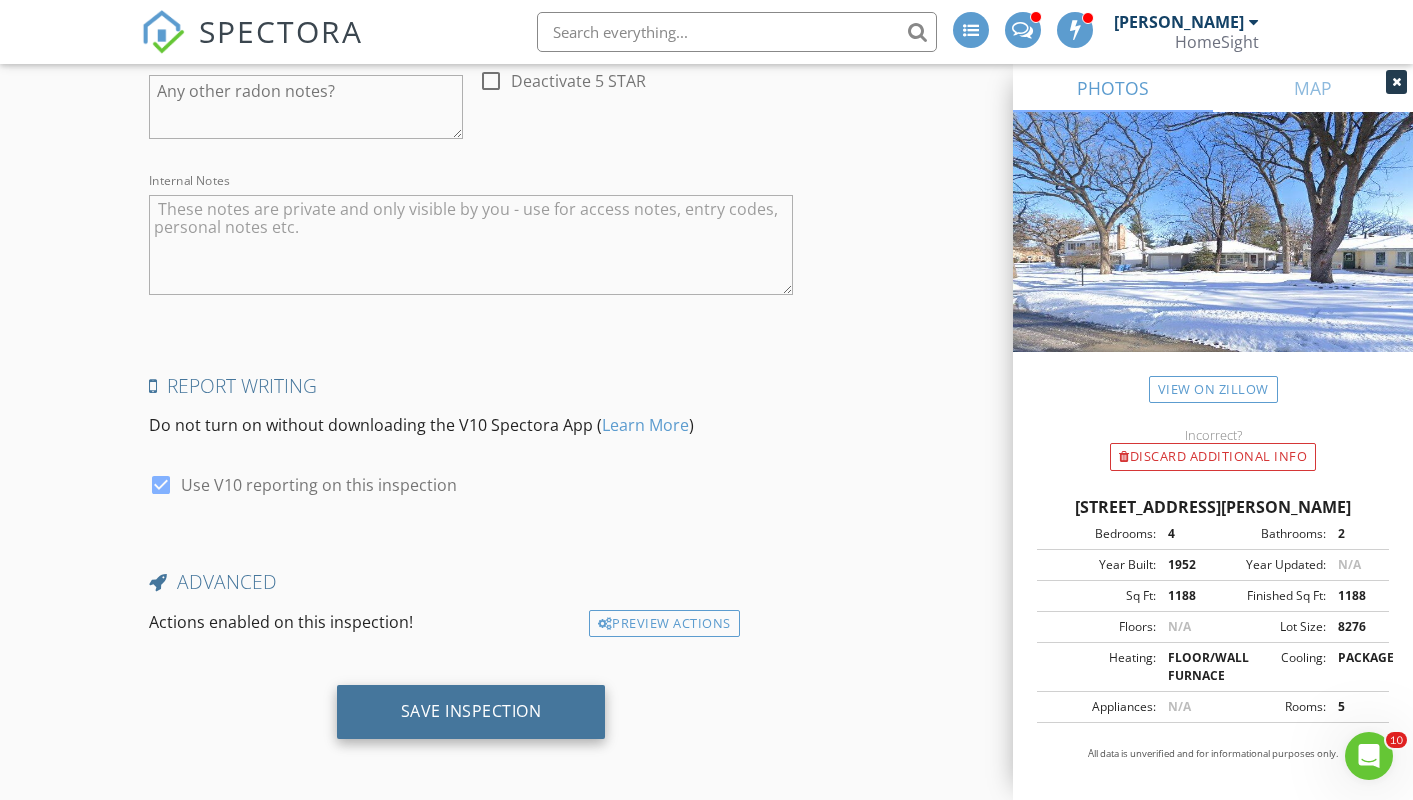 click on "Save Inspection" at bounding box center (471, 711) 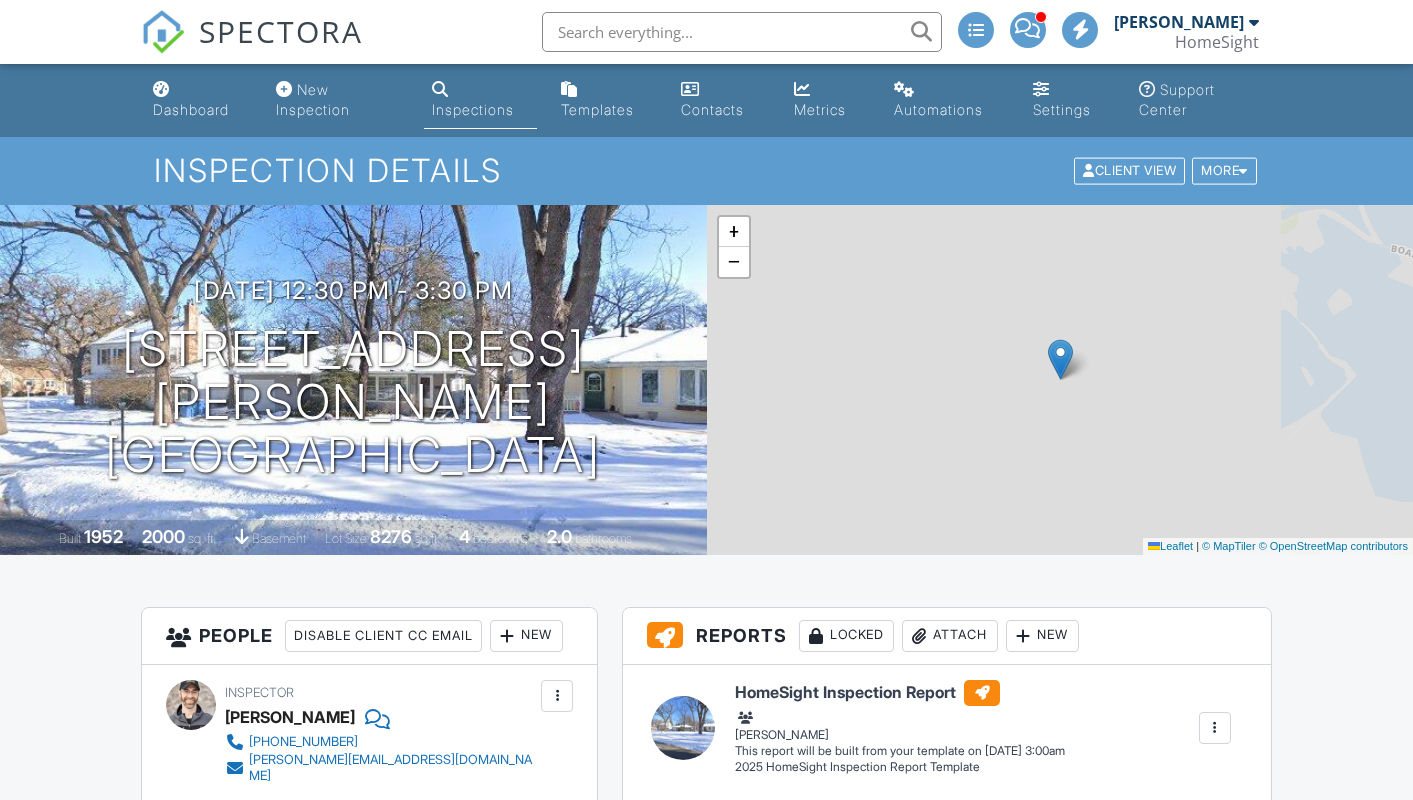 scroll, scrollTop: 0, scrollLeft: 0, axis: both 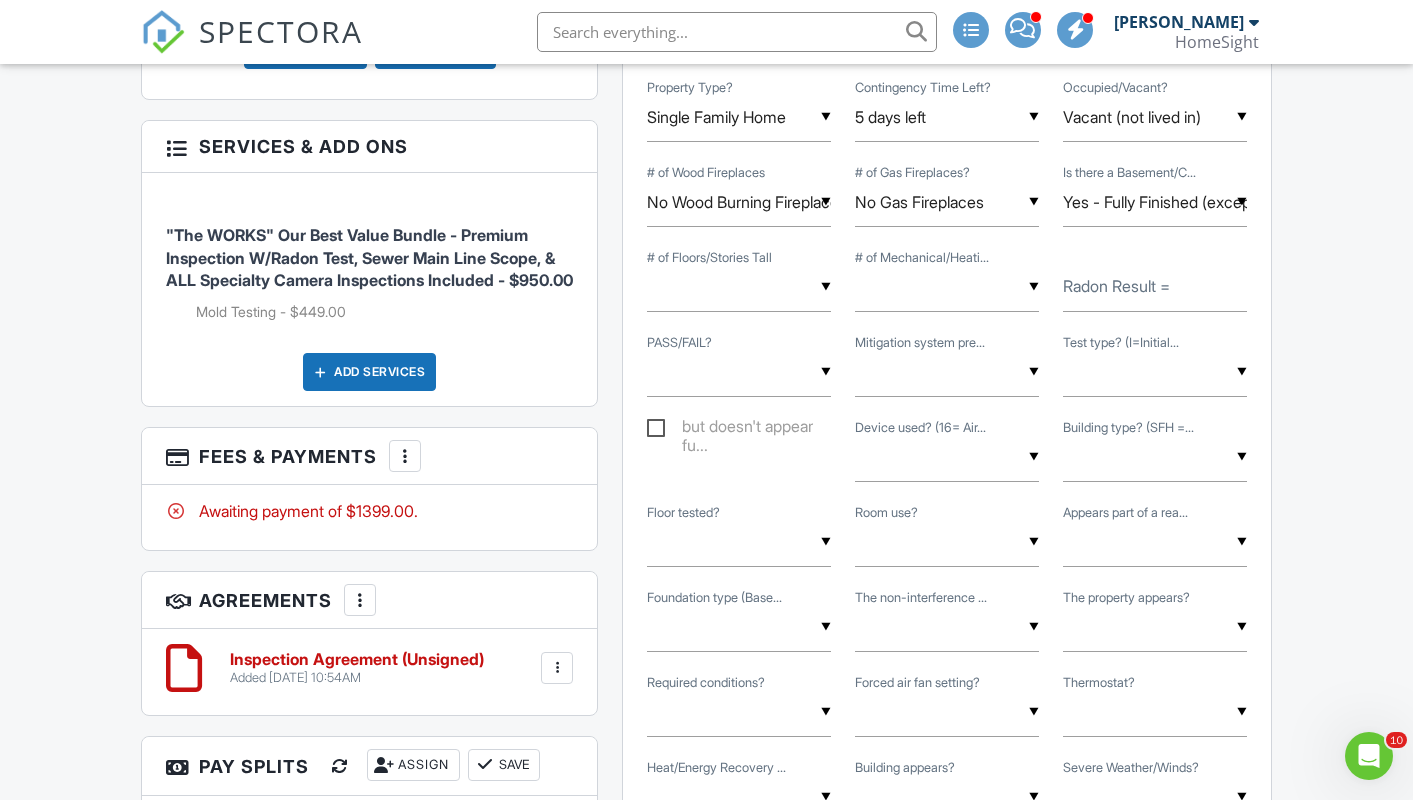 click at bounding box center [405, 456] 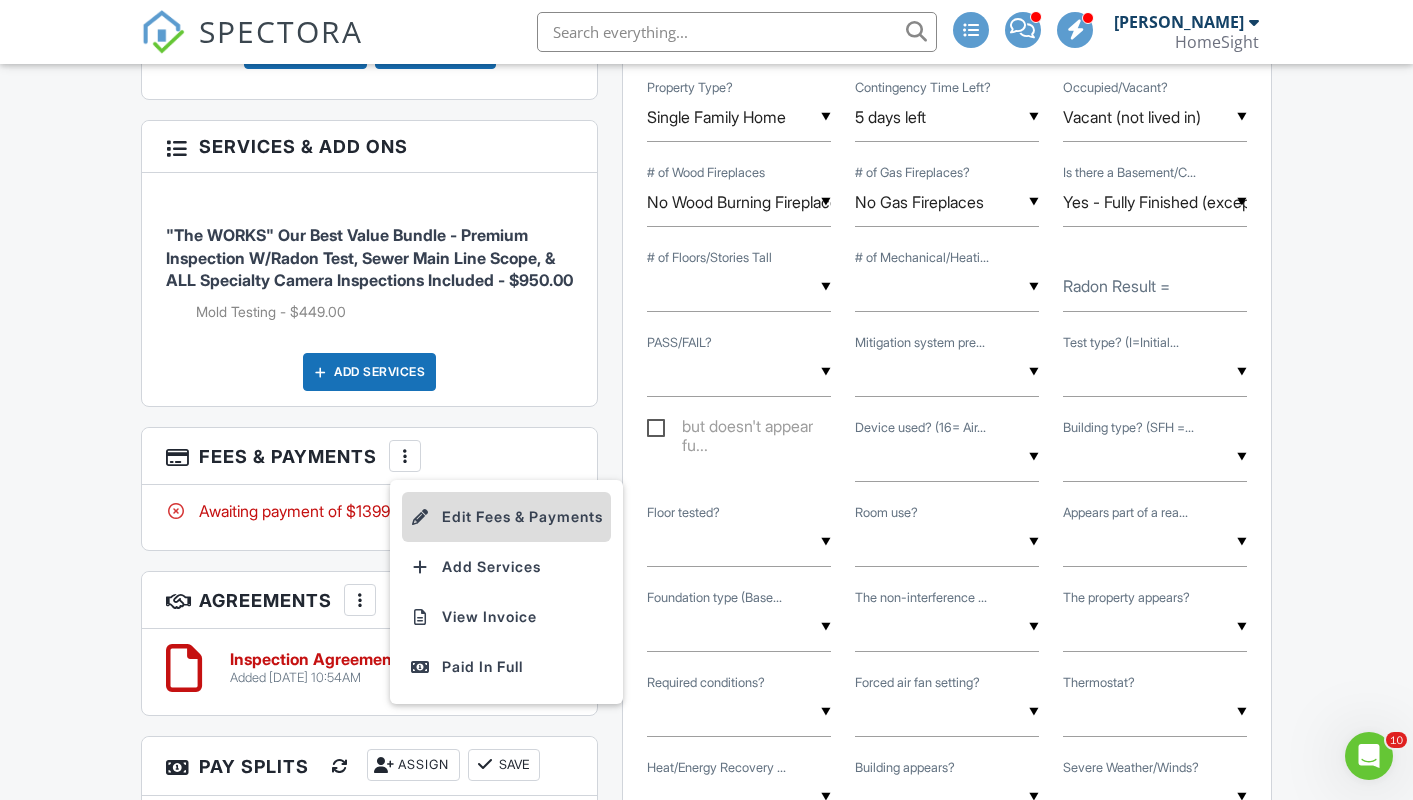 click on "Edit Fees & Payments" at bounding box center (506, 517) 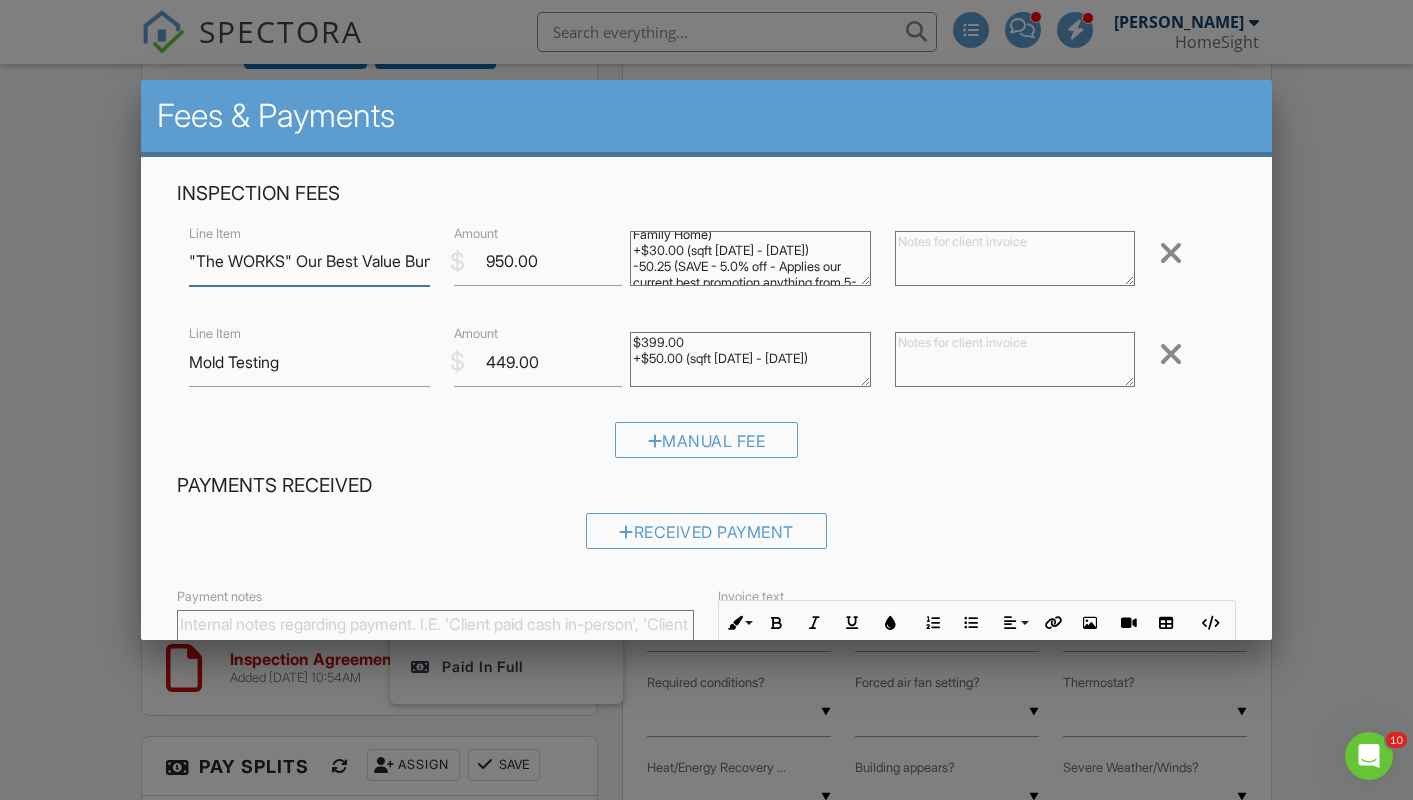 scroll, scrollTop: 58, scrollLeft: 0, axis: vertical 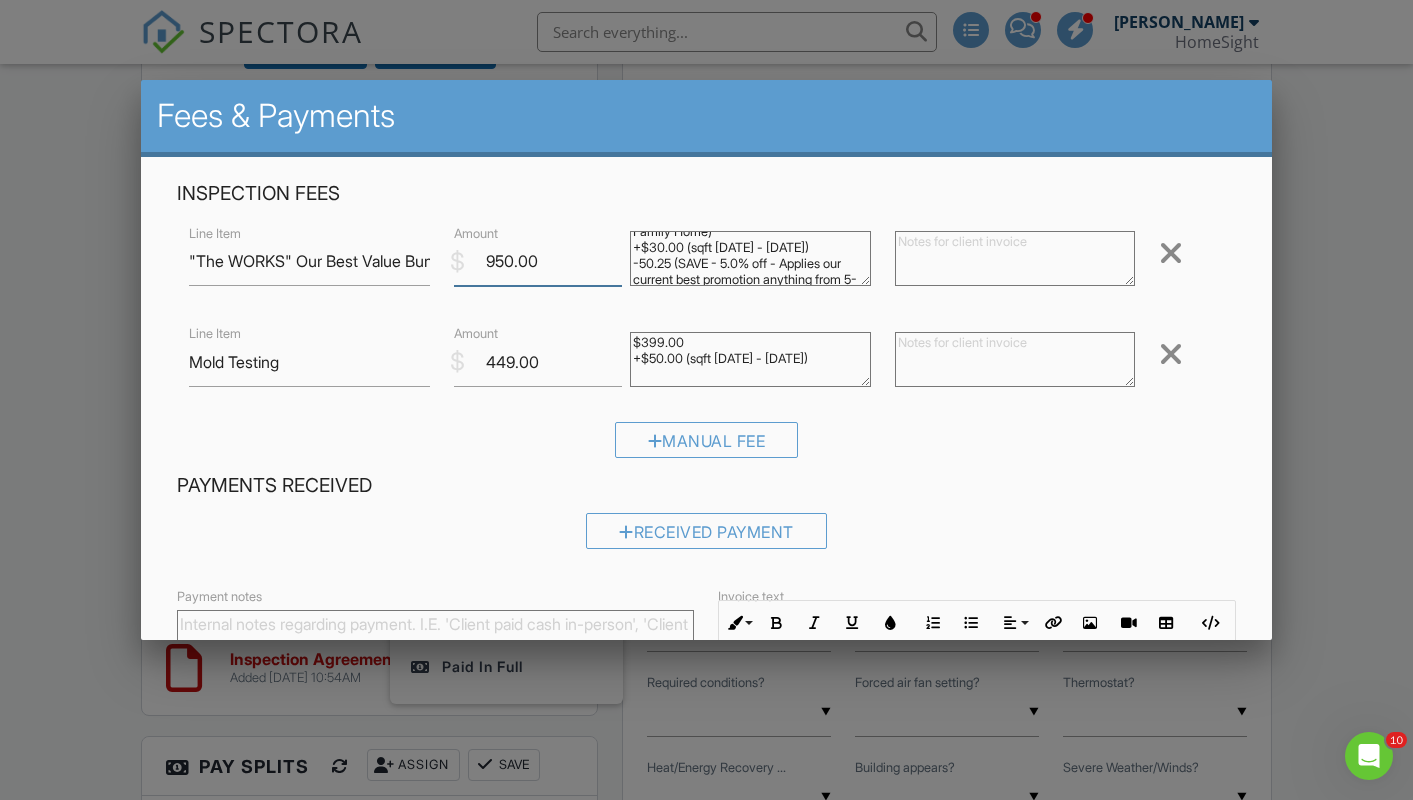 drag, startPoint x: 498, startPoint y: 259, endPoint x: 508, endPoint y: 263, distance: 10.770329 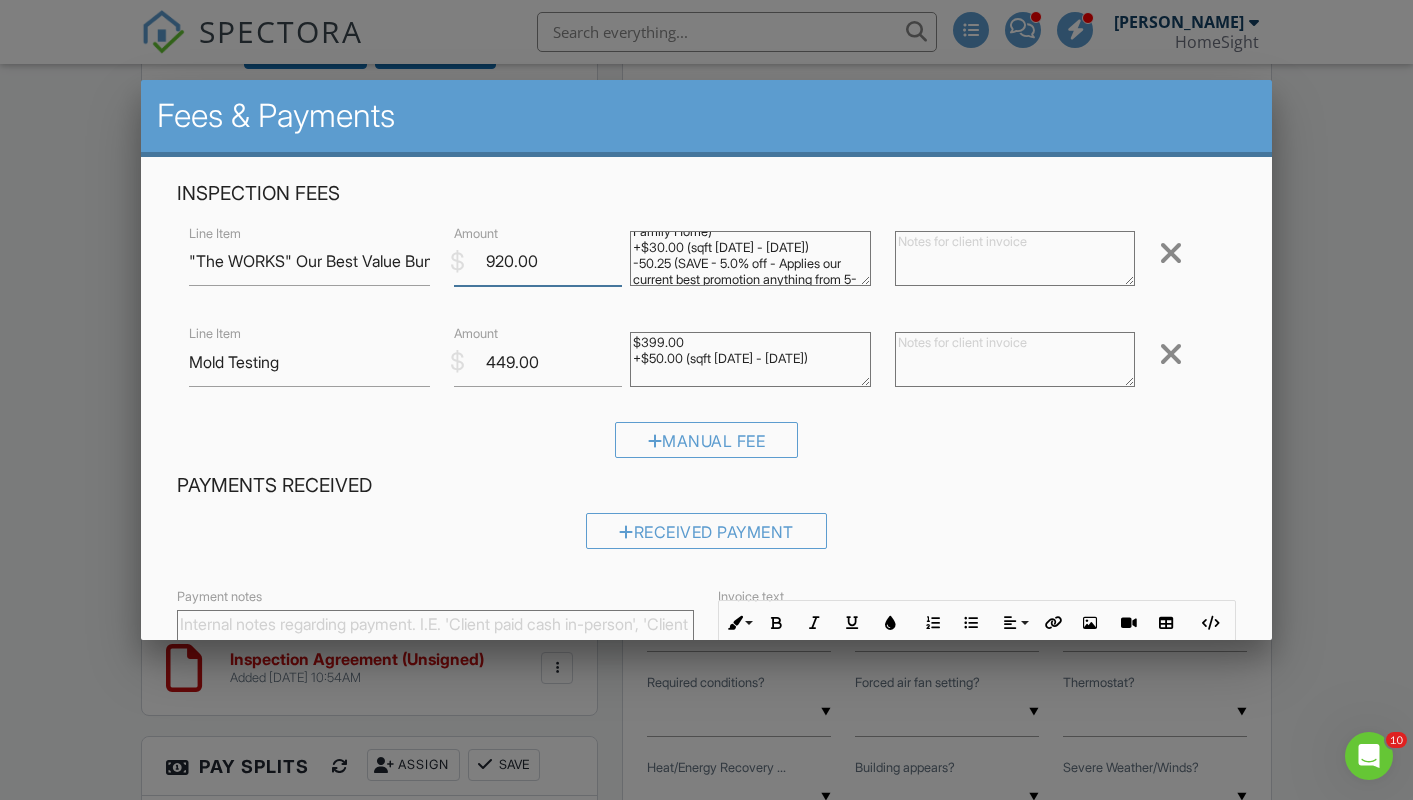 type on "920.00" 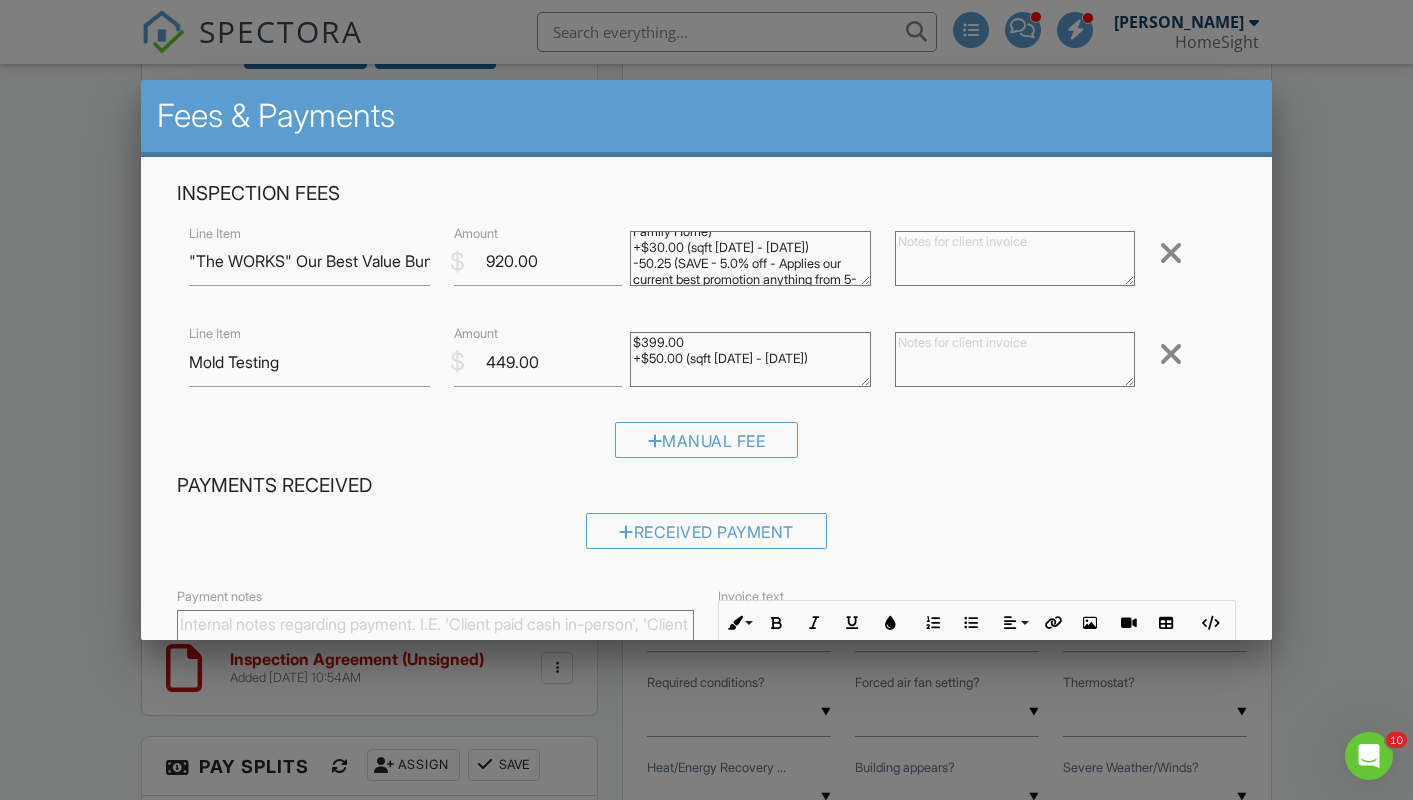 click on "Payments Received" at bounding box center [706, 486] 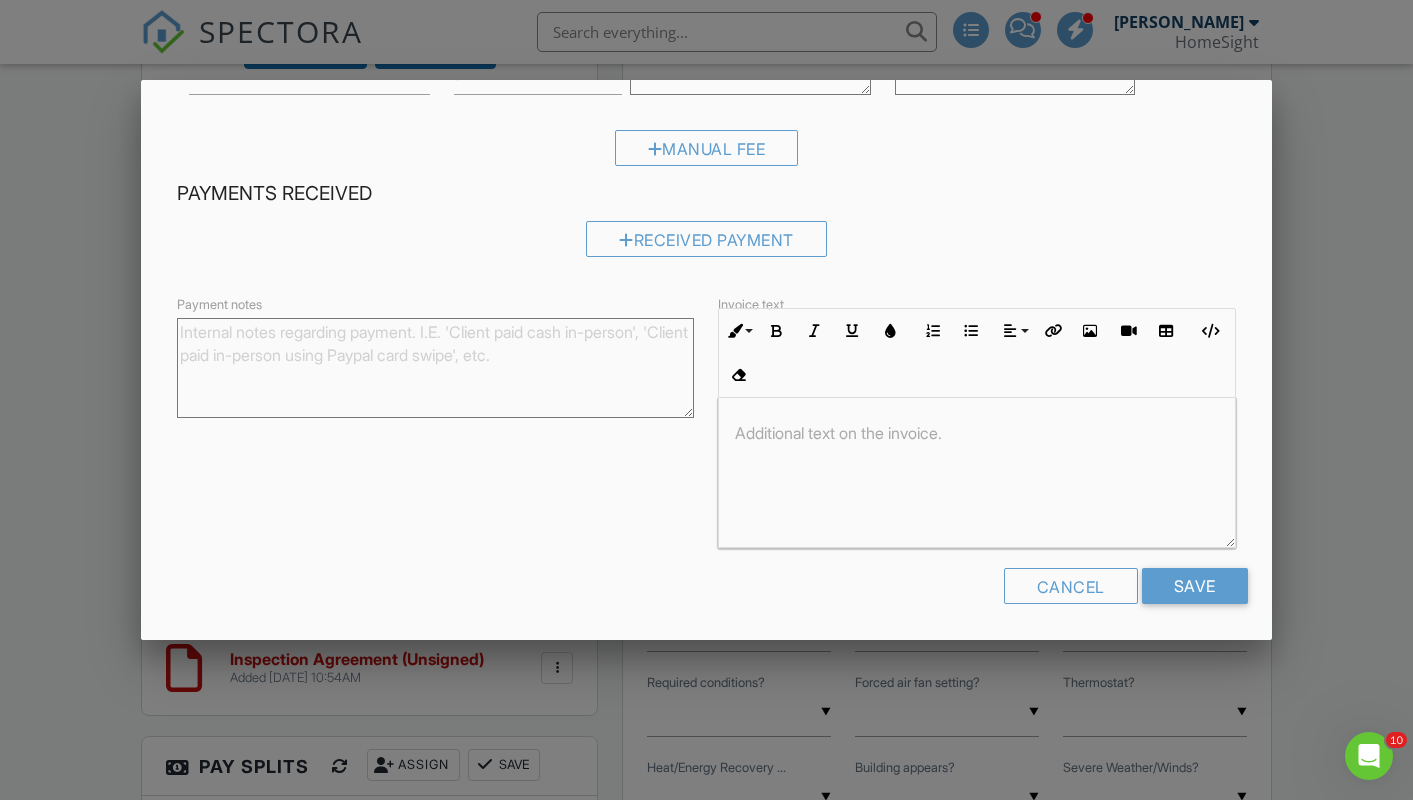 scroll, scrollTop: 296, scrollLeft: 0, axis: vertical 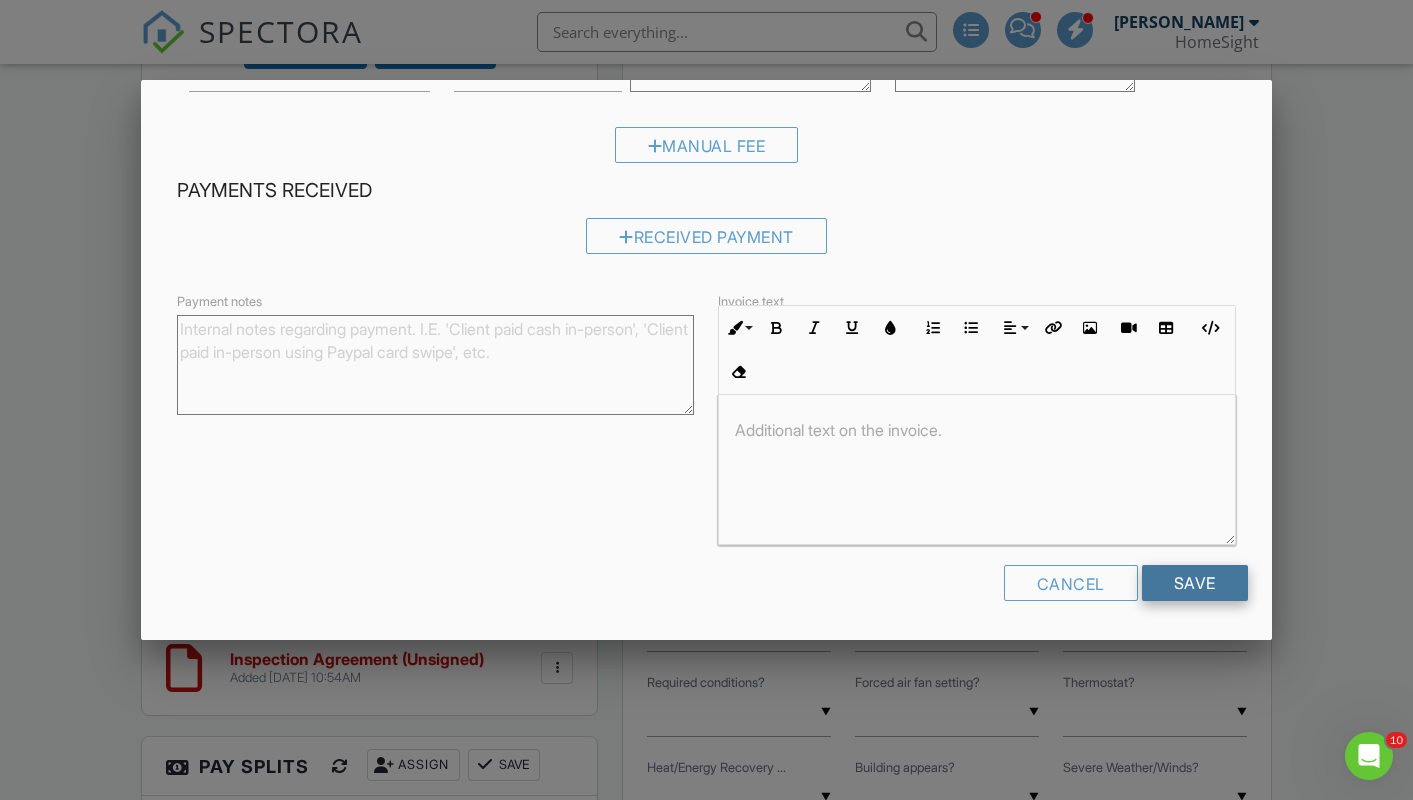 click on "Save" at bounding box center (1195, 583) 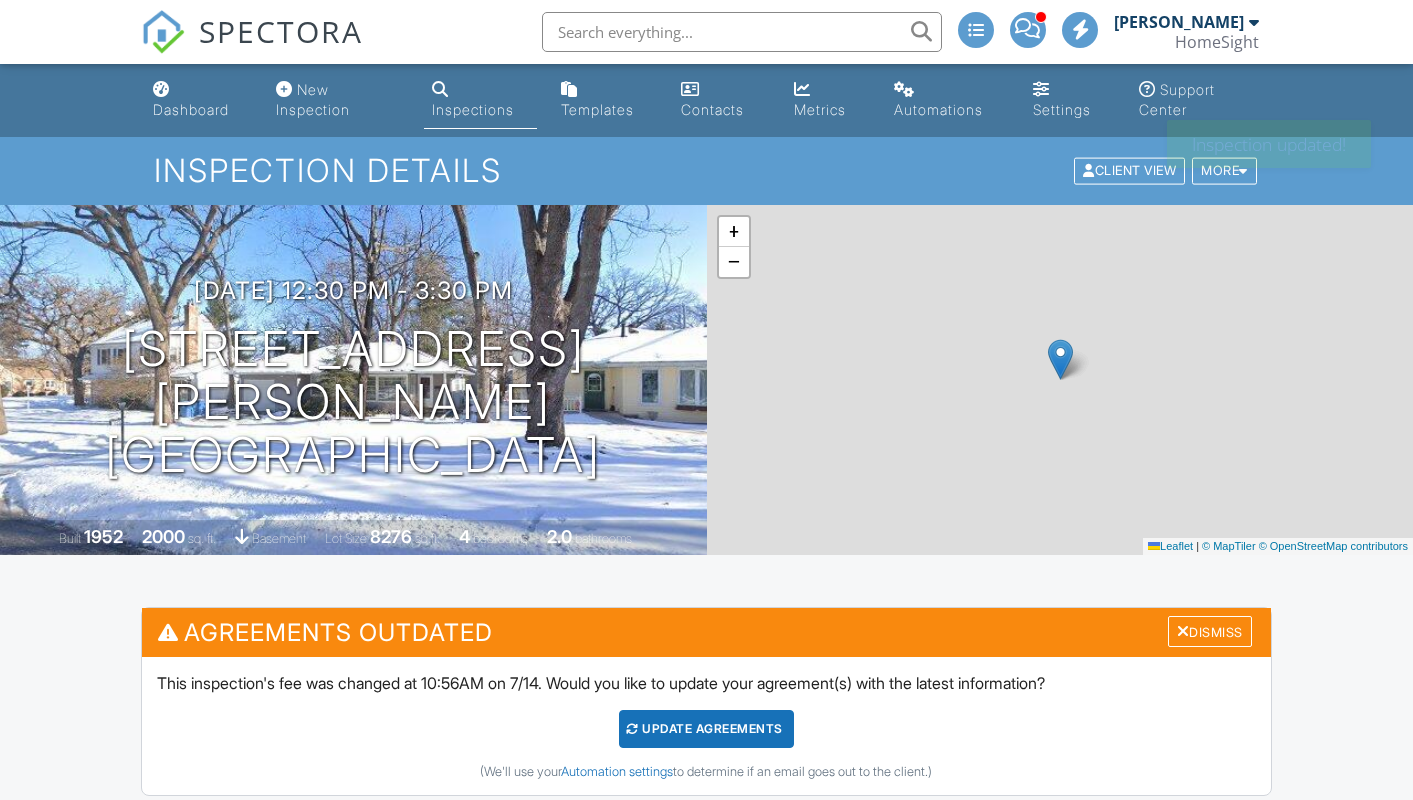 scroll, scrollTop: 0, scrollLeft: 0, axis: both 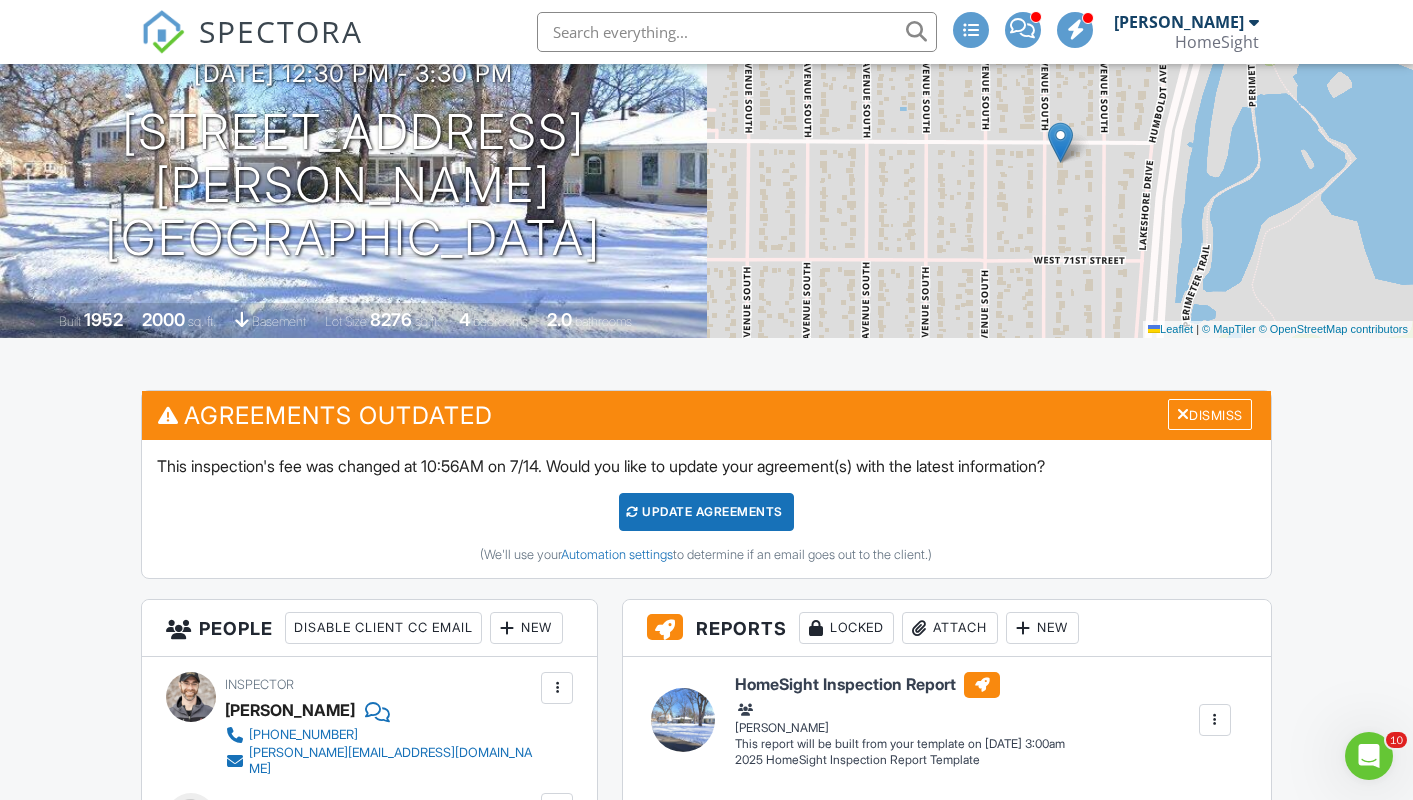 click on "Update Agreements" at bounding box center (706, 512) 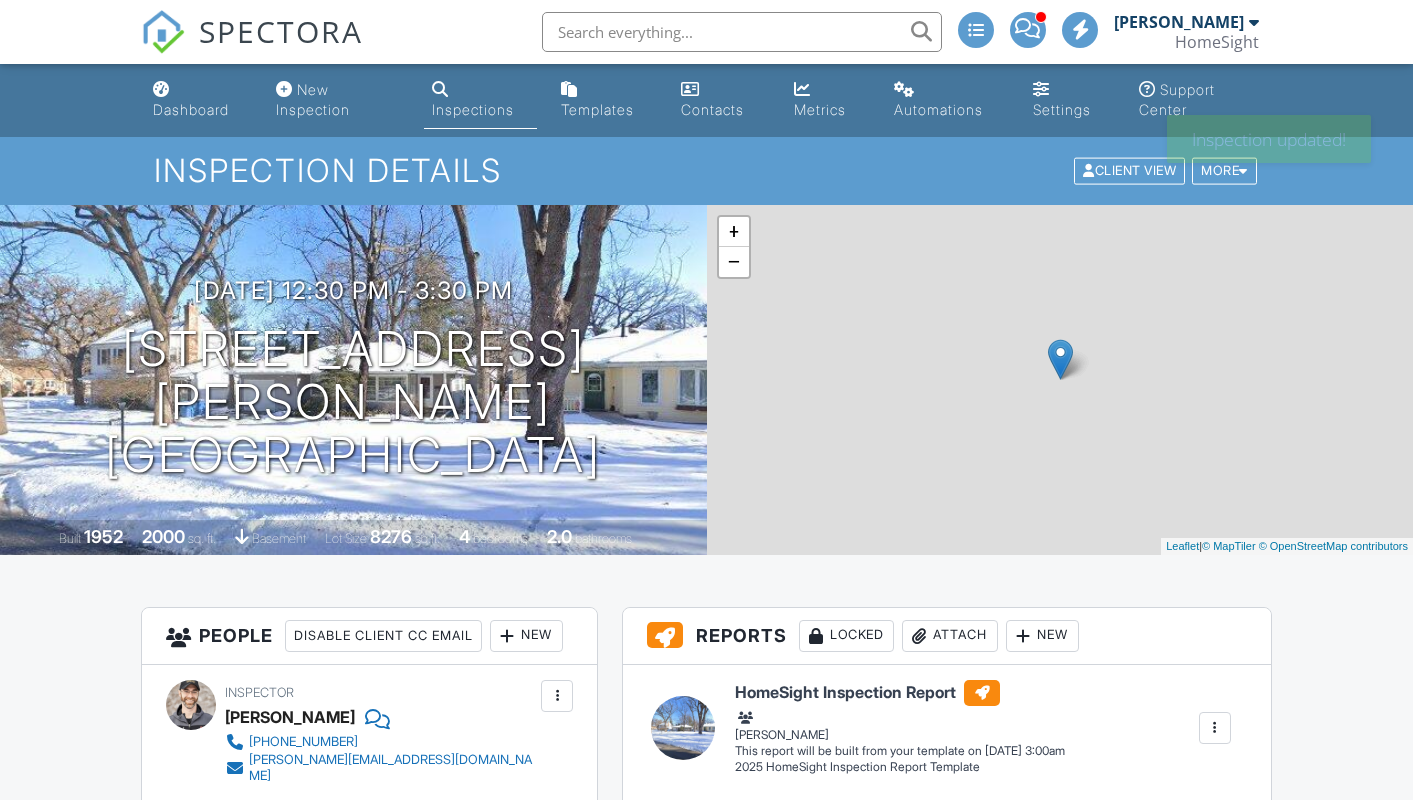 scroll, scrollTop: 0, scrollLeft: 0, axis: both 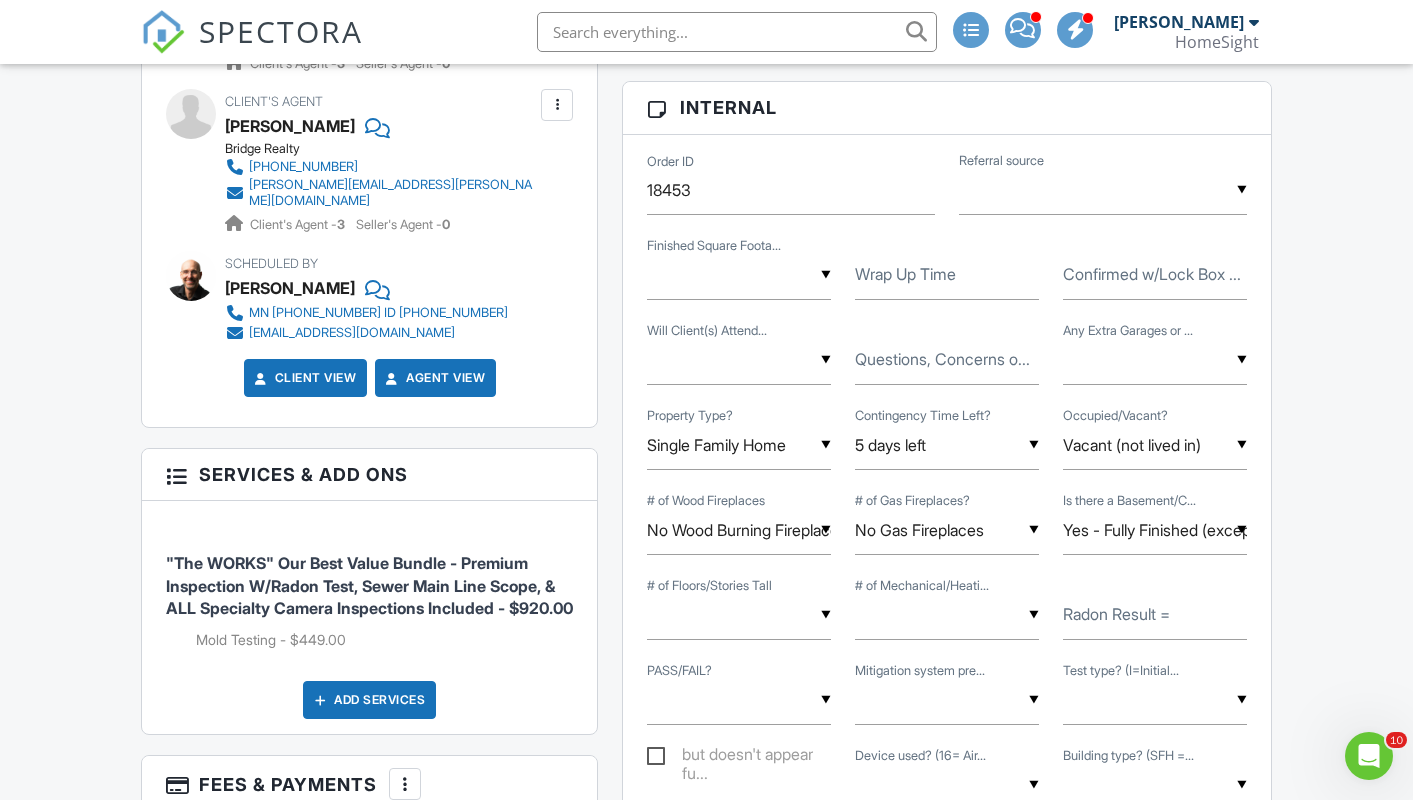 click on "Wrap Up Time" at bounding box center (905, 274) 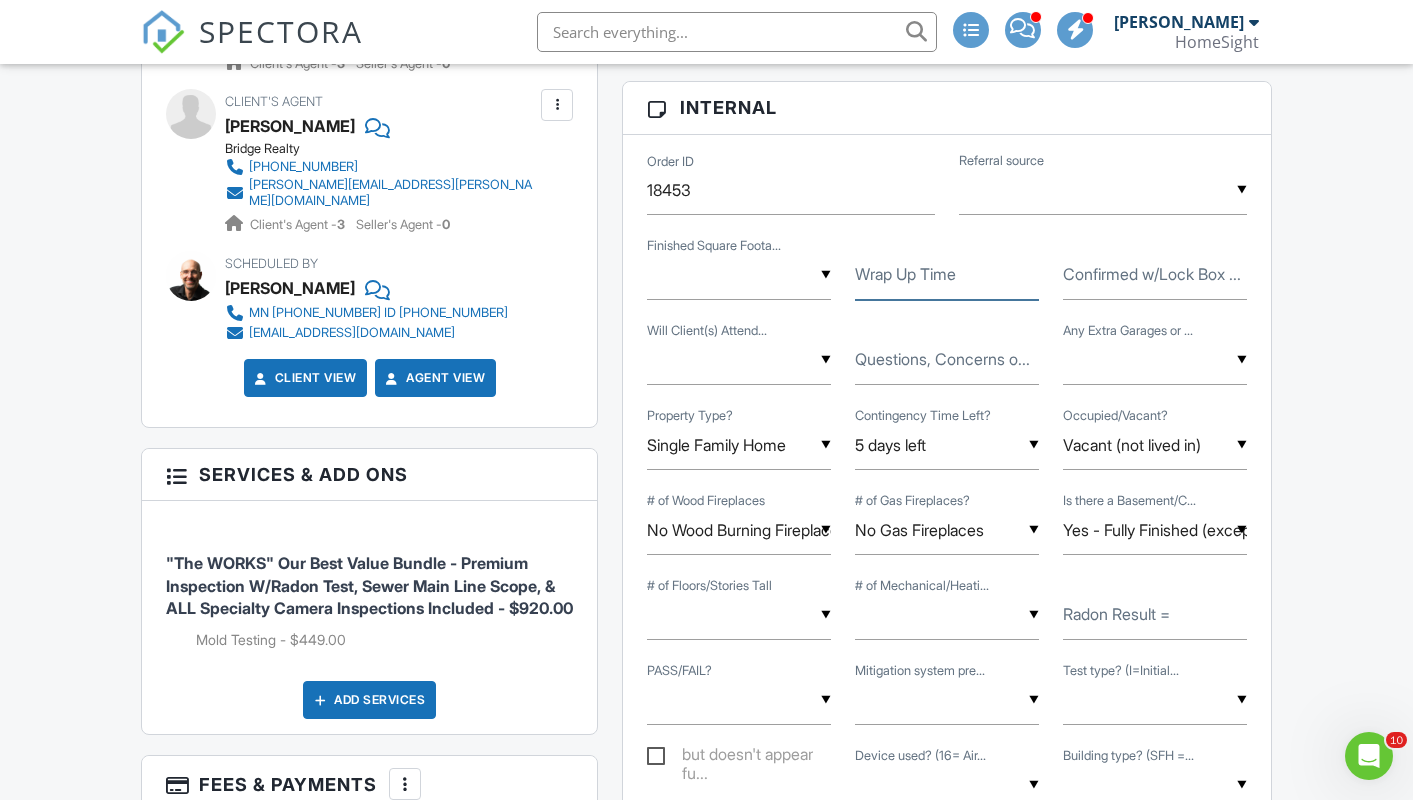 click on "Wrap Up Time" at bounding box center (947, 275) 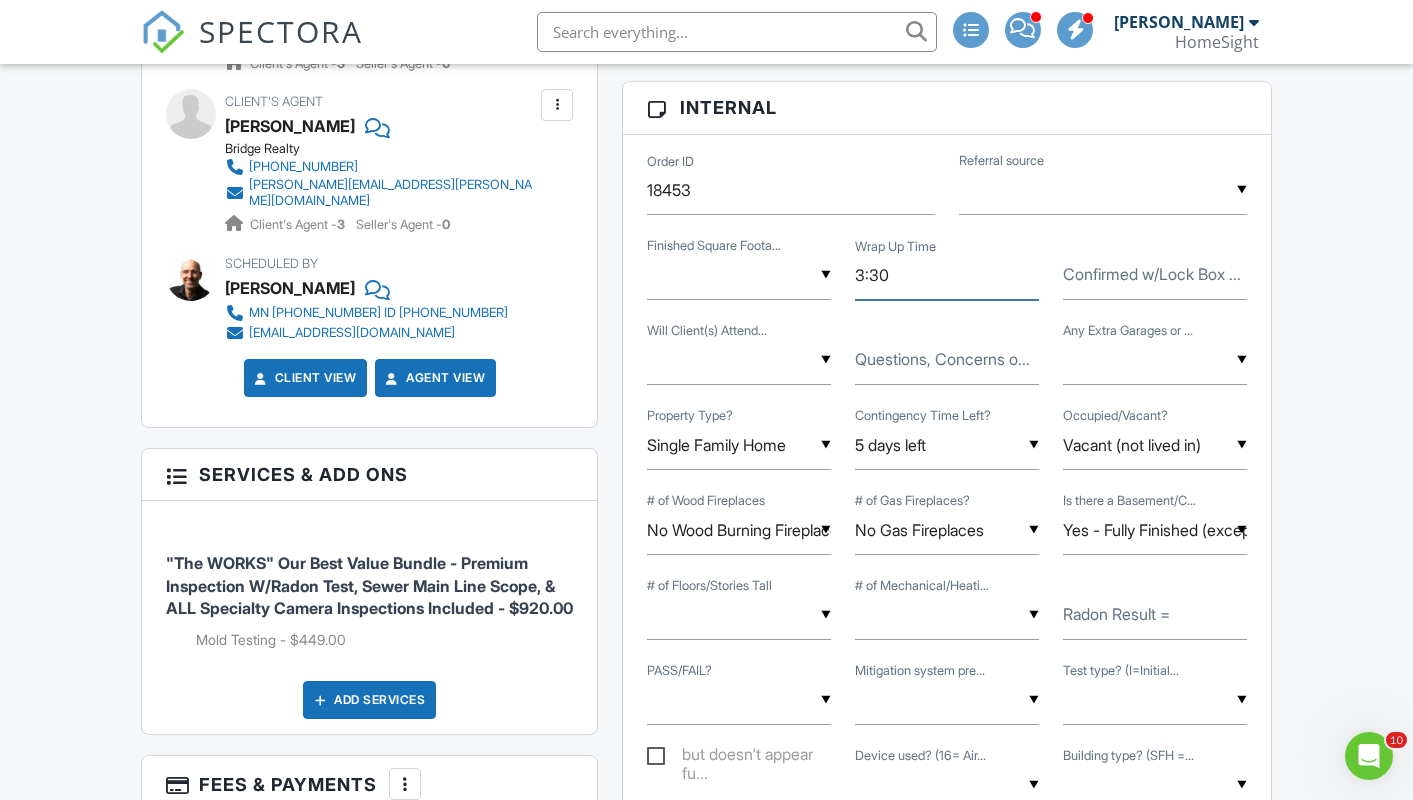 click on "3:30" at bounding box center [947, 275] 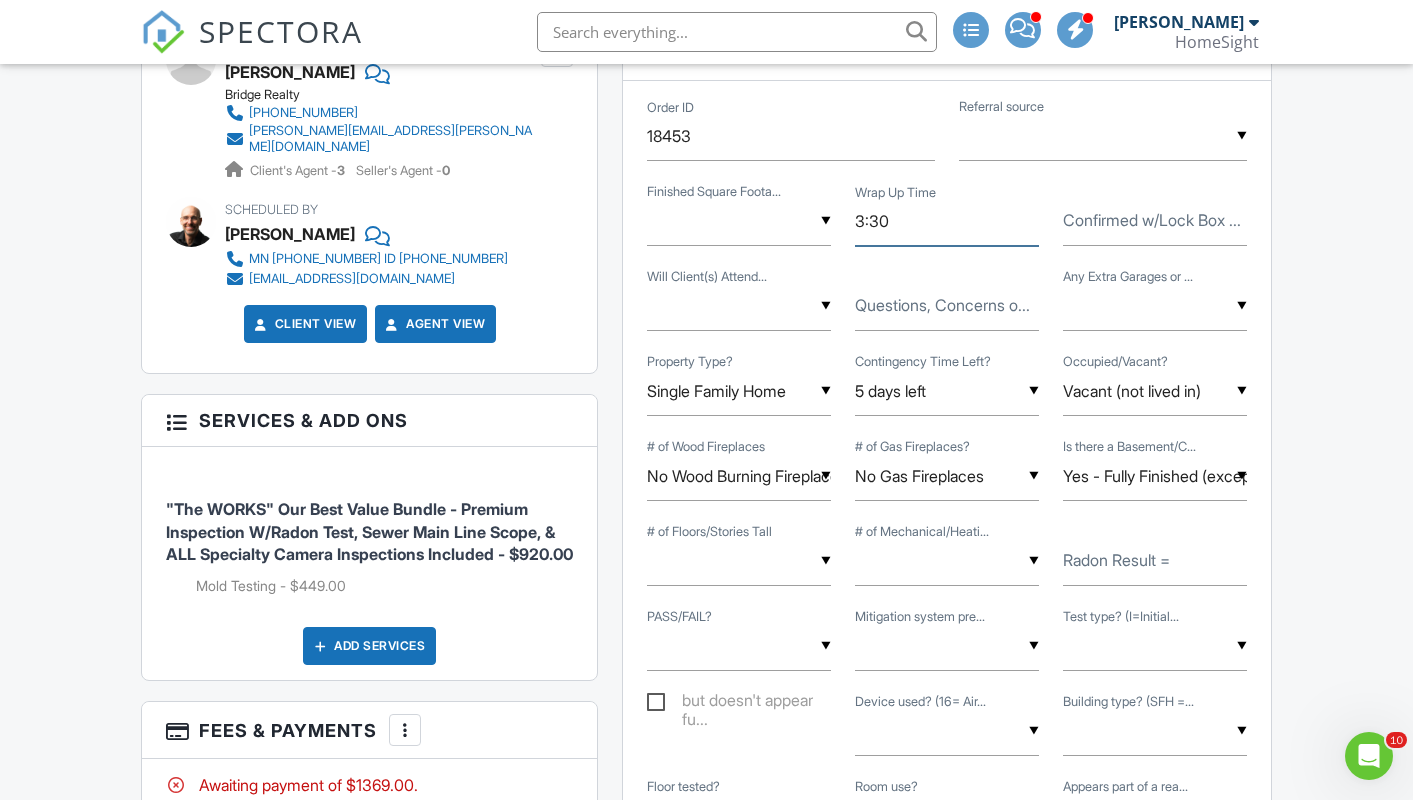 scroll, scrollTop: 1030, scrollLeft: 0, axis: vertical 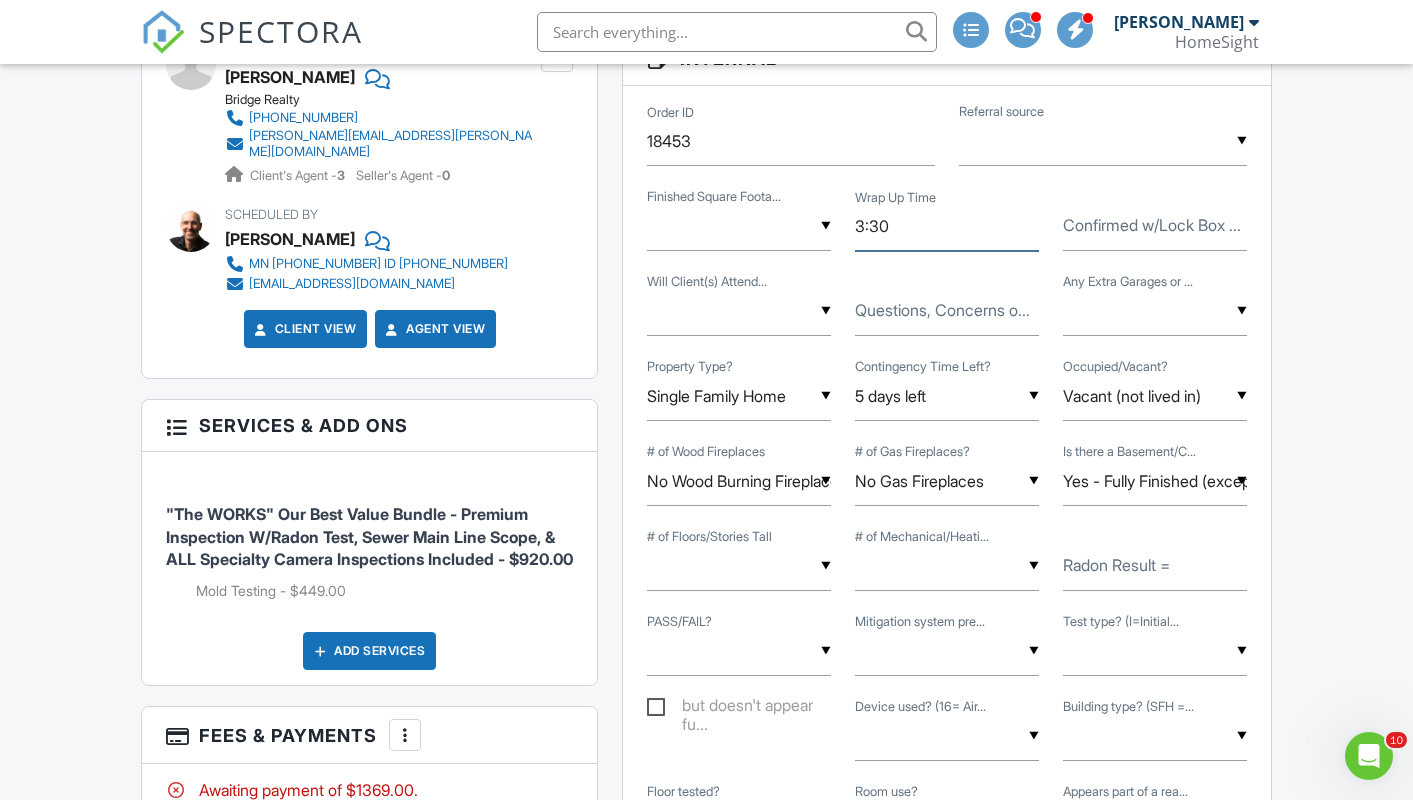 type on "3:30" 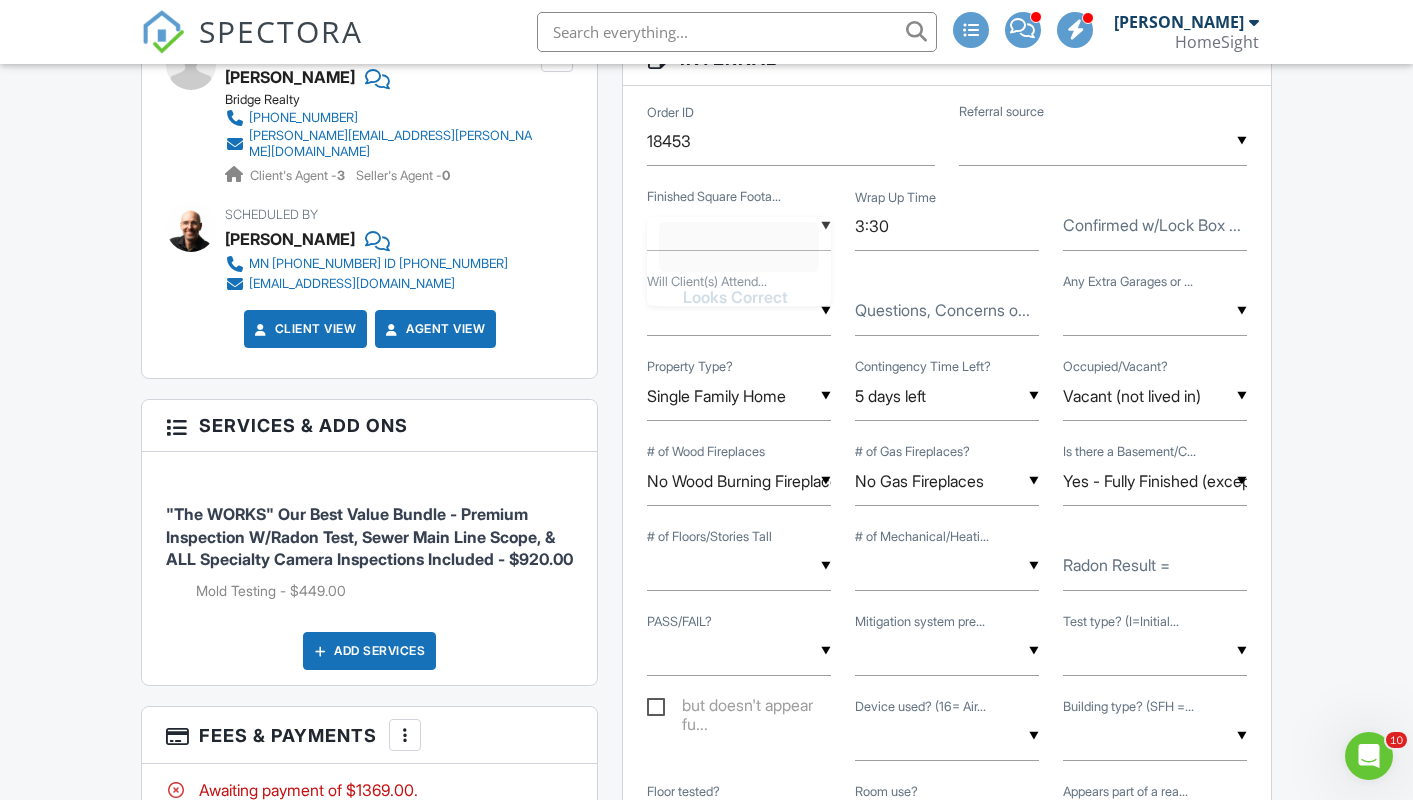 click at bounding box center (739, 226) 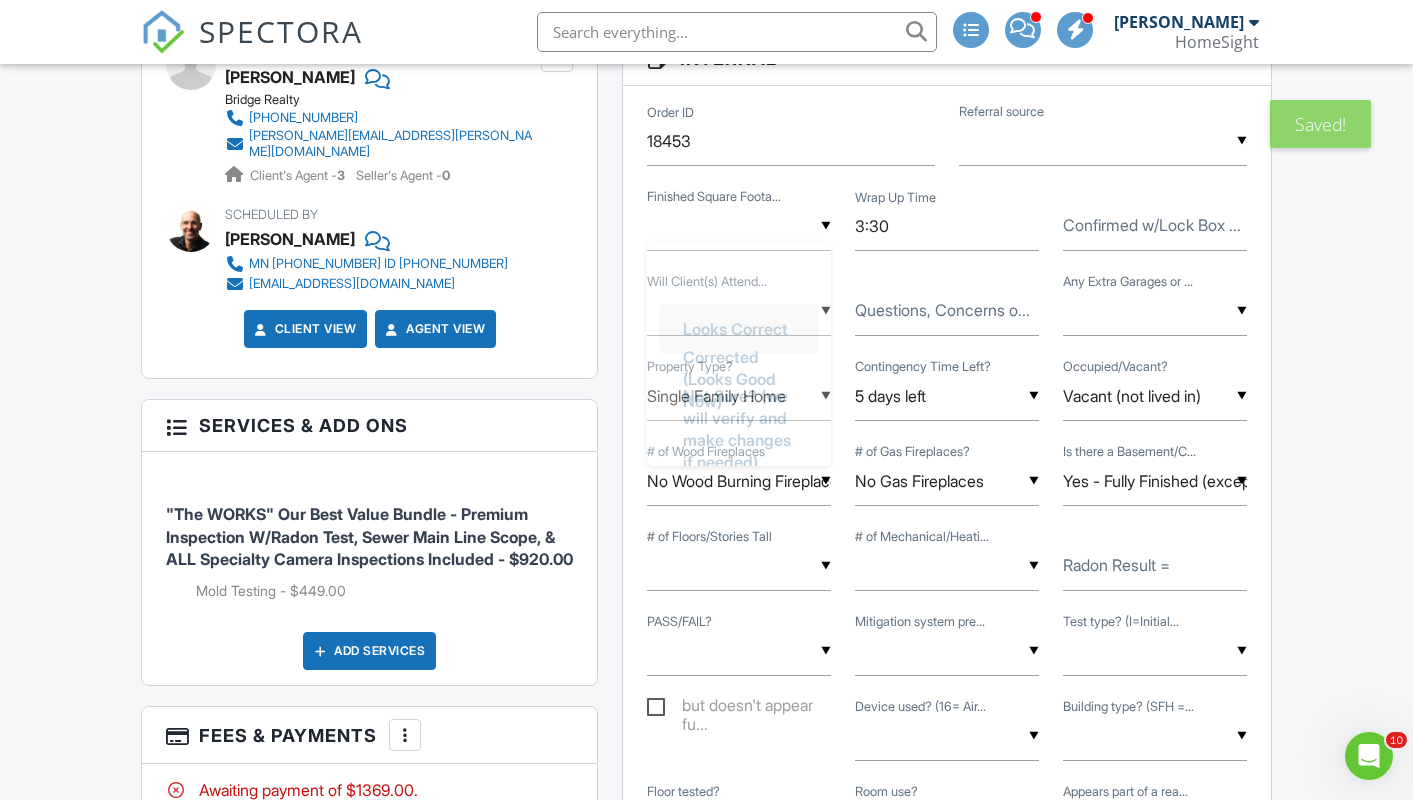 click on "Looks Correct" at bounding box center (735, 329) 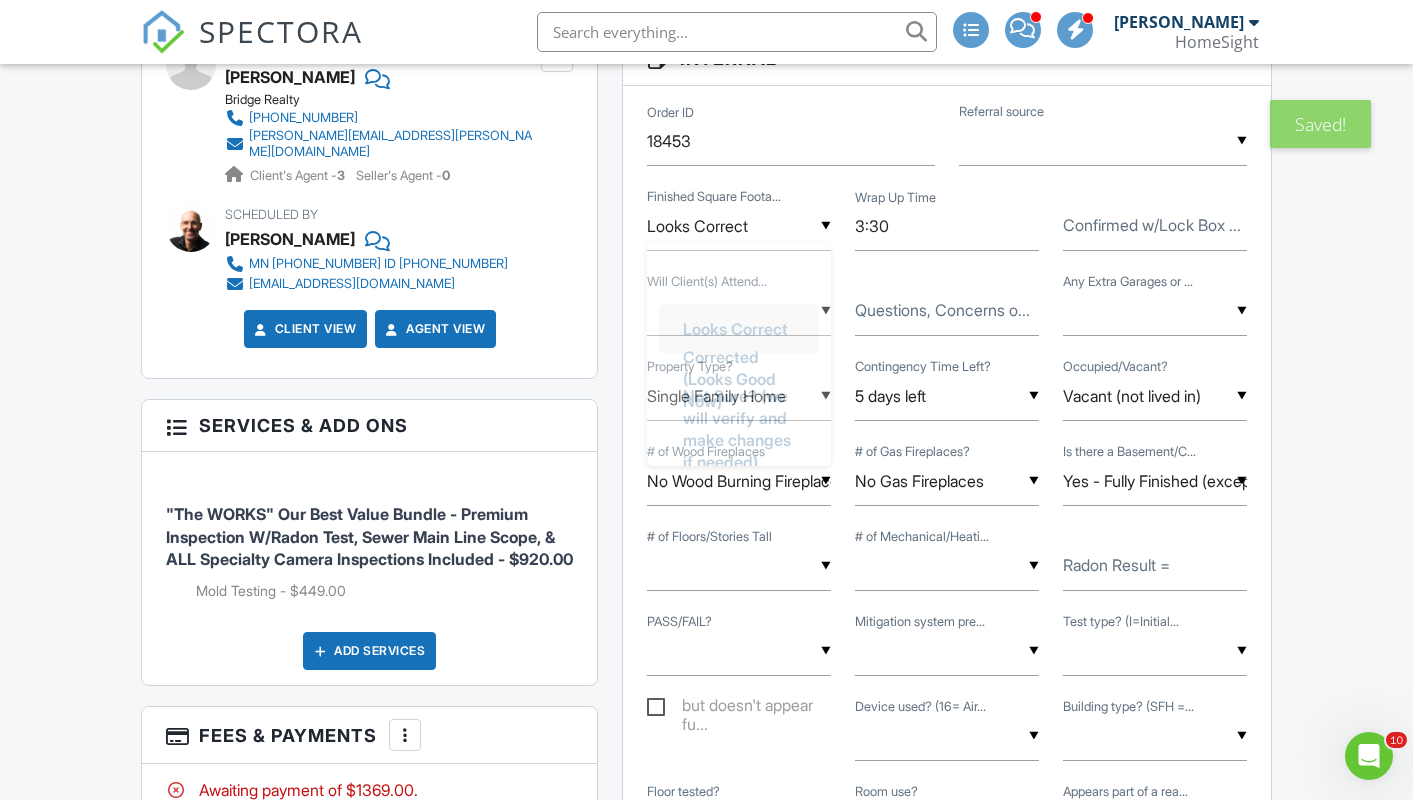 scroll, scrollTop: 21, scrollLeft: 0, axis: vertical 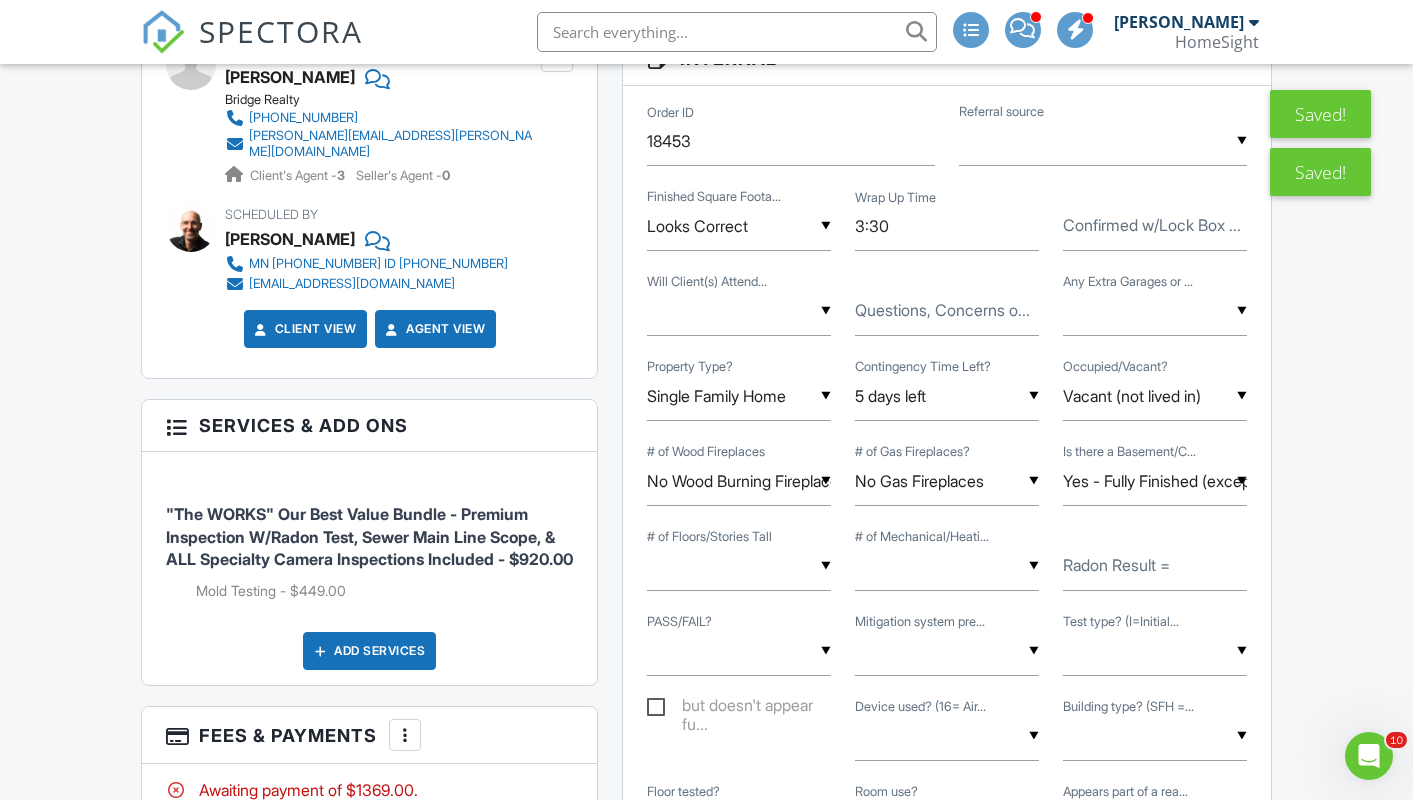click at bounding box center (1103, 141) 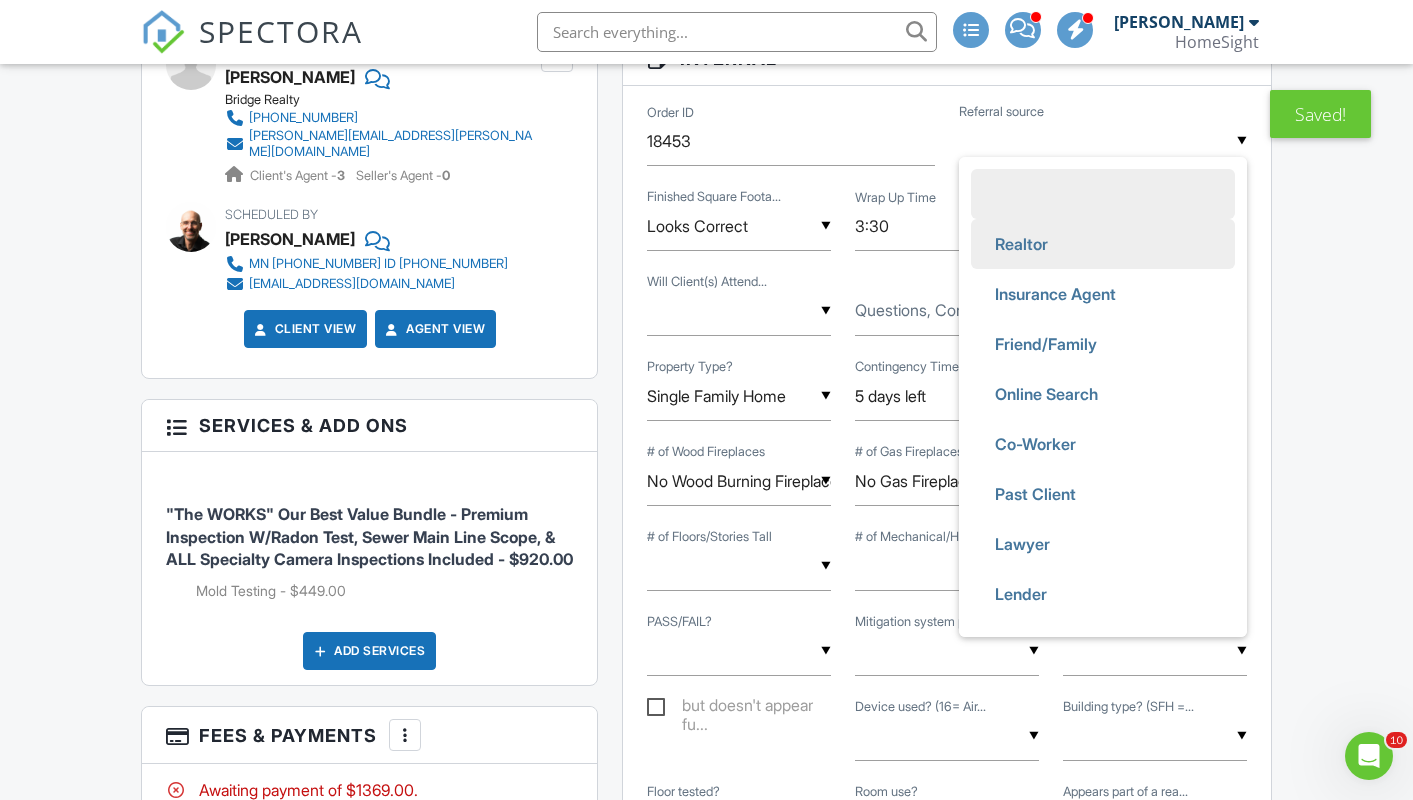 click on "Realtor" at bounding box center (1021, 244) 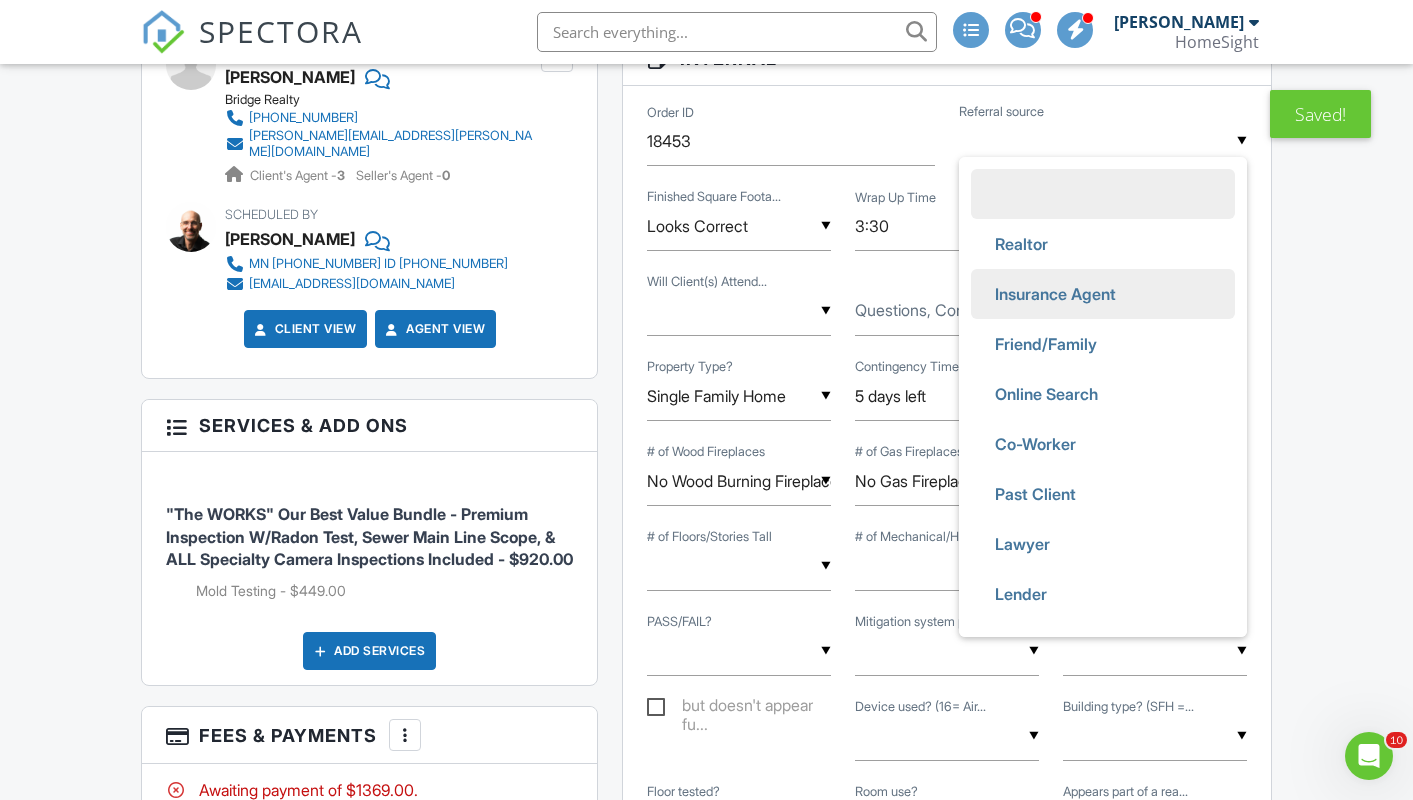 type on "Realtor" 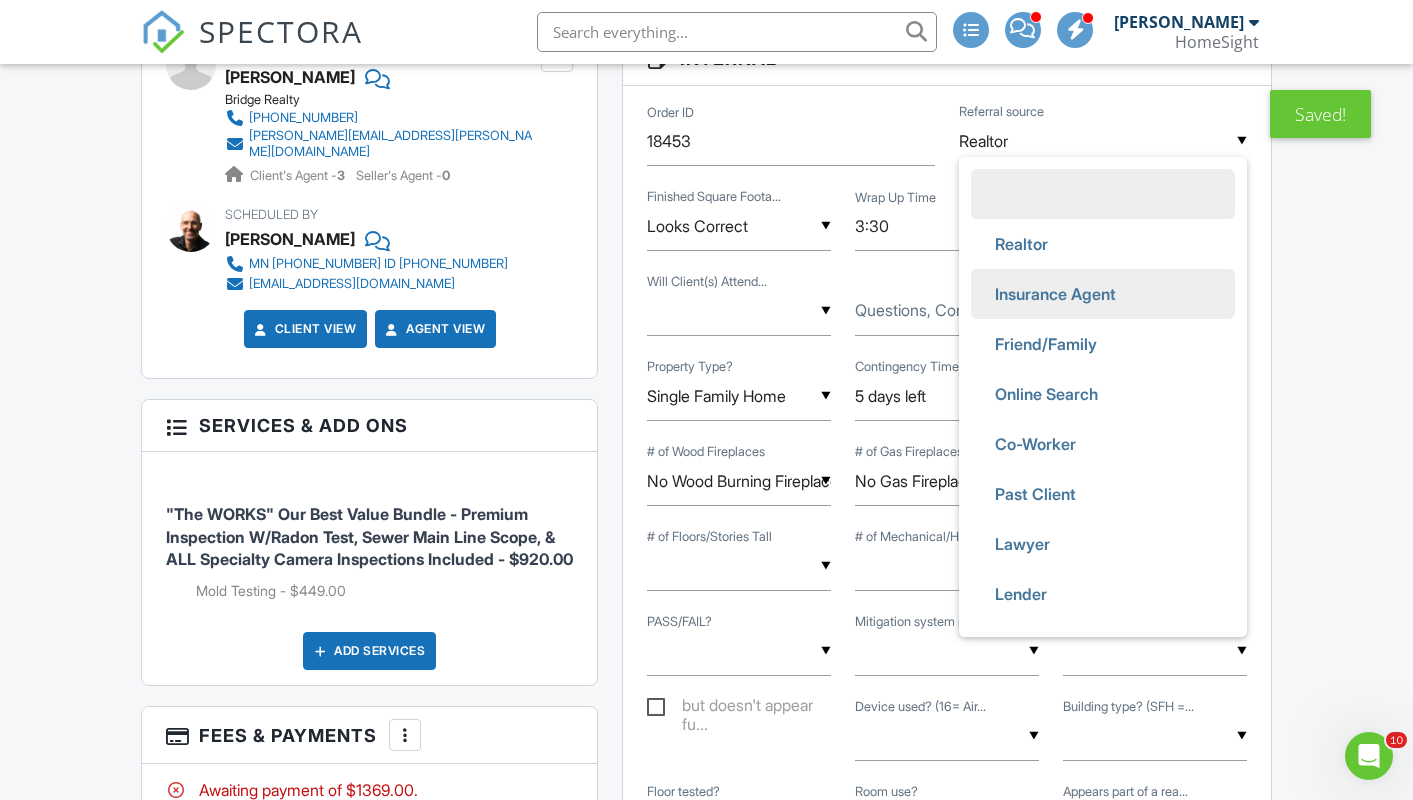 scroll, scrollTop: 44, scrollLeft: 0, axis: vertical 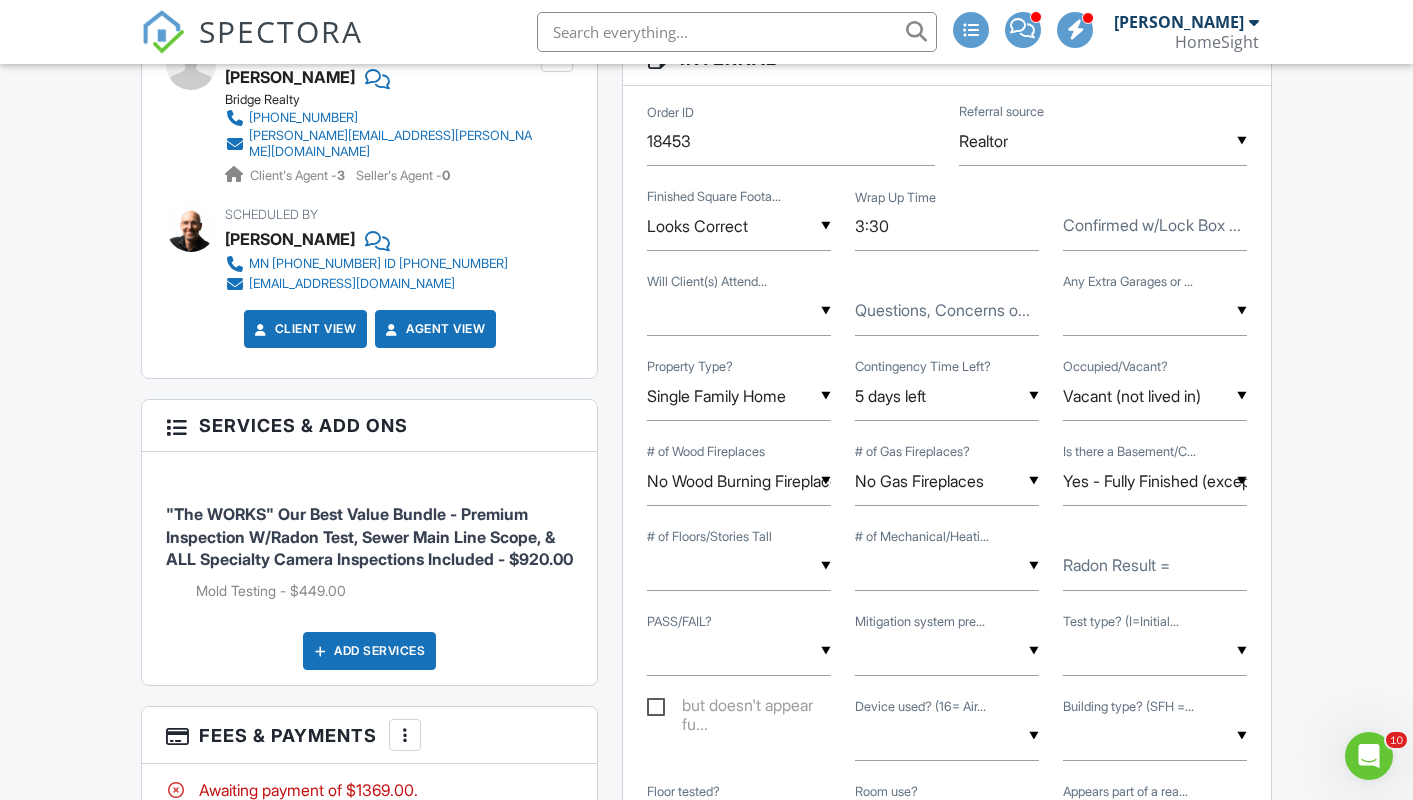 click on "Confirmed w/Lock Box ..." at bounding box center (1152, 225) 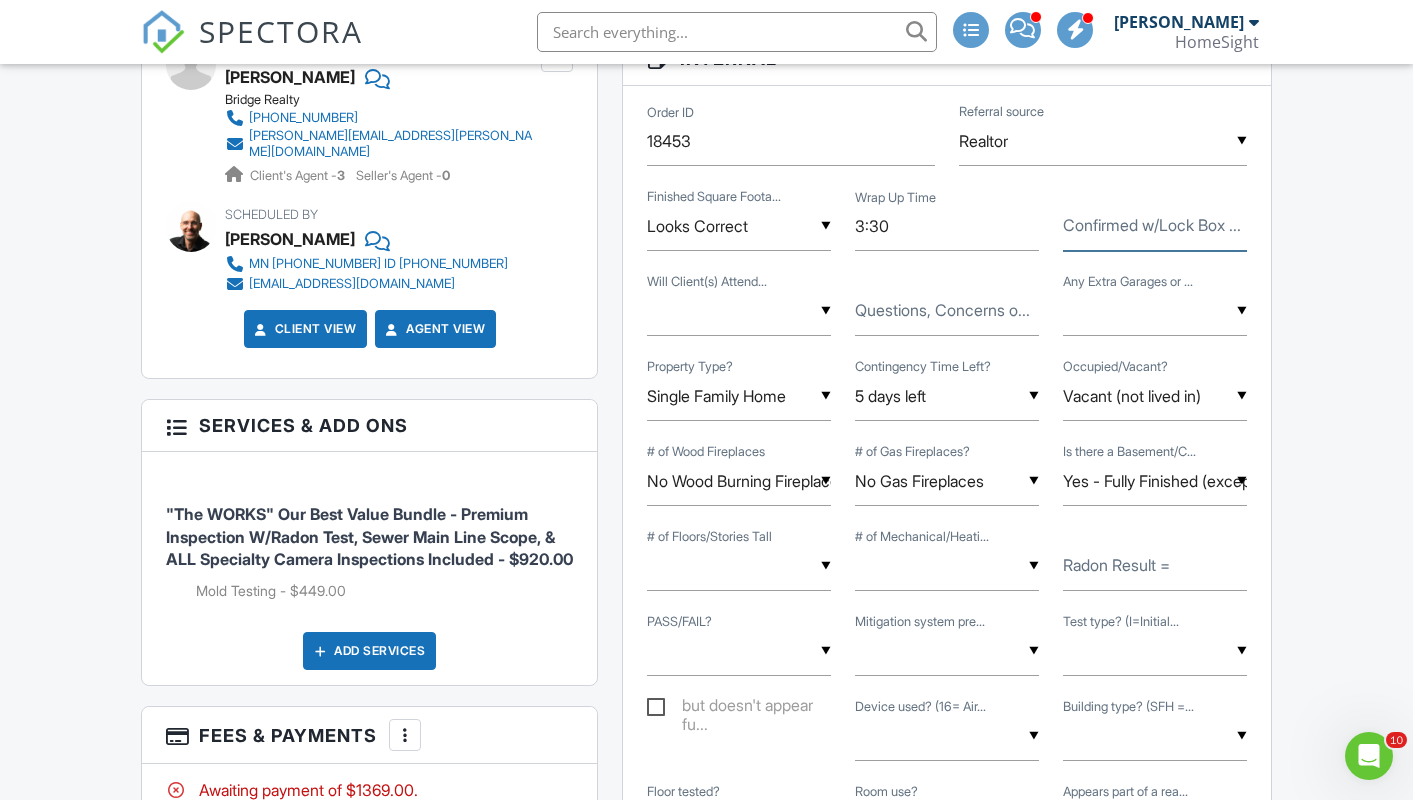 click on "Confirmed w/Lock Box ..." at bounding box center [1155, 226] 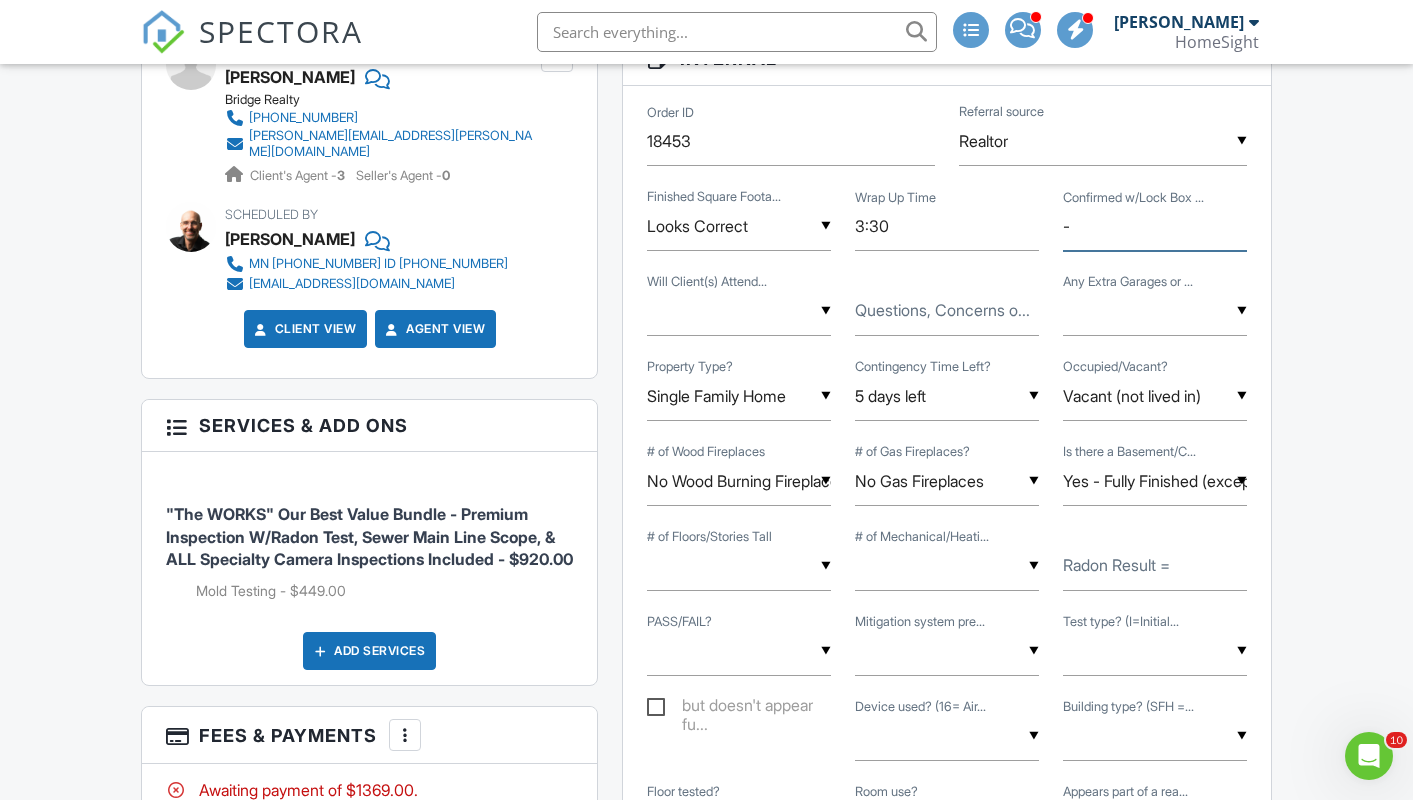 type on "-" 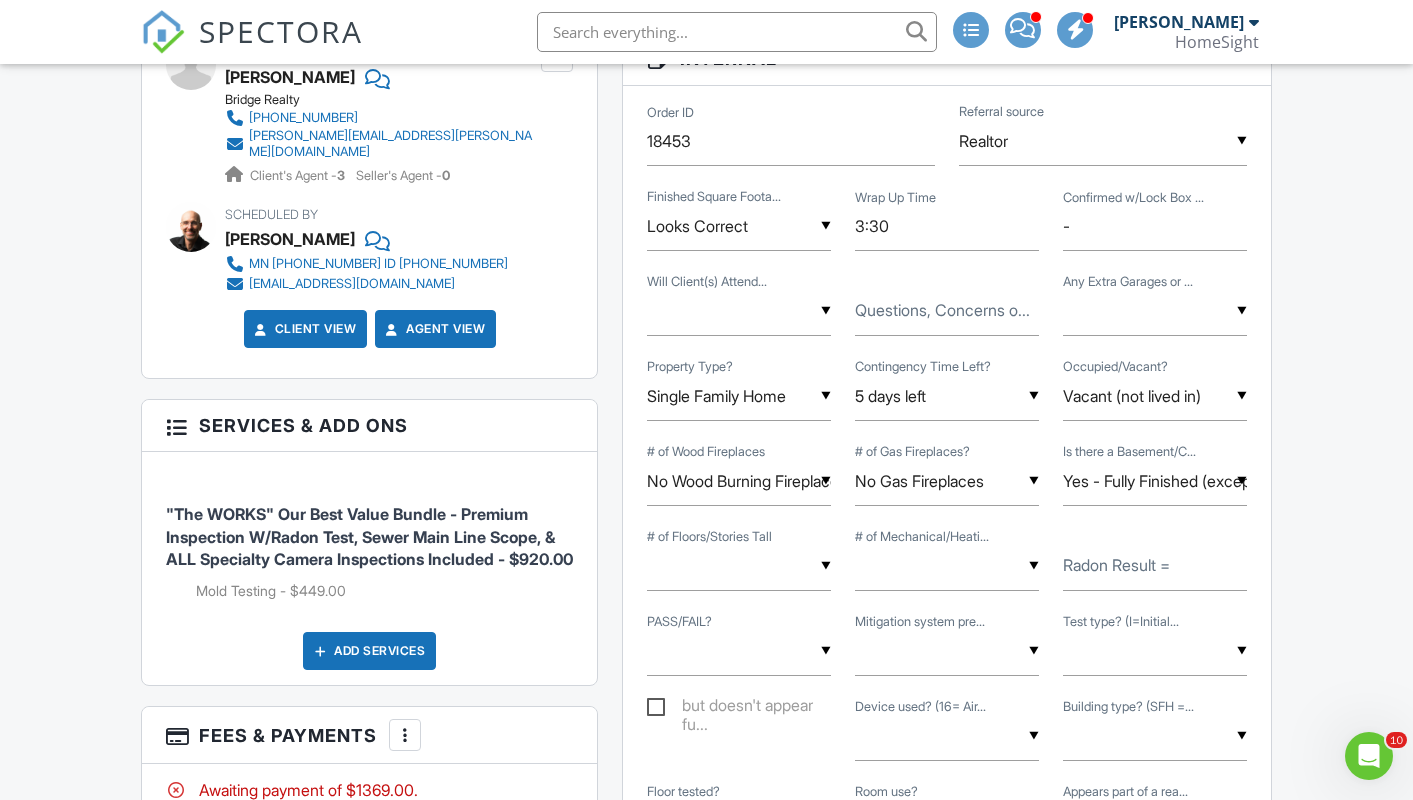 click on "People
Disable Client CC Email
New
Inspector
Client
Client's Agent
Listing Agent
Add Another Person
Inspector
Jim Bourbeau
651-301-5883
jim@mninspector.com
Make Invisible
Mark As Requested
Remove
Update Client
First name
Kelly
Last name
Cullen
Email (required)
kjcullen1998@gmail.com
CC Email
Phone
952-261-2479
Tags
Internal notes visible only to the company
Private notes visible only to company admins
Updating the client email address will resend the confirmation email and update all queued automated emails.
Cancel
Save
Confirm client deletion
Cancel
Remove Client
Client
Kelly Cullen
952-261-2479" at bounding box center (369, 482) 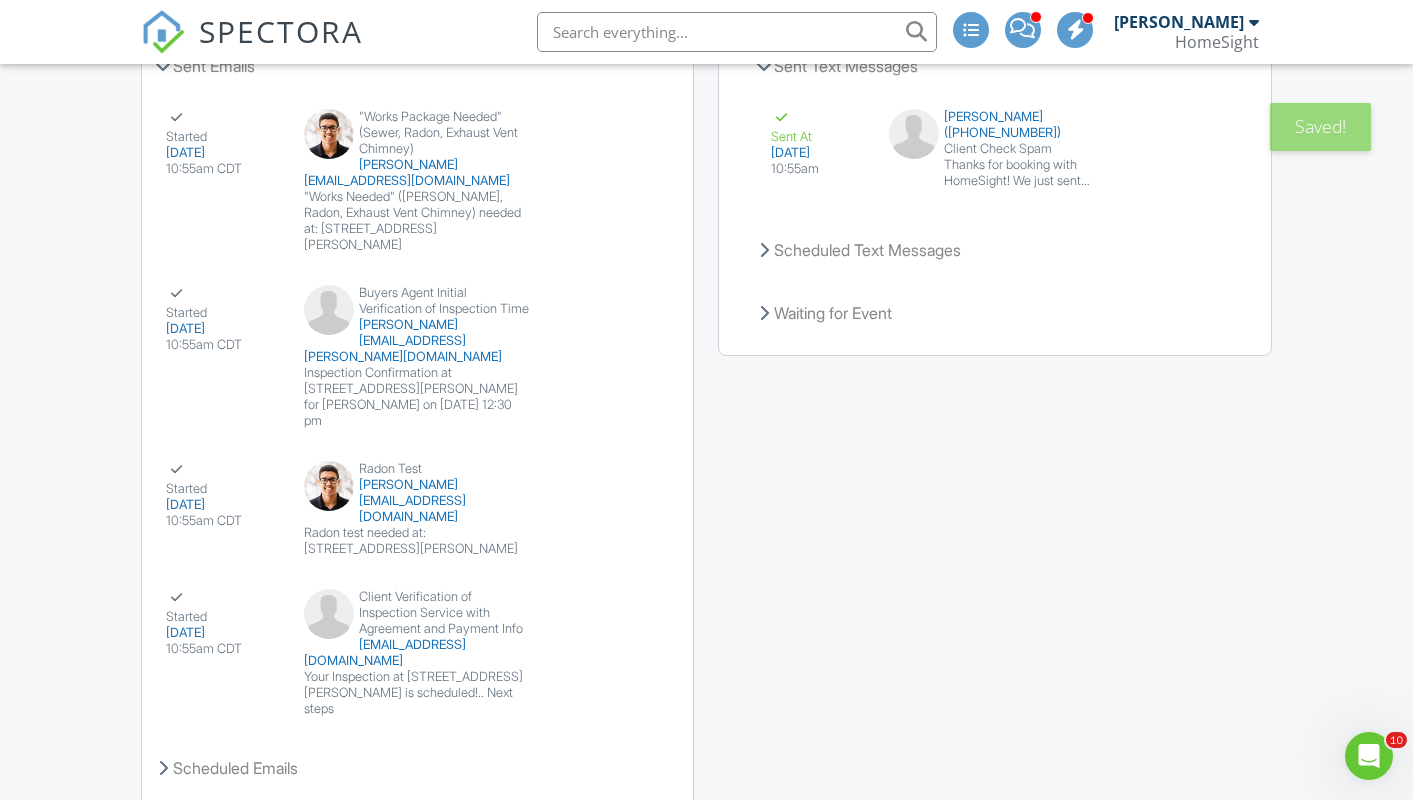 scroll, scrollTop: 4240, scrollLeft: 0, axis: vertical 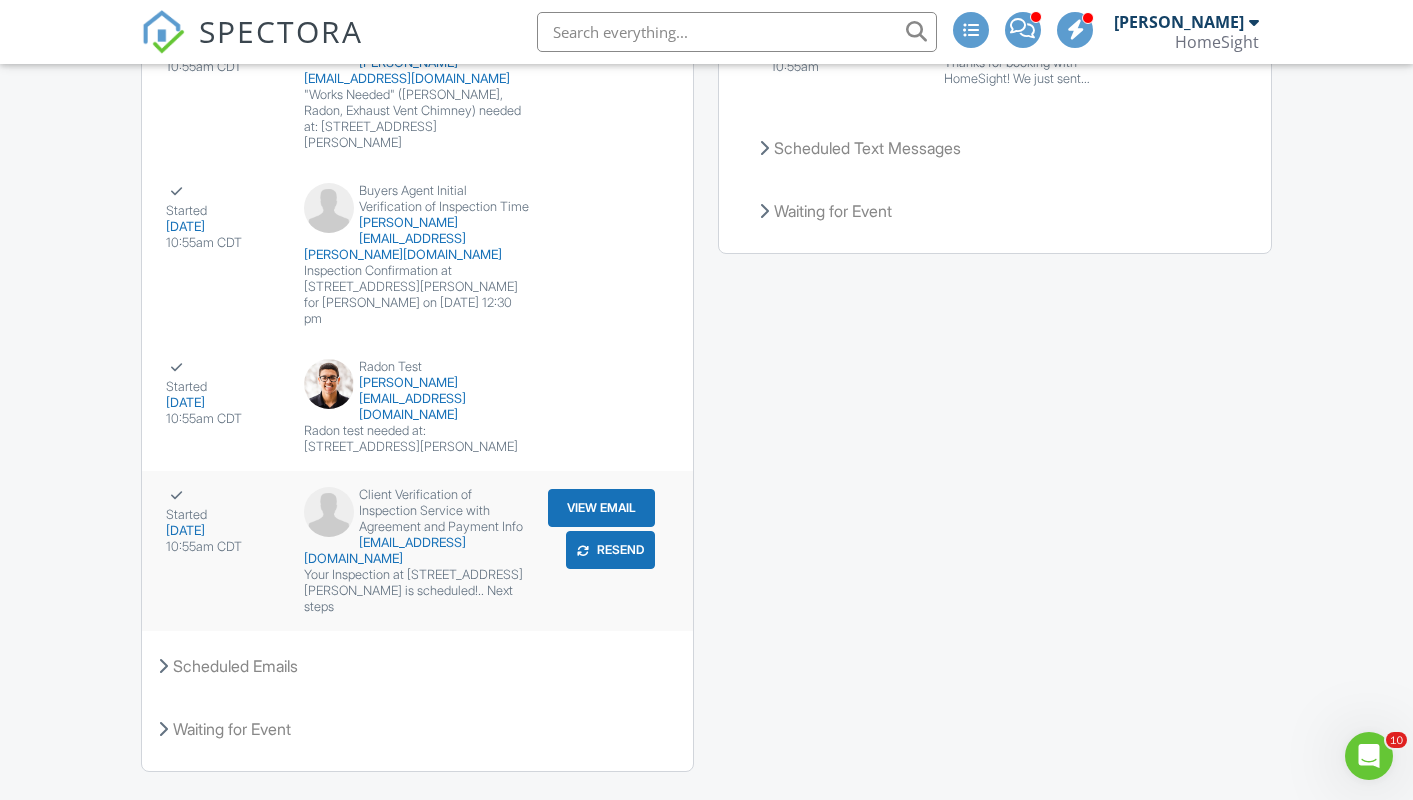 click on "Resend" at bounding box center [610, 550] 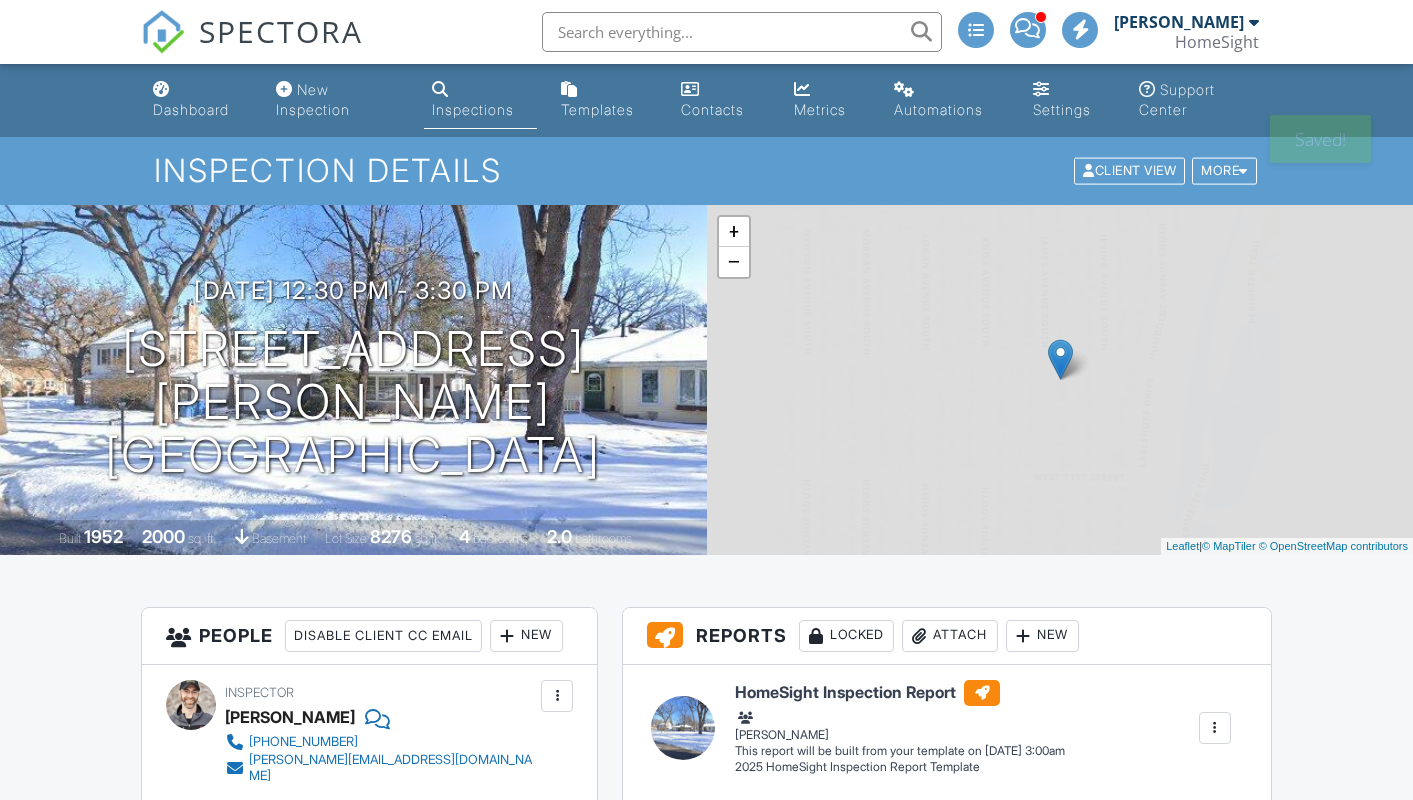scroll, scrollTop: 0, scrollLeft: 0, axis: both 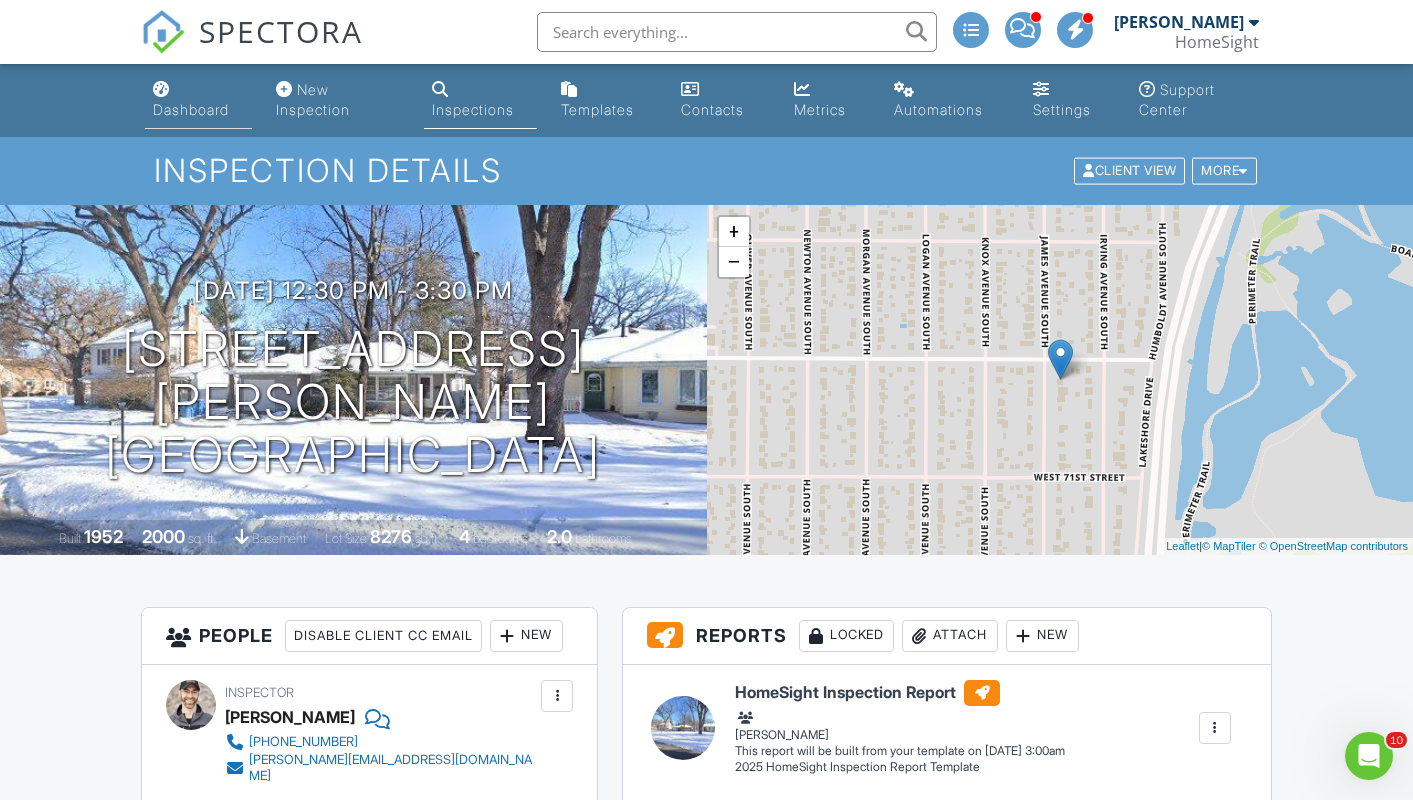 click on "Dashboard" at bounding box center [198, 100] 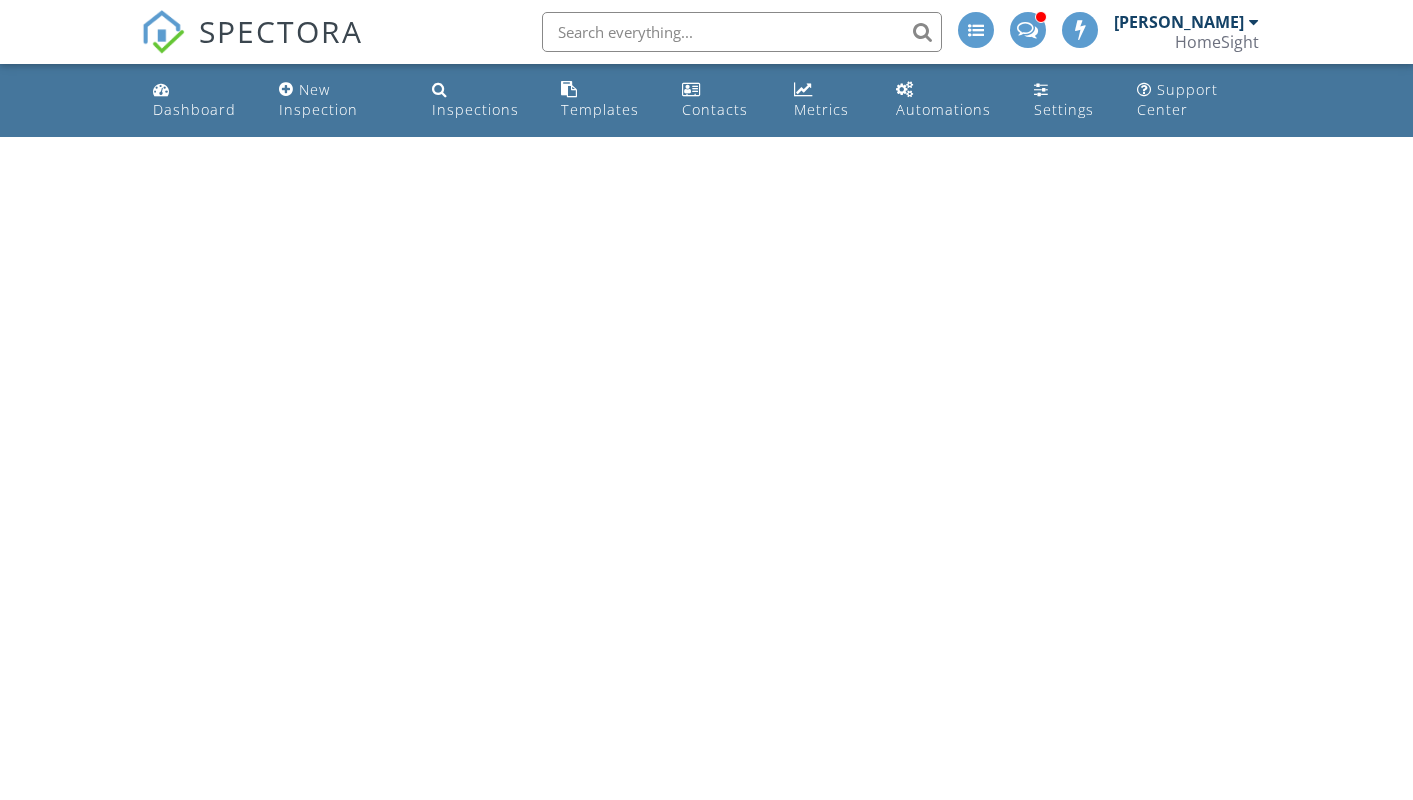 scroll, scrollTop: 0, scrollLeft: 0, axis: both 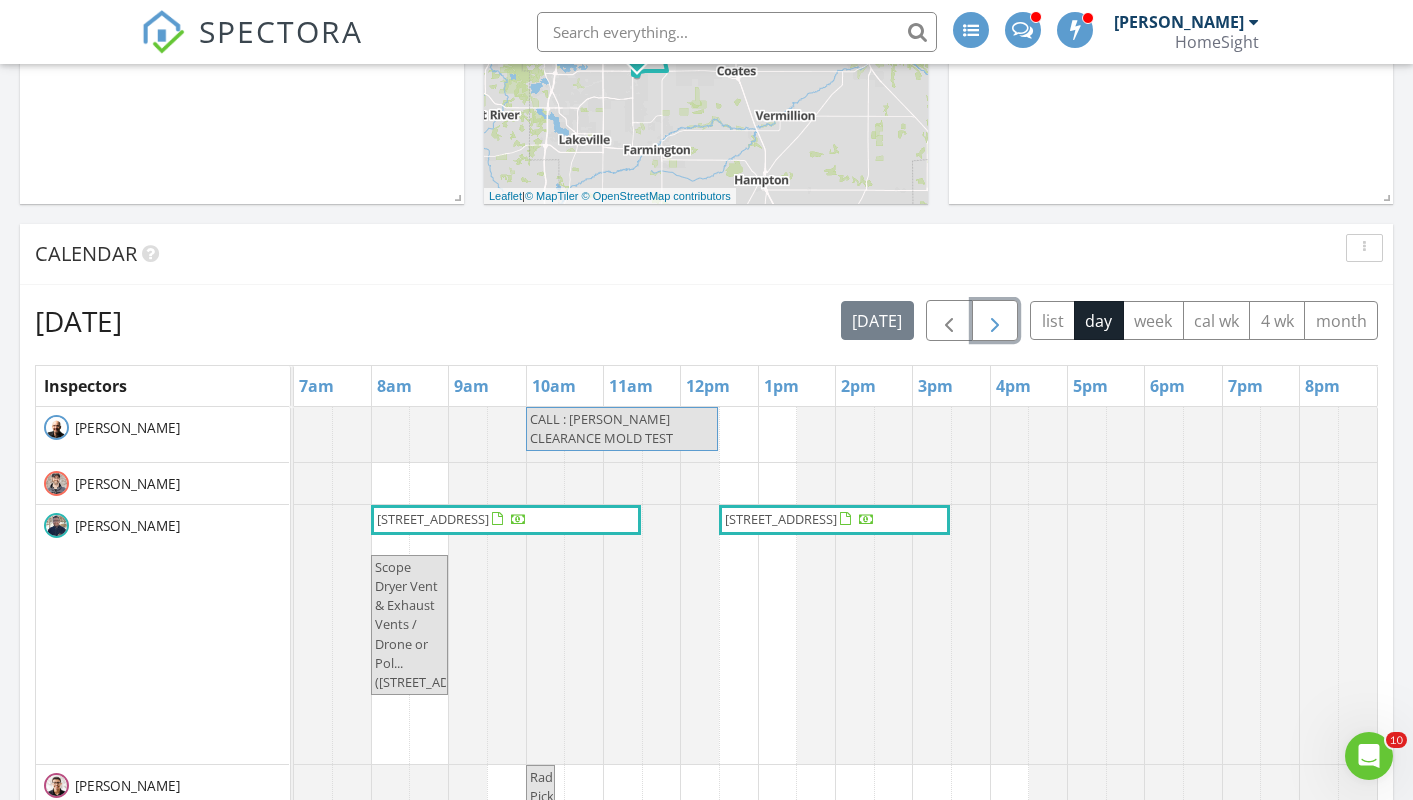 click at bounding box center (995, 321) 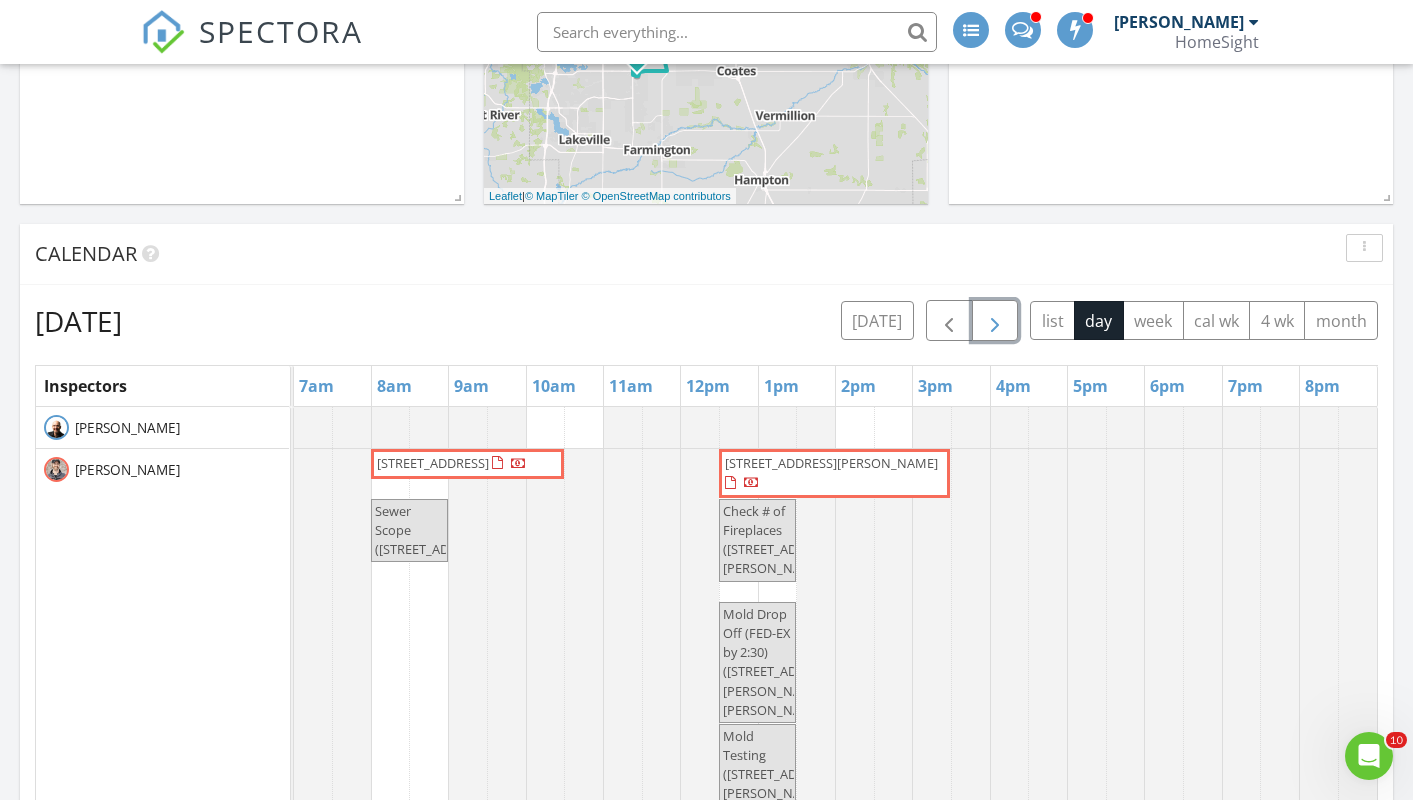 scroll, scrollTop: 67, scrollLeft: 0, axis: vertical 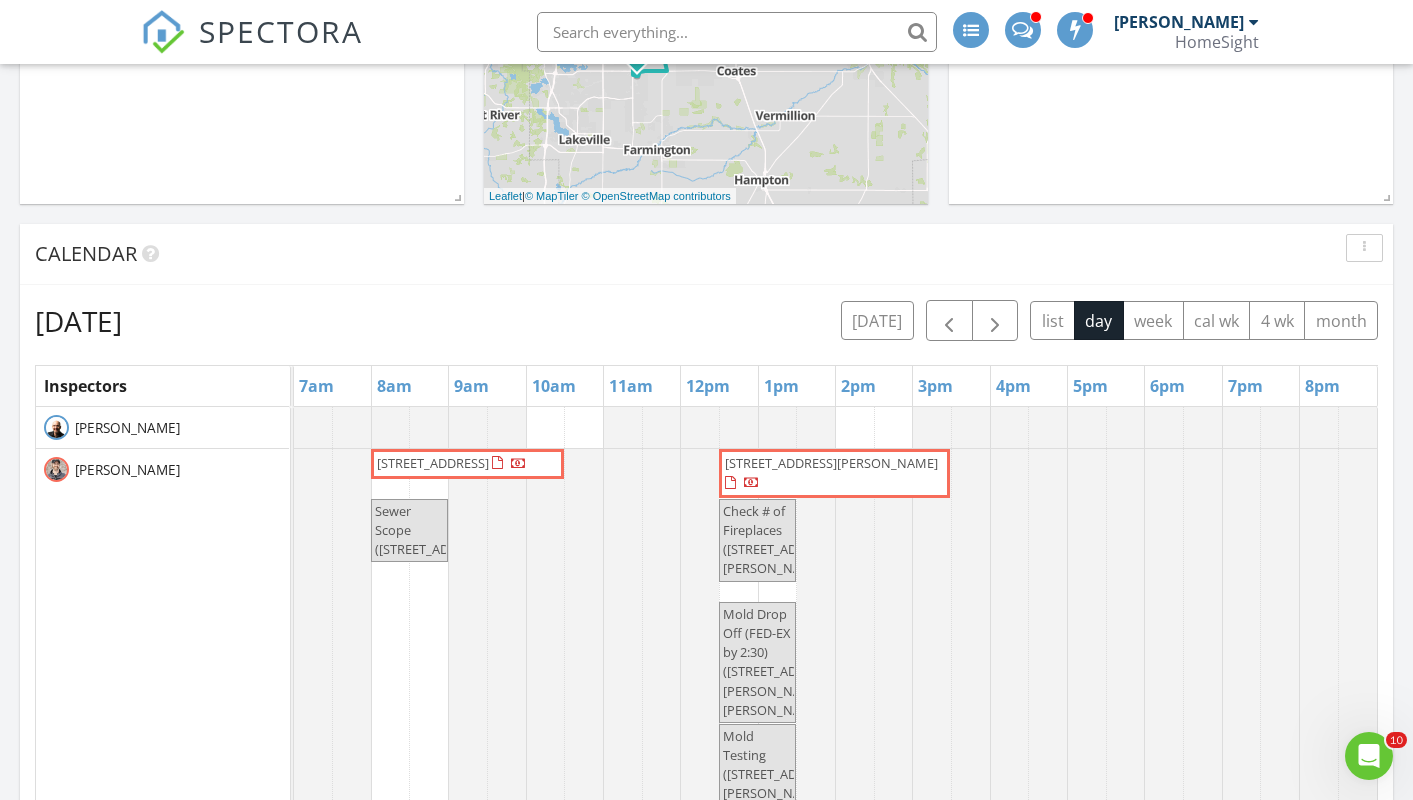 click at bounding box center (737, 32) 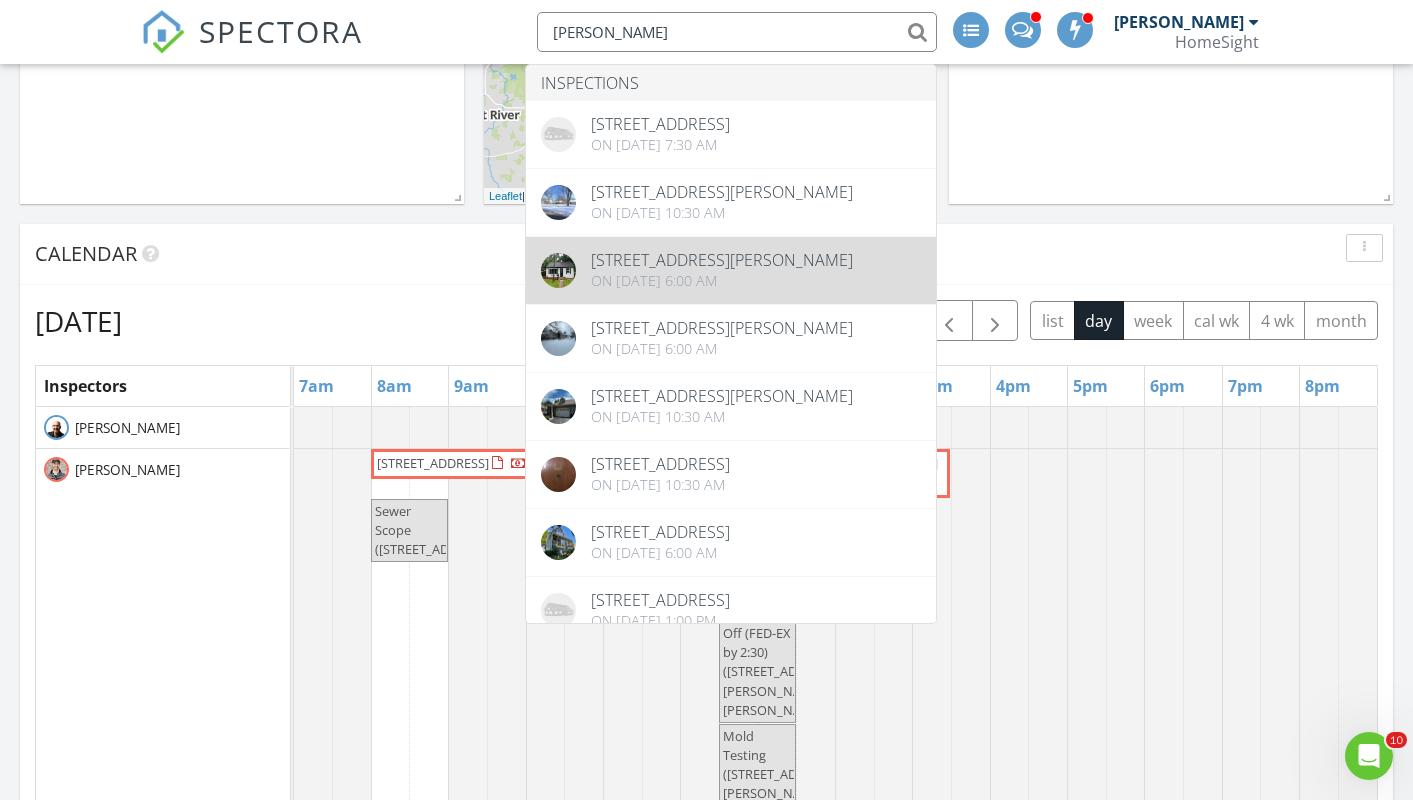 type on "[PERSON_NAME]" 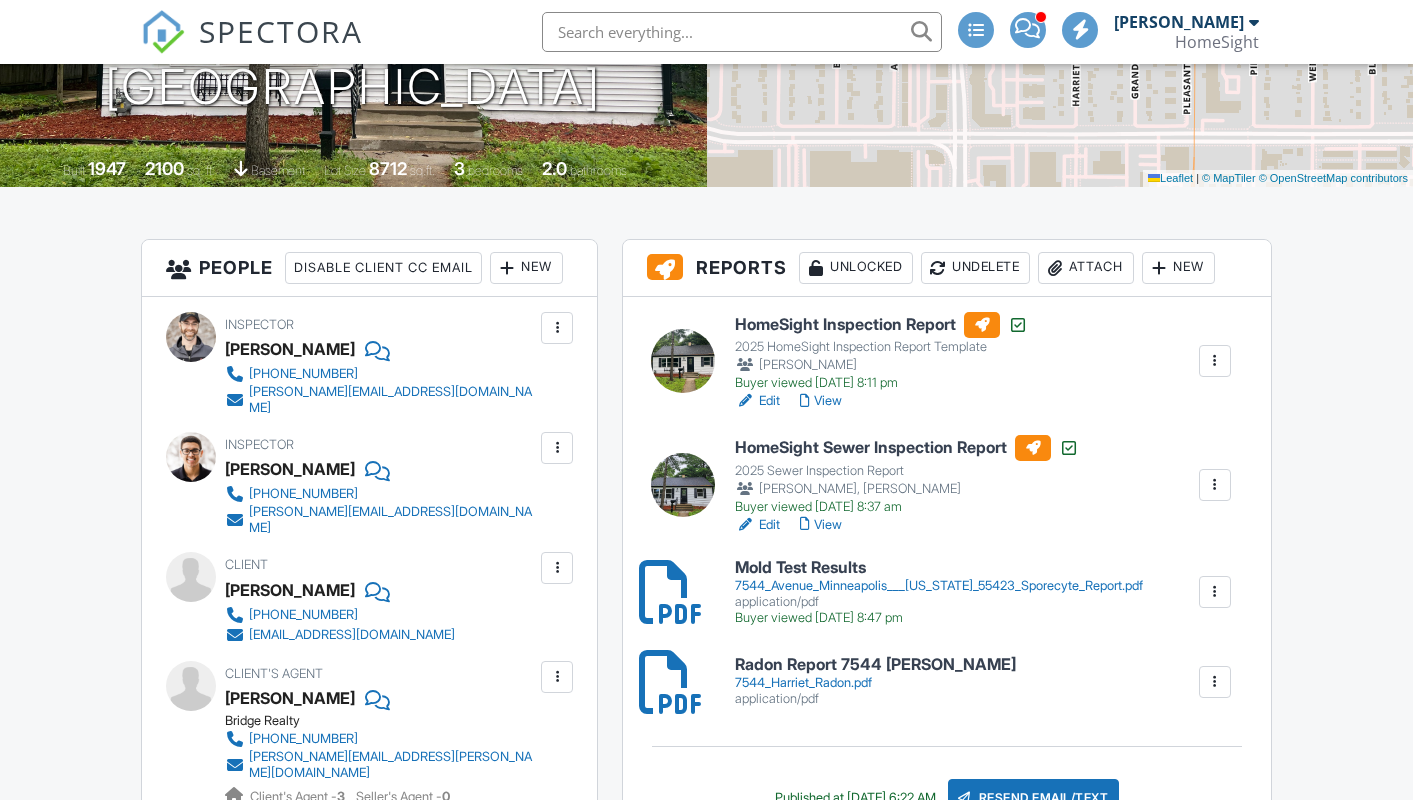 scroll, scrollTop: 369, scrollLeft: 0, axis: vertical 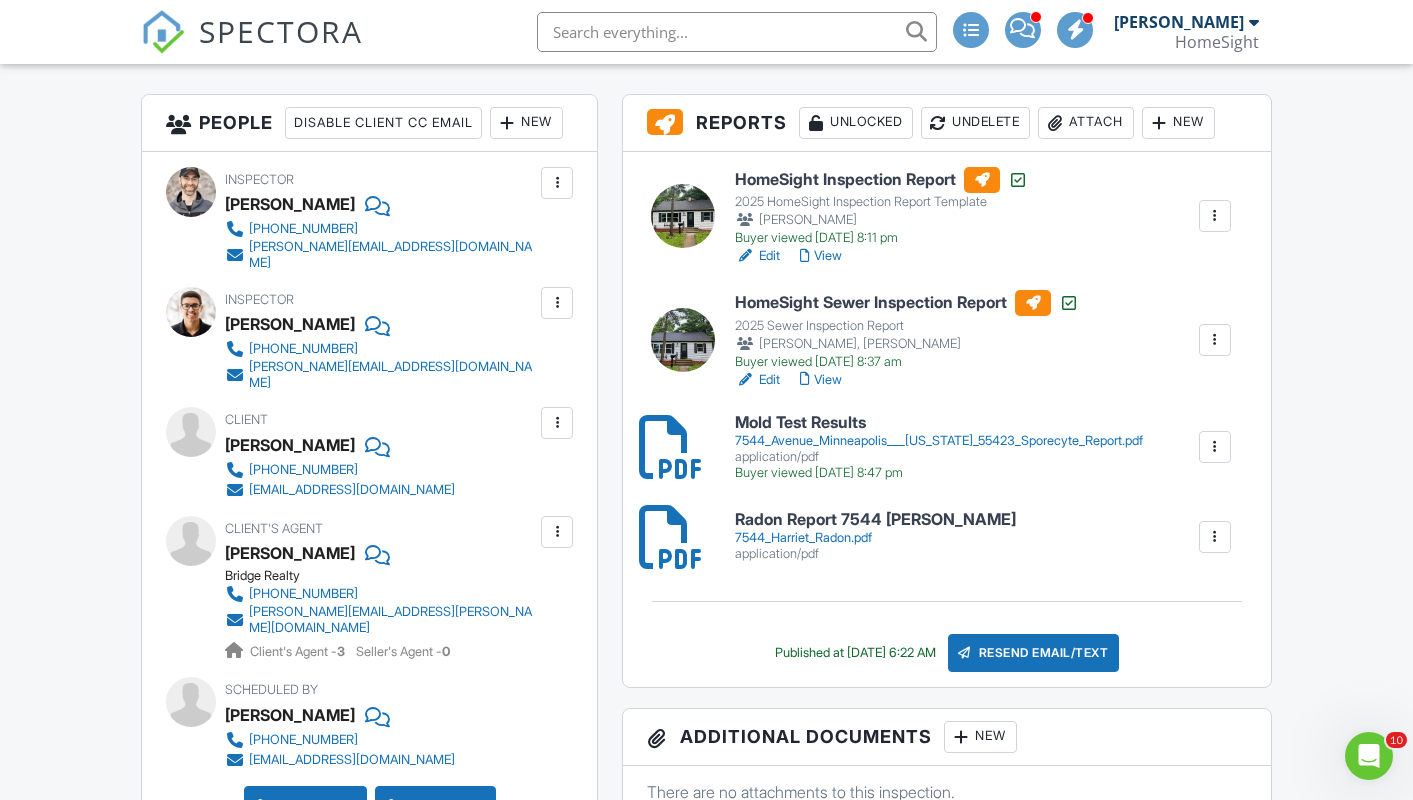 click on "7544_Avenue_Minneapolis___[US_STATE]_55423_Sporecyte_Report.pdf" at bounding box center (939, 441) 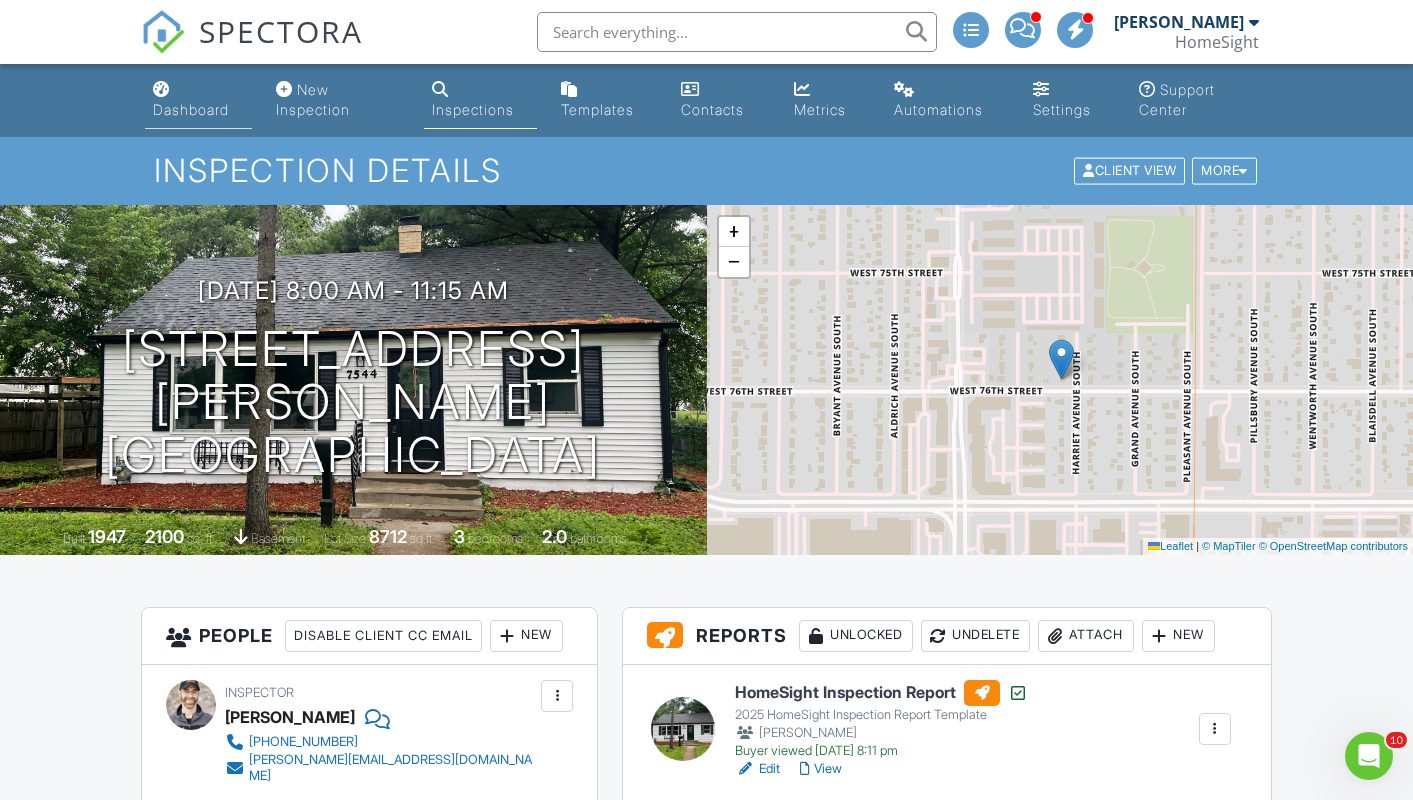 click on "Dashboard" at bounding box center (191, 109) 